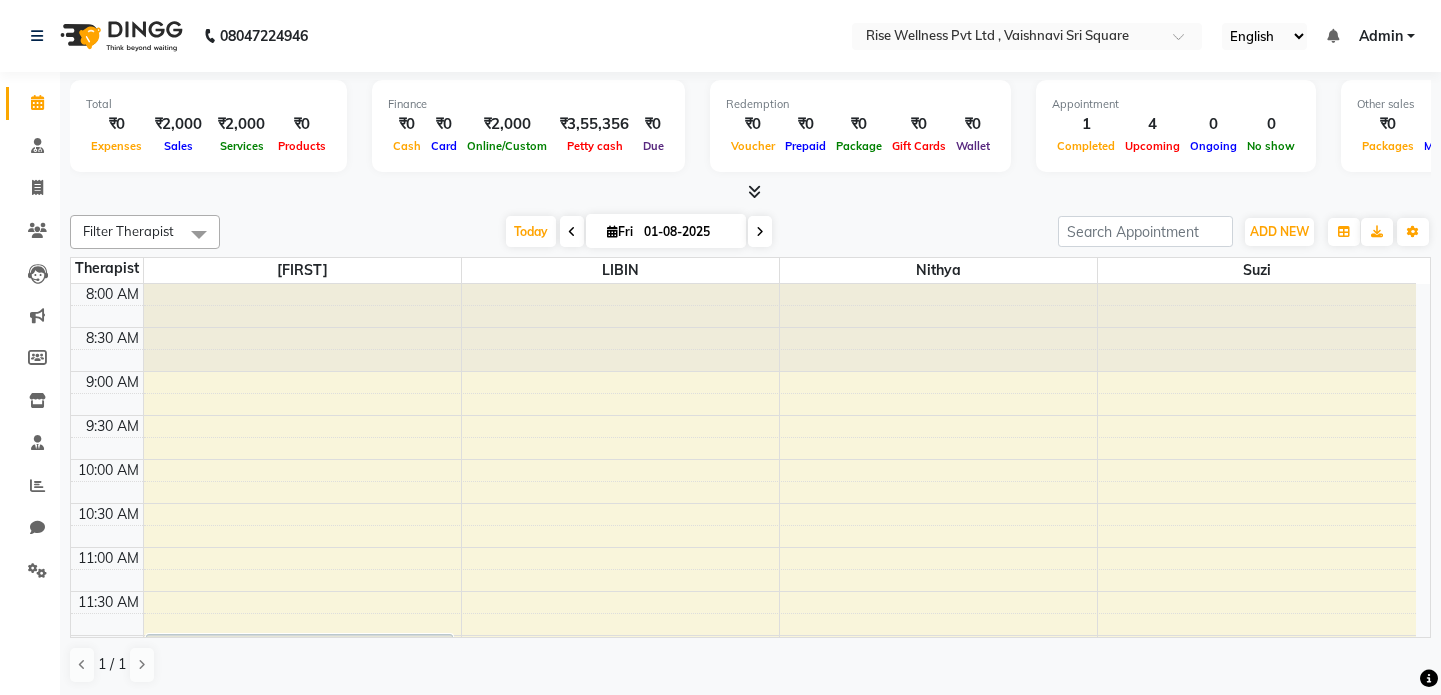 scroll, scrollTop: 0, scrollLeft: 0, axis: both 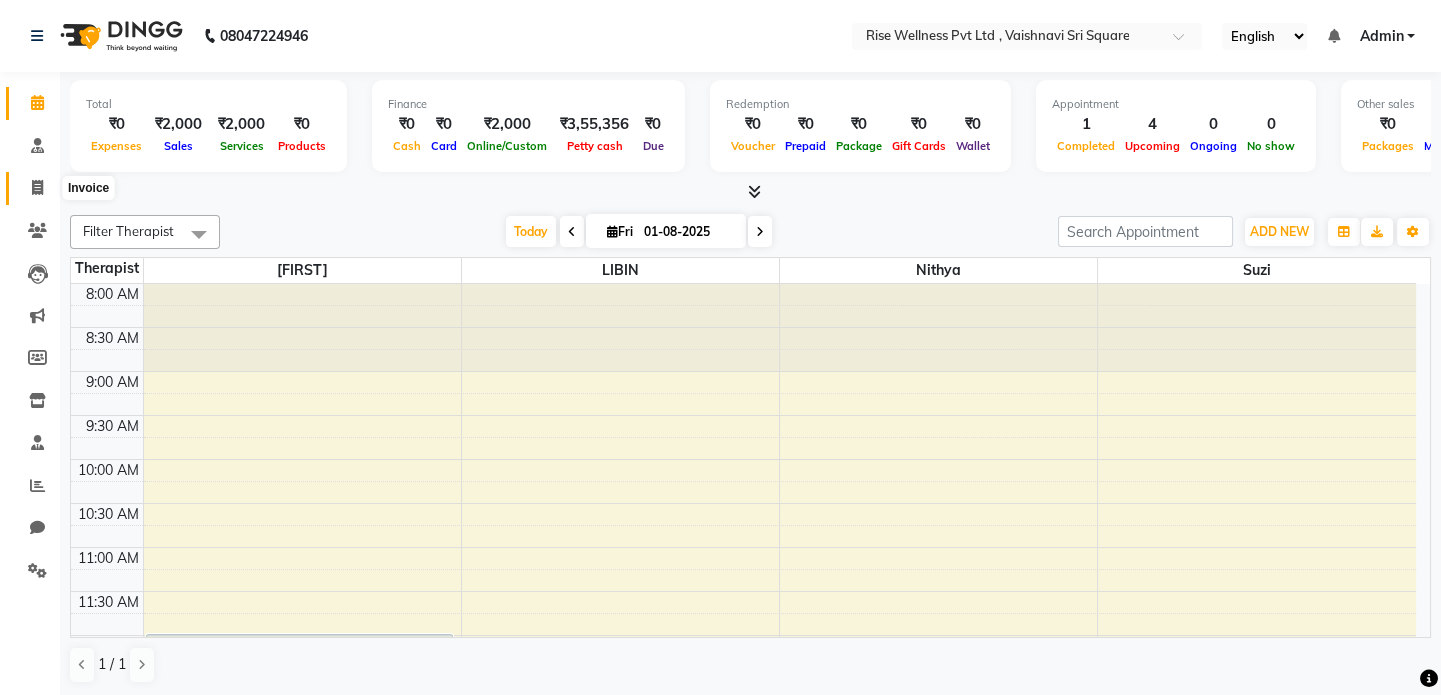 click 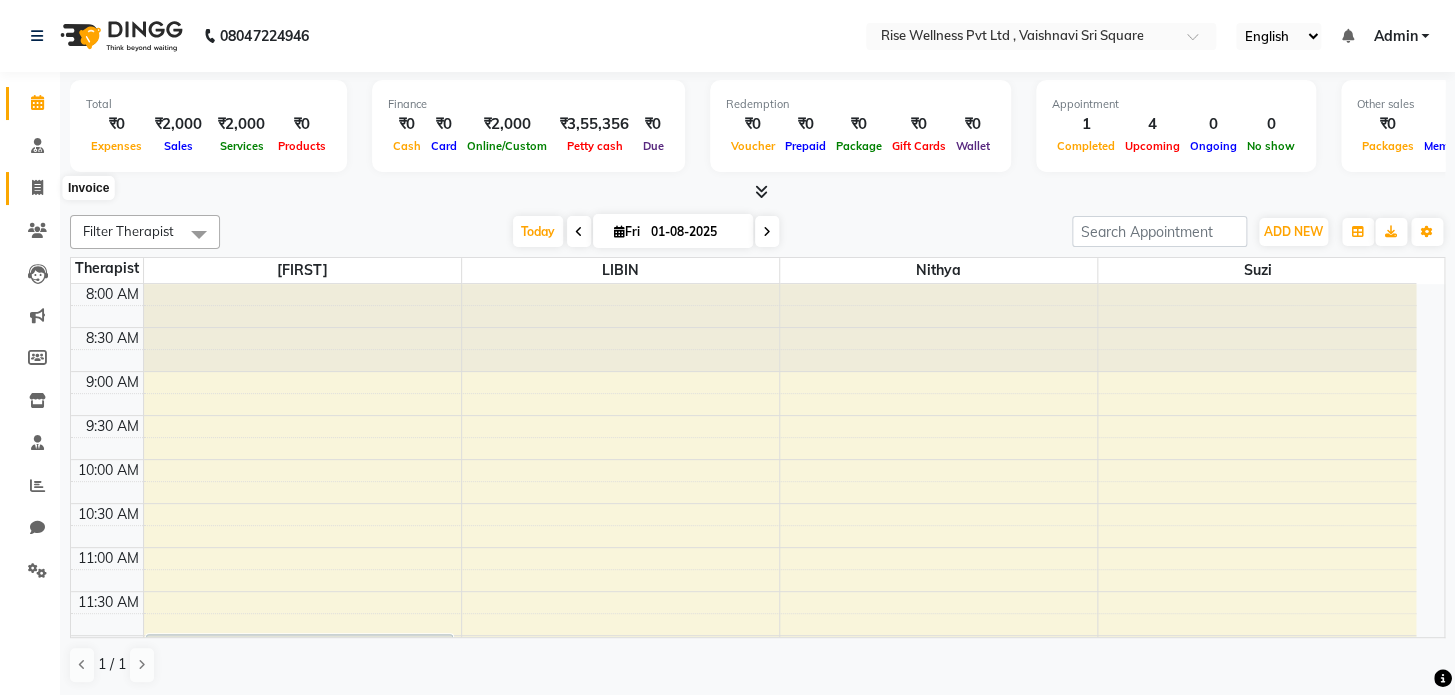 select on "service" 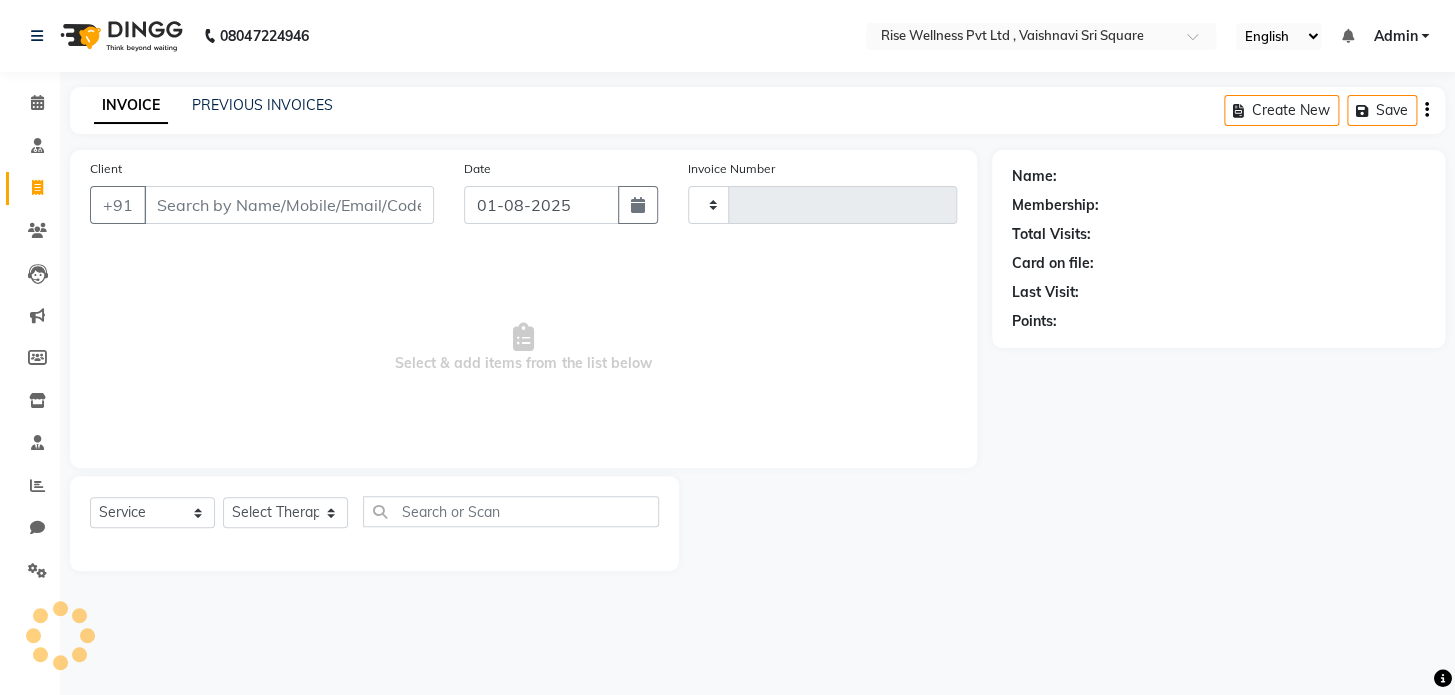 type on "0749" 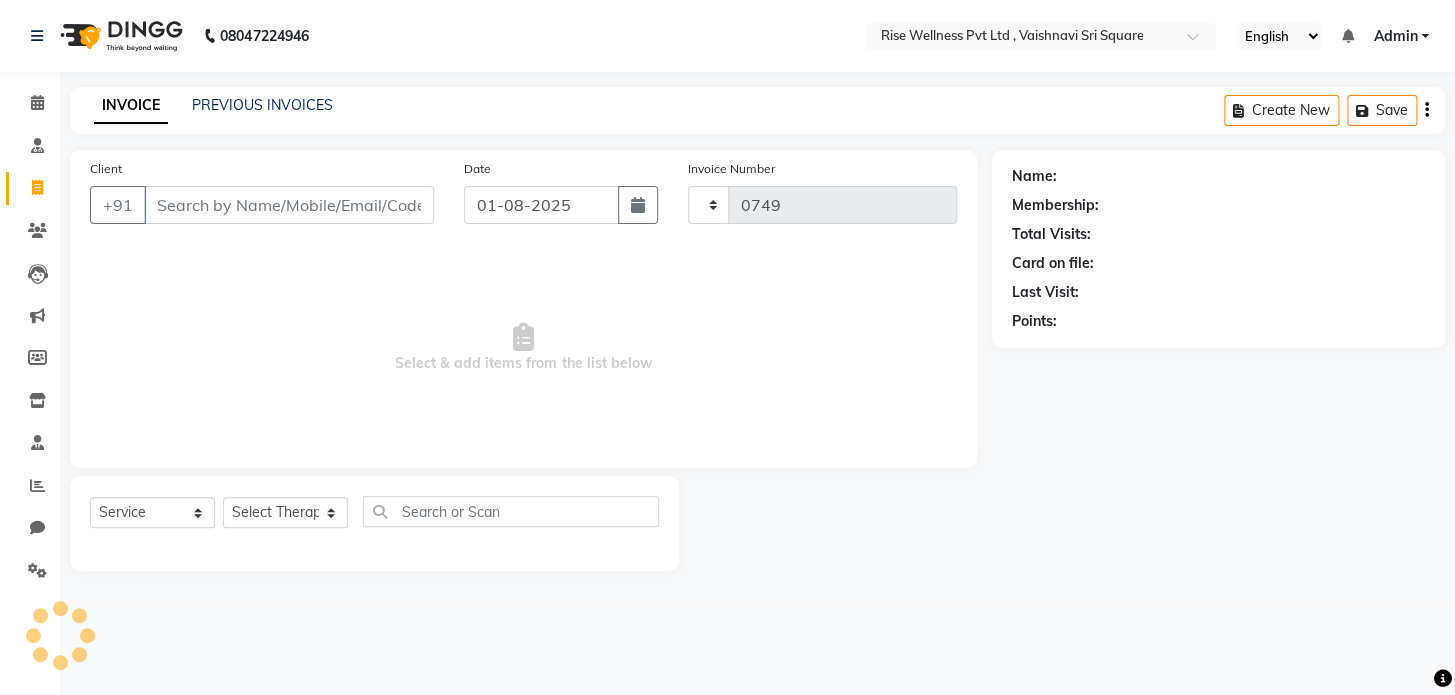 select on "7497" 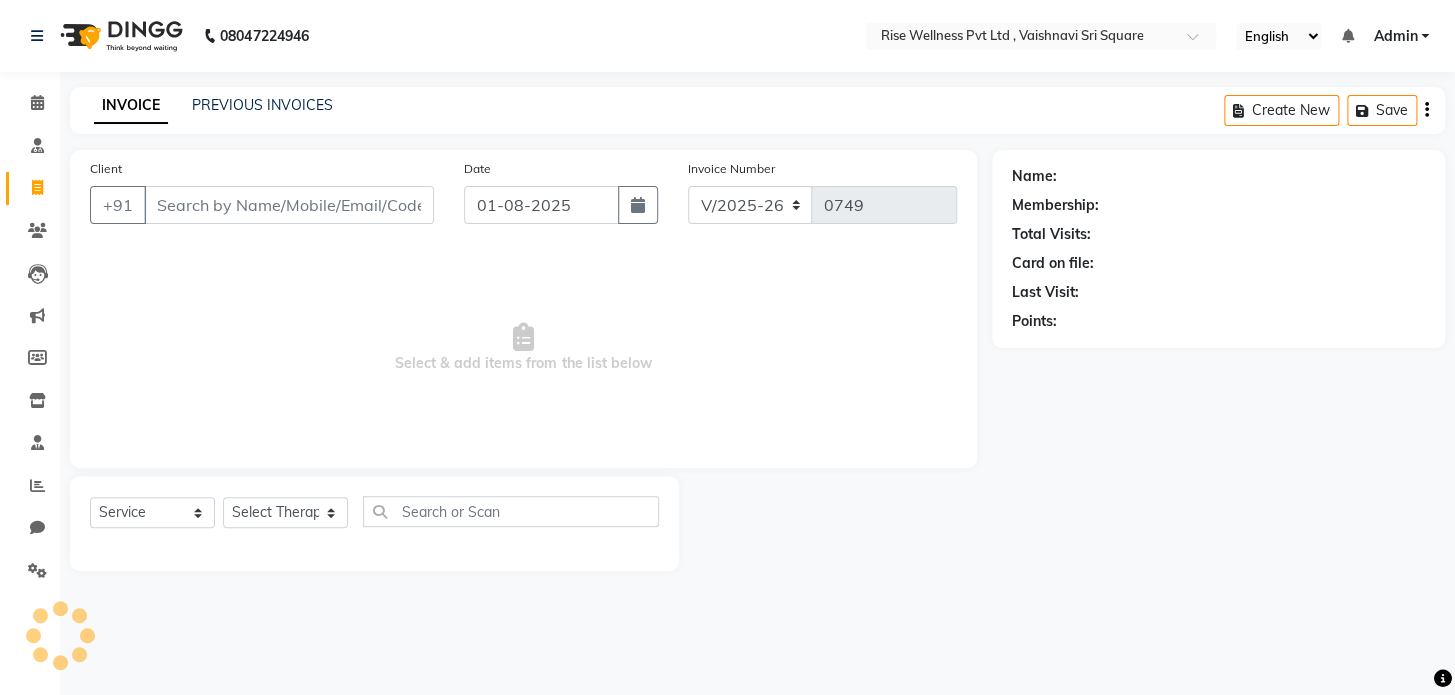 select on "V" 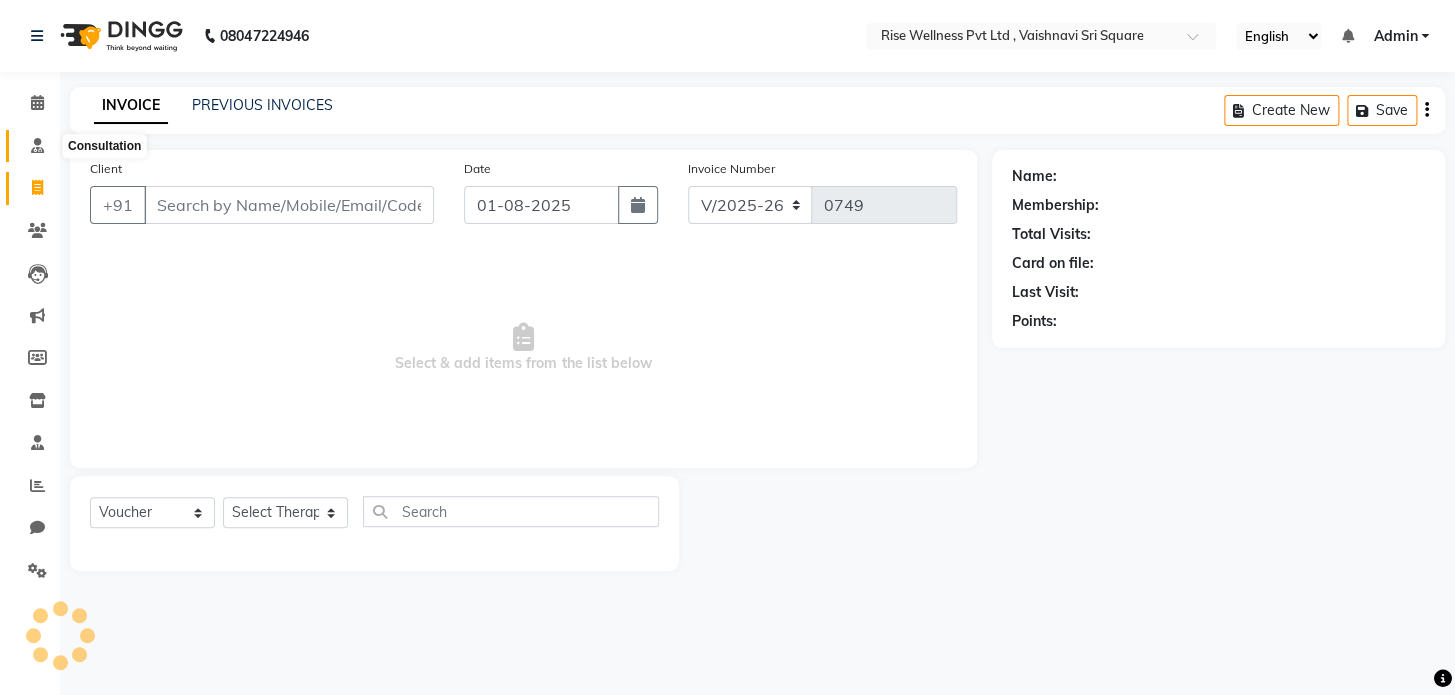 click 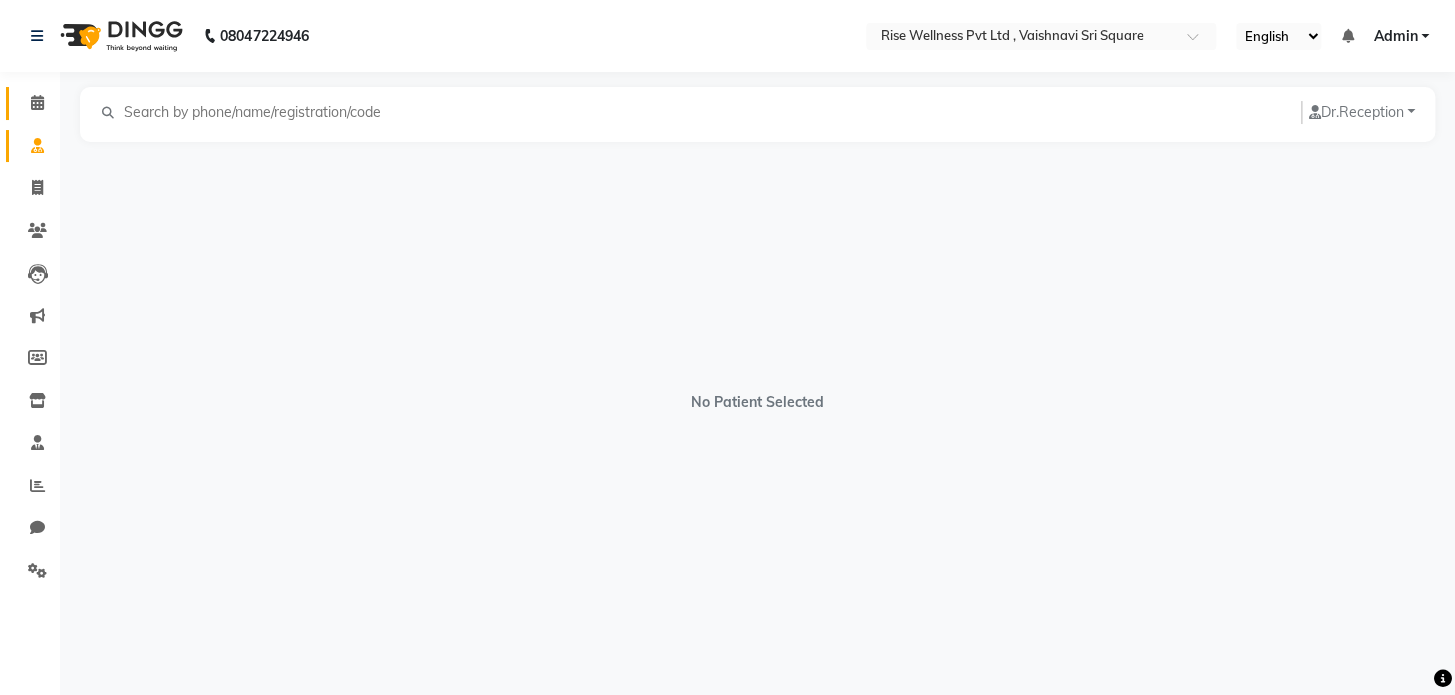 click on "Calendar" 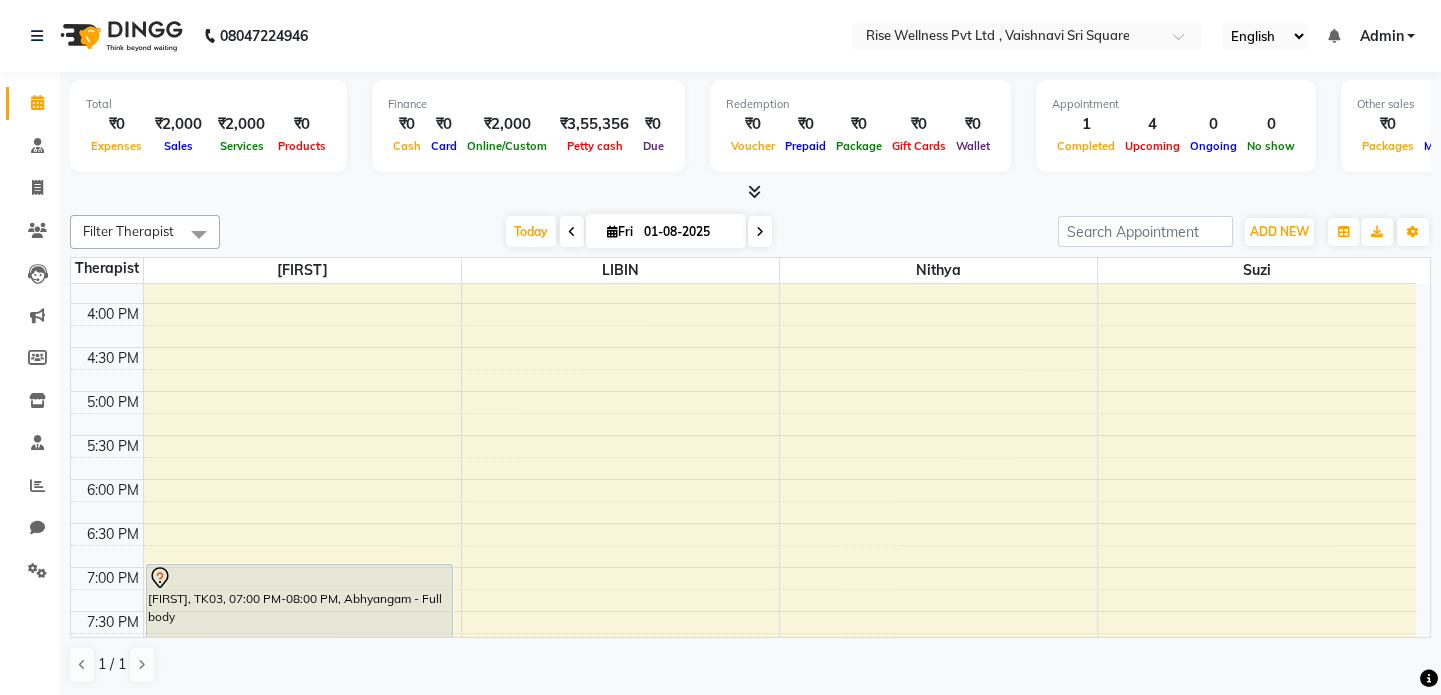 scroll, scrollTop: 727, scrollLeft: 0, axis: vertical 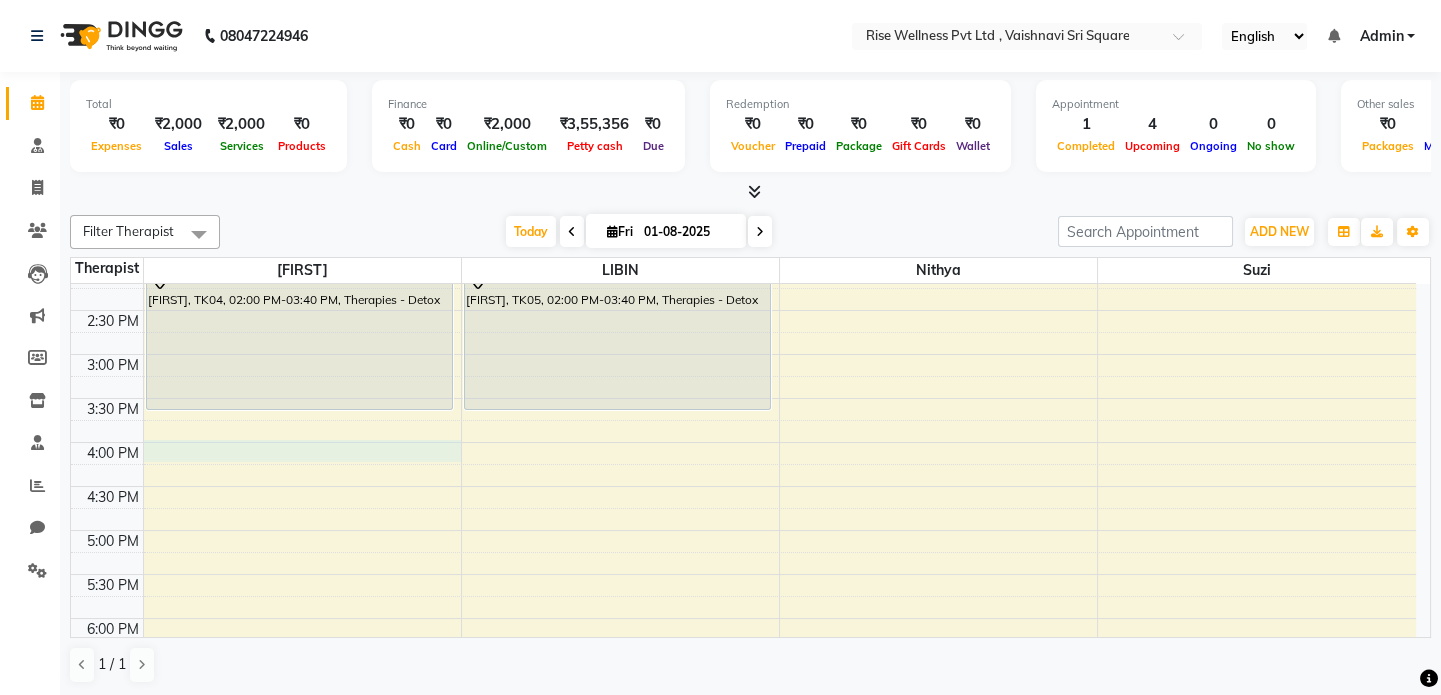 click on "8:00 AM 8:30 AM 9:00 AM 9:30 AM 10:00 AM 10:30 AM 11:00 AM 11:30 AM 12:00 PM 12:30 PM 1:00 PM 1:30 PM 2:00 PM 2:30 PM 3:00 PM 3:30 PM 4:00 PM 4:30 PM 5:00 PM 5:30 PM 6:00 PM 6:30 PM 7:00 PM 7:30 PM 8:00 PM 8:30 PM             mangal singh, TK01, 12:00 PM-01:00 PM, Abhyangam - Full body             Aravind, TK04, 02:00 PM-03:40 PM, Therapies - Detox             vamshi, TK03, 07:00 PM-08:00 PM, Abhyangam - Full body     sai kumar, TK02, 12:15 PM-01:15 PM, Abhyangam - Full body             Aravind, TK05, 02:00 PM-03:40 PM, Therapies - Detox" at bounding box center [743, 310] 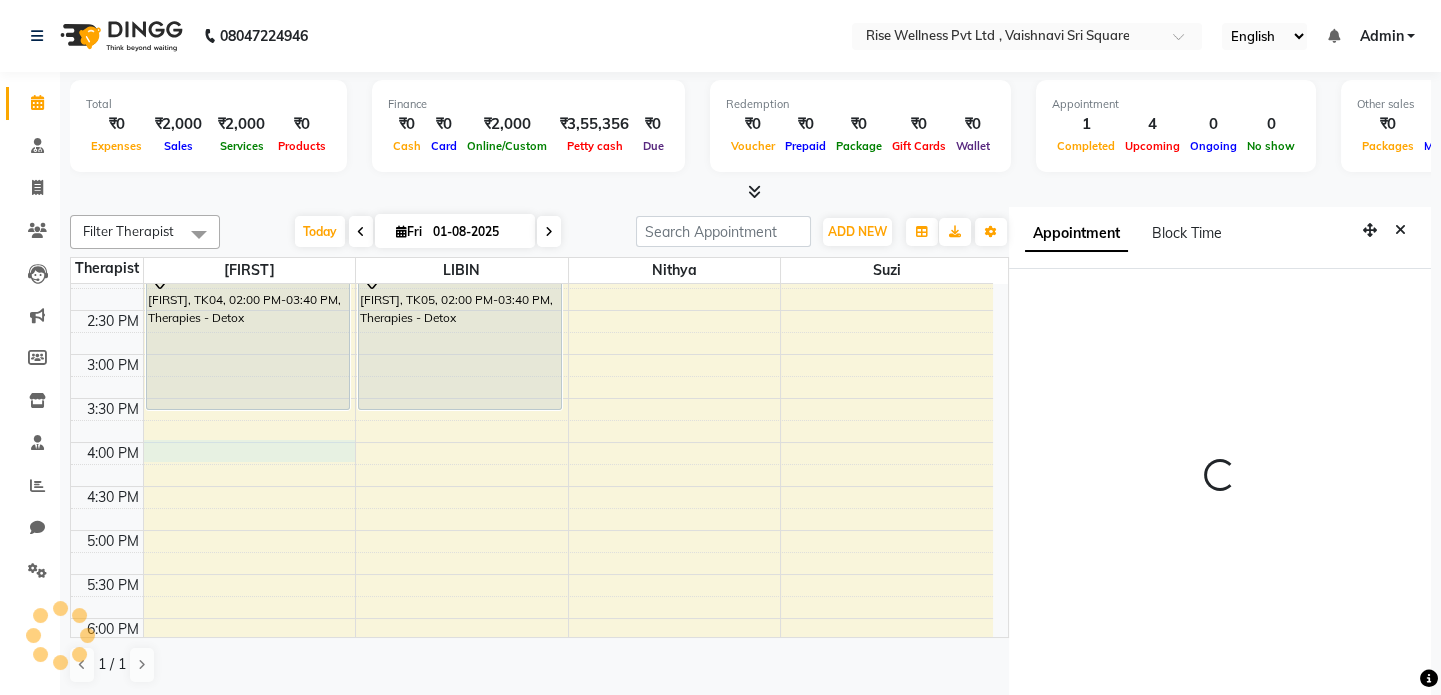 scroll, scrollTop: 8, scrollLeft: 0, axis: vertical 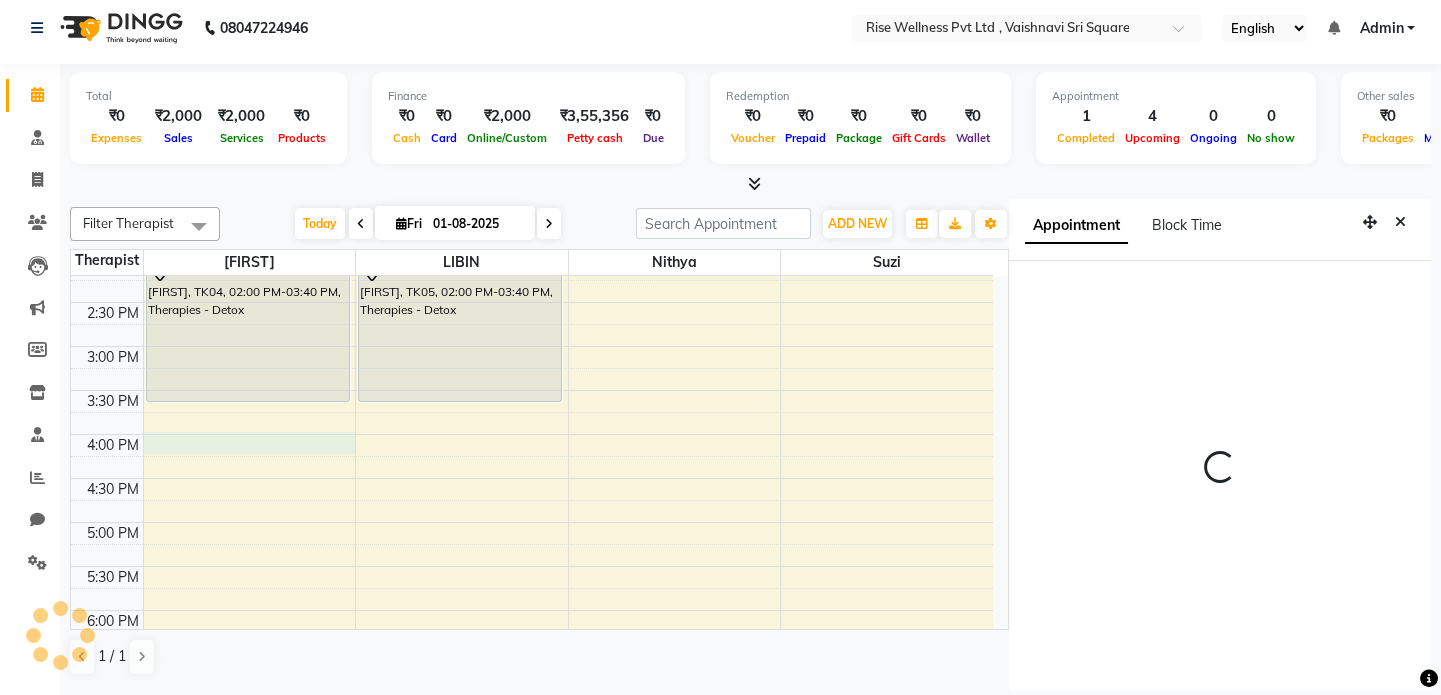 select on "960" 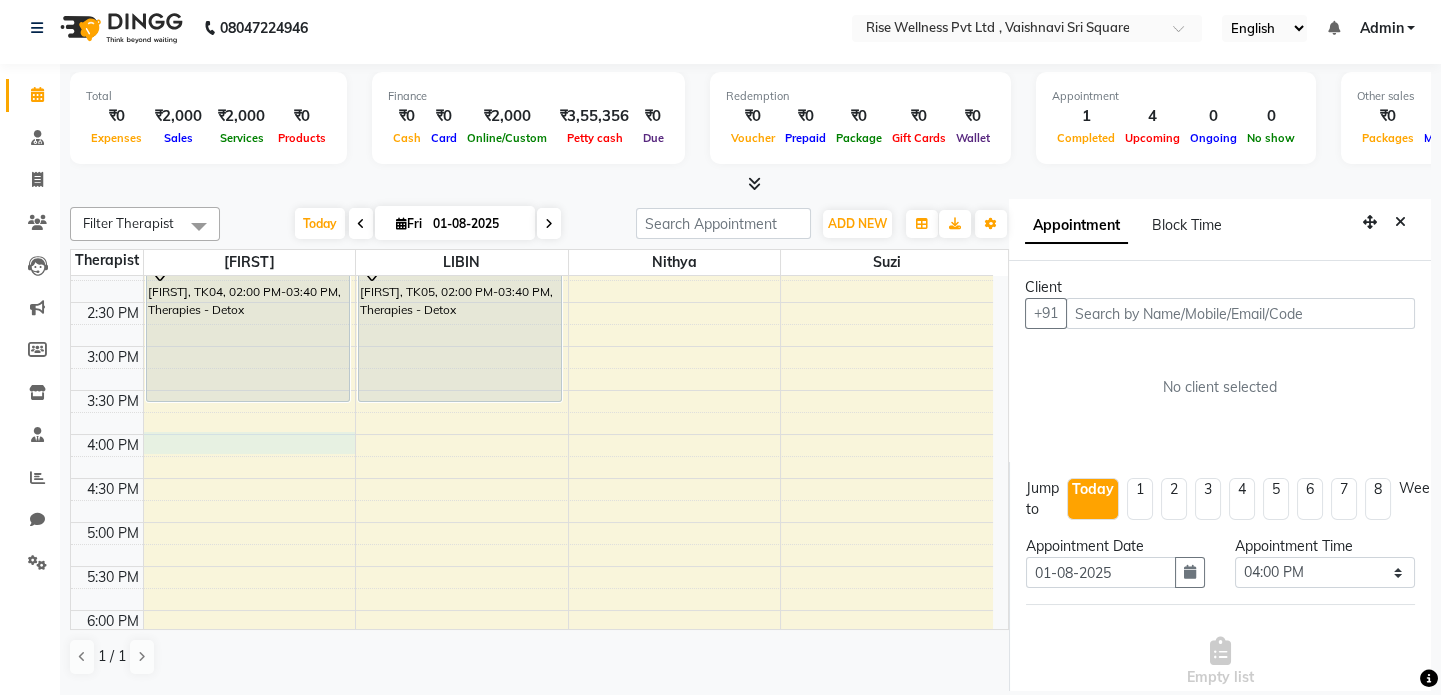 click at bounding box center (1240, 313) 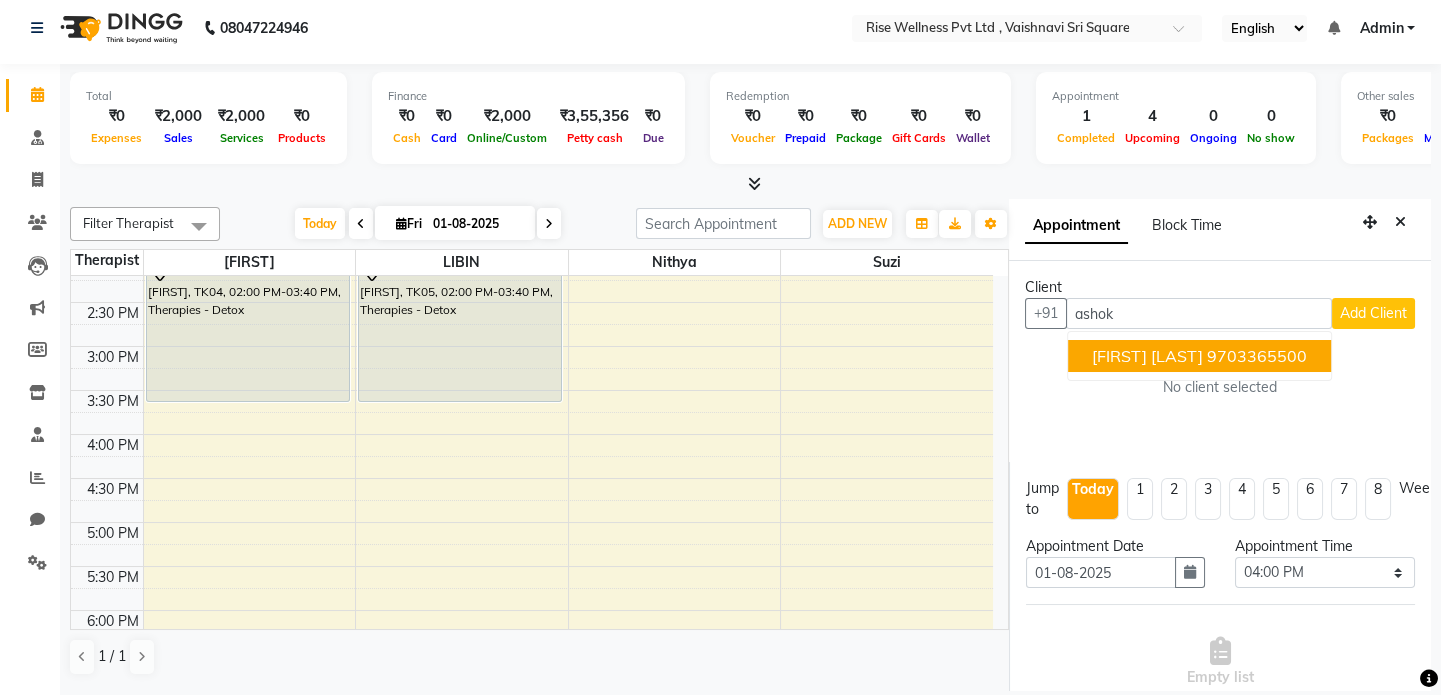 click on "9703365500" at bounding box center [1257, 356] 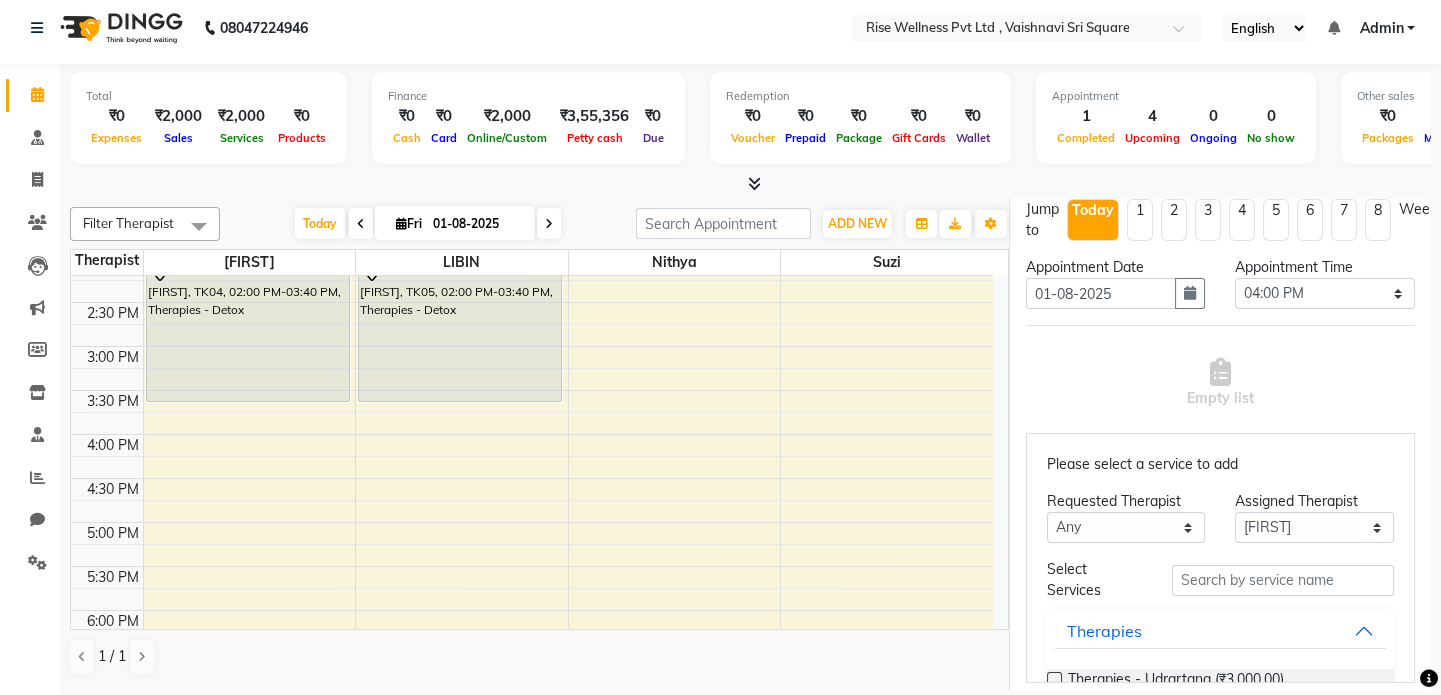scroll, scrollTop: 363, scrollLeft: 0, axis: vertical 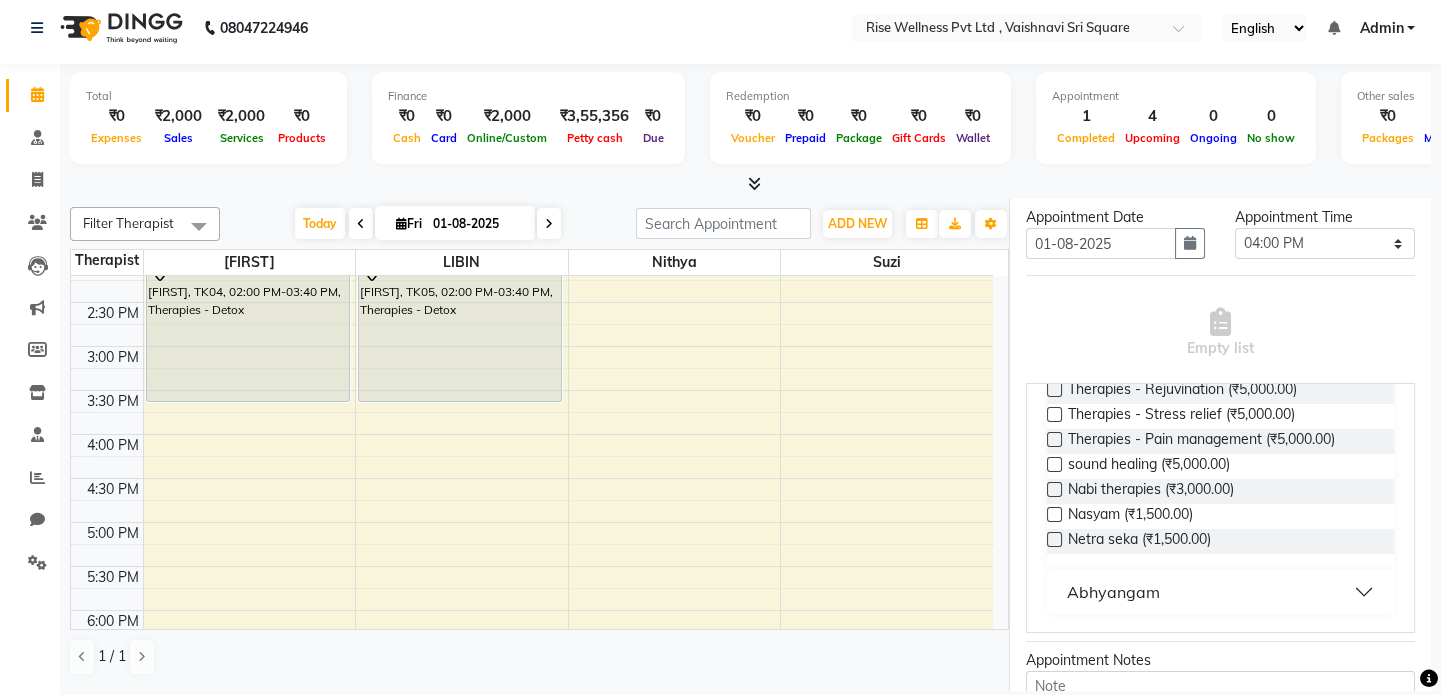 type on "9703365500" 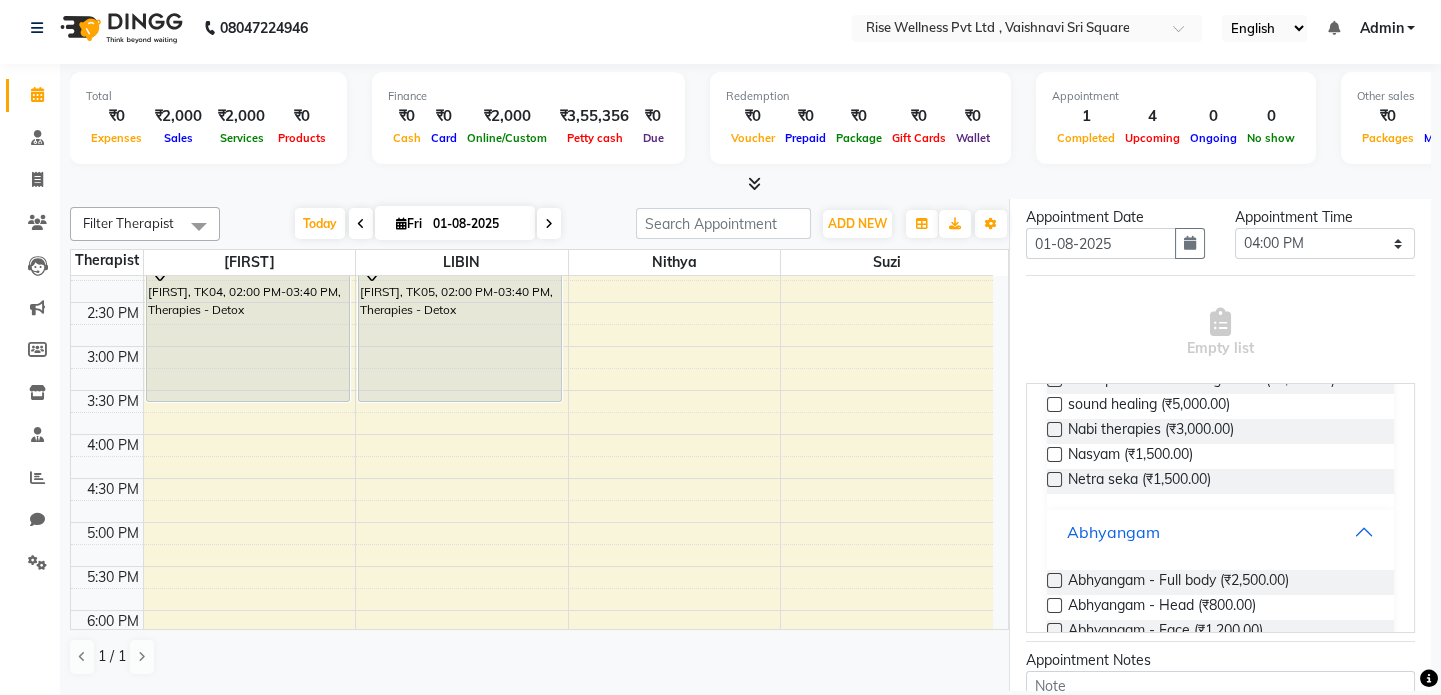 scroll, scrollTop: 563, scrollLeft: 0, axis: vertical 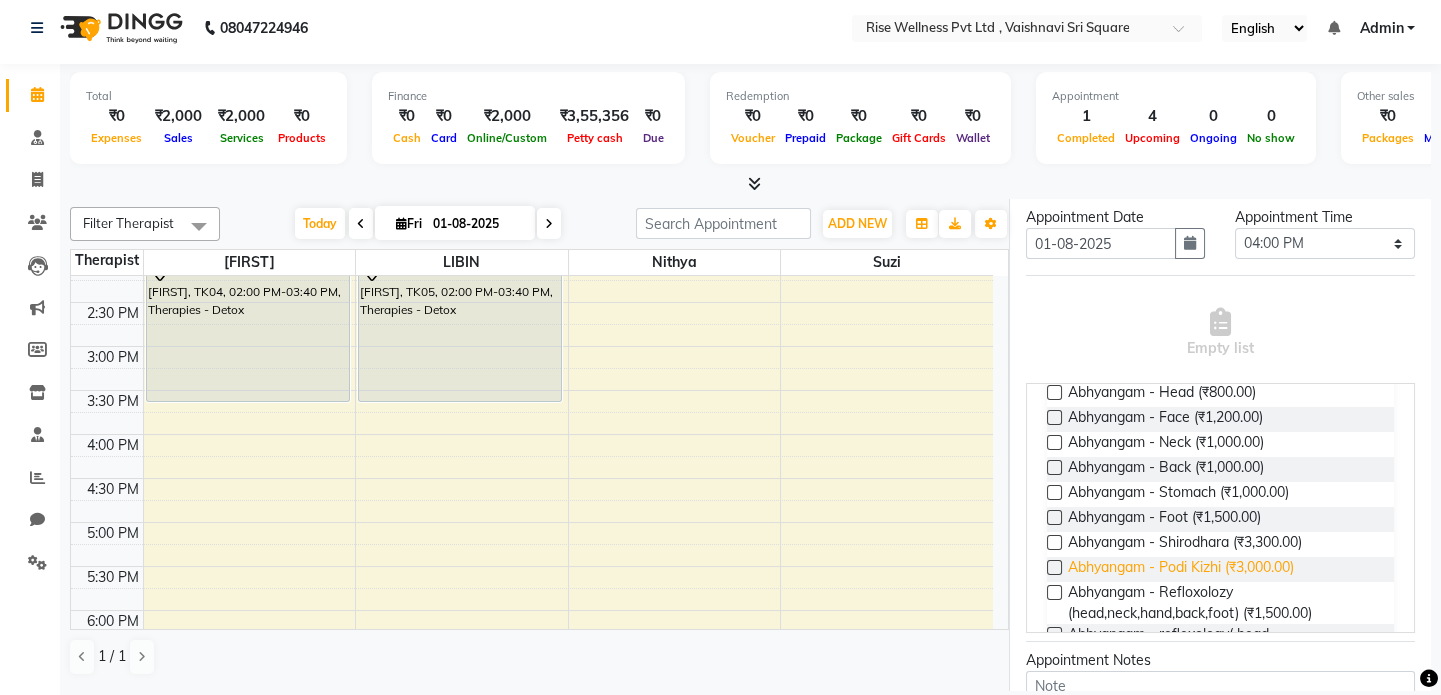 click on "Abhyangam - Podi Kizhi (₹3,000.00)" at bounding box center [1181, 569] 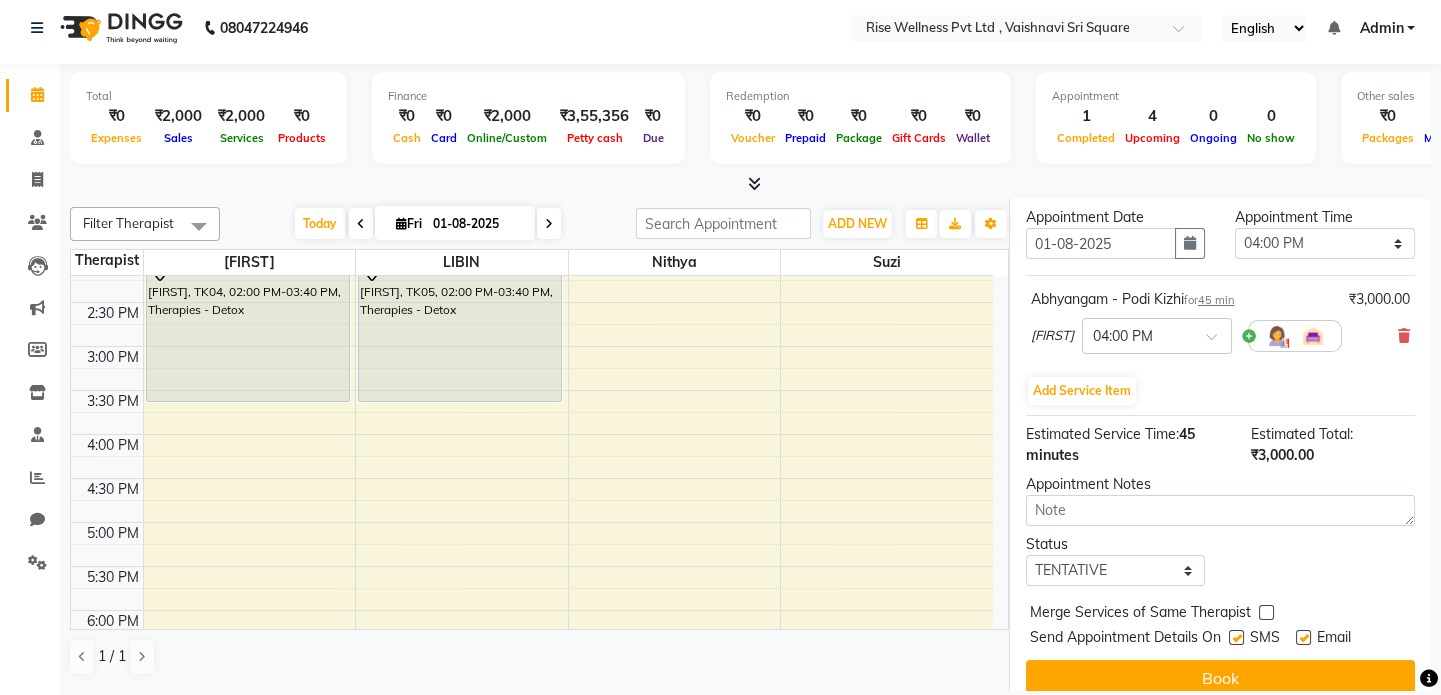 click on "Jump to Today 1 2 3 4 5 6 7 8 Weeks Appointment Date 01-08-2025 Appointment Time Select 09:00 AM 09:15 AM 09:30 AM 09:45 AM 10:00 AM 10:15 AM 10:30 AM 10:45 AM 11:00 AM 11:15 AM 11:30 AM 11:45 AM 12:00 PM 12:15 PM 12:30 PM 12:45 PM 01:00 PM 01:15 PM 01:30 PM 01:45 PM 02:00 PM 02:15 PM 02:30 PM 02:45 PM 03:00 PM 03:15 PM 03:30 PM 03:45 PM 04:00 PM 04:15 PM 04:30 PM 04:45 PM 05:00 PM 05:15 PM 05:30 PM 05:45 PM 06:00 PM 06:15 PM 06:30 PM 06:45 PM 07:00 PM 07:15 PM 07:30 PM 07:45 PM 08:00 PM Abhyangam - Podi Kizhi   for  45 min ₹3,000.00 sujith × 04:00 PM Add Service Item Estimated Service Time:  45 minutes Estimated Total:  ₹3,000.00 Appointment Notes Status Select TENTATIVE CONFIRM CHECK-IN UPCOMING Merge Services of Same Therapist Send Appointment Details On SMS Email  Book" at bounding box center (1220, 422) 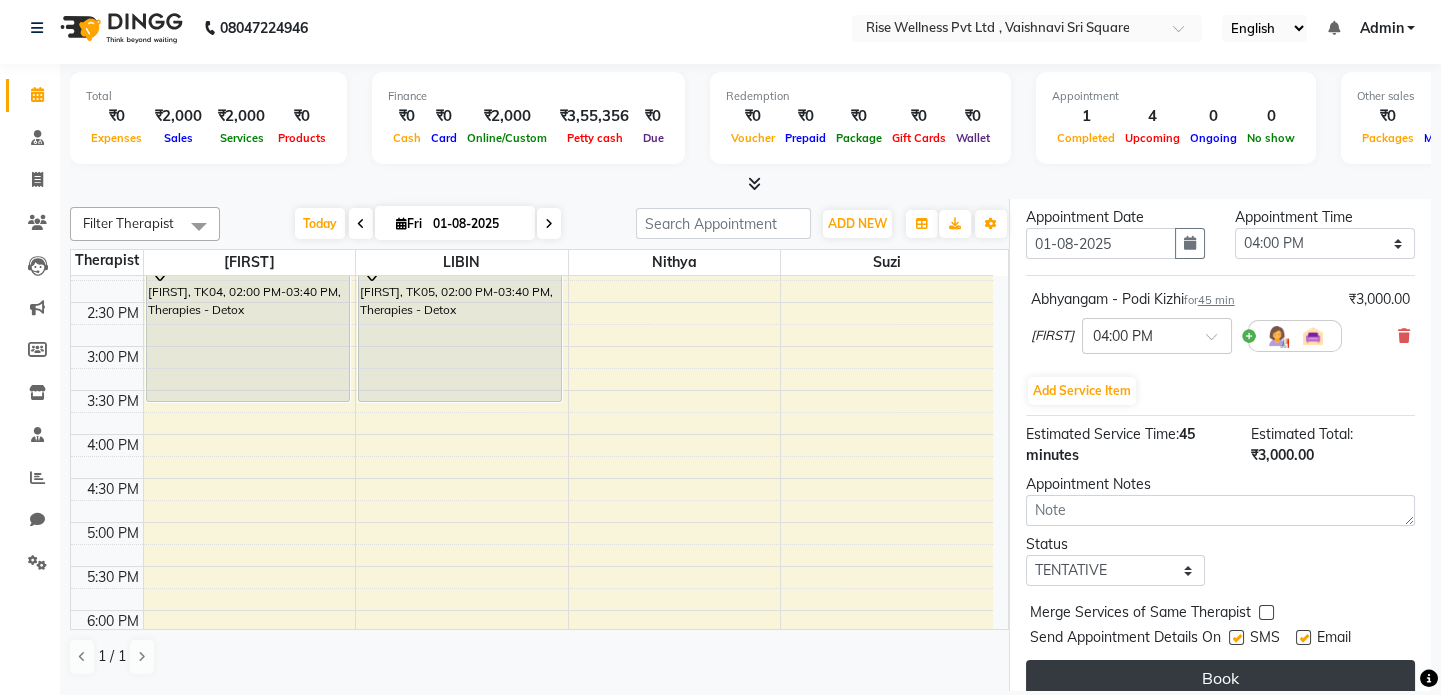 click on "Book" at bounding box center [1220, 678] 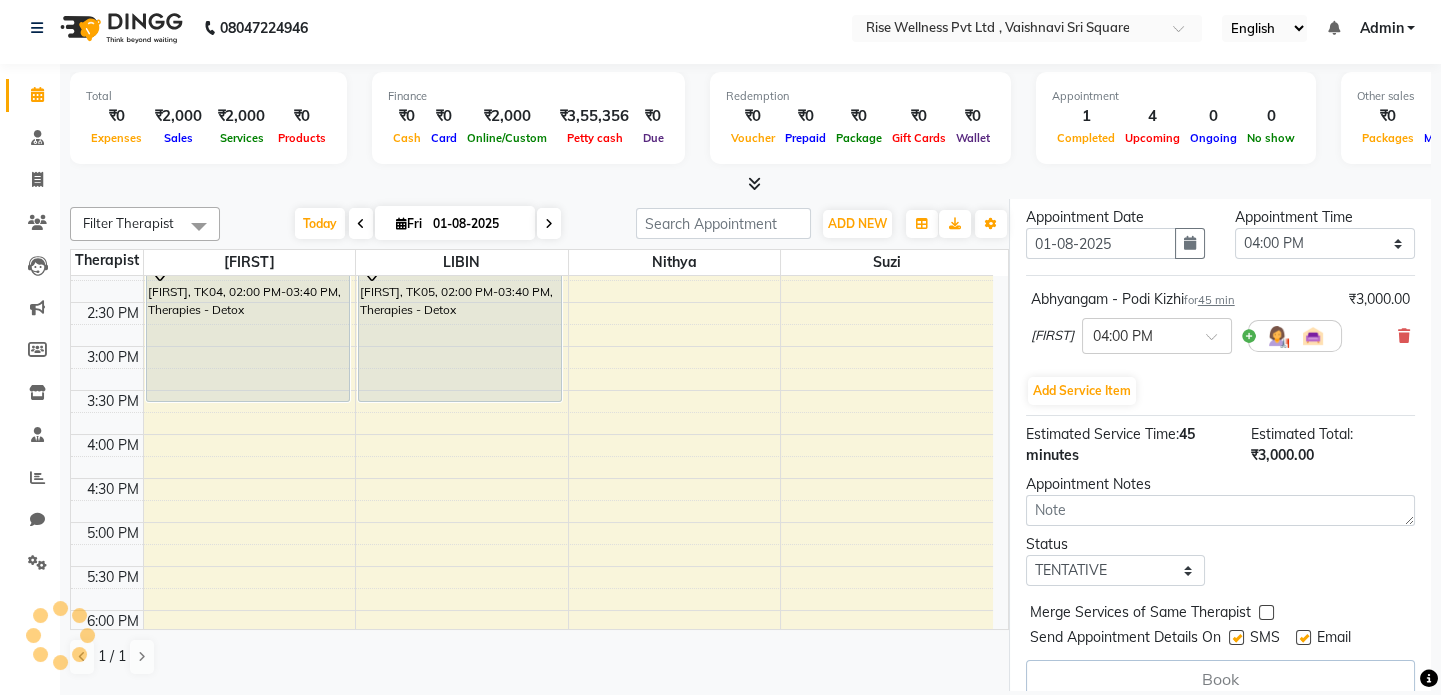 select on "67714" 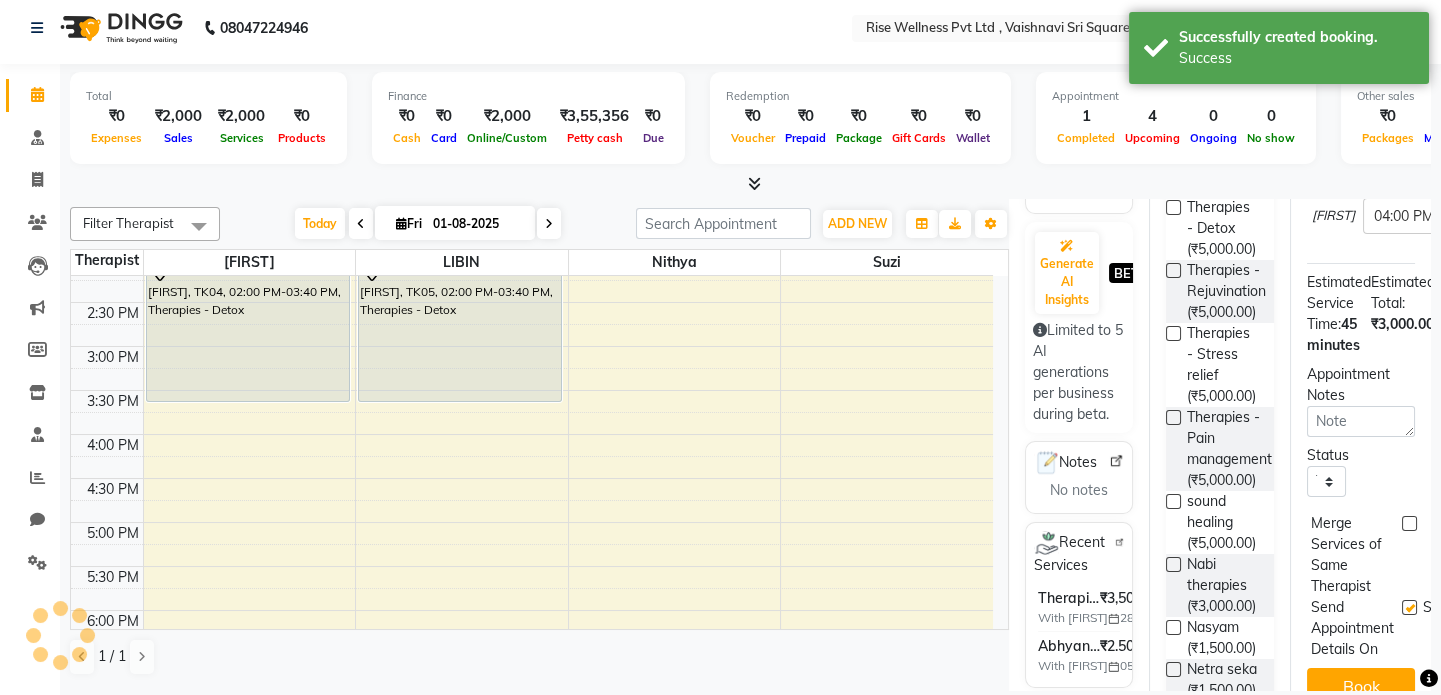 scroll, scrollTop: 0, scrollLeft: 0, axis: both 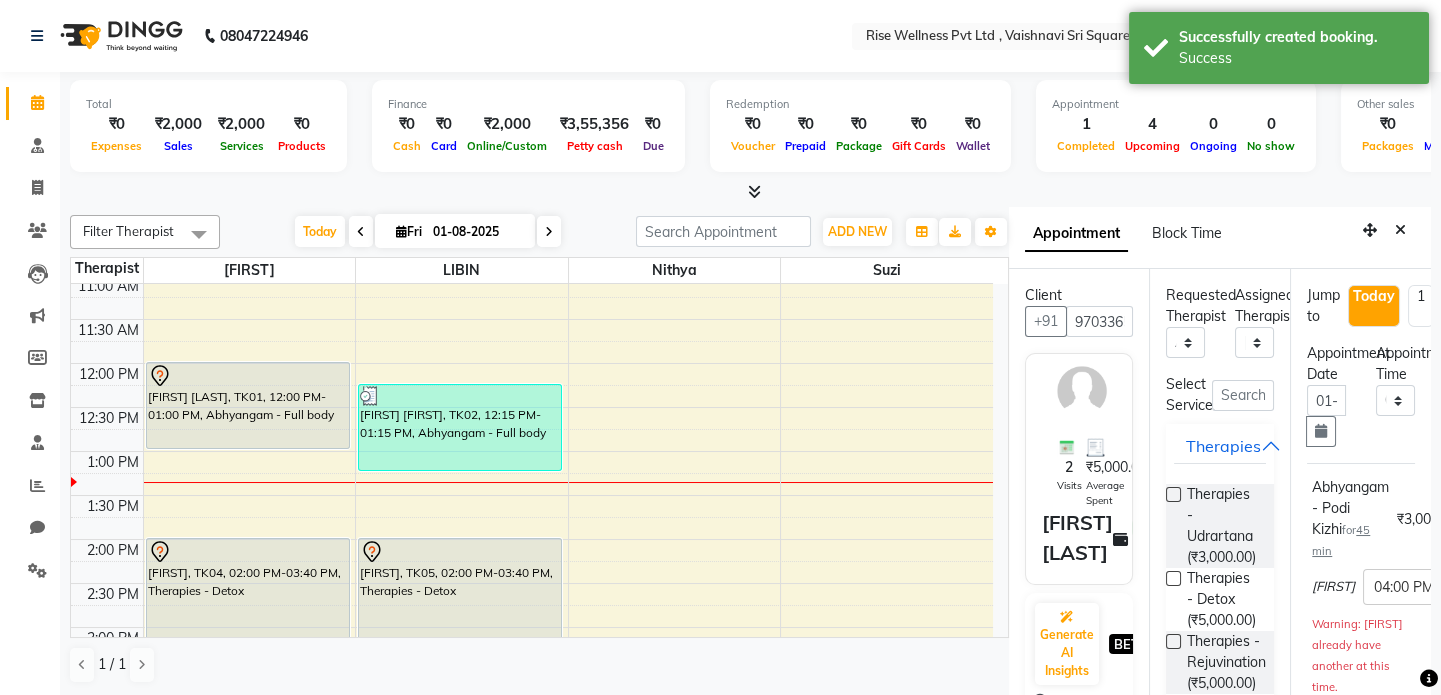 click on "Appointment Block Time" at bounding box center [1220, 238] 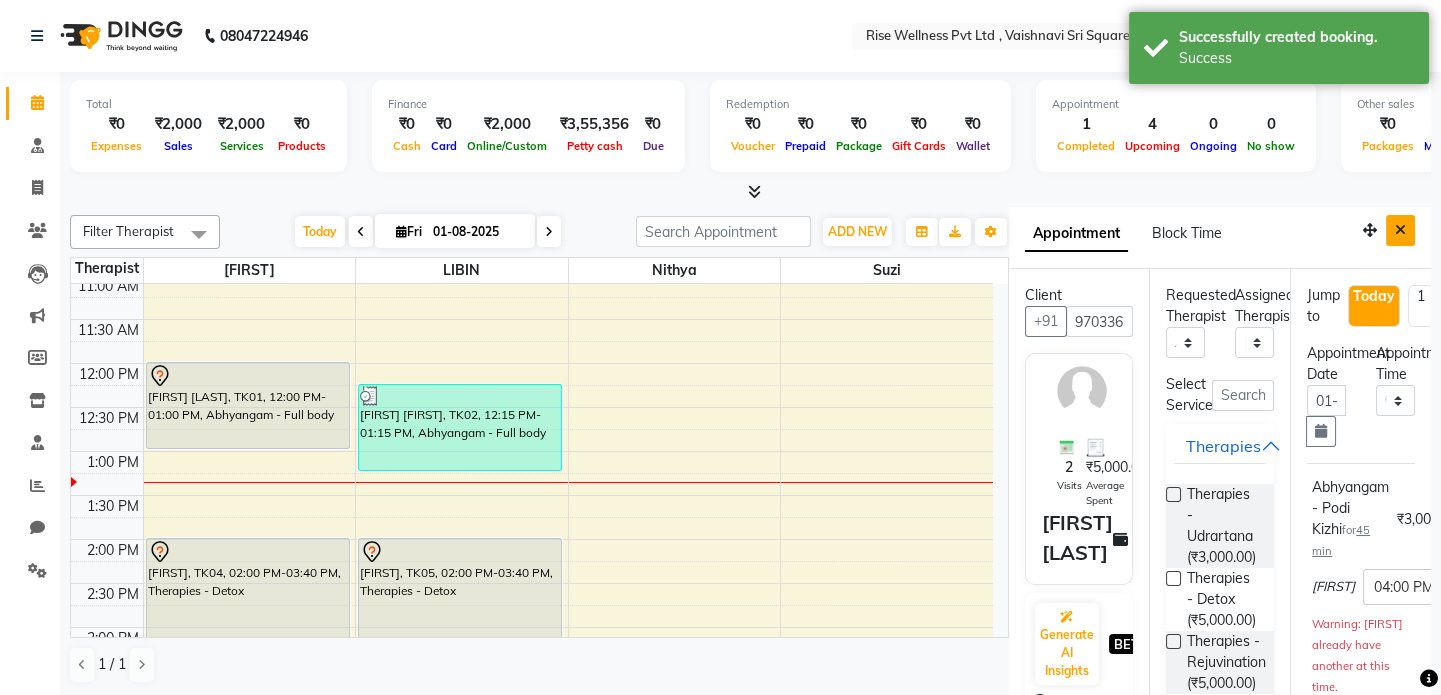 click at bounding box center (1400, 230) 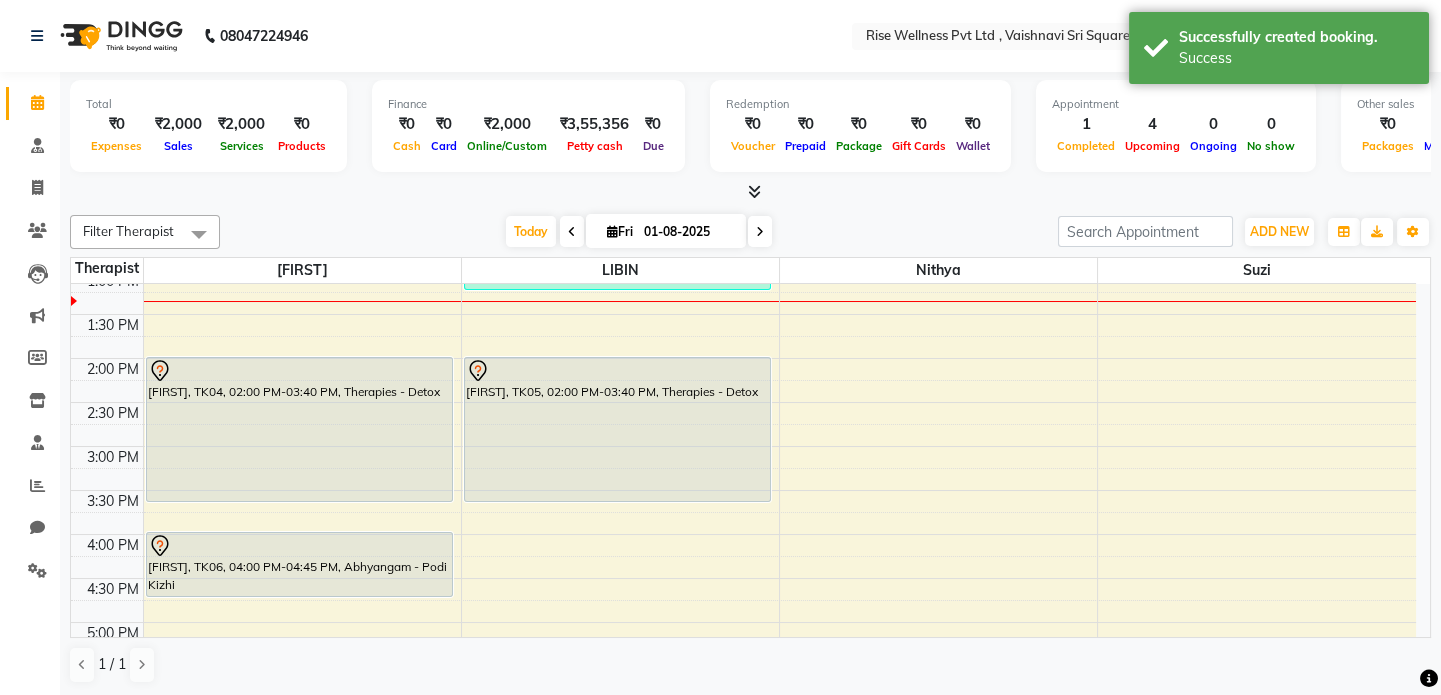 scroll, scrollTop: 454, scrollLeft: 0, axis: vertical 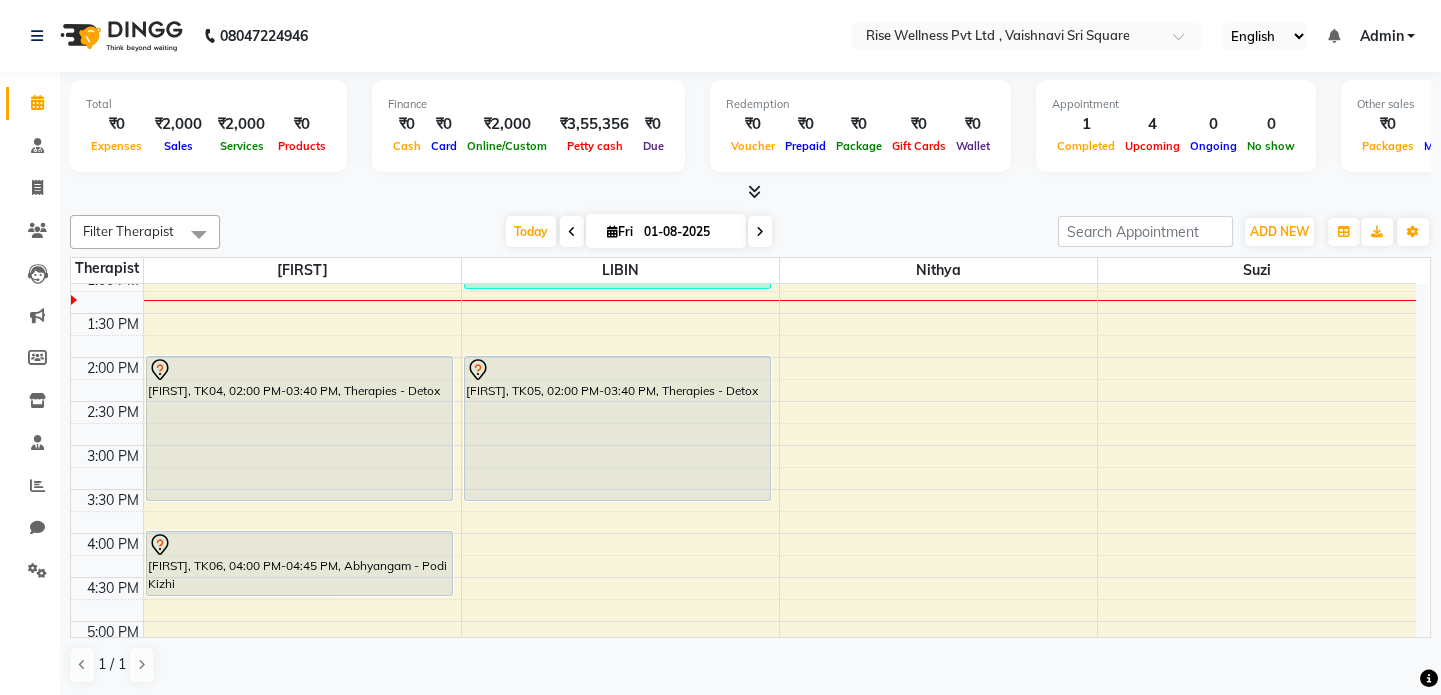 click at bounding box center (760, 231) 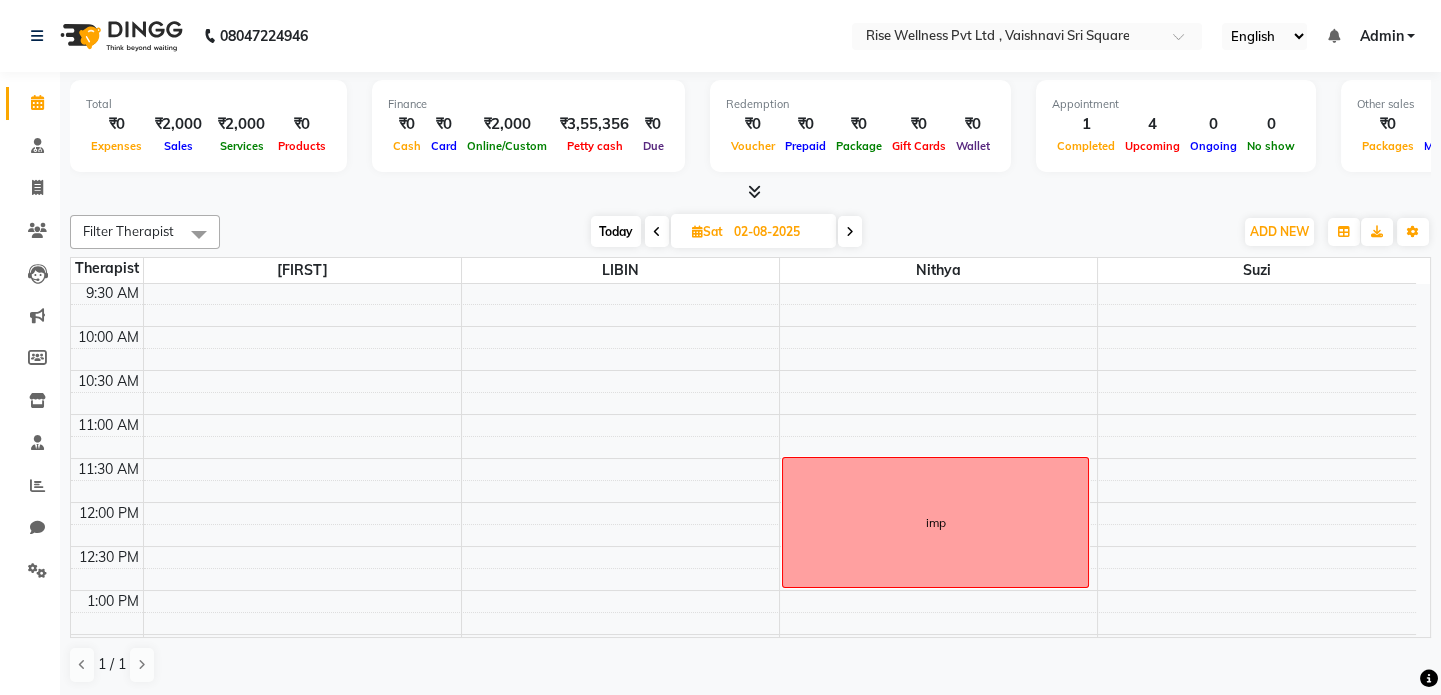 scroll, scrollTop: 181, scrollLeft: 0, axis: vertical 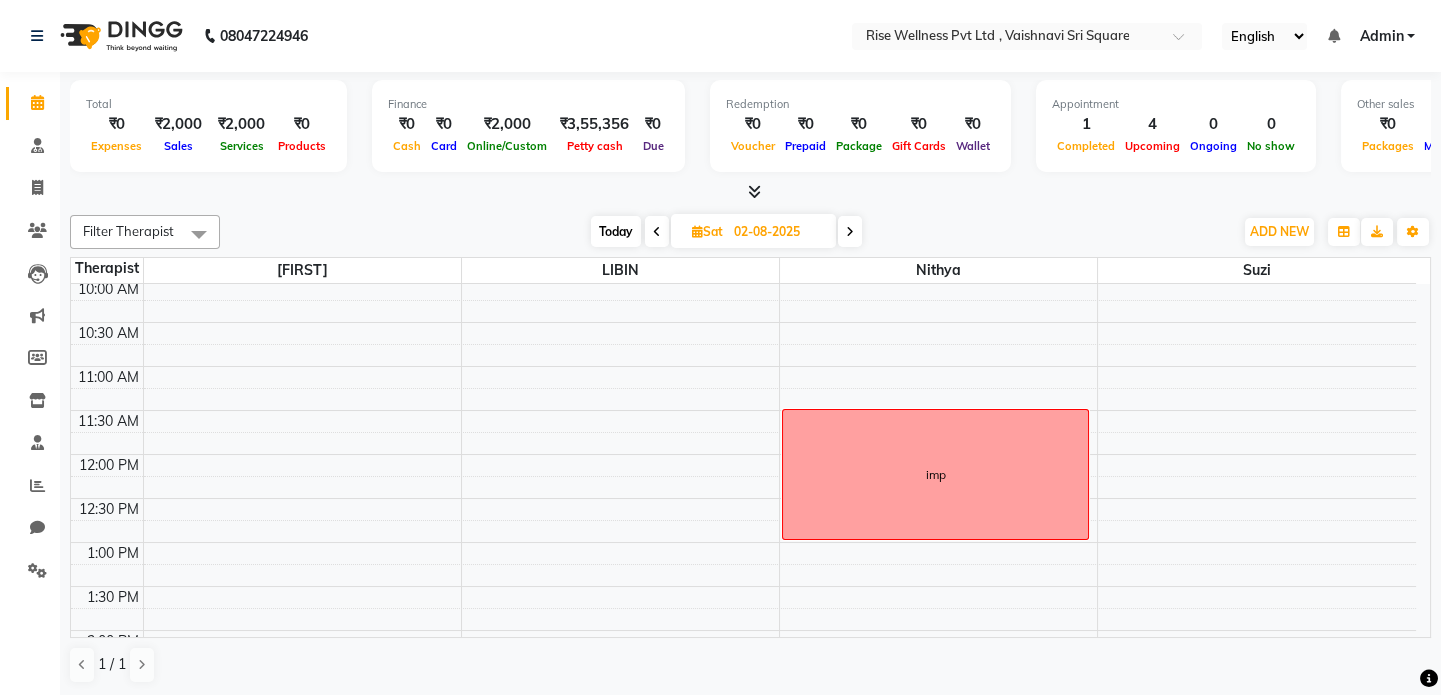 click on "Today" at bounding box center [616, 231] 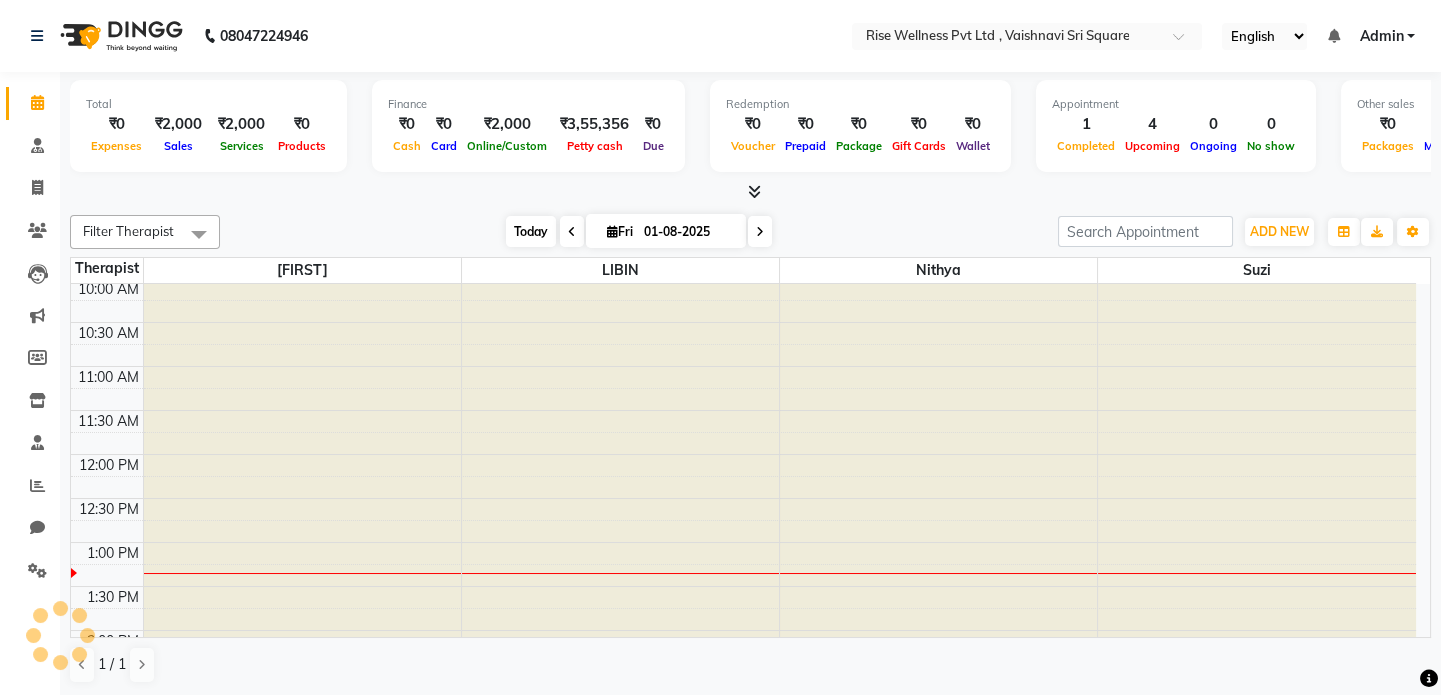 scroll, scrollTop: 439, scrollLeft: 0, axis: vertical 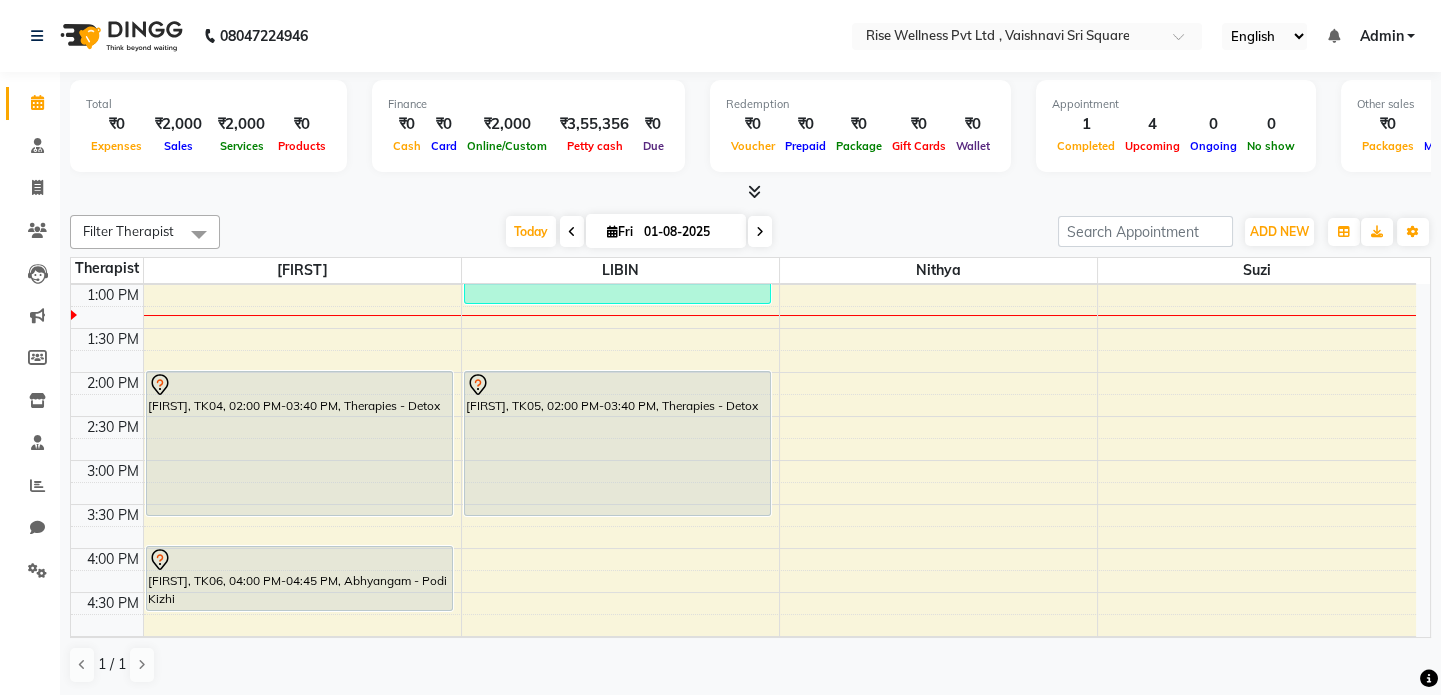 click at bounding box center (760, 231) 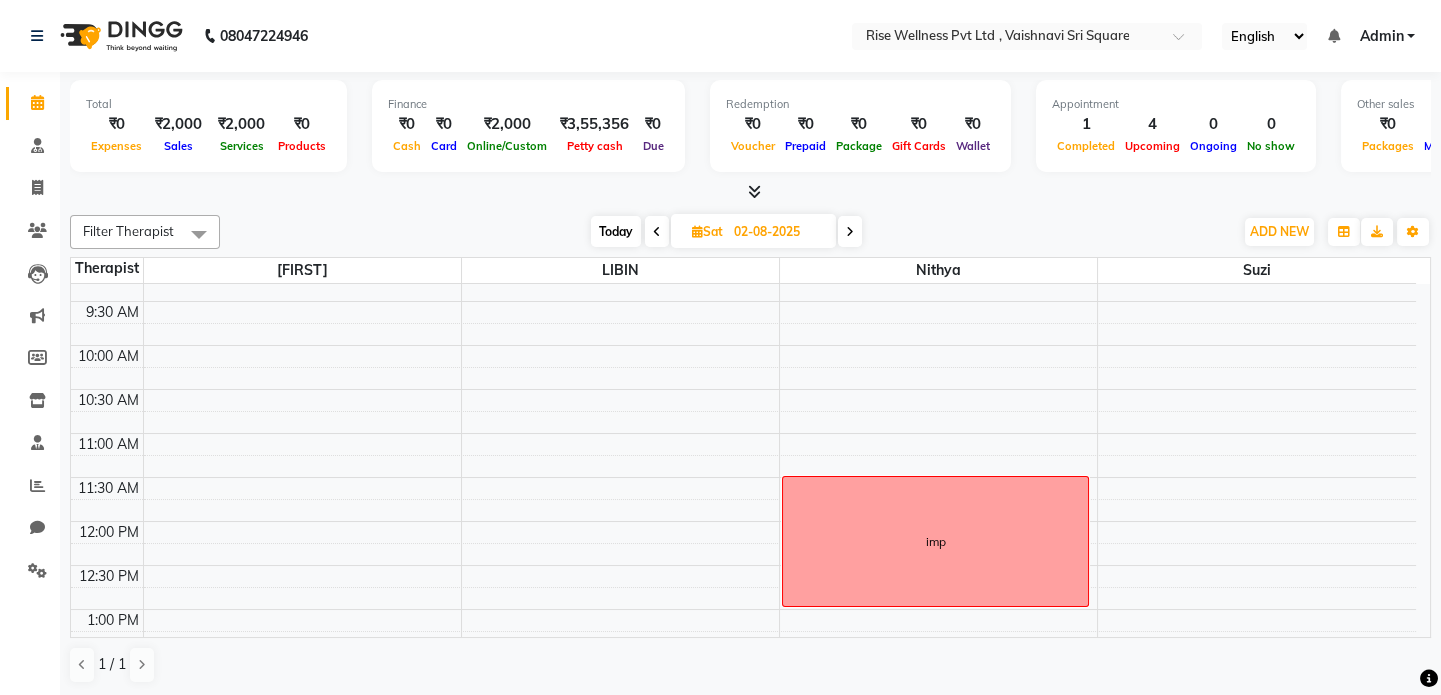 scroll, scrollTop: 90, scrollLeft: 0, axis: vertical 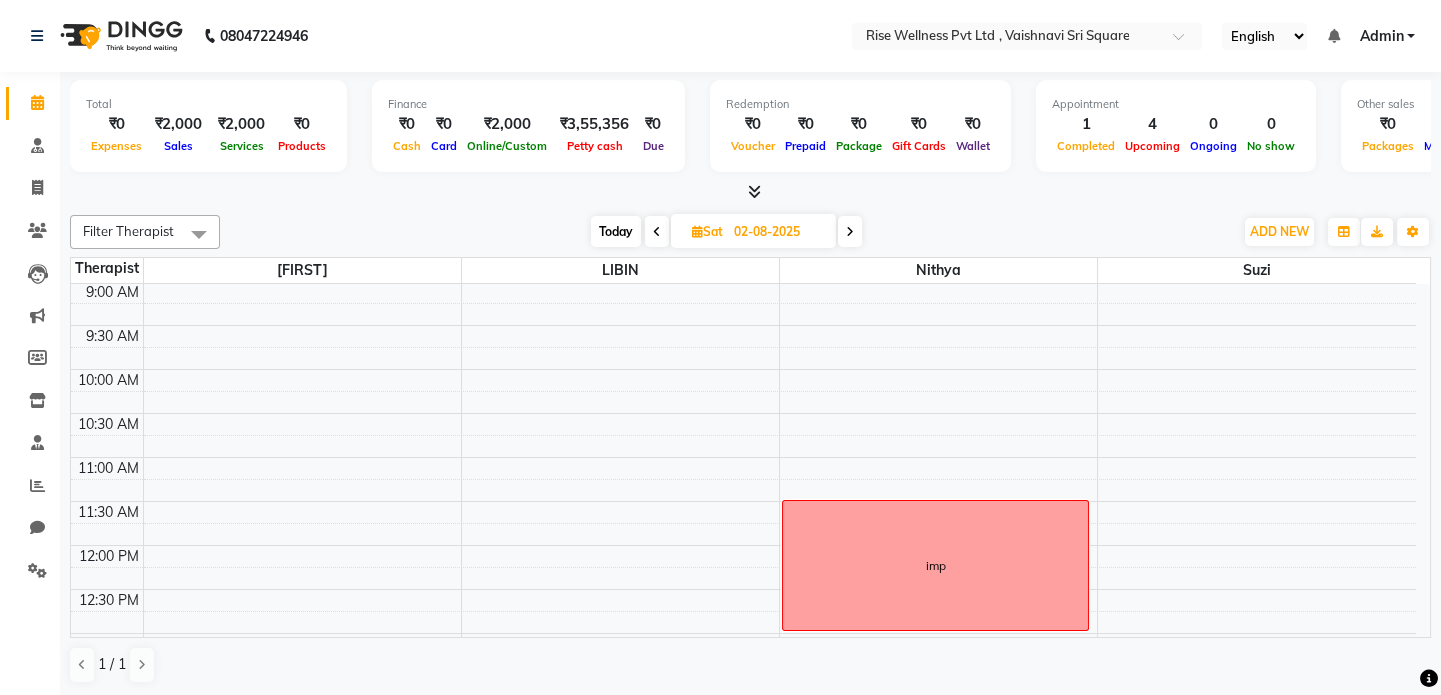 click on "8:00 AM 8:30 AM 9:00 AM 9:30 AM 10:00 AM 10:30 AM 11:00 AM 11:30 AM 12:00 PM 12:30 PM 1:00 PM 1:30 PM 2:00 PM 2:30 PM 3:00 PM 3:30 PM 4:00 PM 4:30 PM 5:00 PM 5:30 PM 6:00 PM 6:30 PM 7:00 PM 7:30 PM 8:00 PM 8:30 PM  imp" at bounding box center (743, 765) 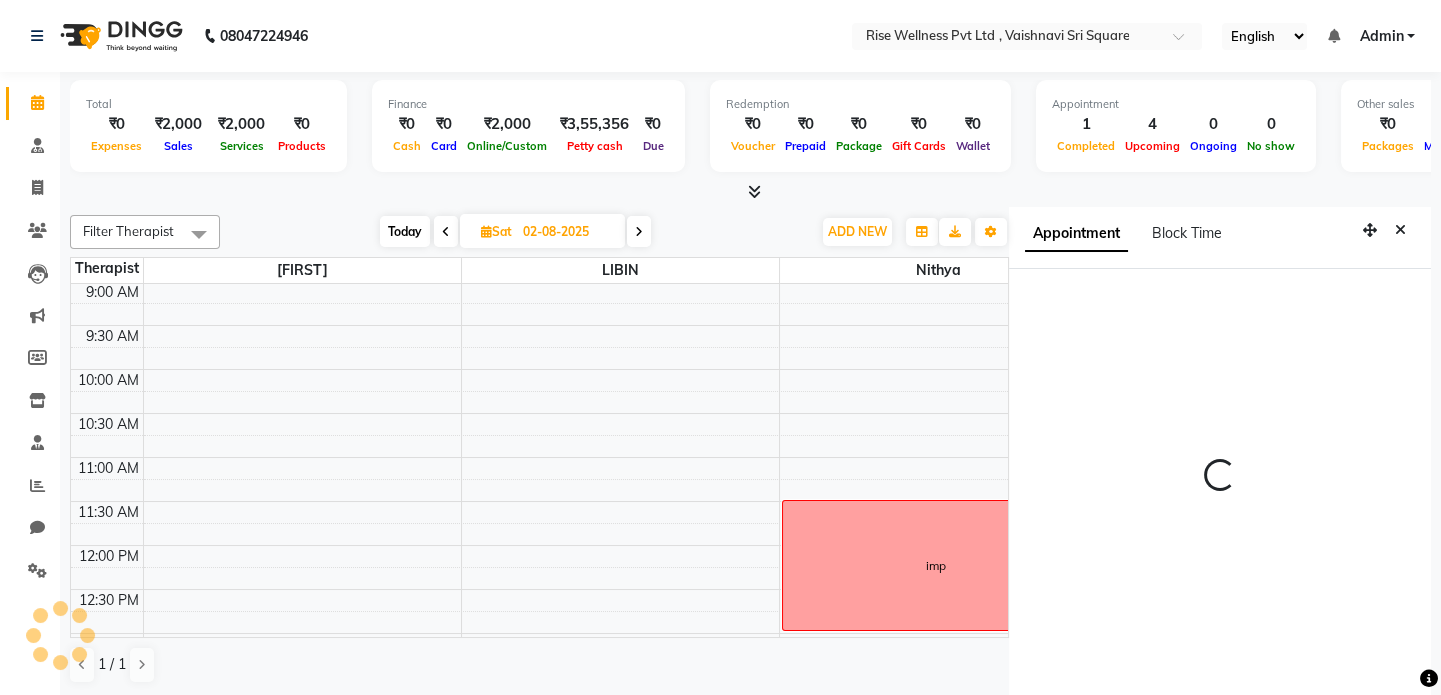 select on "71442" 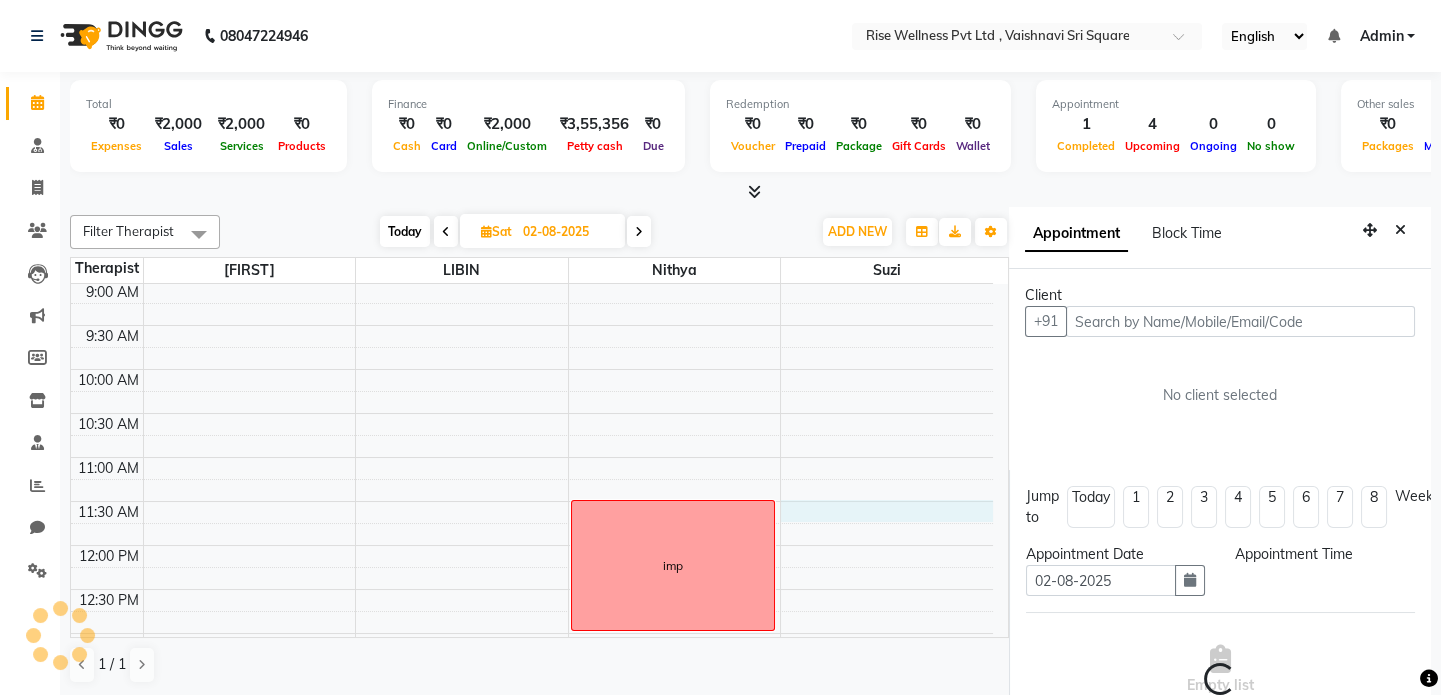 scroll, scrollTop: 8, scrollLeft: 0, axis: vertical 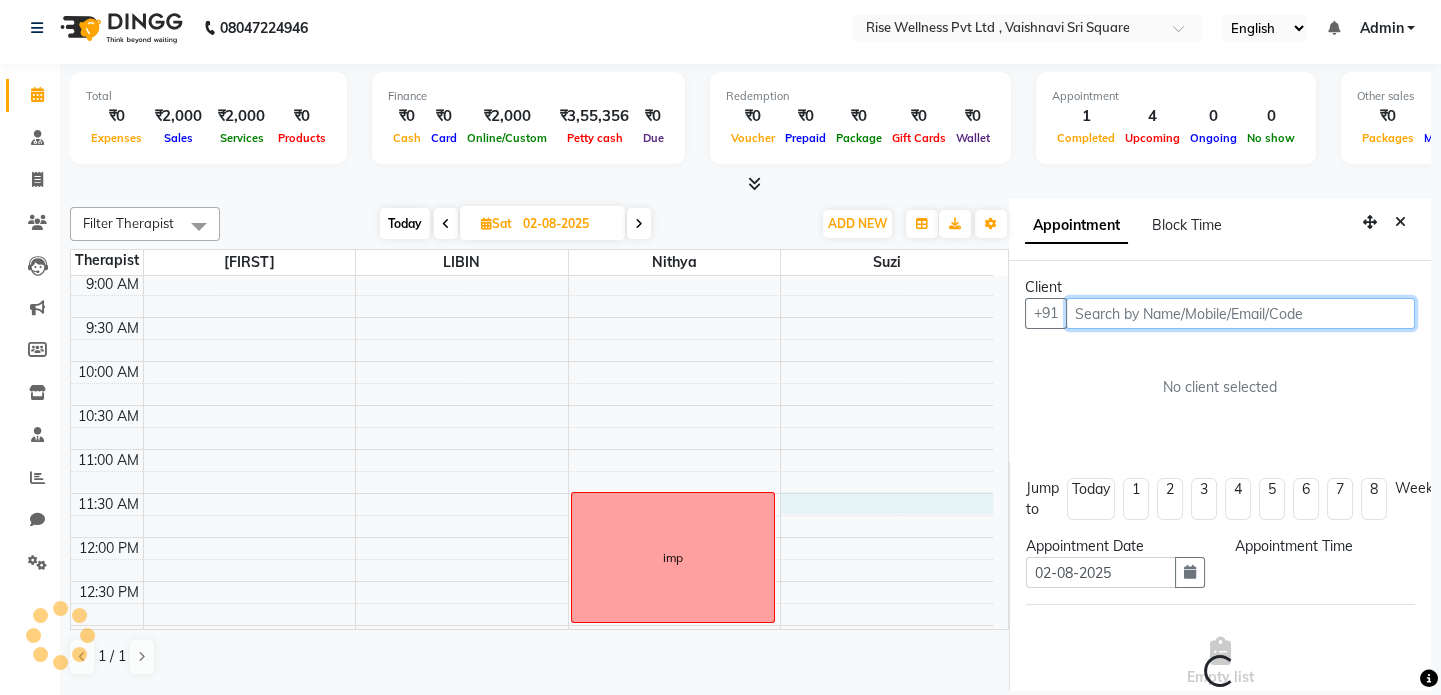 select on "690" 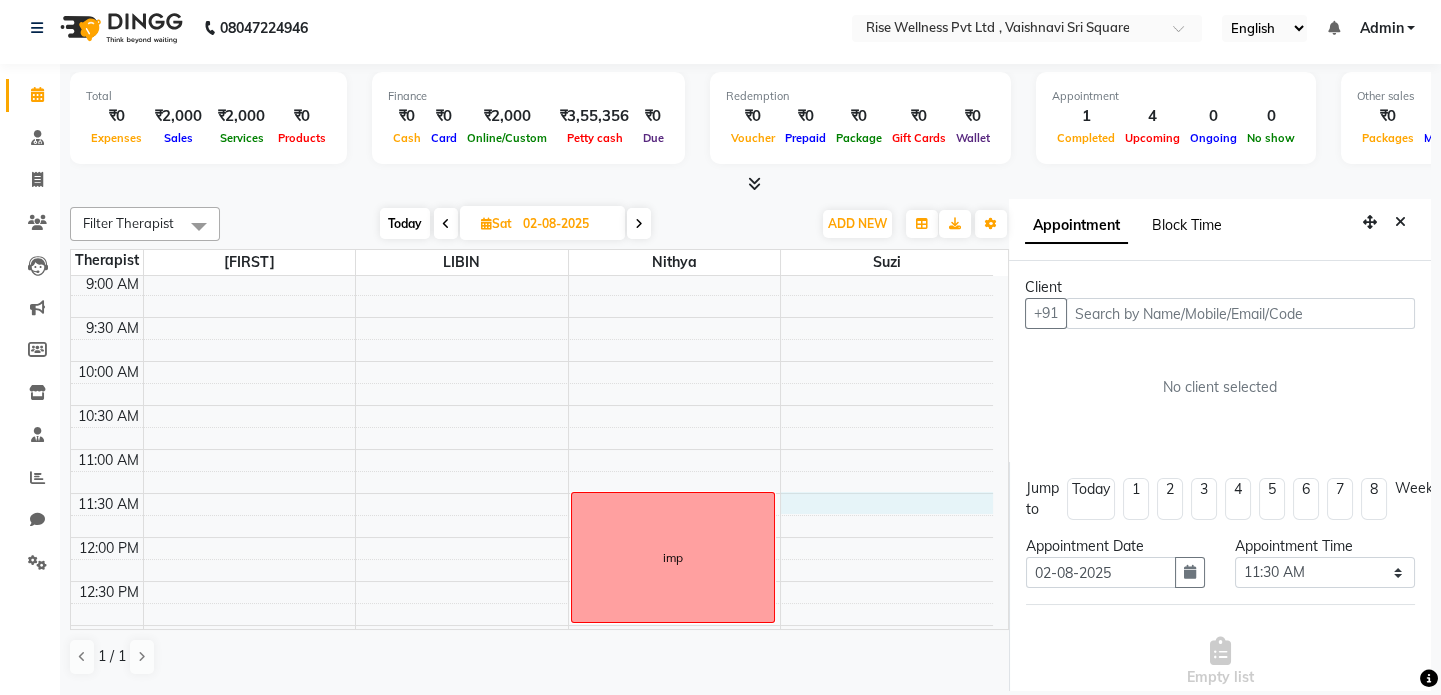 click on "Block Time" at bounding box center (1187, 225) 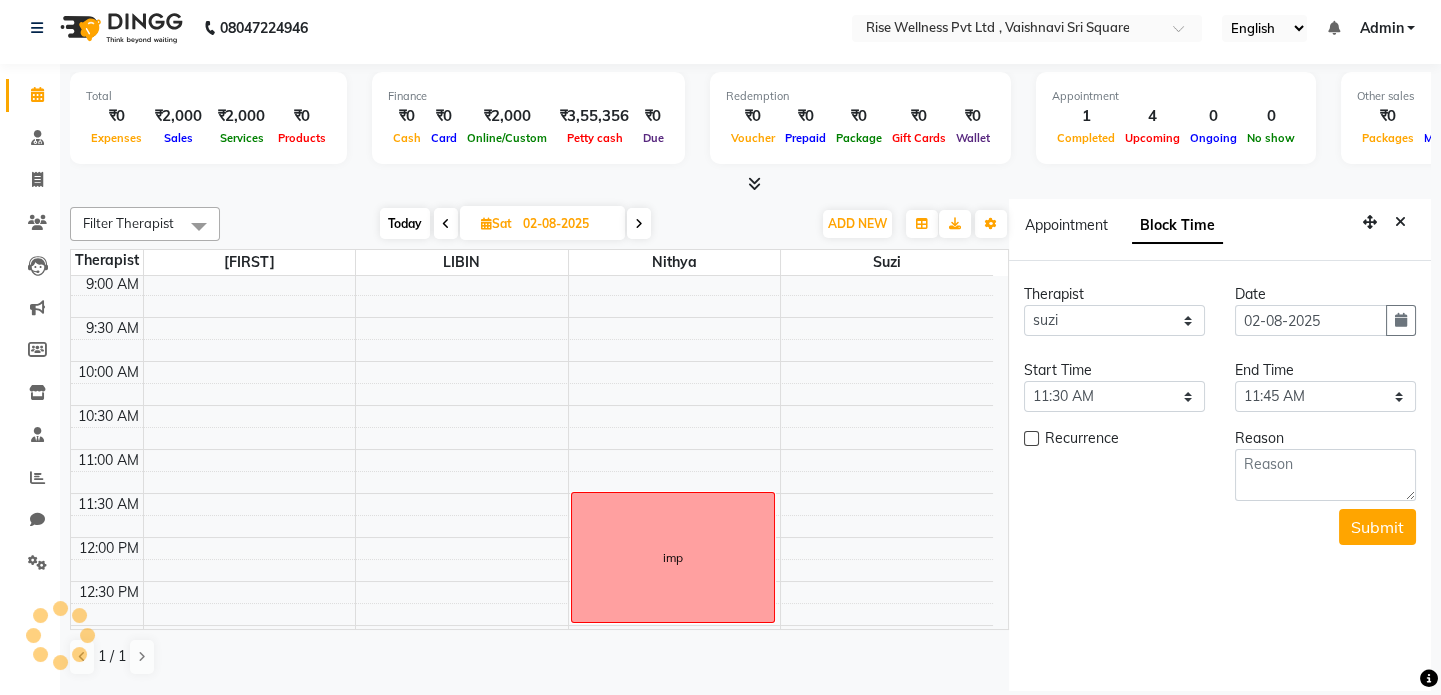 scroll, scrollTop: 439, scrollLeft: 0, axis: vertical 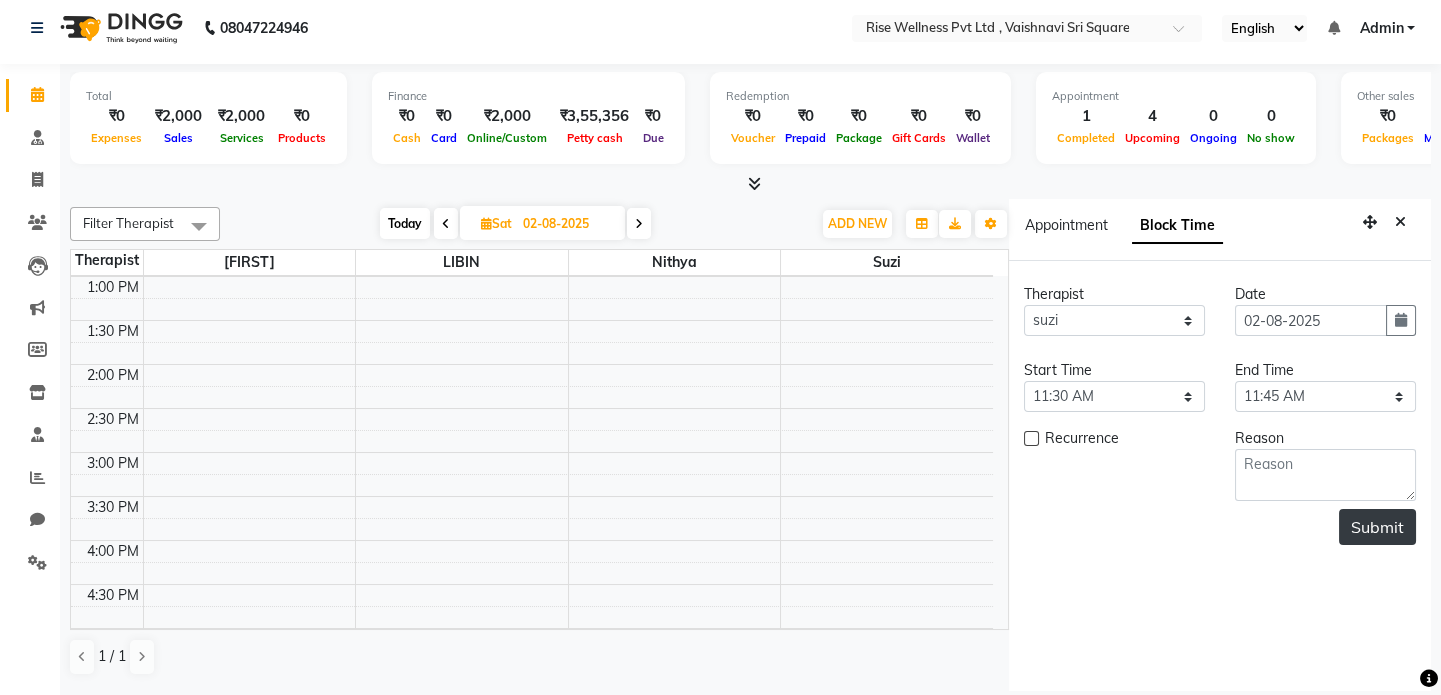 click on "Submit" at bounding box center (1377, 527) 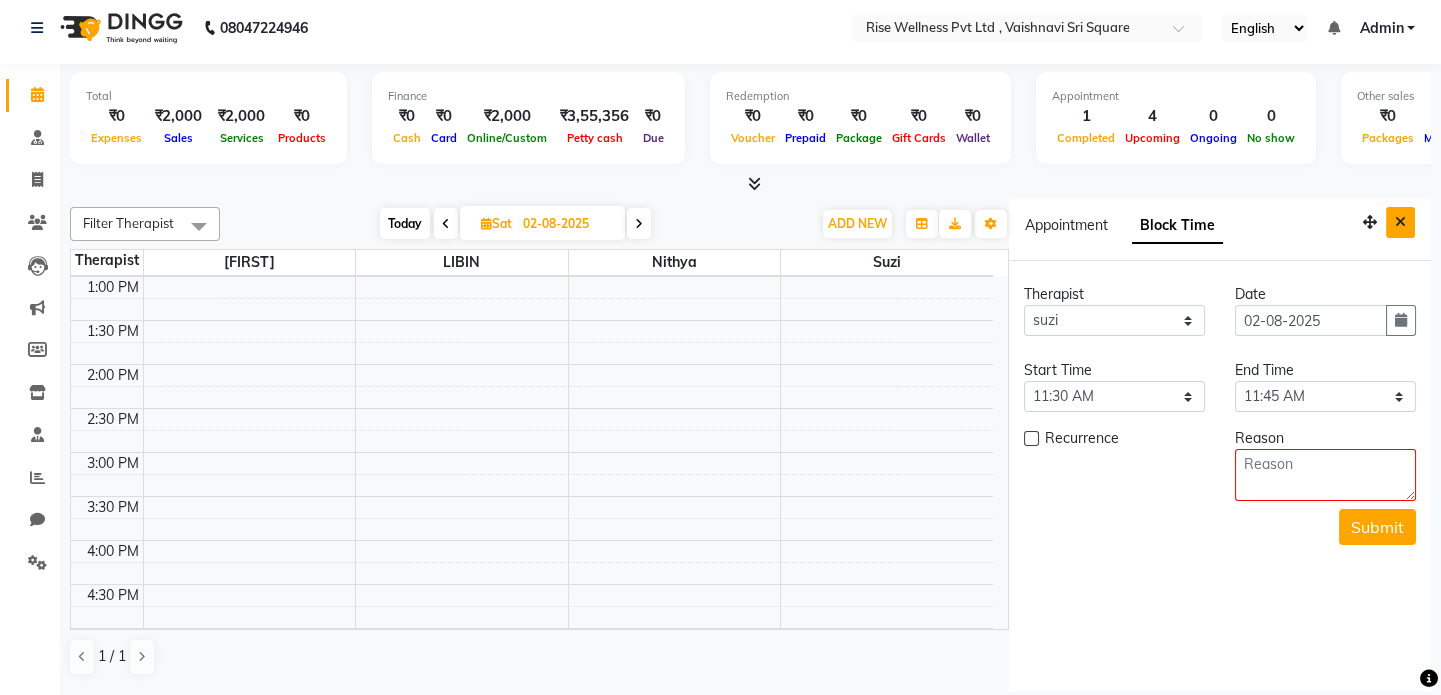 click at bounding box center [1400, 222] 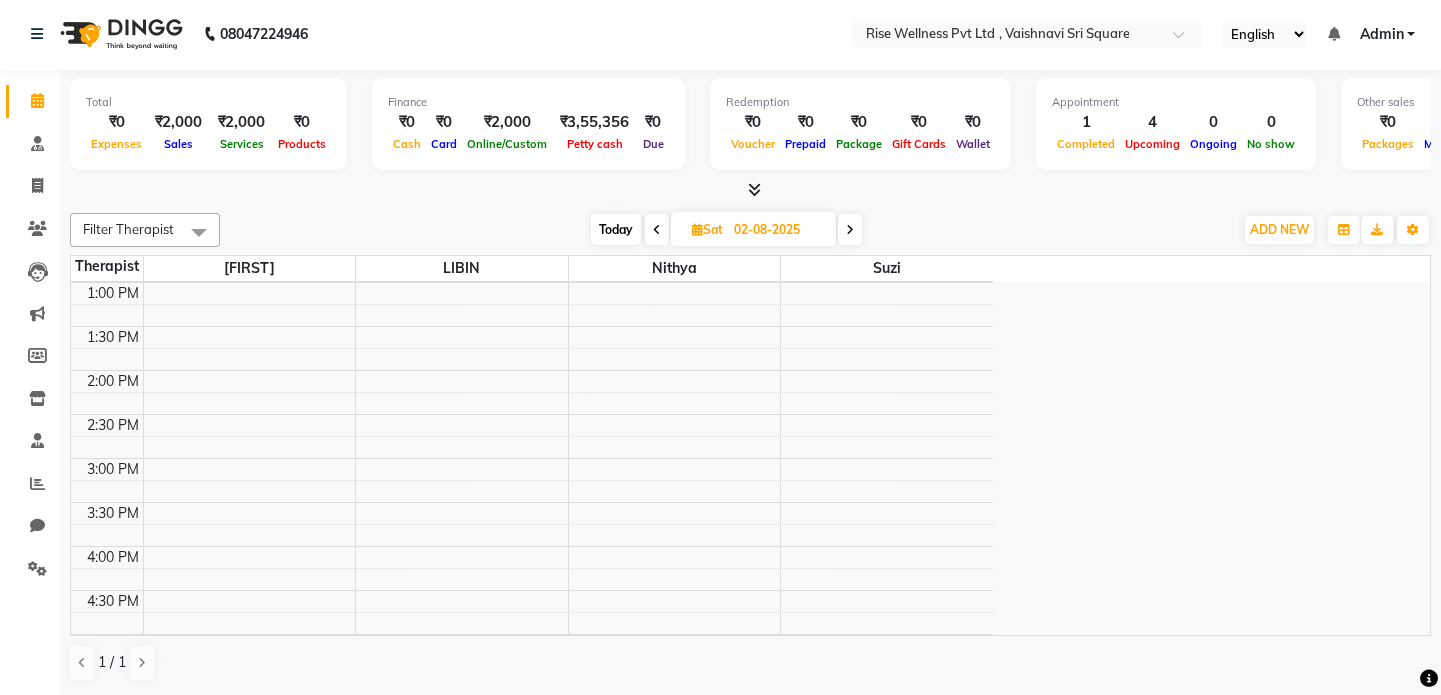 scroll, scrollTop: 0, scrollLeft: 0, axis: both 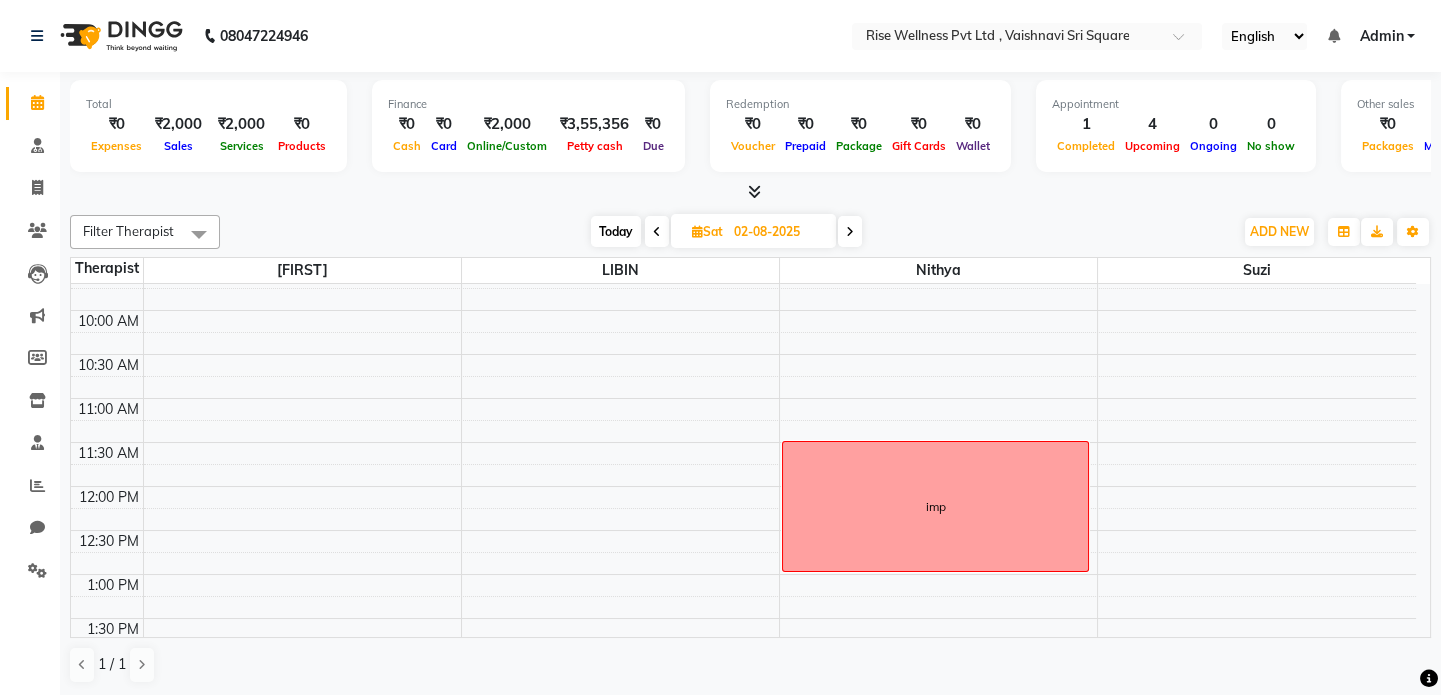 click on "8:00 AM 8:30 AM 9:00 AM 9:30 AM 10:00 AM 10:30 AM 11:00 AM 11:30 AM 12:00 PM 12:30 PM 1:00 PM 1:30 PM 2:00 PM 2:30 PM 3:00 PM 3:30 PM 4:00 PM 4:30 PM 5:00 PM 5:30 PM 6:00 PM 6:30 PM 7:00 PM 7:30 PM 8:00 PM 8:30 PM  imp" at bounding box center [743, 706] 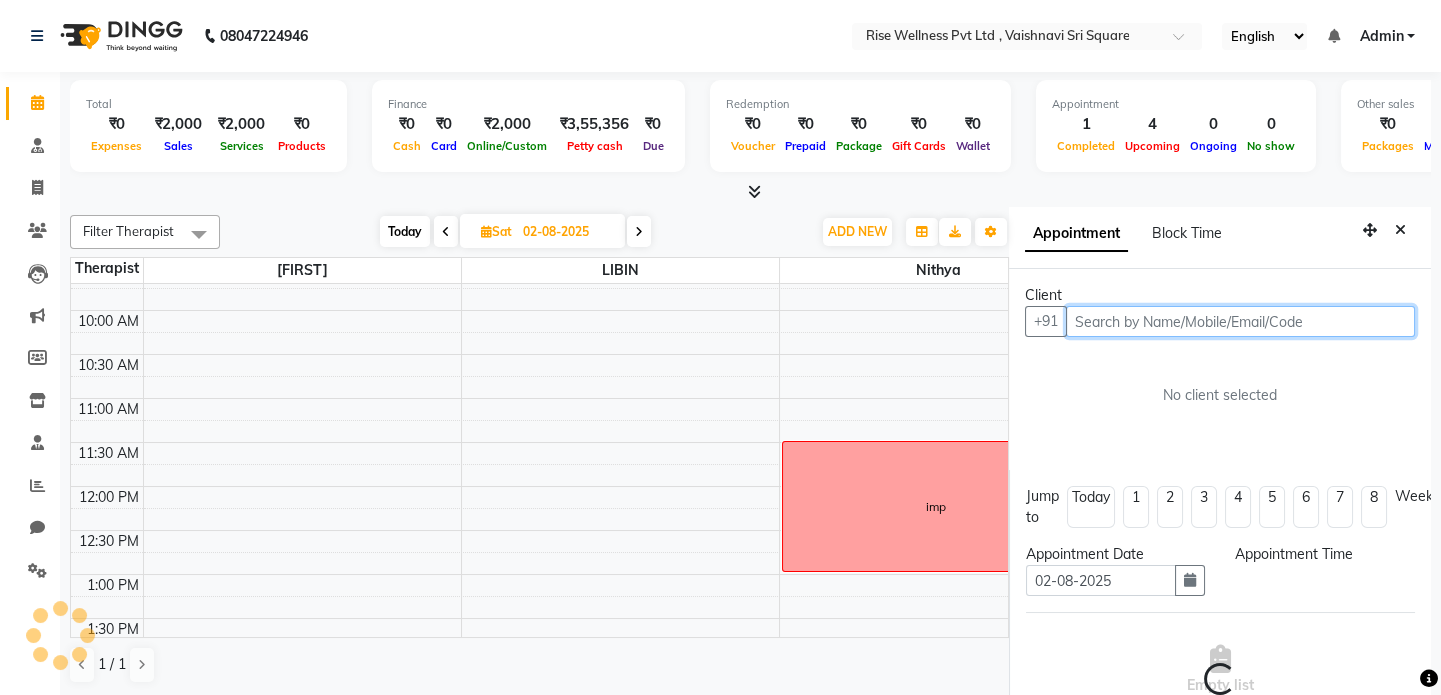 scroll, scrollTop: 8, scrollLeft: 0, axis: vertical 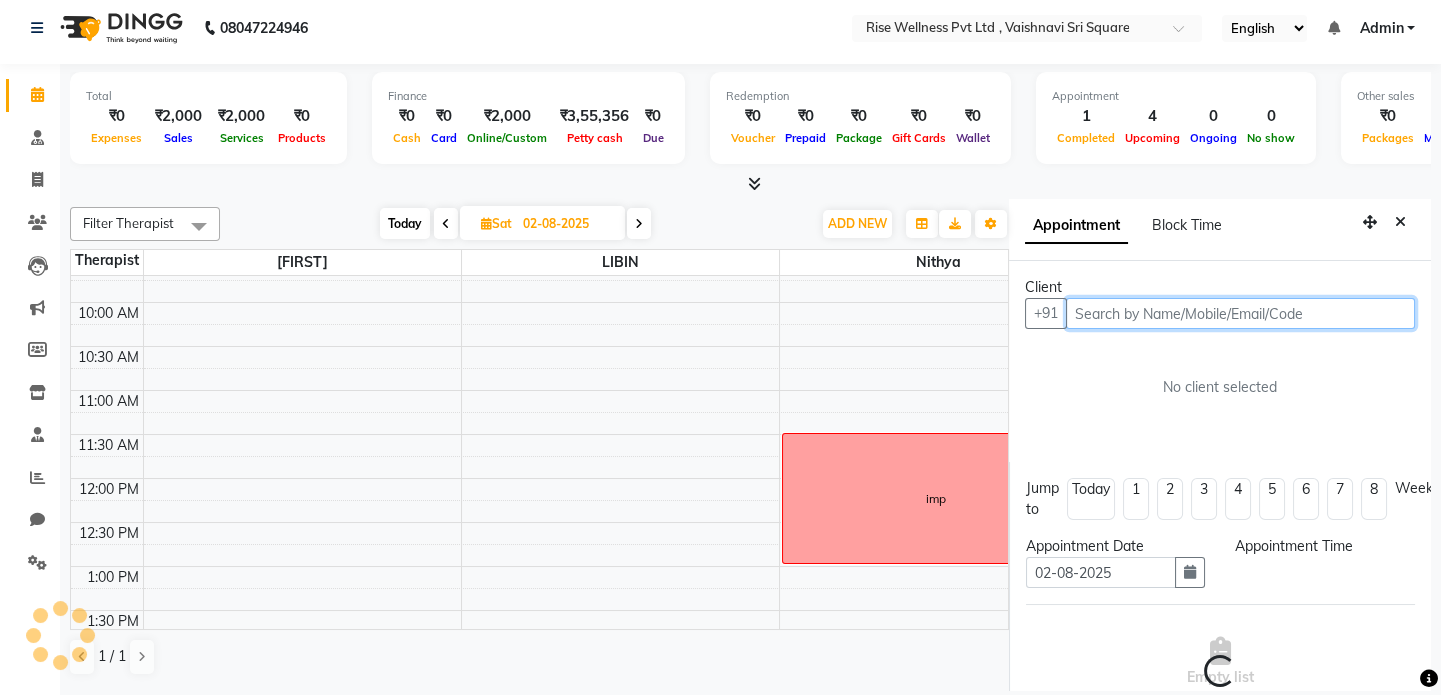 select on "690" 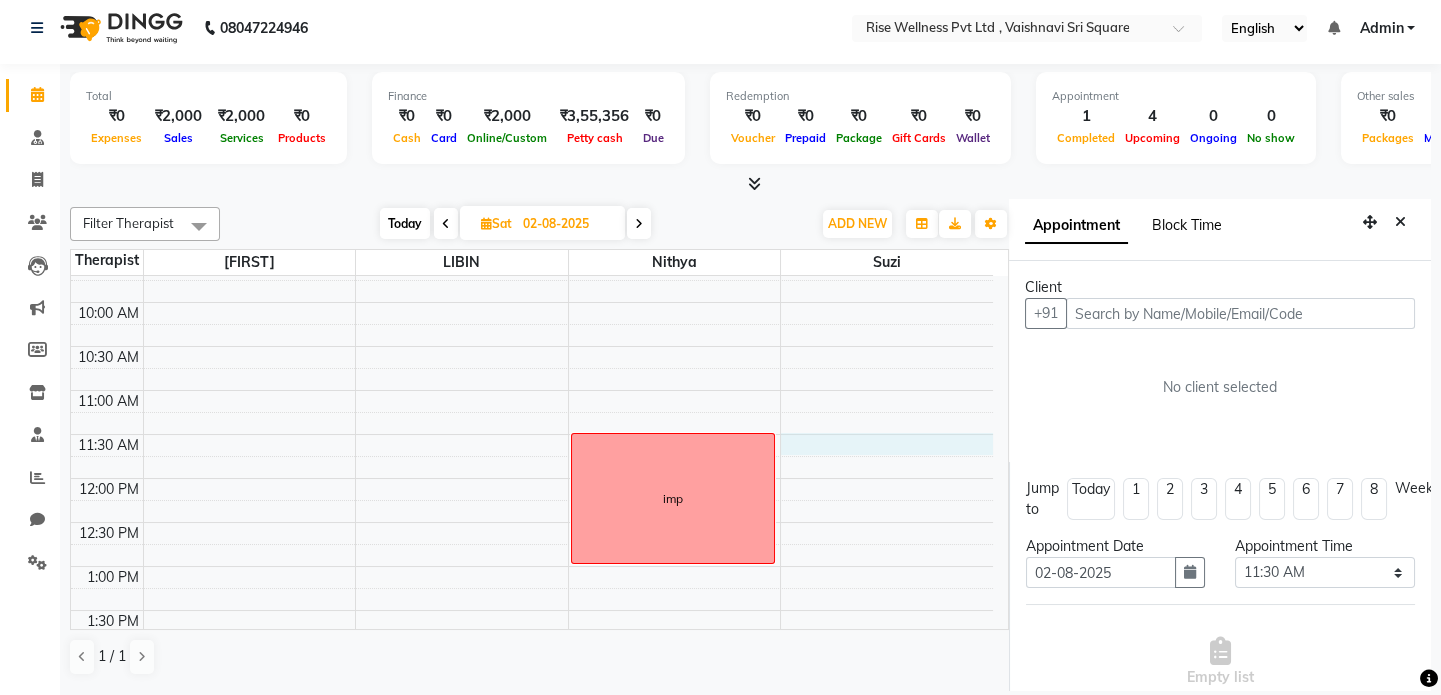 click on "Block Time" at bounding box center [1187, 225] 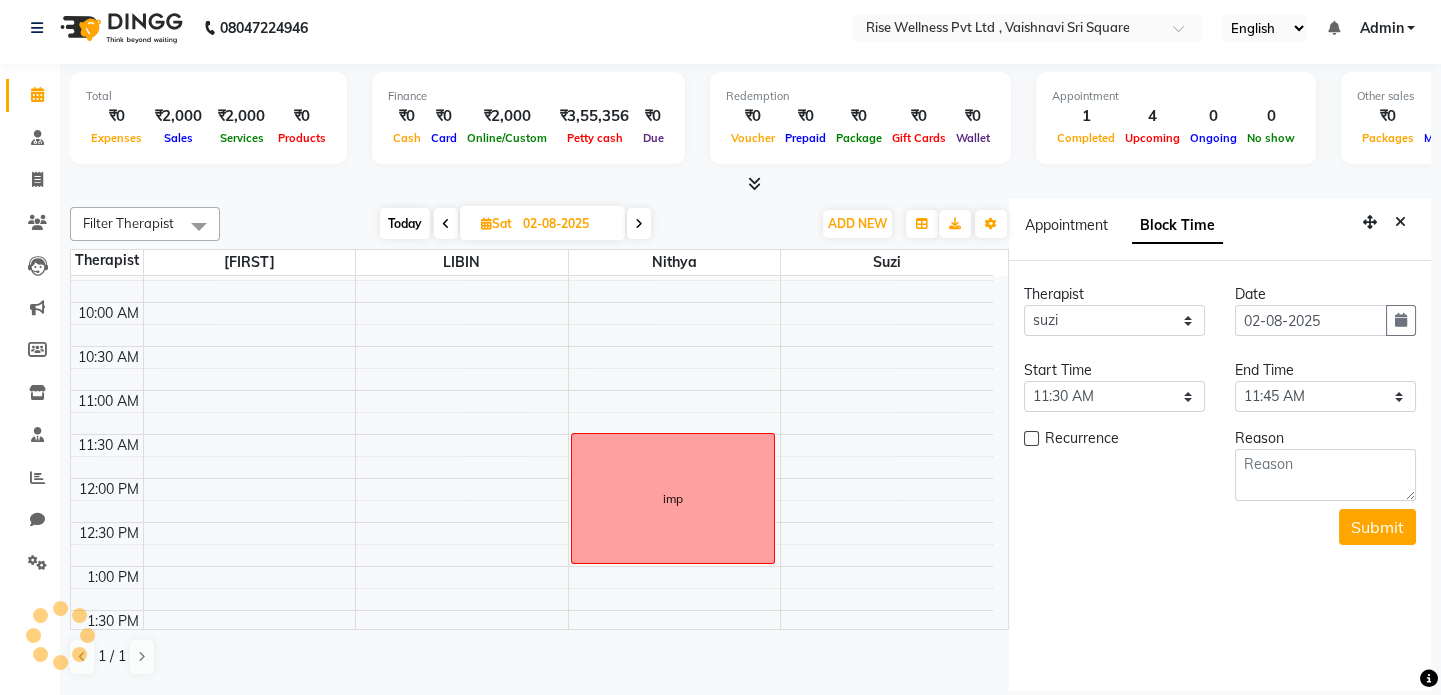 scroll, scrollTop: 439, scrollLeft: 0, axis: vertical 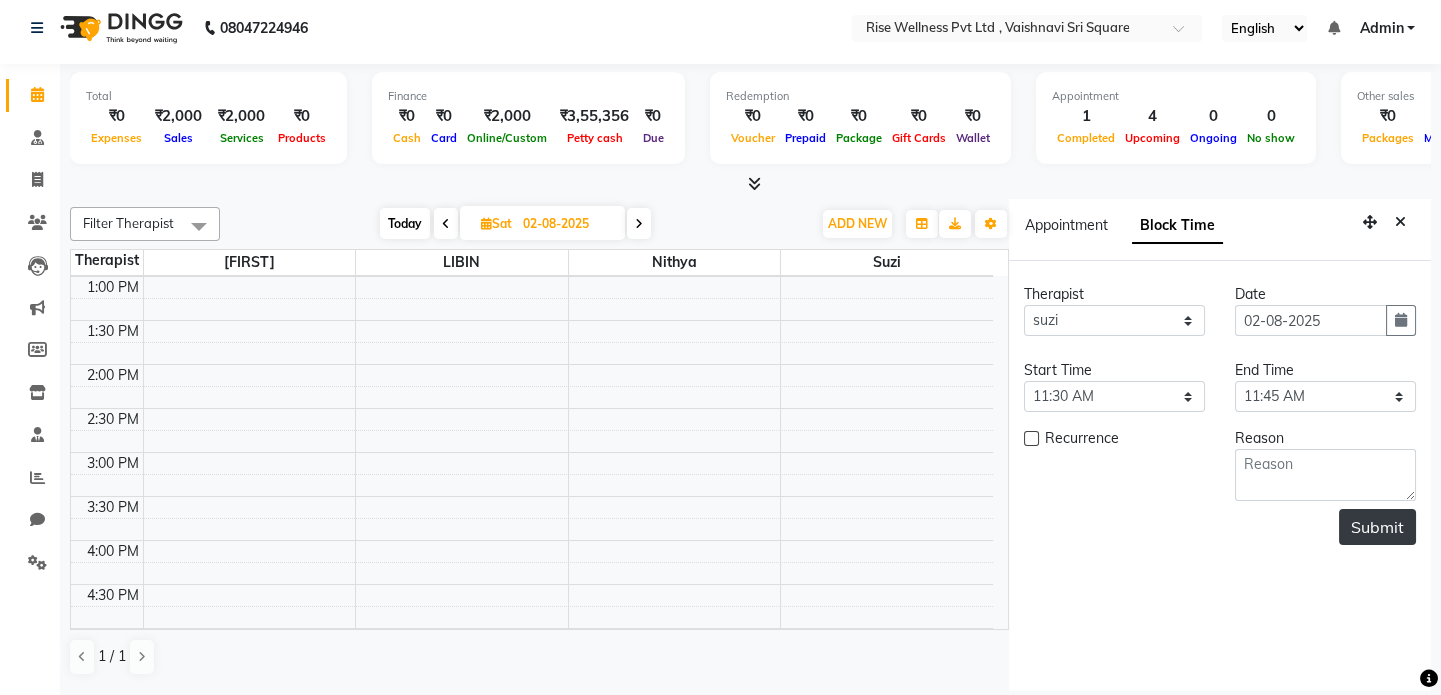 click on "Submit" at bounding box center [1377, 527] 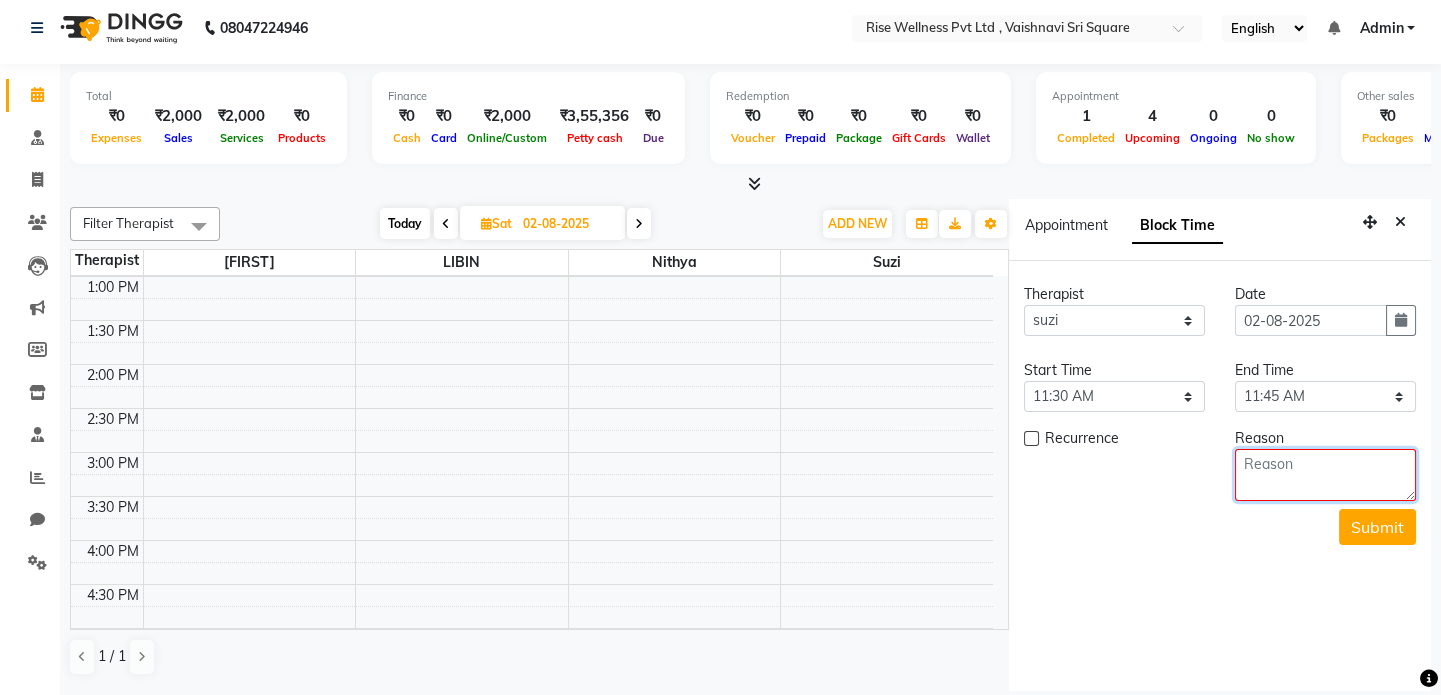 click at bounding box center (1325, 475) 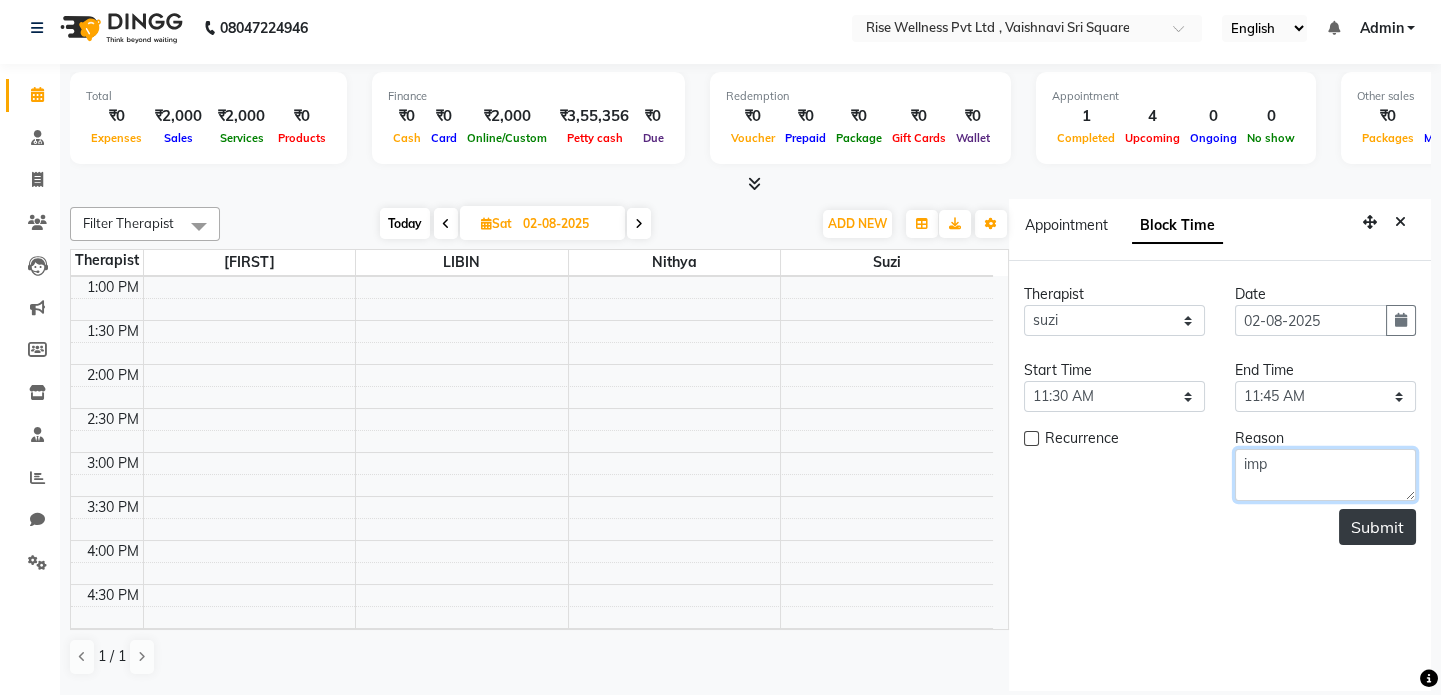 type on "imp" 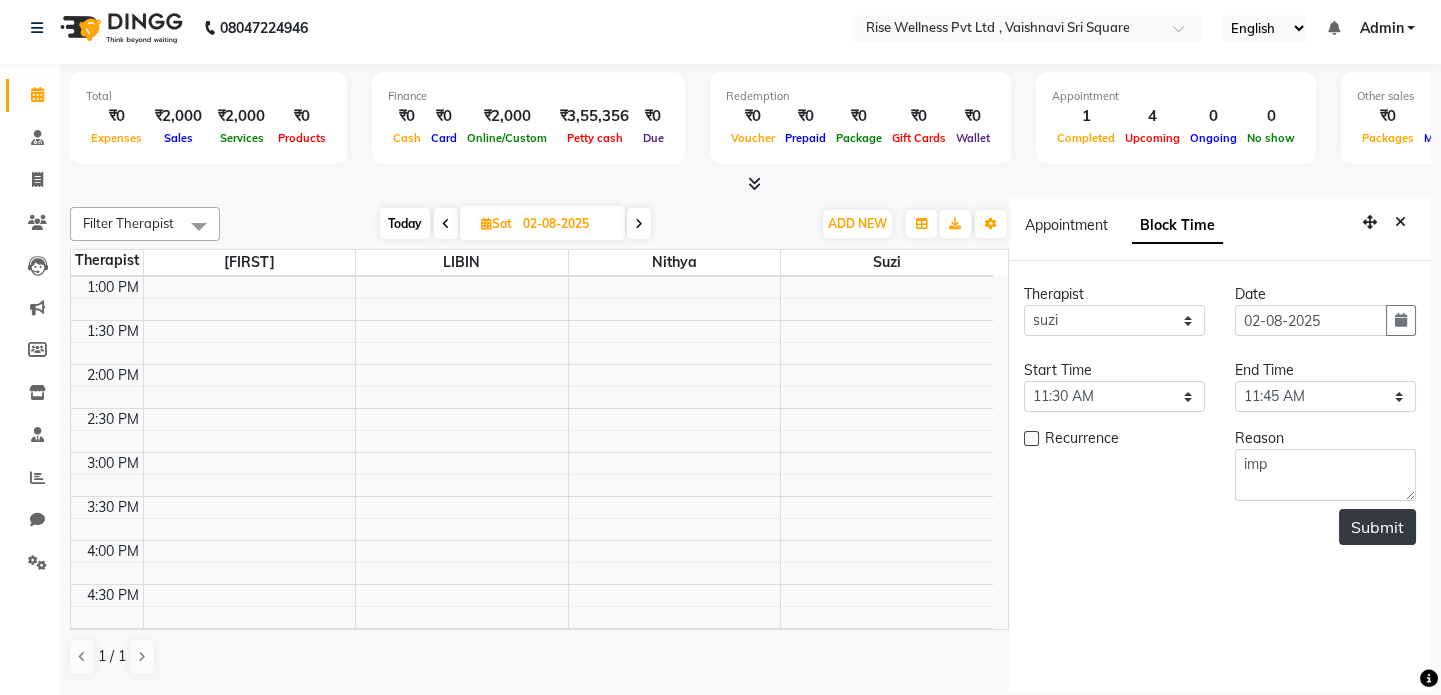 click on "Submit" at bounding box center (1377, 527) 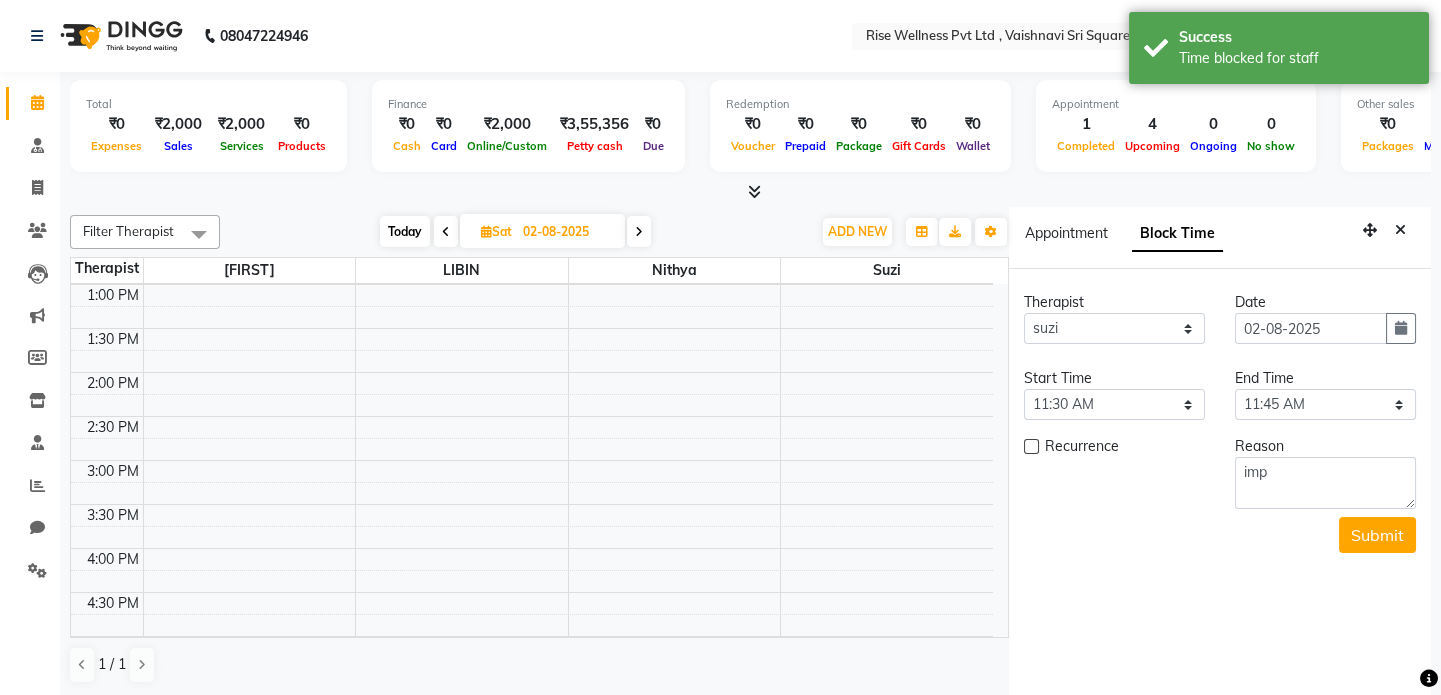 scroll, scrollTop: 8, scrollLeft: 0, axis: vertical 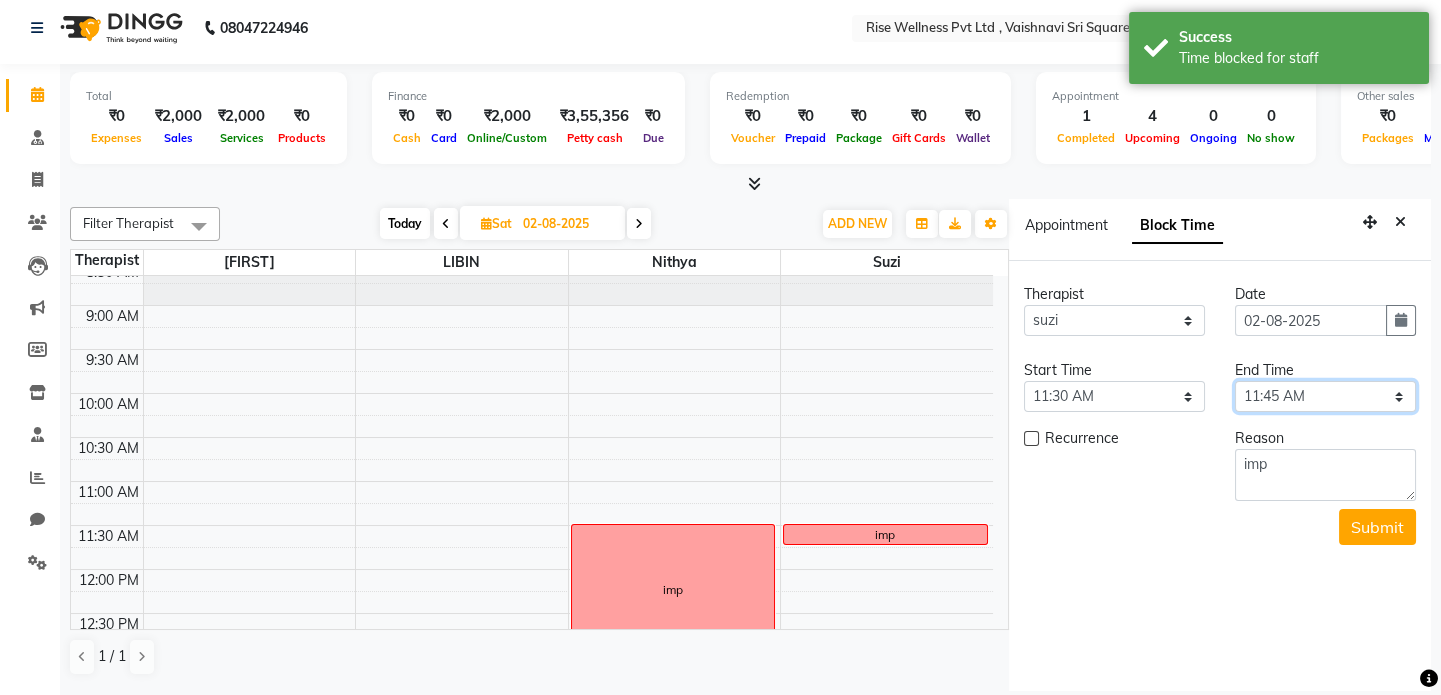 click on "Select 09:00 AM 09:15 AM 09:30 AM 09:45 AM 10:00 AM 10:15 AM 10:30 AM 10:45 AM 11:00 AM 11:15 AM 11:30 AM 11:45 AM 12:00 PM 12:15 PM 12:30 PM 12:45 PM 01:00 PM 01:15 PM 01:30 PM 01:45 PM 02:00 PM 02:15 PM 02:30 PM 02:45 PM 03:00 PM 03:15 PM 03:30 PM 03:45 PM 04:00 PM 04:15 PM 04:30 PM 04:45 PM 05:00 PM 05:15 PM 05:30 PM 05:45 PM 06:00 PM 06:15 PM 06:30 PM 06:45 PM 07:00 PM 07:15 PM 07:30 PM 07:45 PM 08:00 PM" at bounding box center (1325, 396) 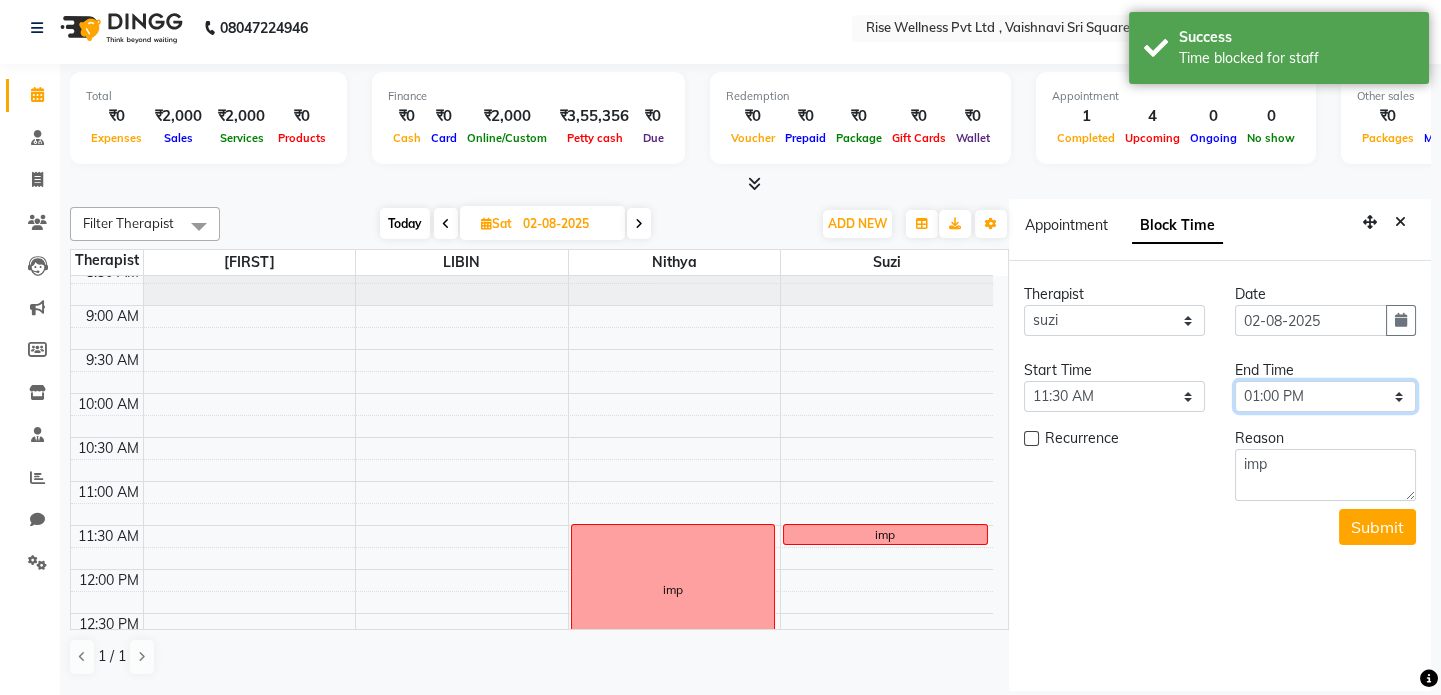 click on "Select 09:00 AM 09:15 AM 09:30 AM 09:45 AM 10:00 AM 10:15 AM 10:30 AM 10:45 AM 11:00 AM 11:15 AM 11:30 AM 11:45 AM 12:00 PM 12:15 PM 12:30 PM 12:45 PM 01:00 PM 01:15 PM 01:30 PM 01:45 PM 02:00 PM 02:15 PM 02:30 PM 02:45 PM 03:00 PM 03:15 PM 03:30 PM 03:45 PM 04:00 PM 04:15 PM 04:30 PM 04:45 PM 05:00 PM 05:15 PM 05:30 PM 05:45 PM 06:00 PM 06:15 PM 06:30 PM 06:45 PM 07:00 PM 07:15 PM 07:30 PM 07:45 PM 08:00 PM" at bounding box center [1325, 396] 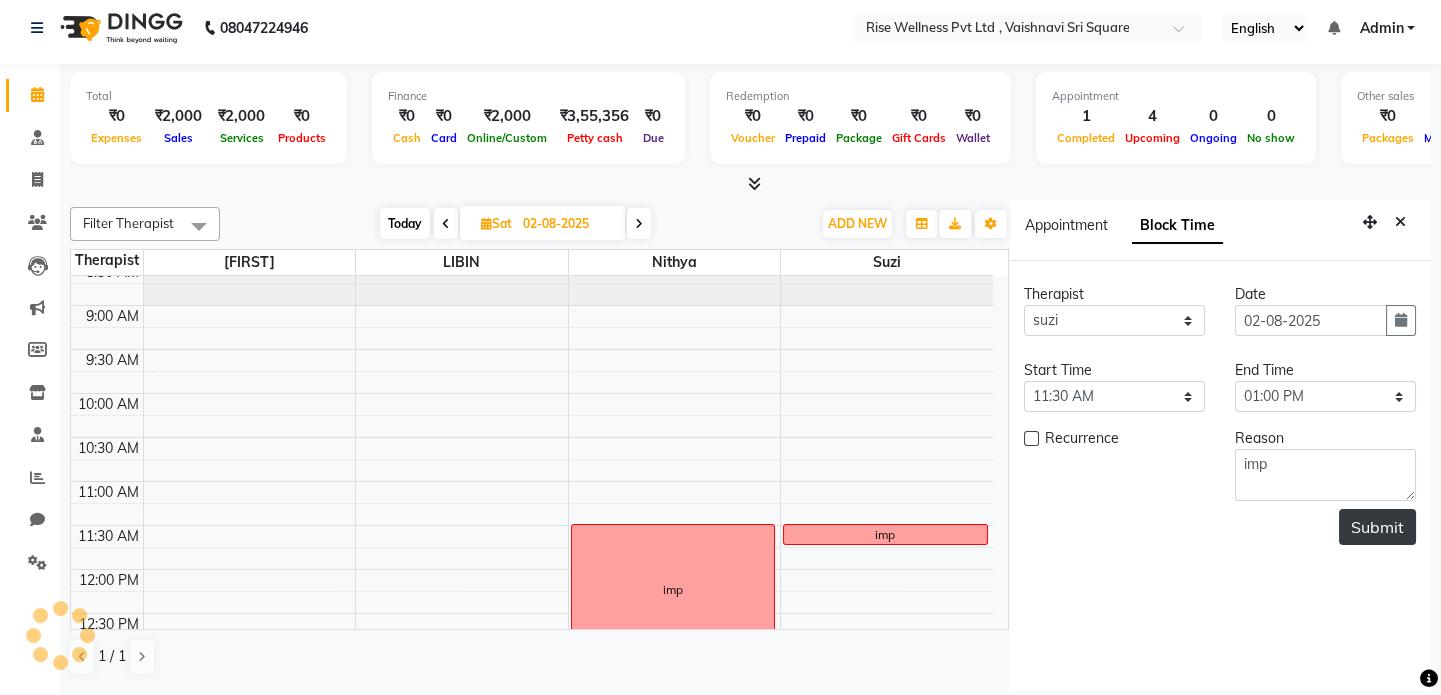 click on "Submit" at bounding box center (1377, 527) 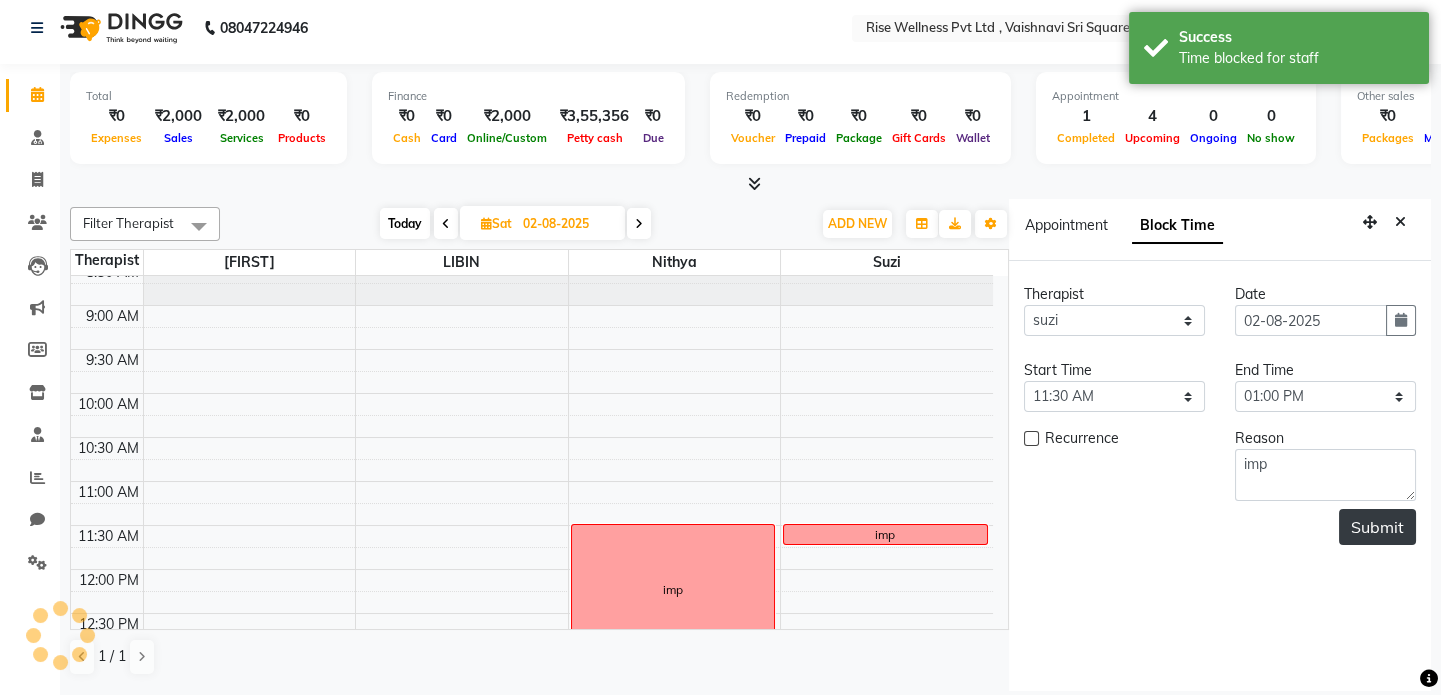 scroll, scrollTop: 0, scrollLeft: 0, axis: both 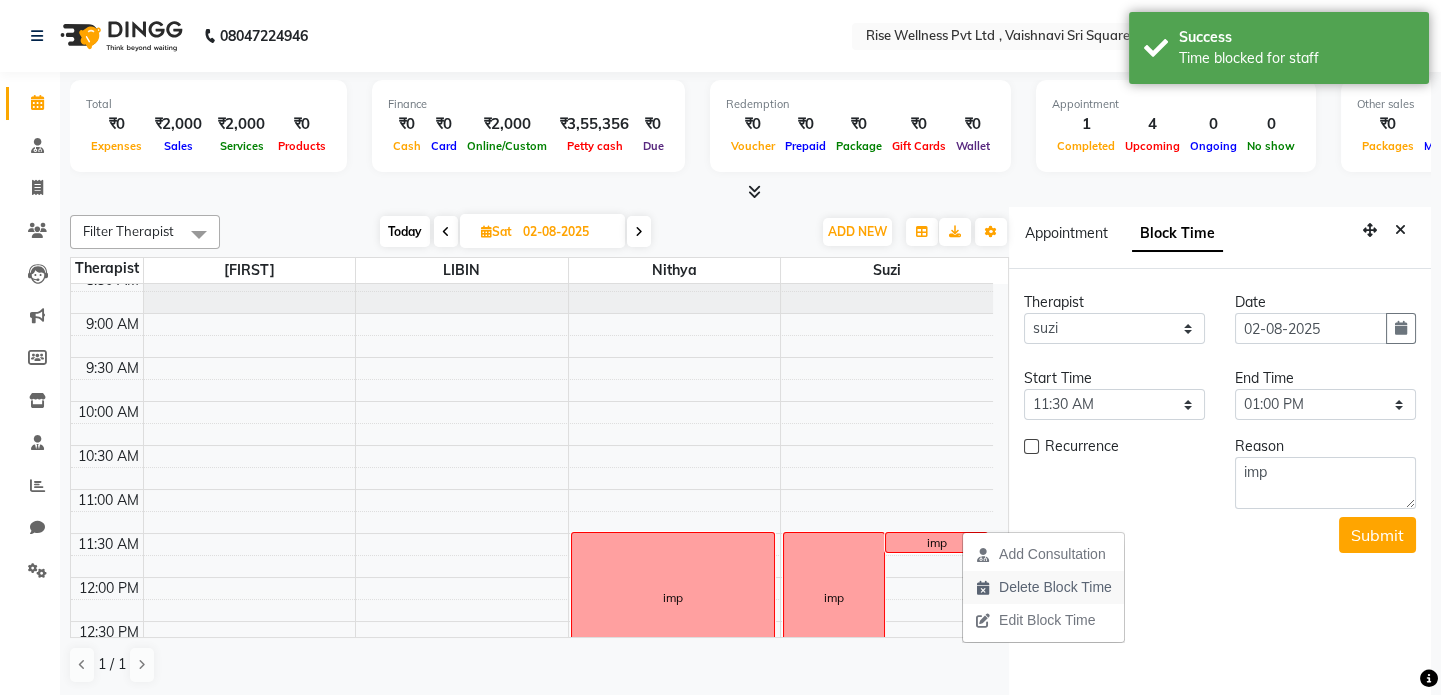 click on "Delete Block Time" at bounding box center [1055, 587] 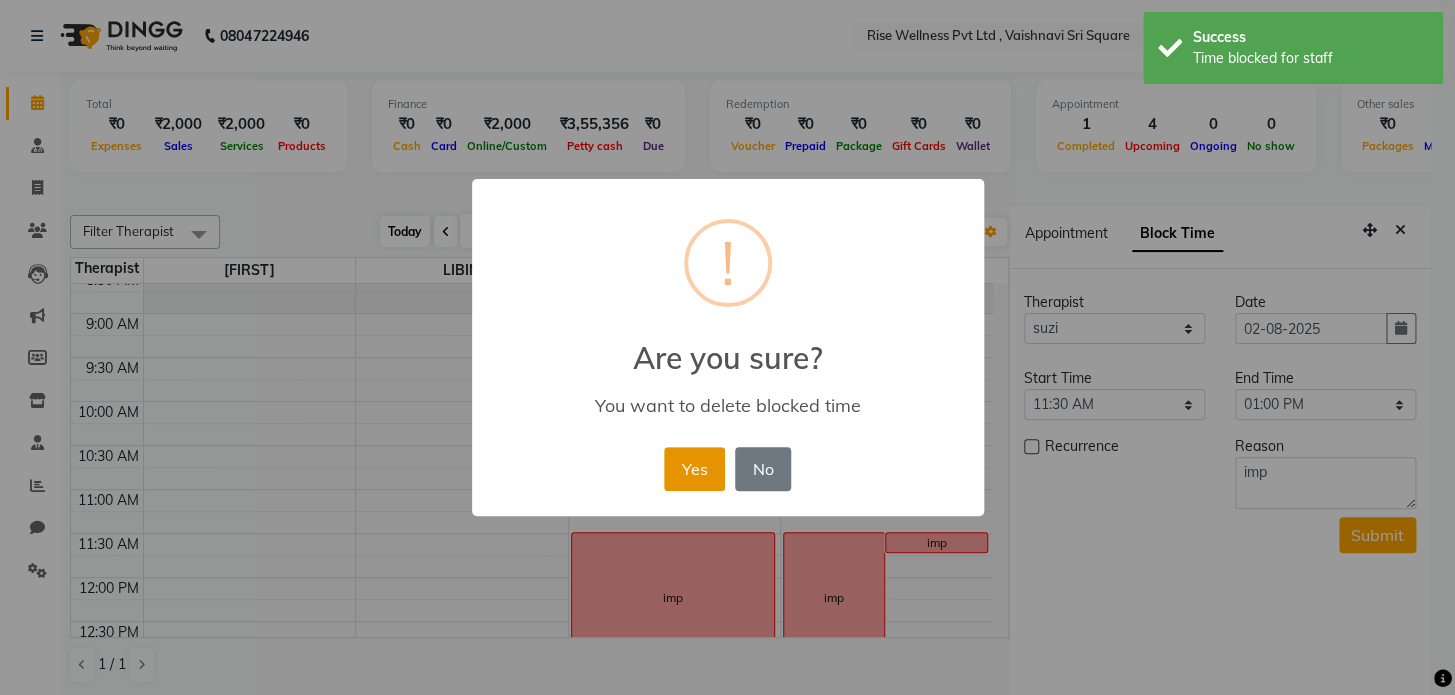 click on "Yes" at bounding box center [694, 469] 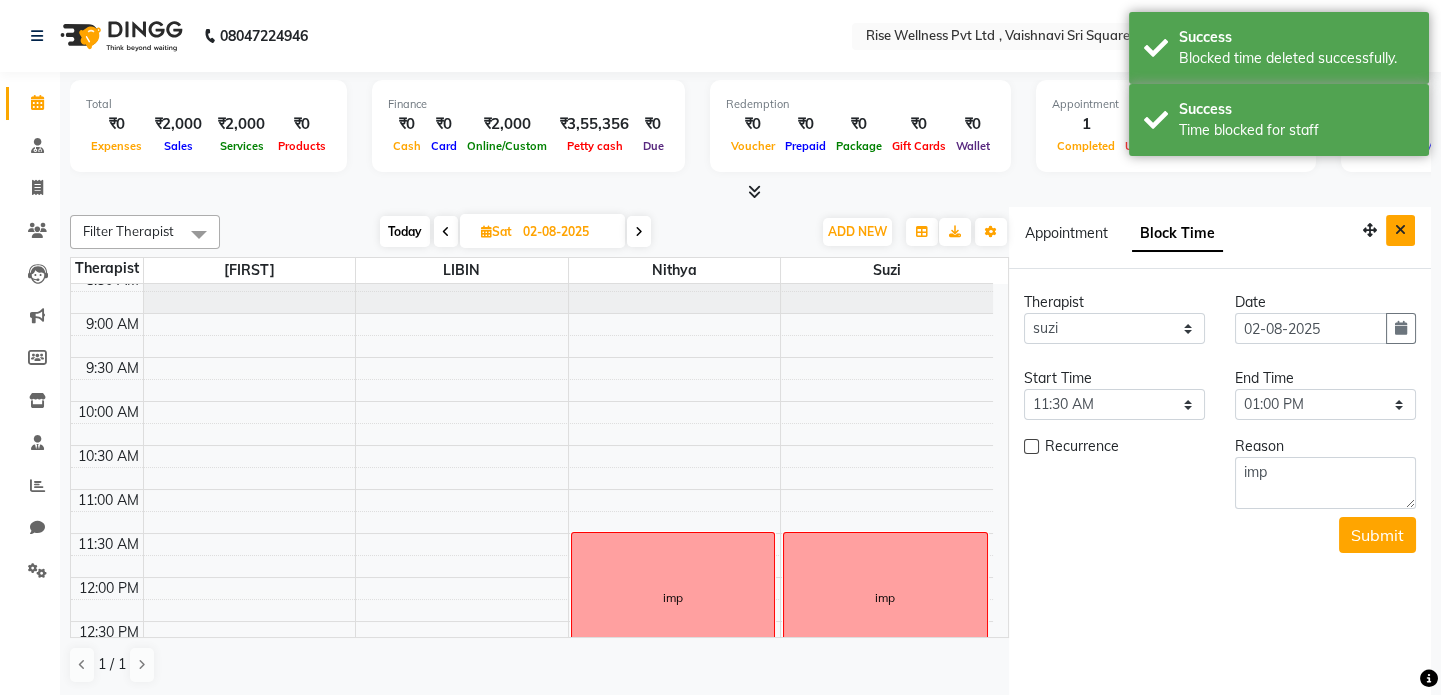 click at bounding box center (1400, 230) 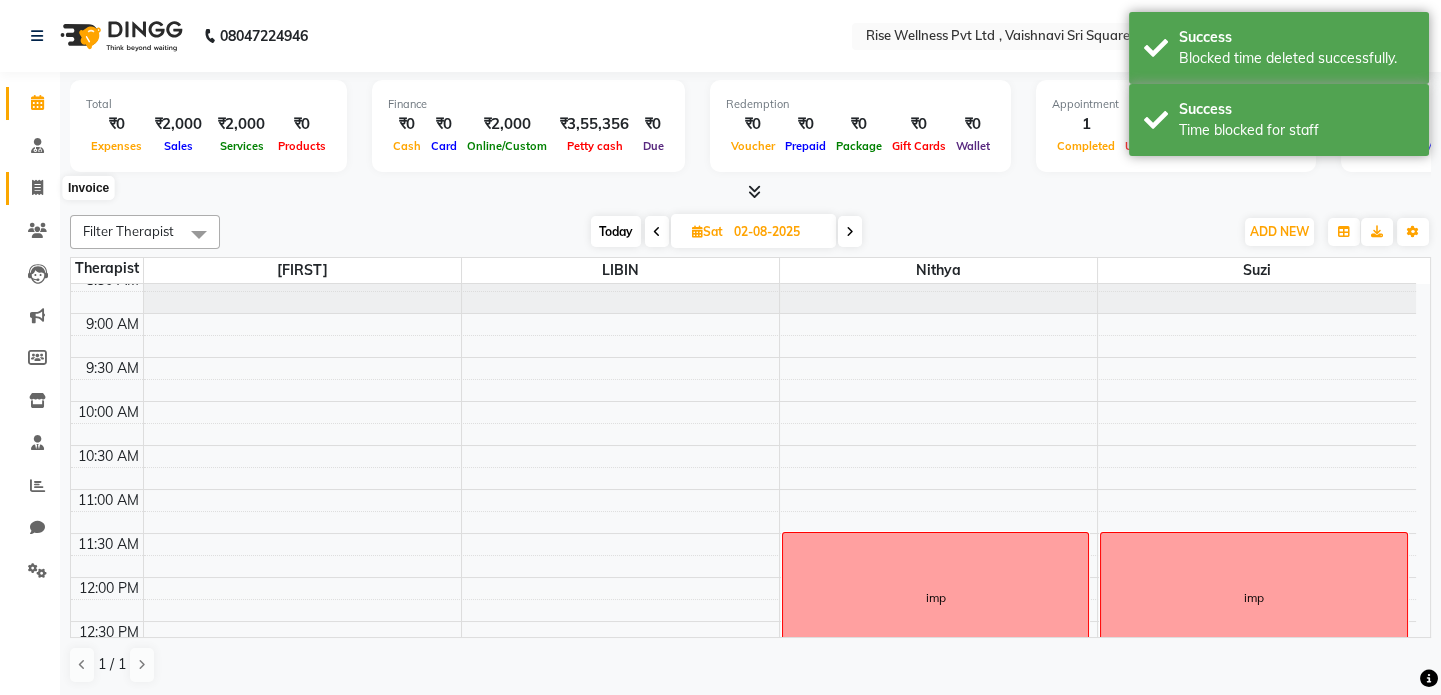 click 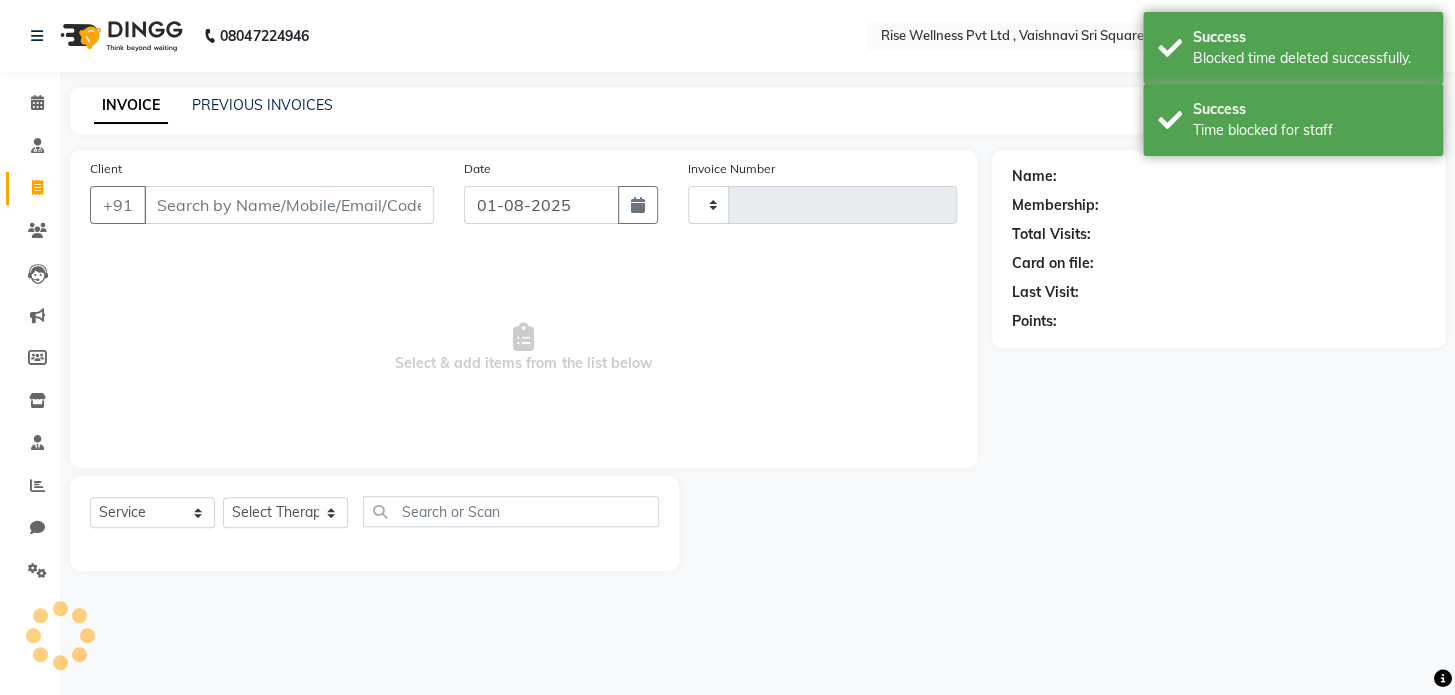 type on "0749" 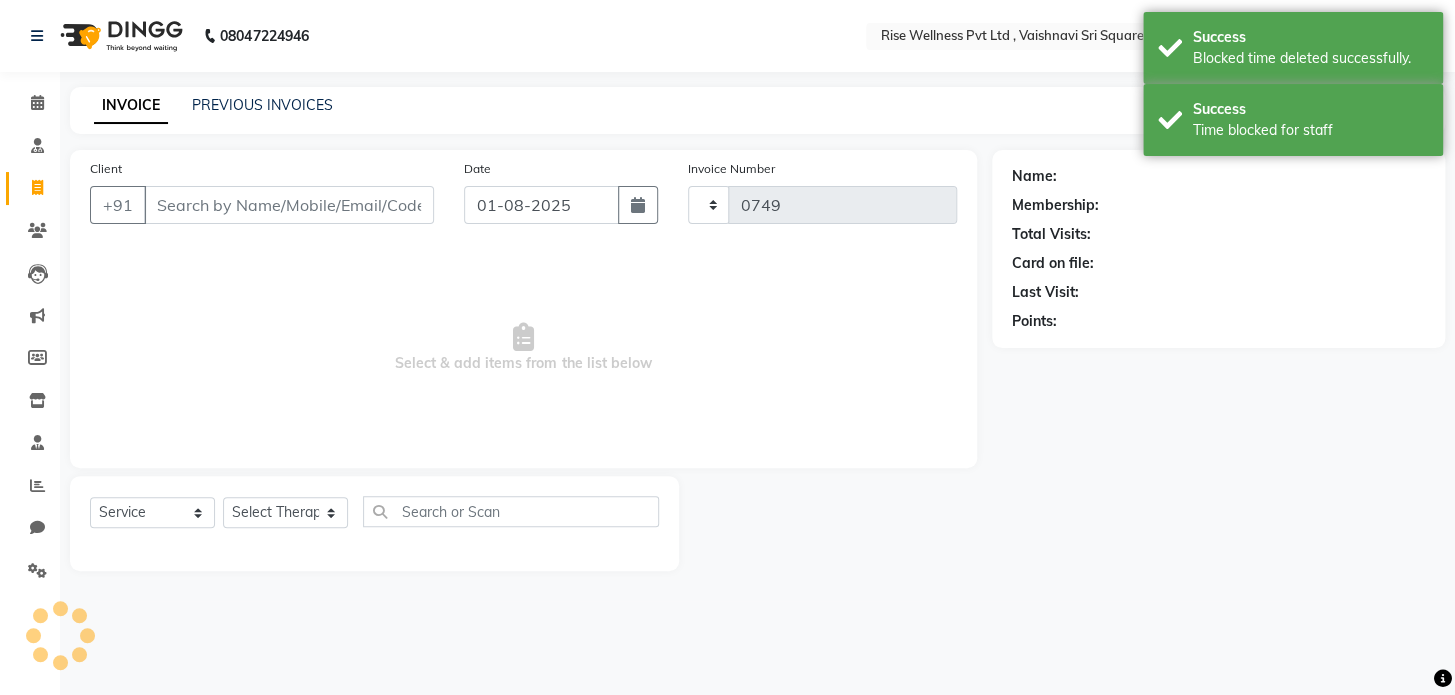 select on "7497" 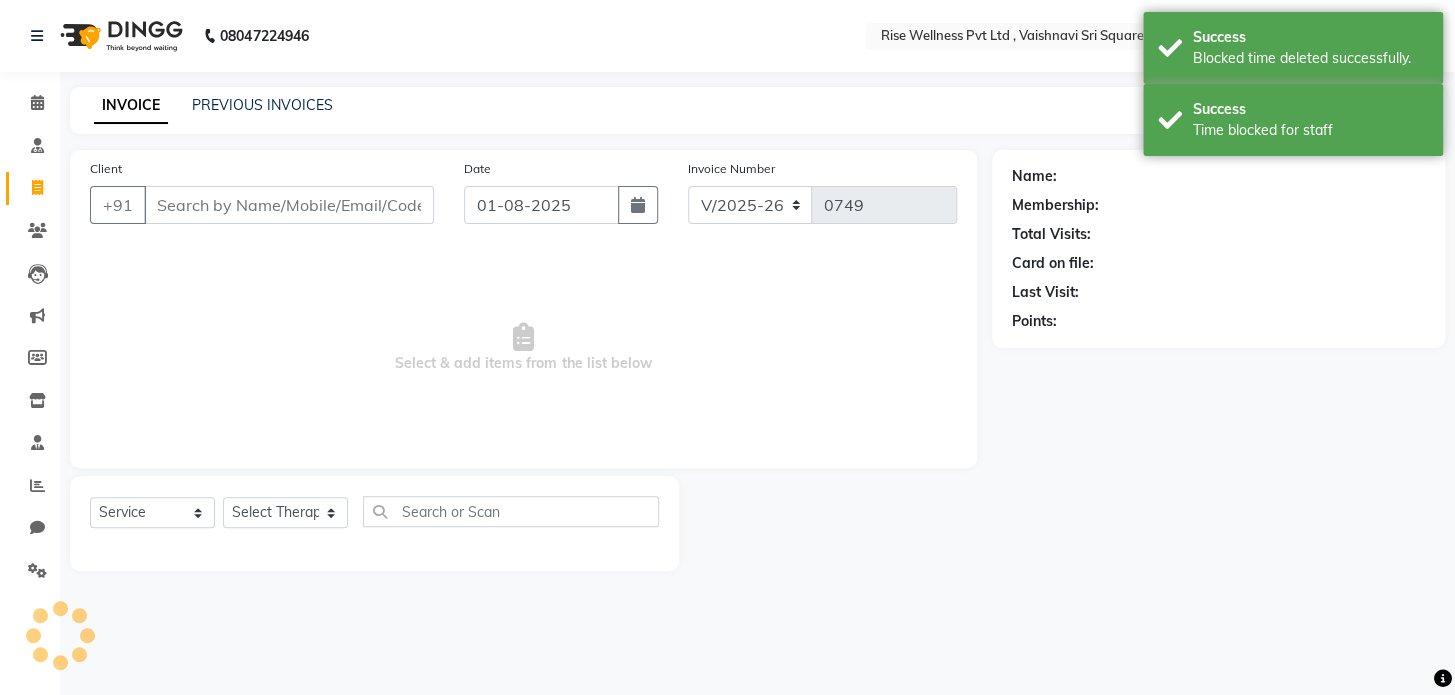 select on "V" 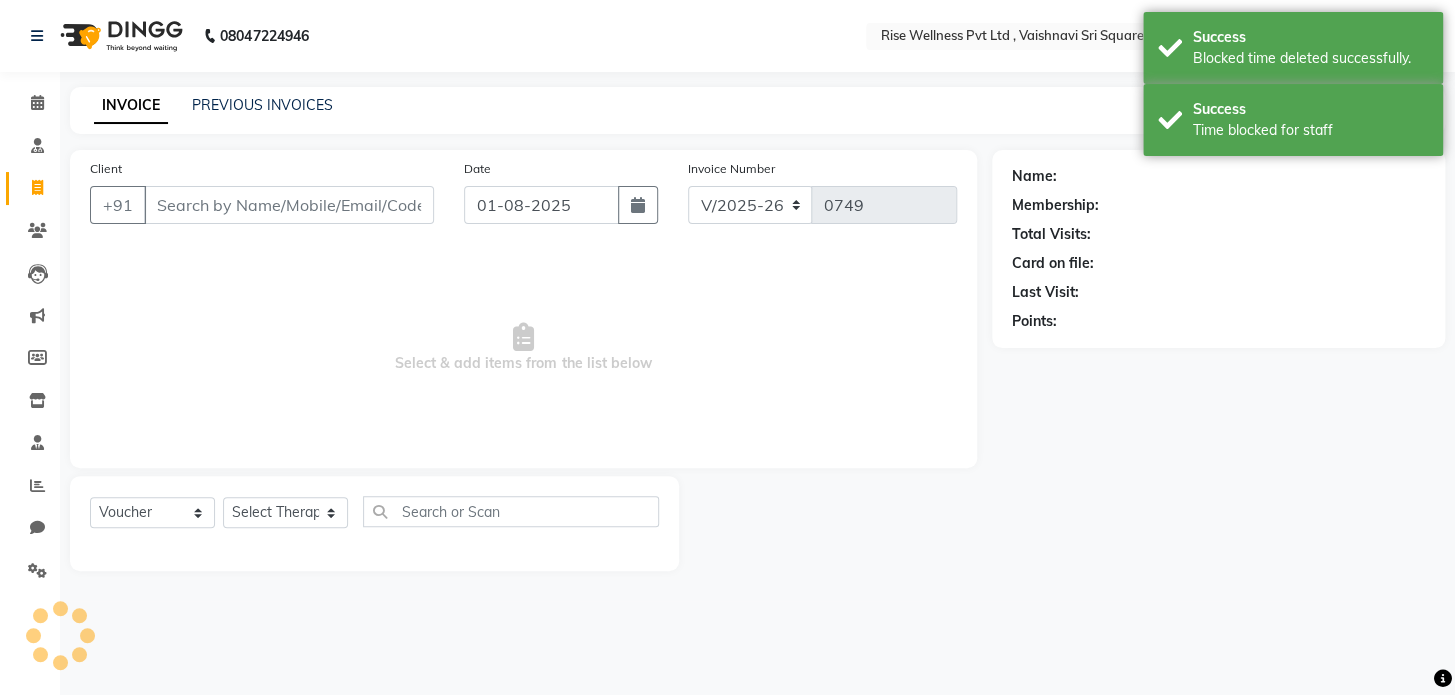 click on "Client" at bounding box center [289, 205] 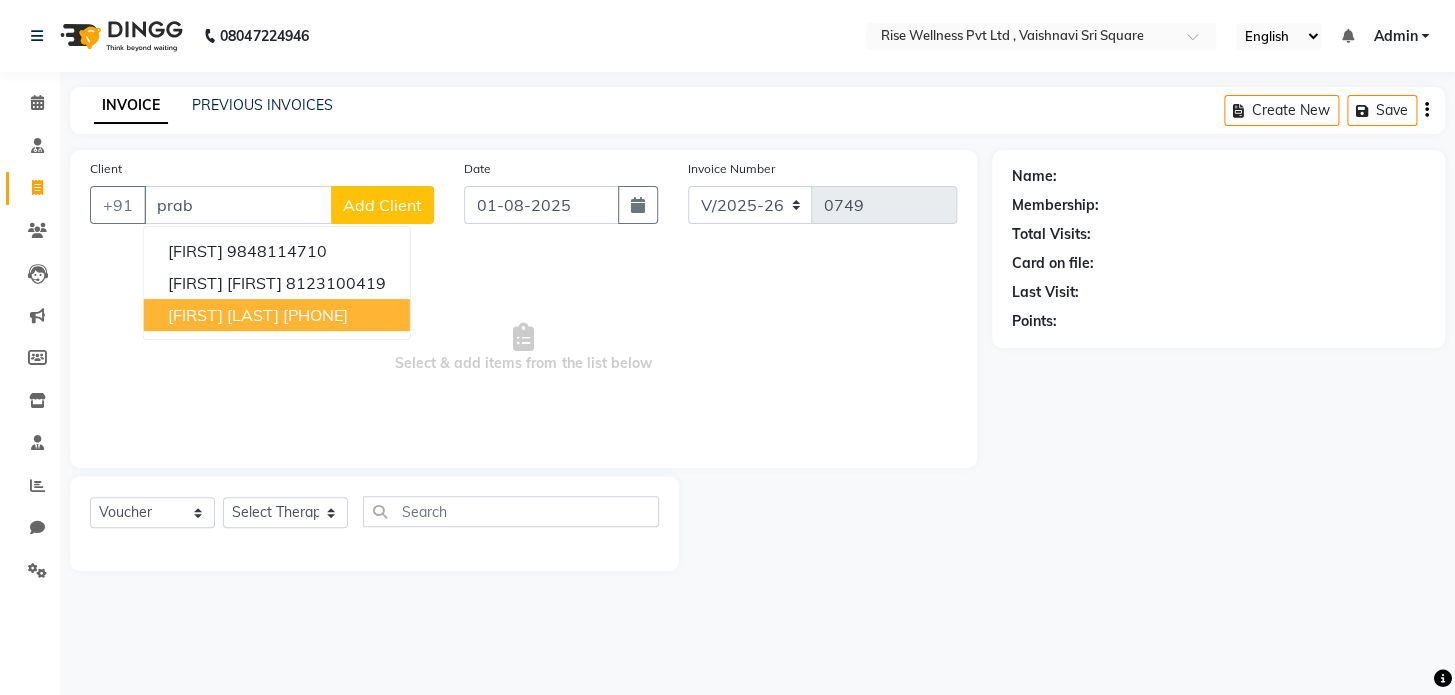 click on "9963621690" at bounding box center [315, 315] 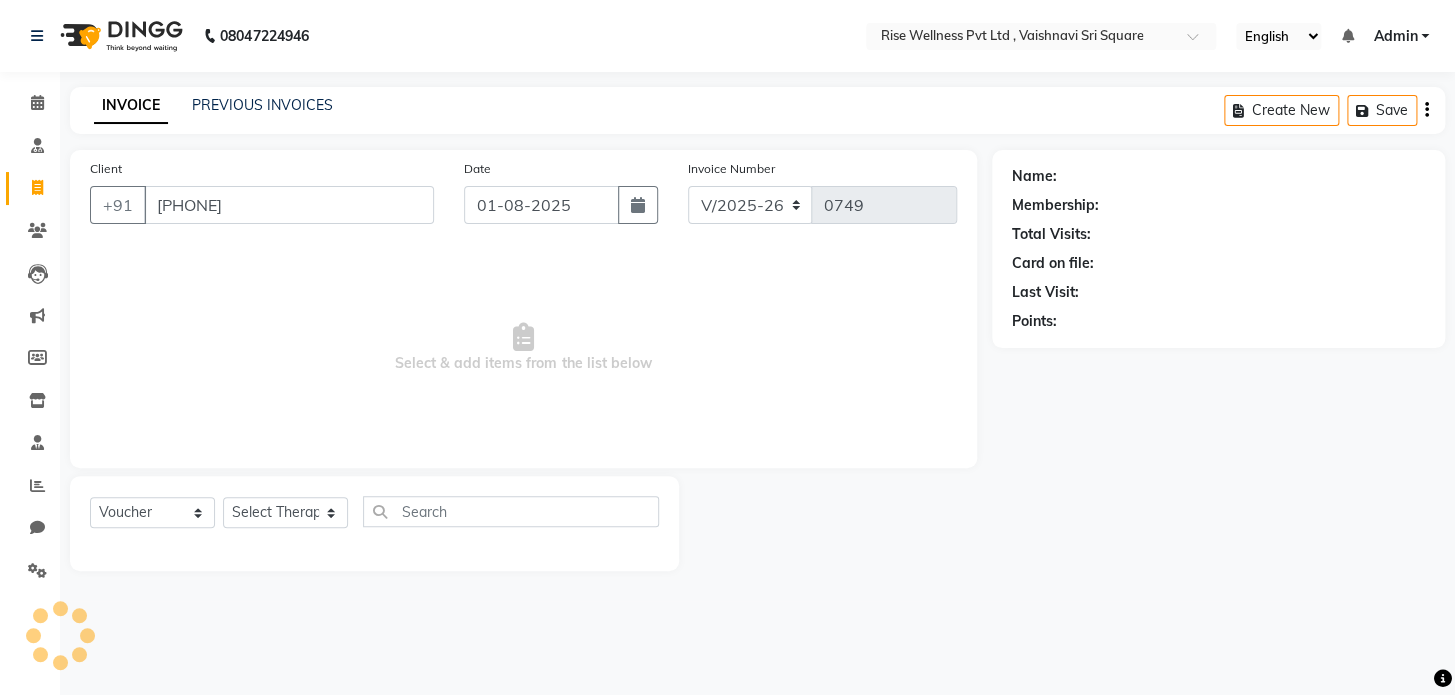 type on "9963621690" 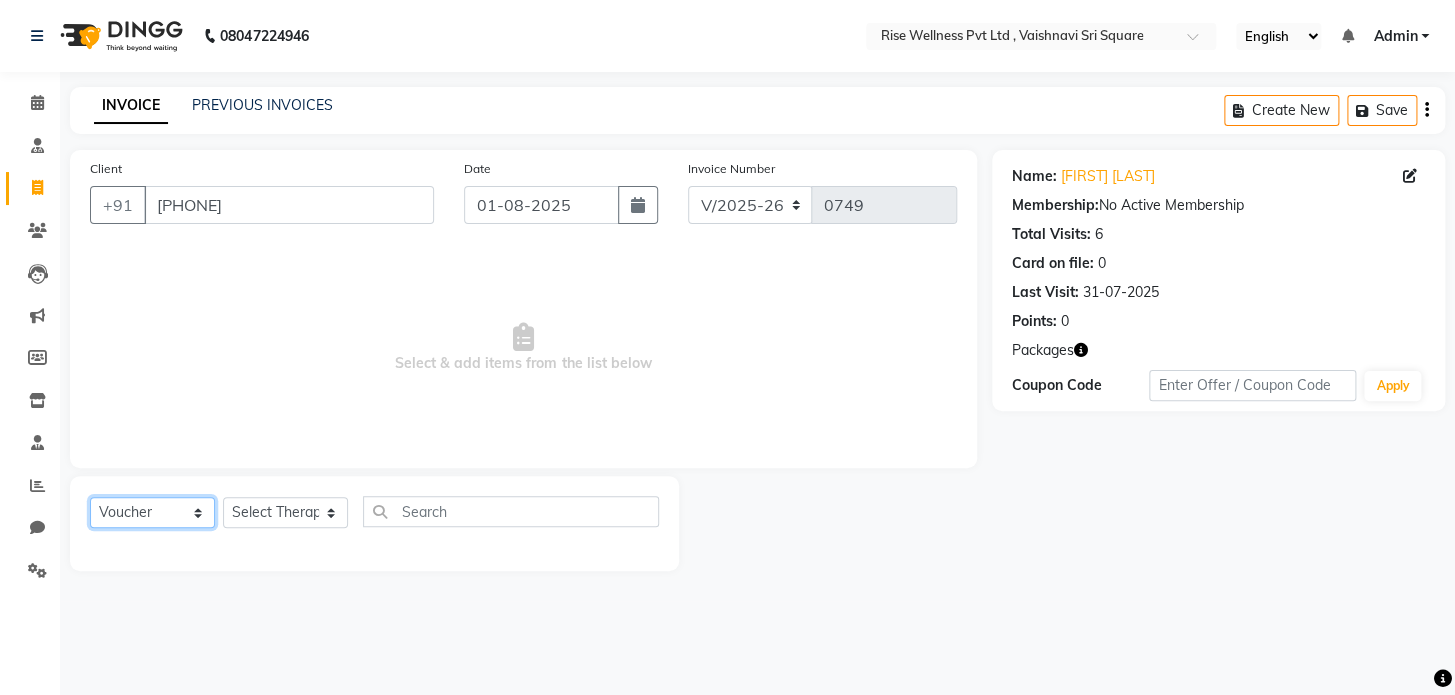click on "Select  Service  Product  Membership  Package Voucher Prepaid Gift Card" 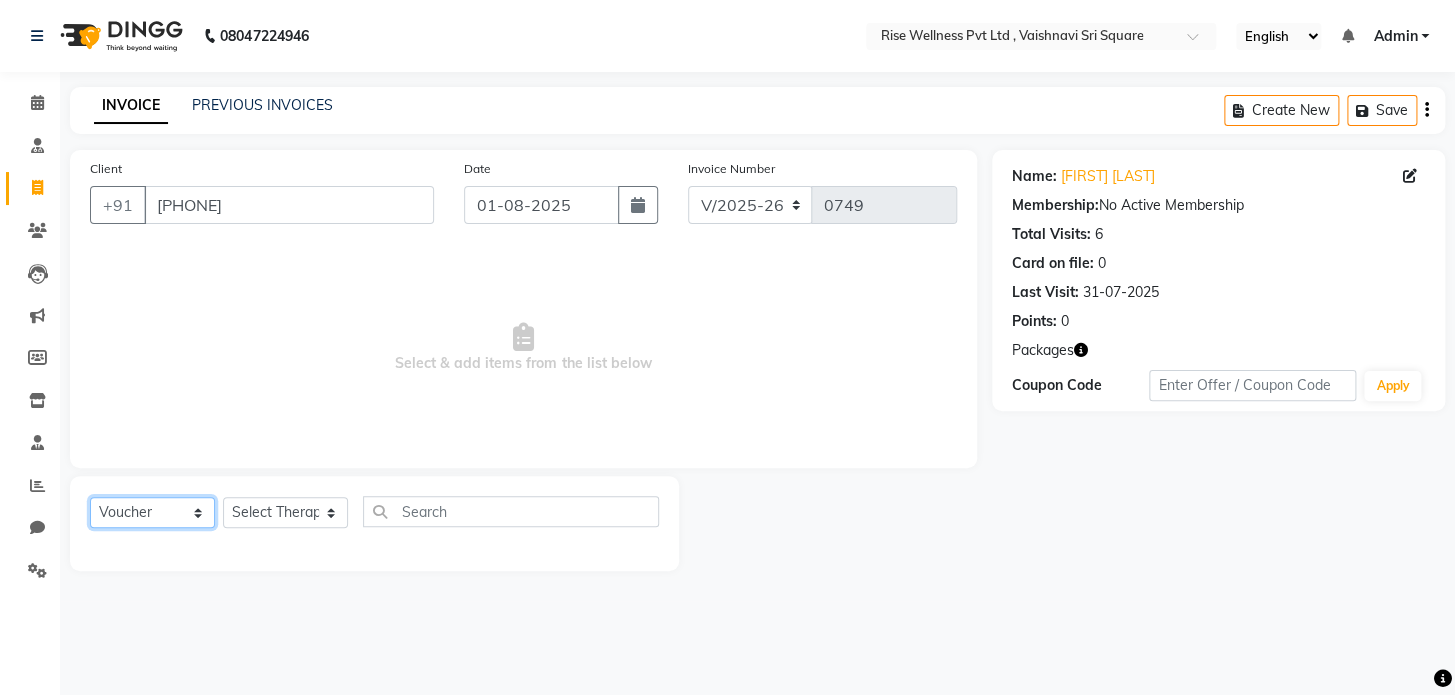 select on "service" 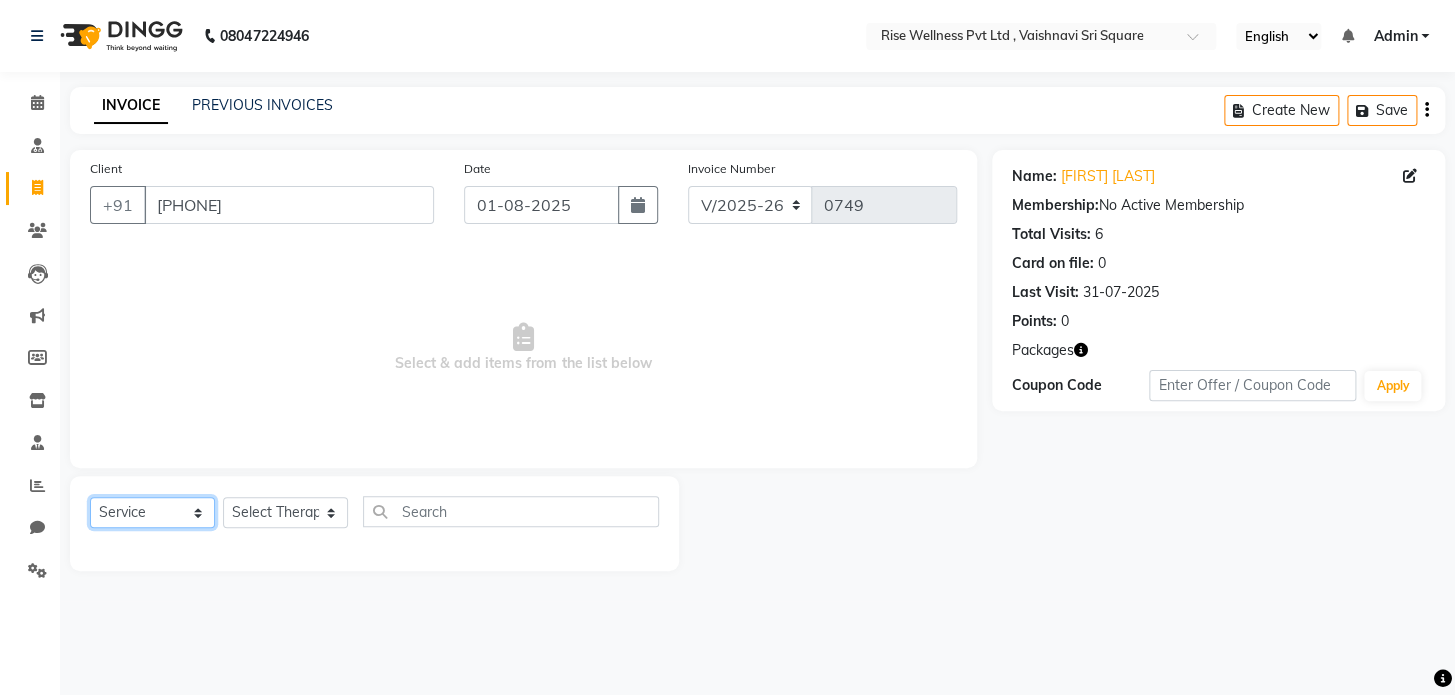 click on "Select  Service  Product  Membership  Package Voucher Prepaid Gift Card" 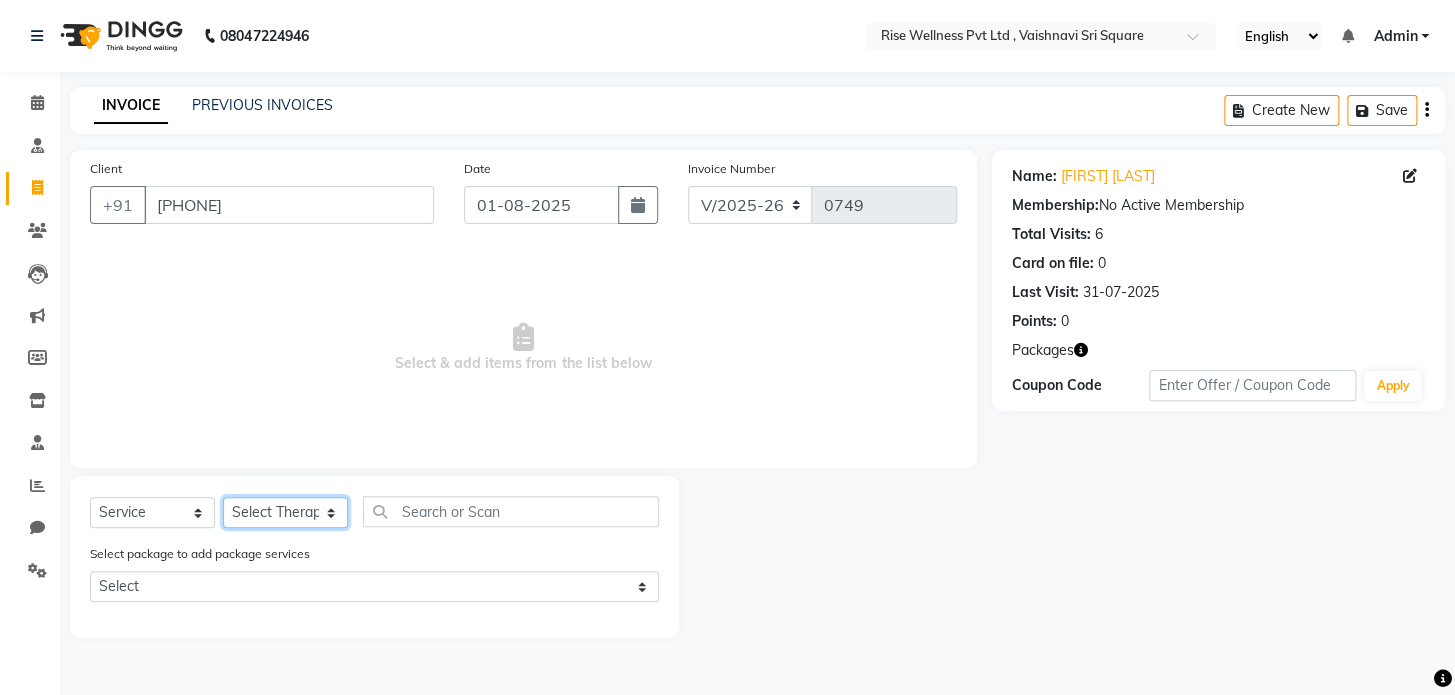 click on "Select Therapist LIBIN nithya Reception sujith suzi" 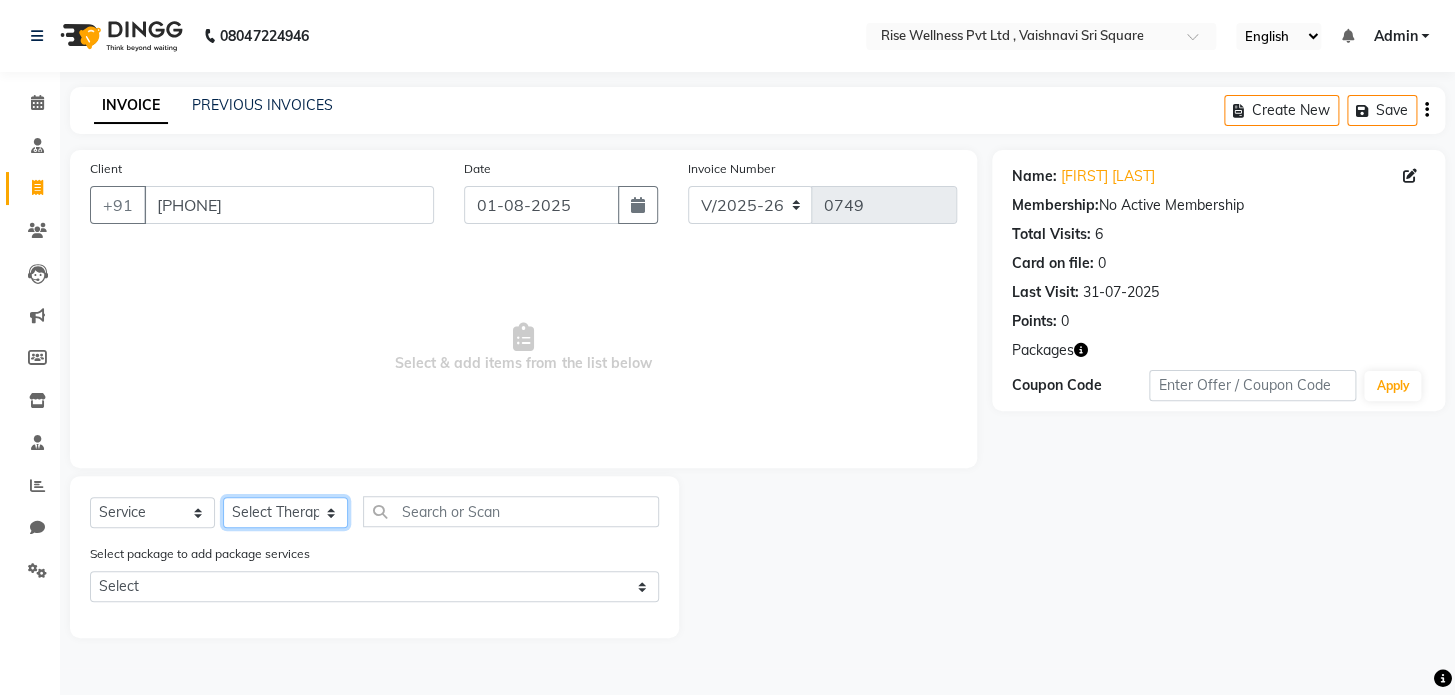select on "69785" 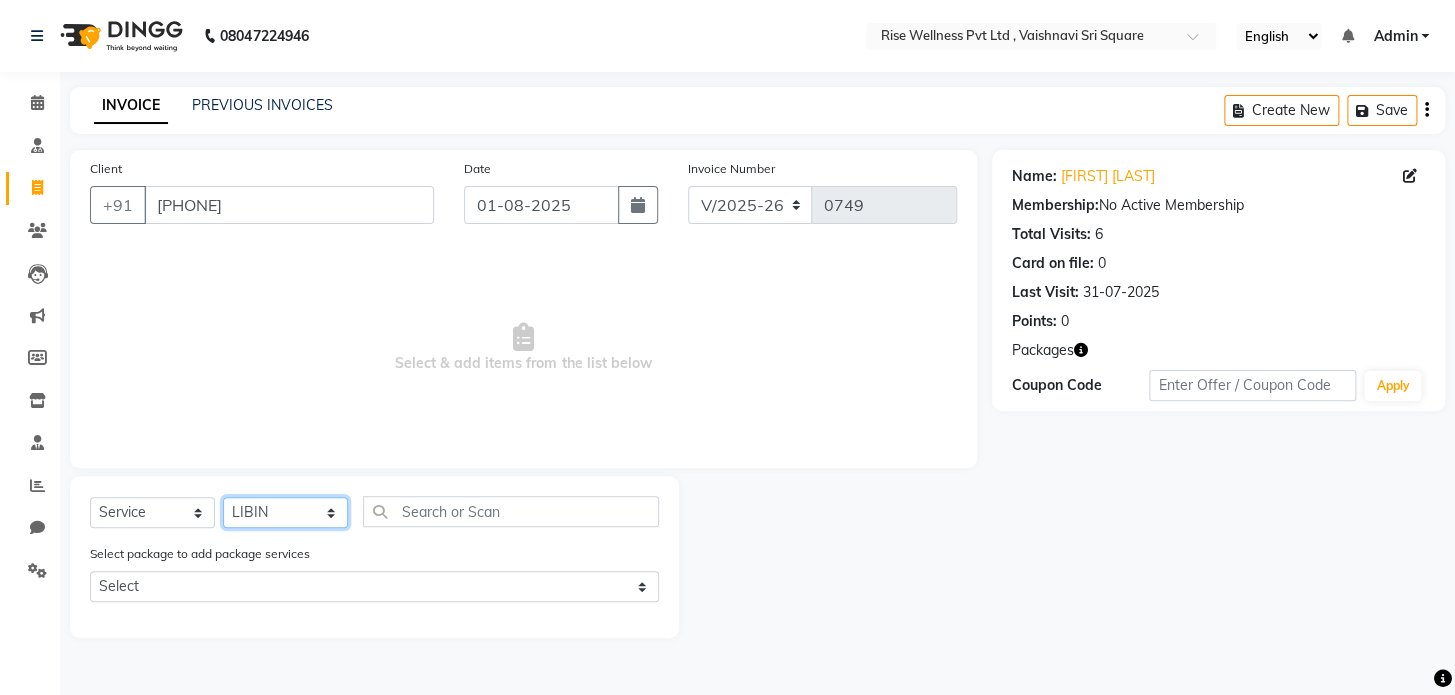 click on "Select Therapist LIBIN nithya Reception sujith suzi" 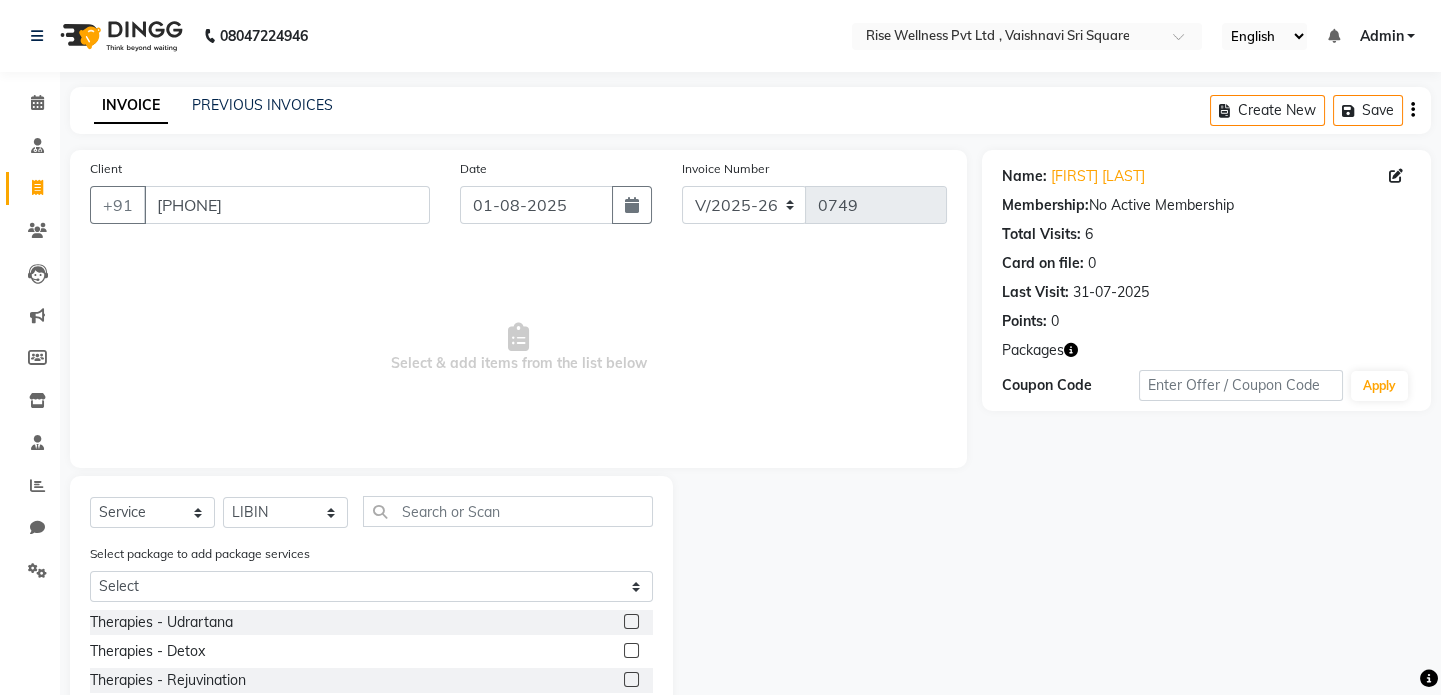click on "Select  Service  Product  Membership  Package Voucher Prepaid Gift Card  Select Therapist LIBIN nithya Reception sujith suzi Select package to add package services Select Relive back and neck pain Therapies - Udrartana  Therapies - Detox  Therapies - Rejuvination  Therapies - Stress relief  Therapies - Pain management  sound healing  Nabi therapies  Nasyam  Netra seka  Abhyangam - Full body  Abhyangam - Head  Abhyangam - Face  Abhyangam - Neck  Abhyangam - Back  Abhyangam - Stomach  Abhyangam - Foot  Abhyangam - Shirodhara  Abhyangam - Podi Kizhi  Abhyangam - Refloxolozy (head,neck,hand,back,foot)  Abhyangam - reflexology( head, neck,hand,back,foot)  Abhyangam - Face Refloxology  Abhyangam - Shrro Abhyanga+ Shiro lepana  Abhyangam - Mukhalepana" 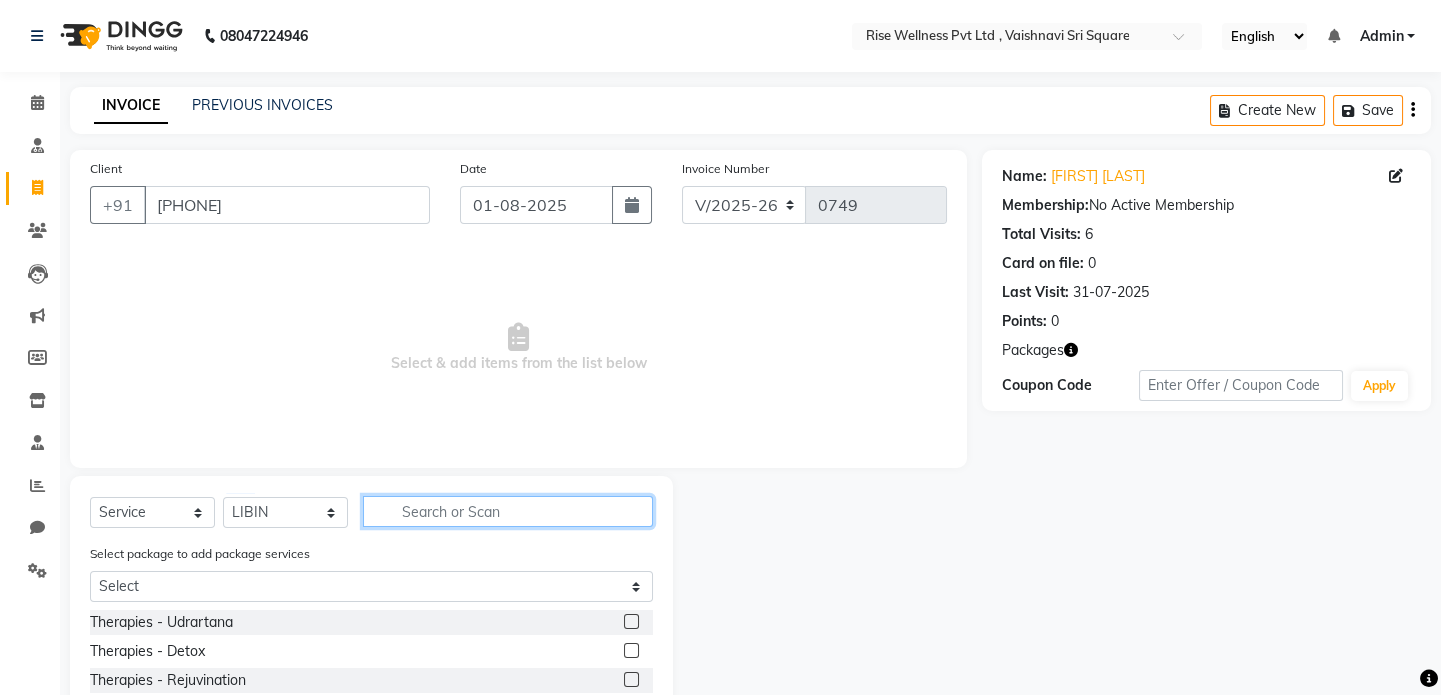 click 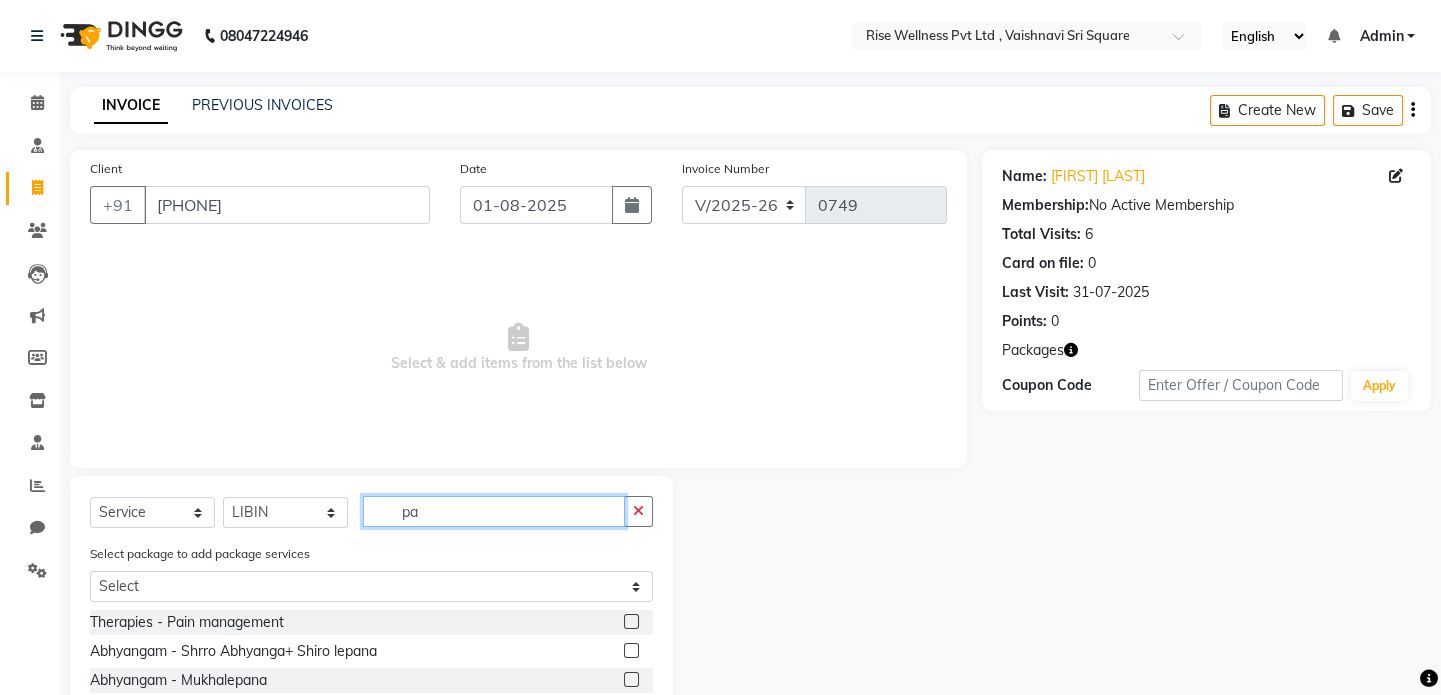 type on "pa" 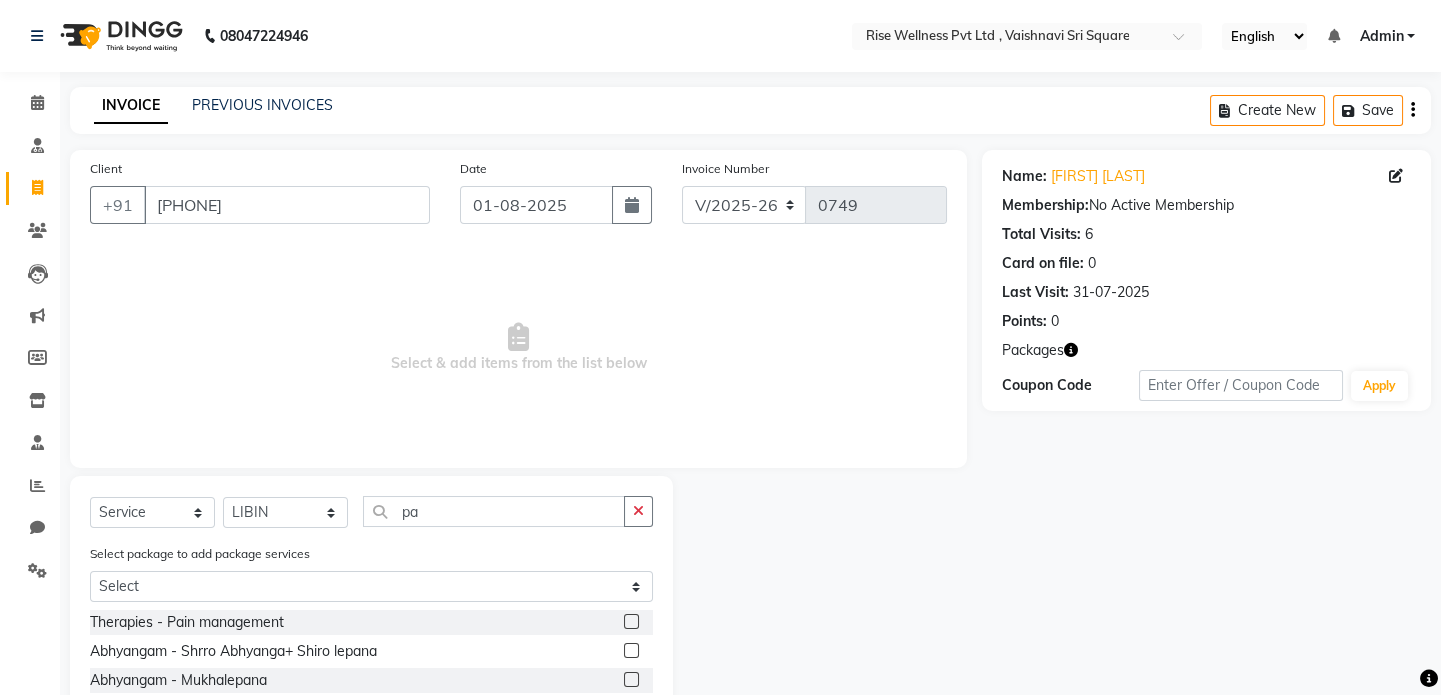 click 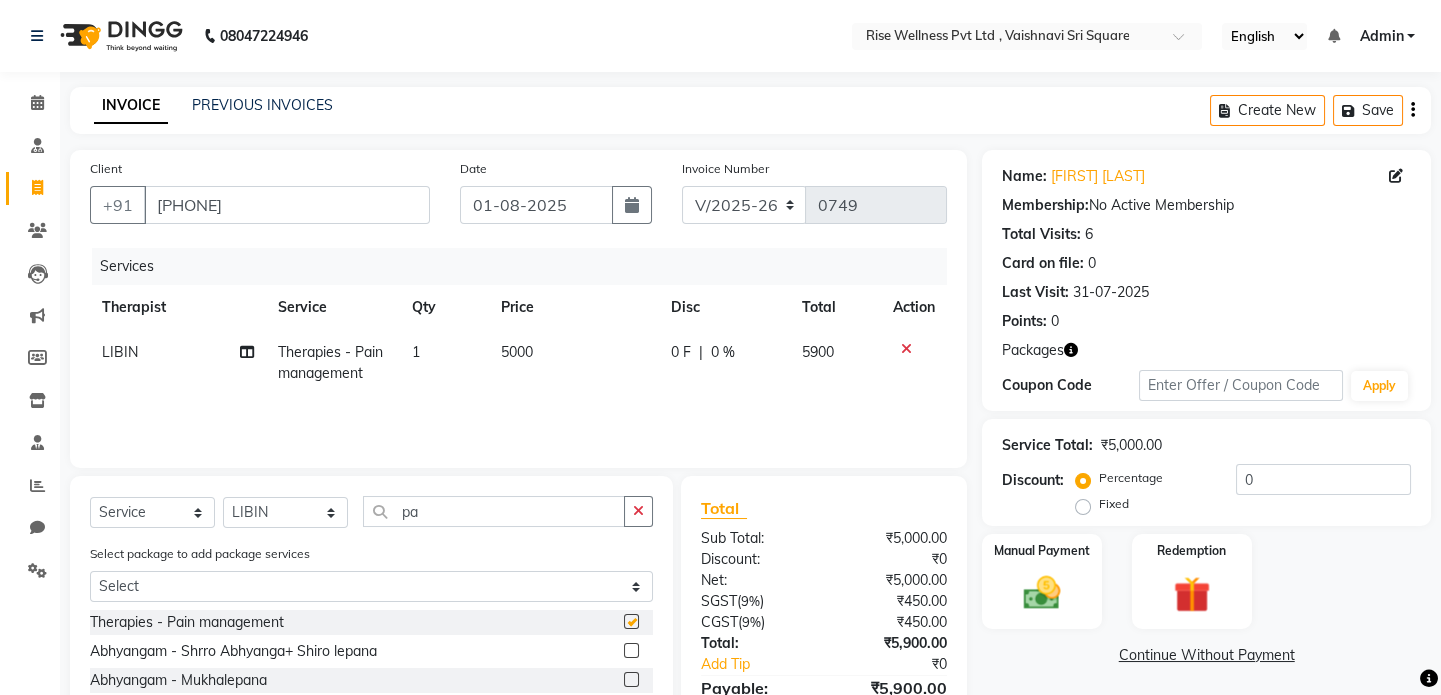 checkbox on "false" 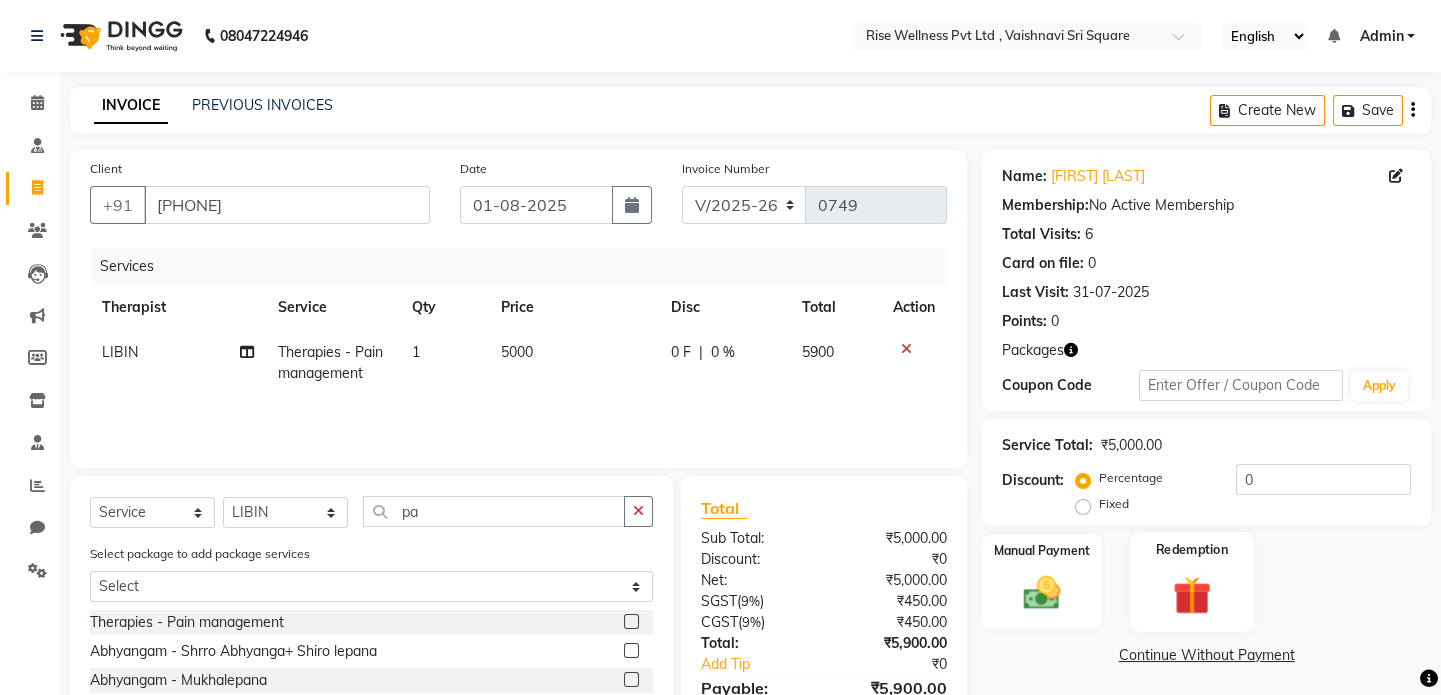 click 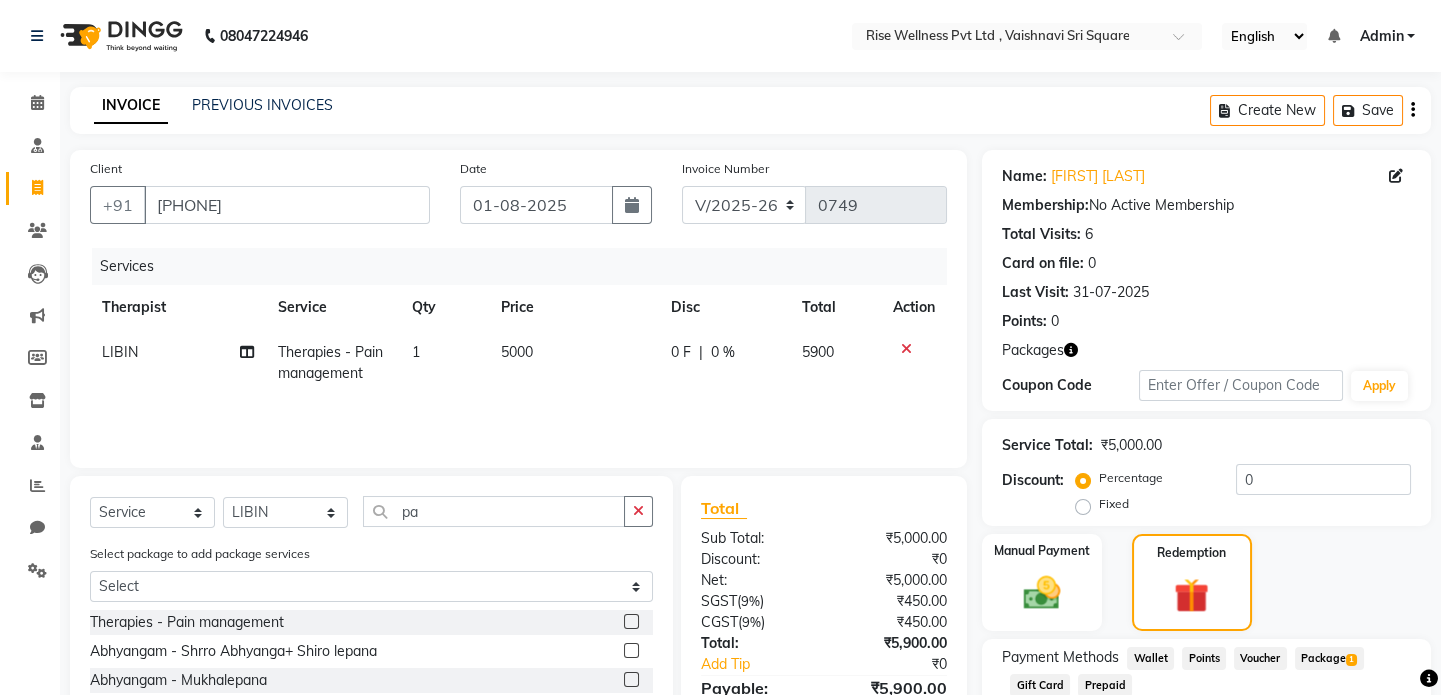 scroll, scrollTop: 133, scrollLeft: 0, axis: vertical 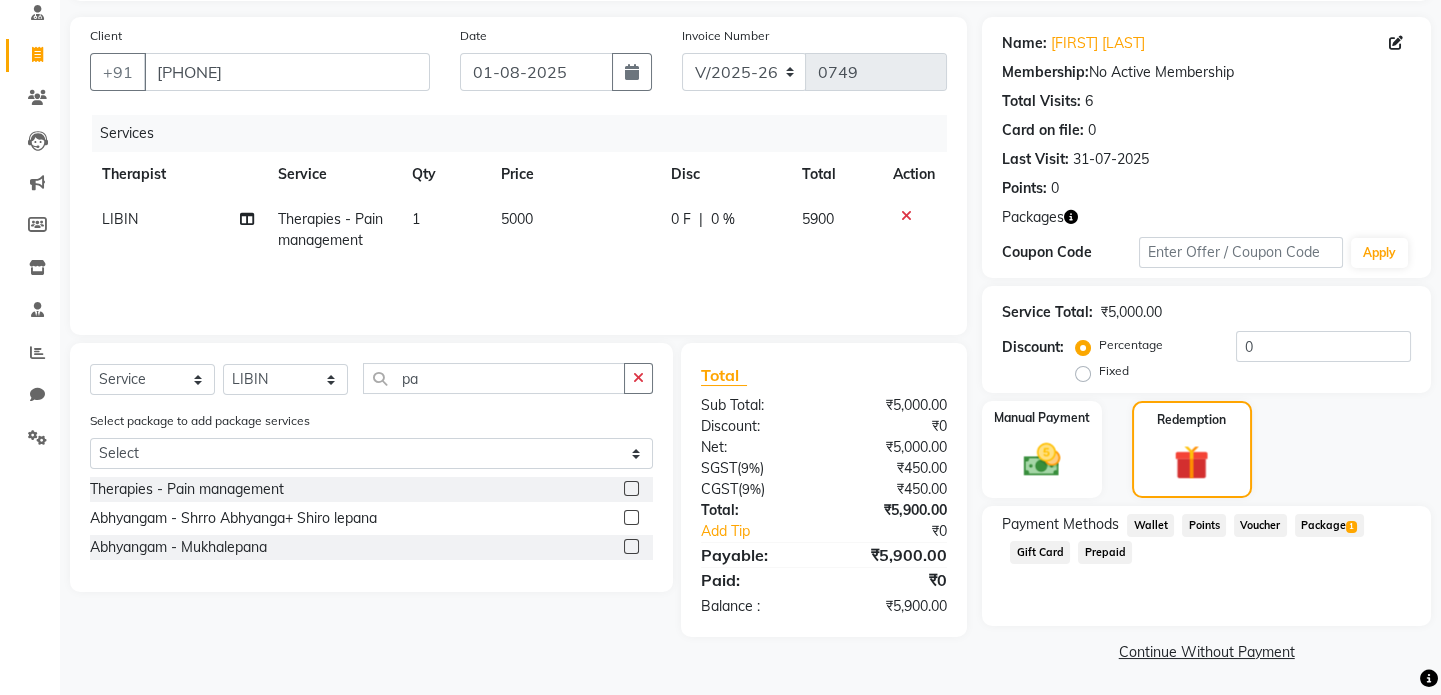 click on "Package  1" 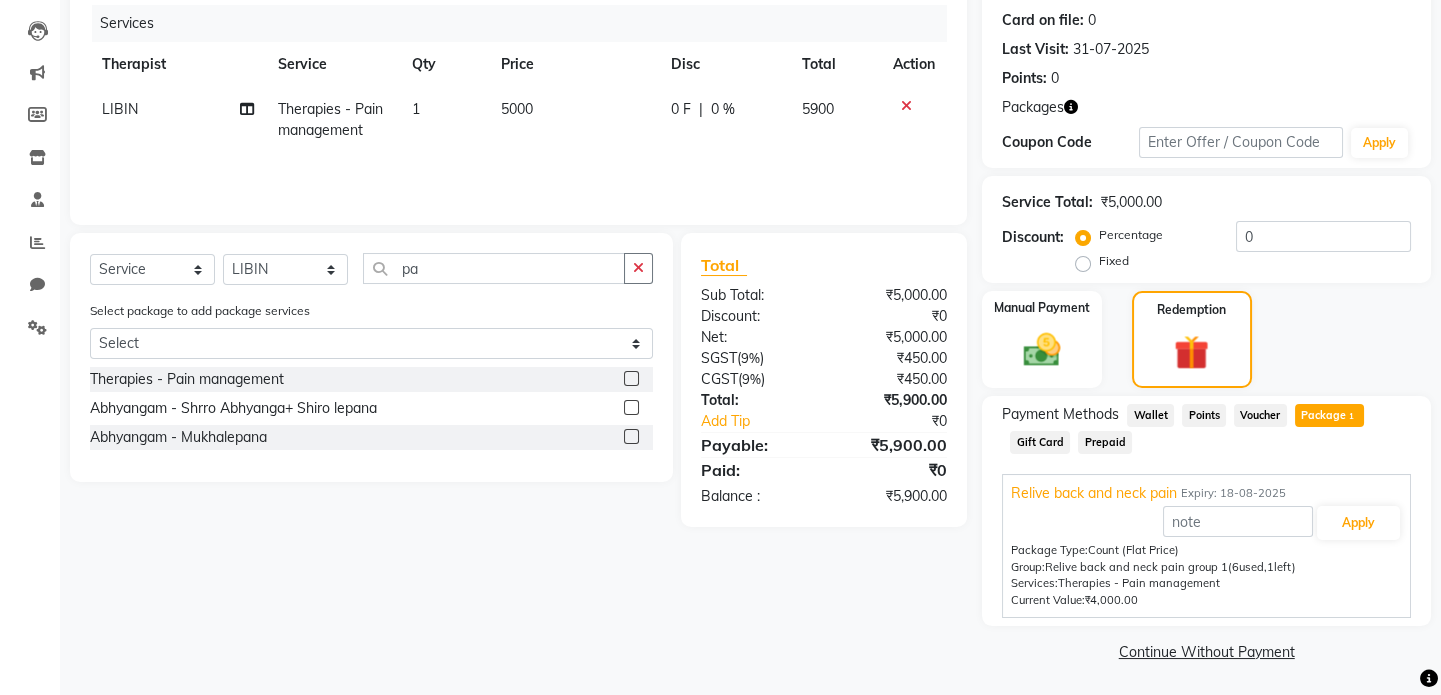 scroll, scrollTop: 0, scrollLeft: 0, axis: both 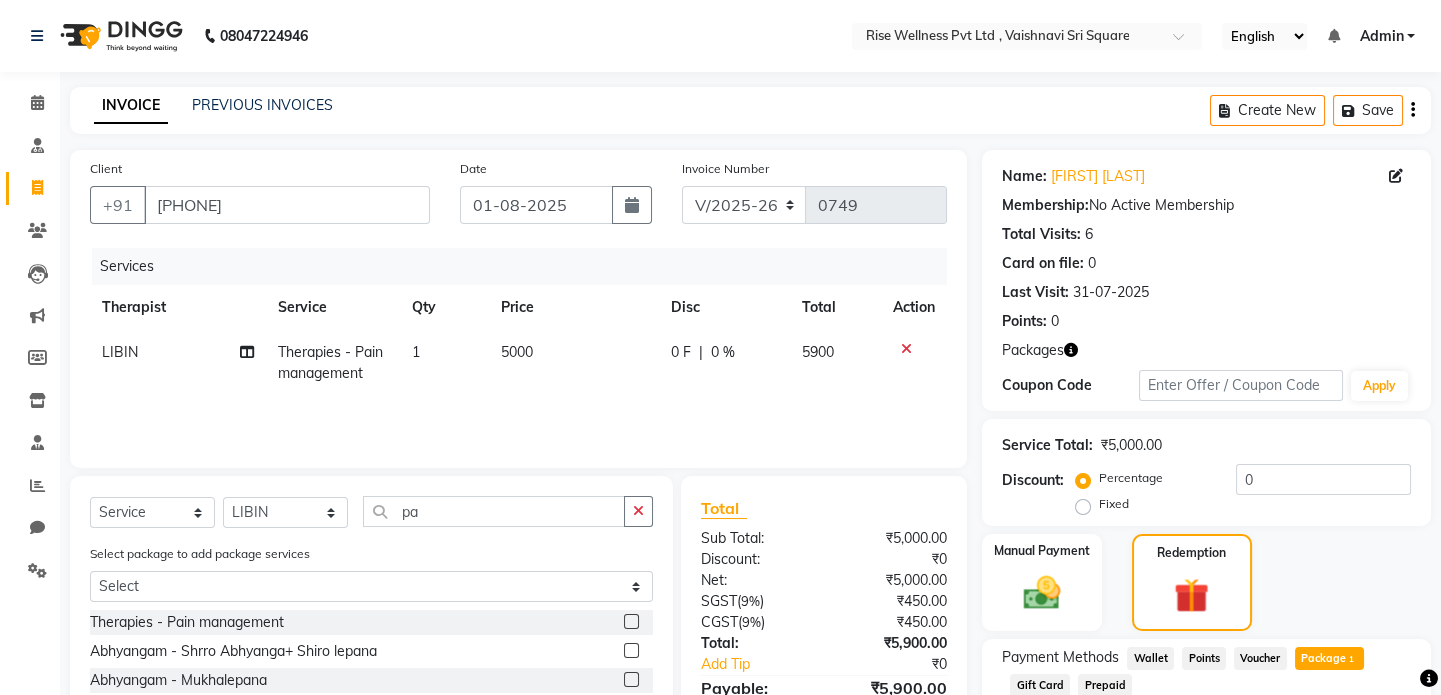 click 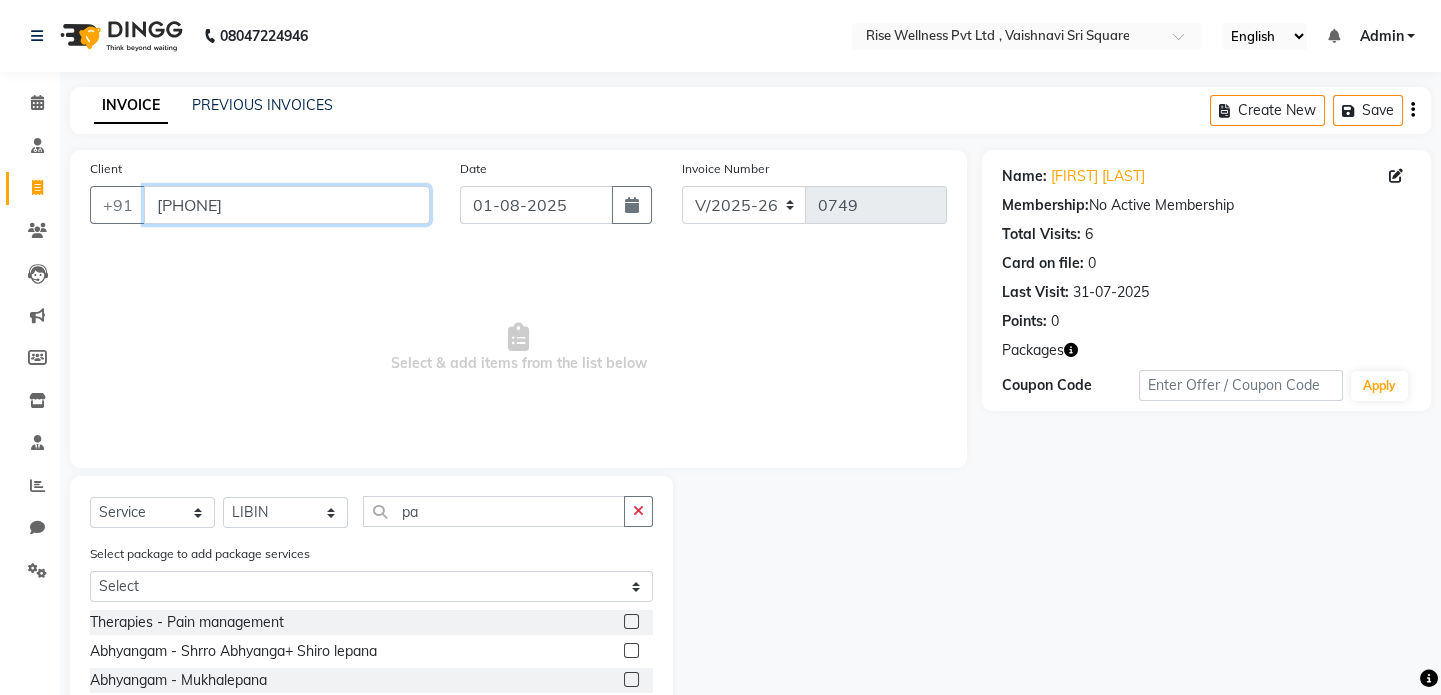 click on "9963621690" at bounding box center (287, 205) 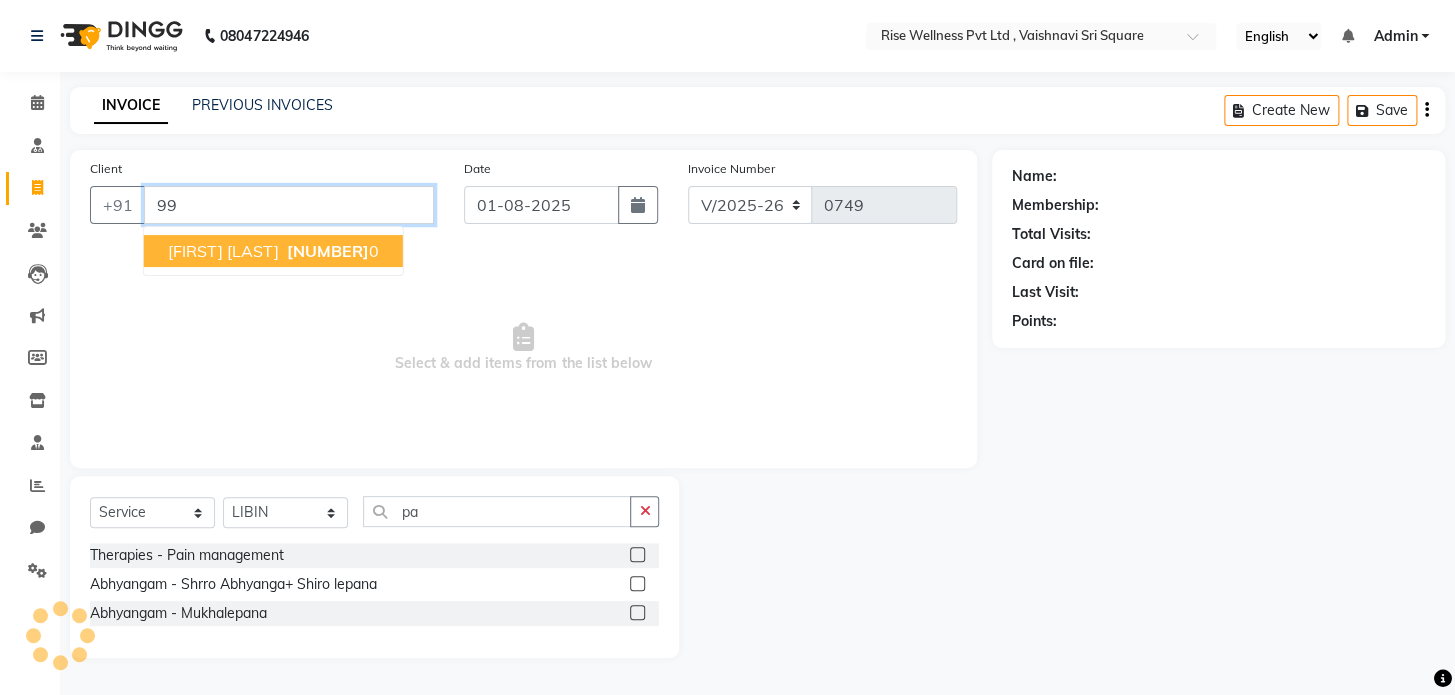 type on "9" 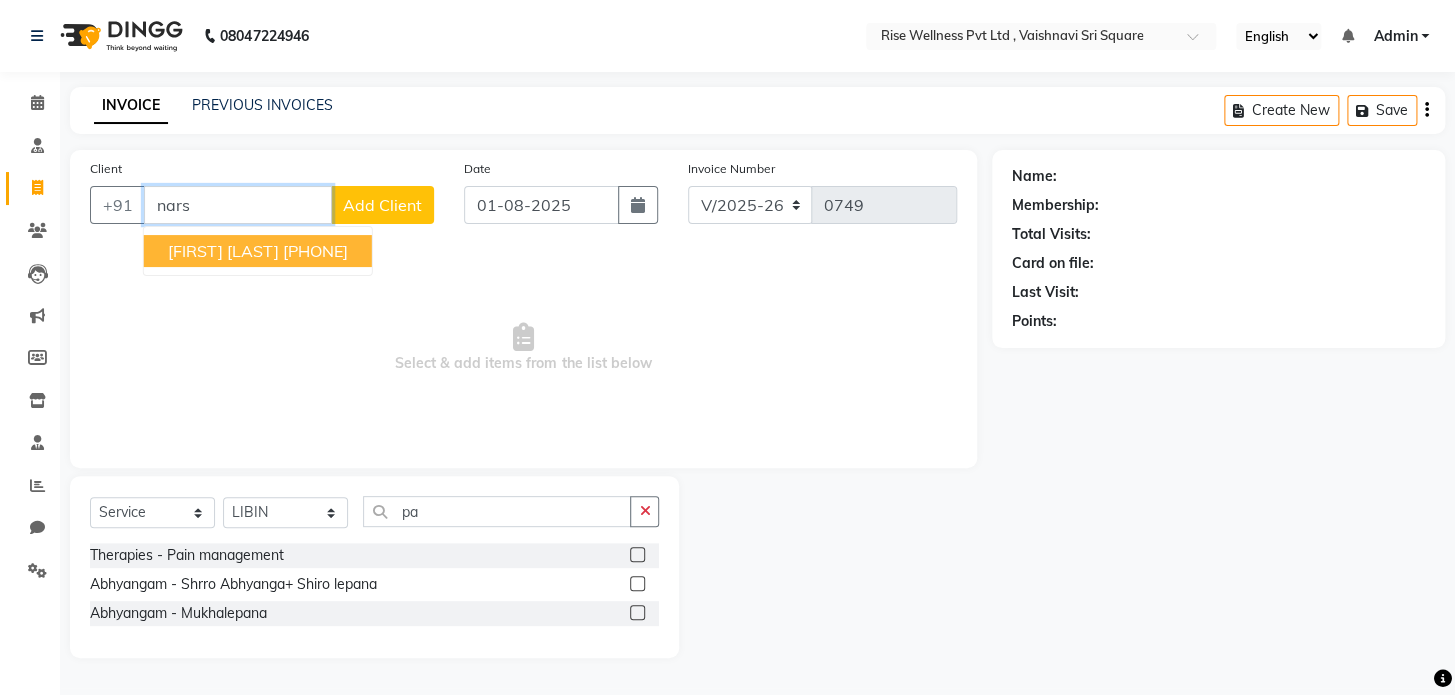 click on "9866745333" at bounding box center [315, 251] 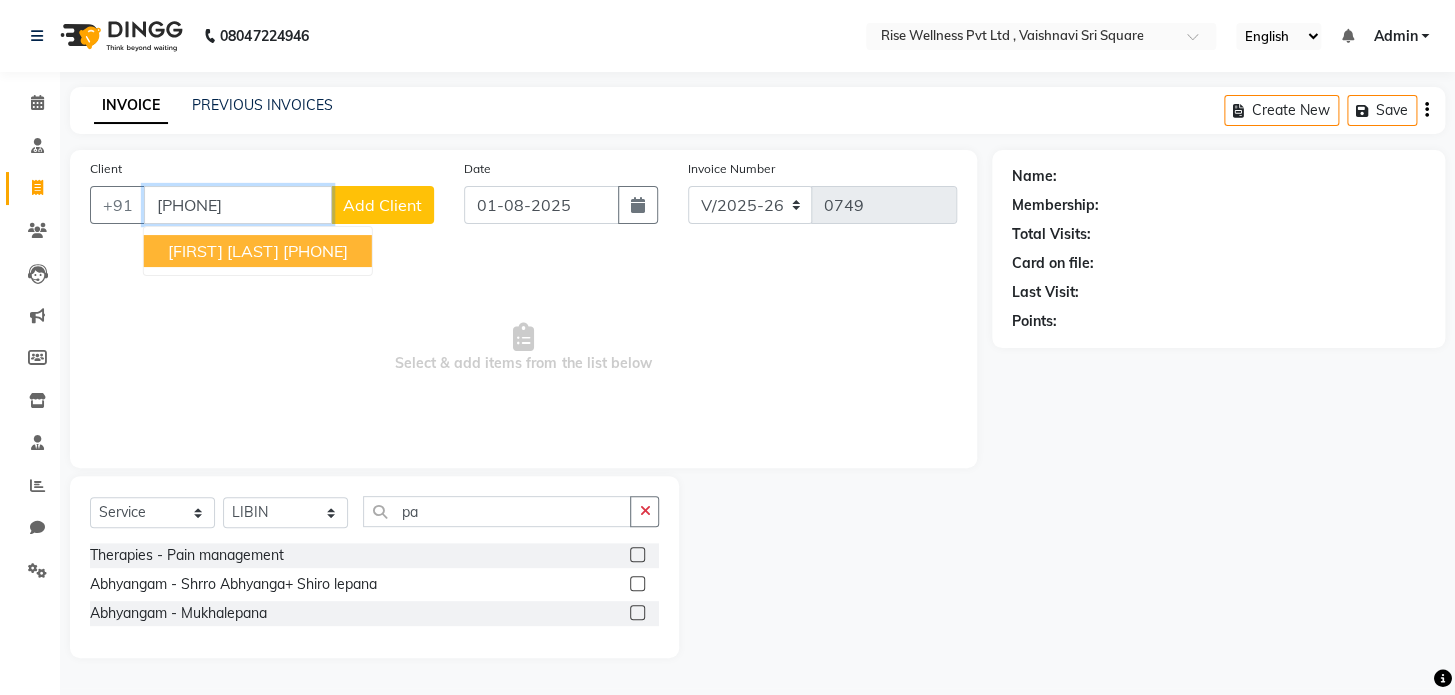 type on "9866745333" 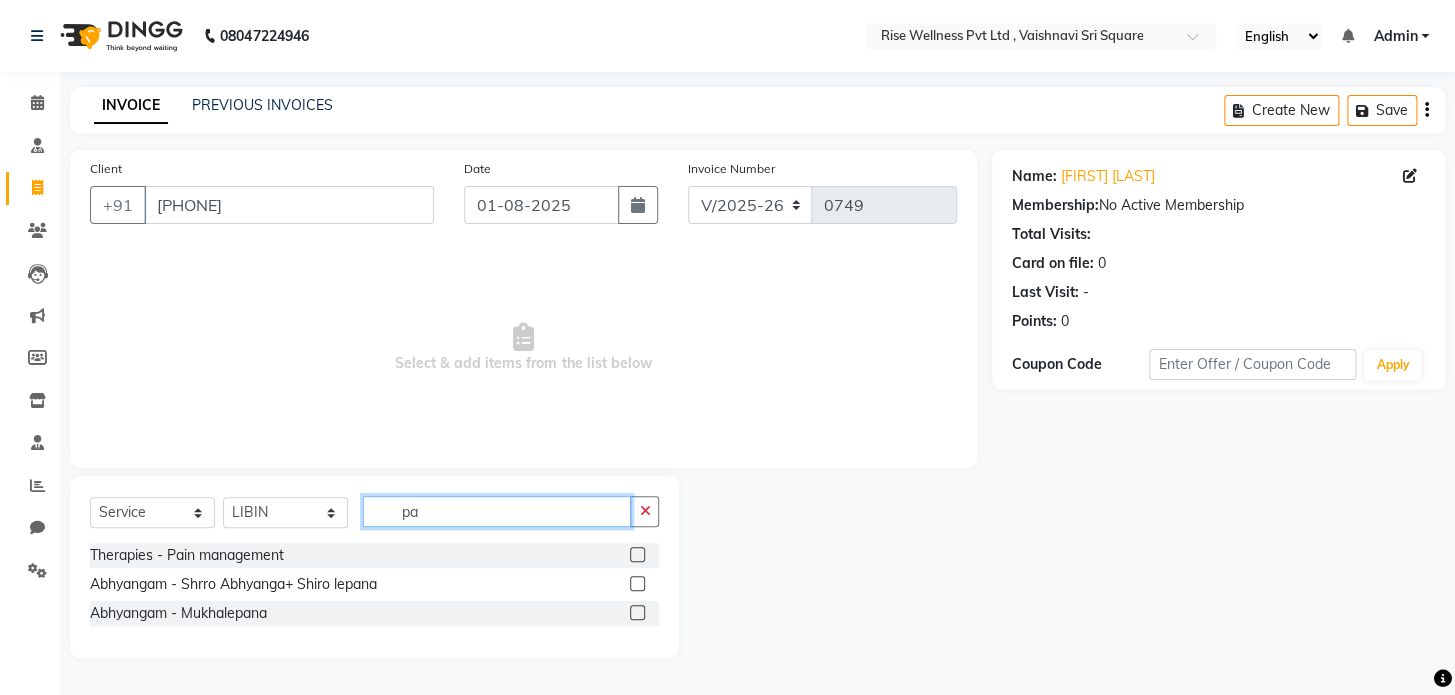 click on "pa" 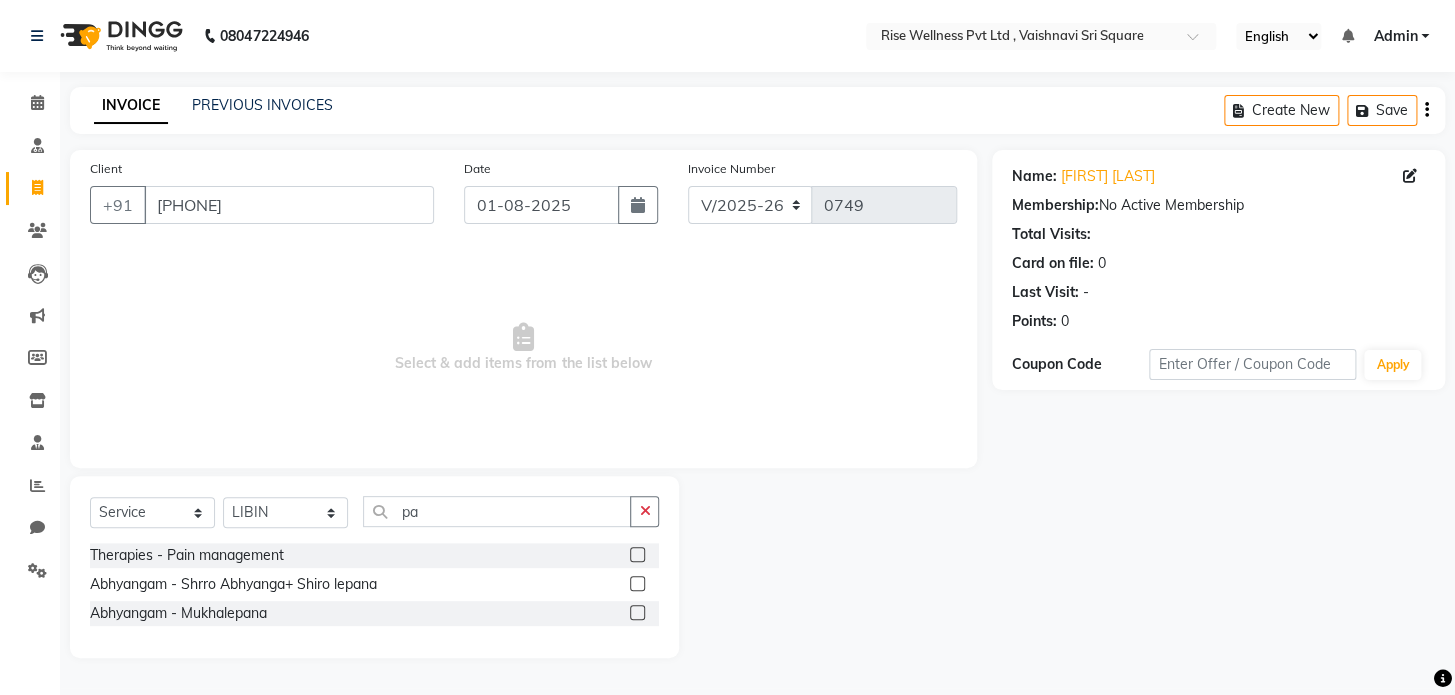 click 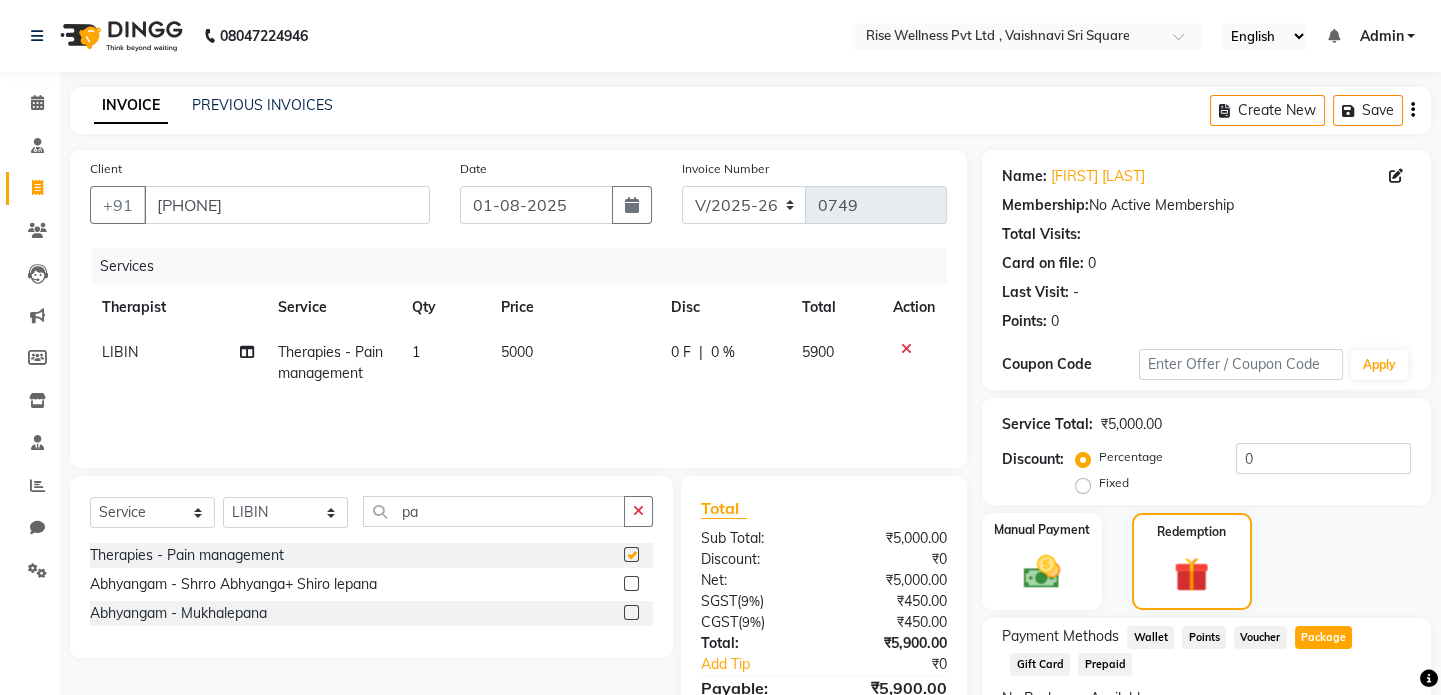 checkbox on "false" 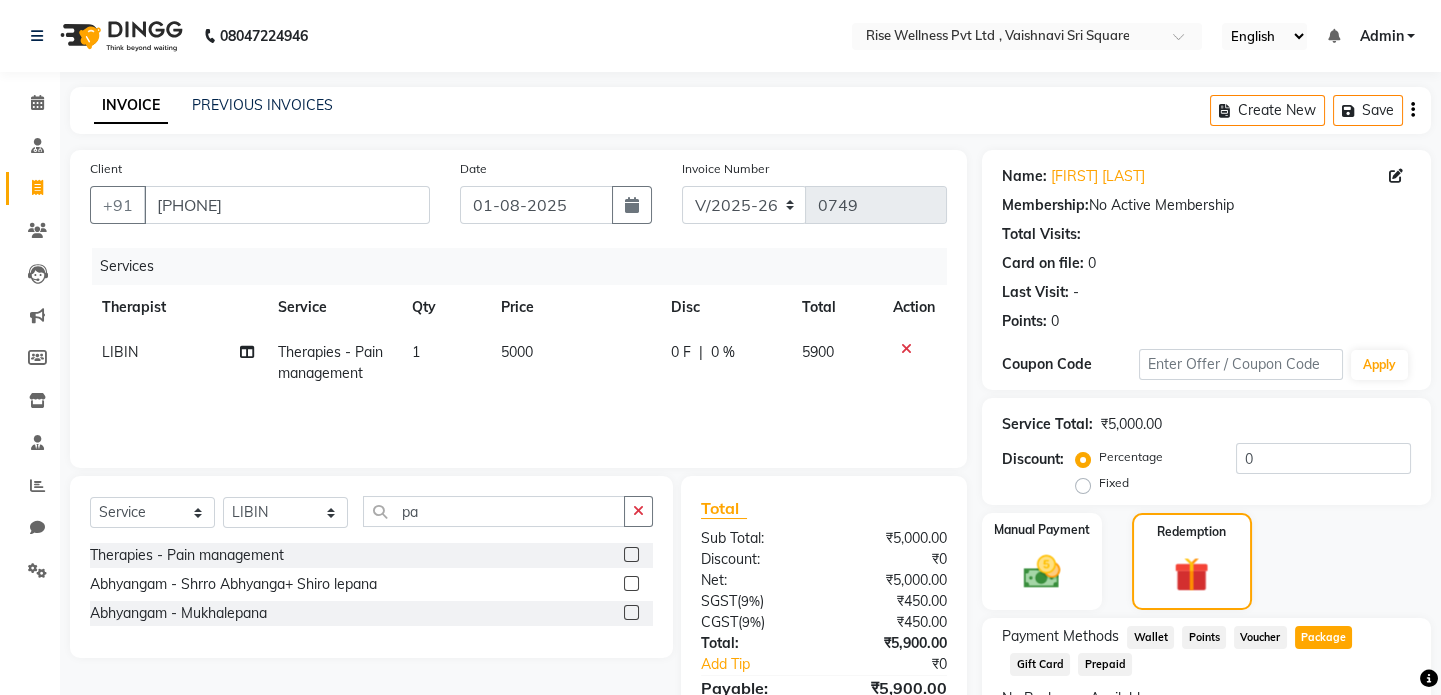 scroll, scrollTop: 112, scrollLeft: 0, axis: vertical 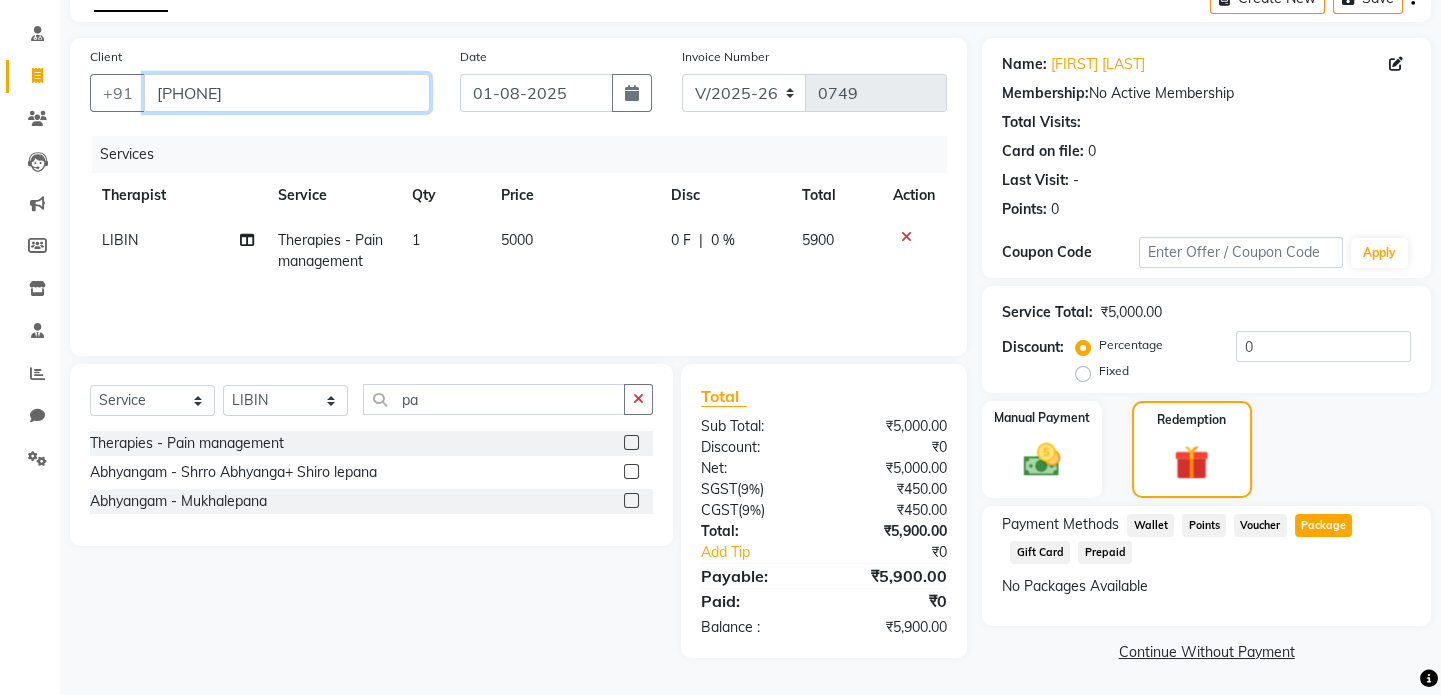 click on "9866745333" at bounding box center (287, 93) 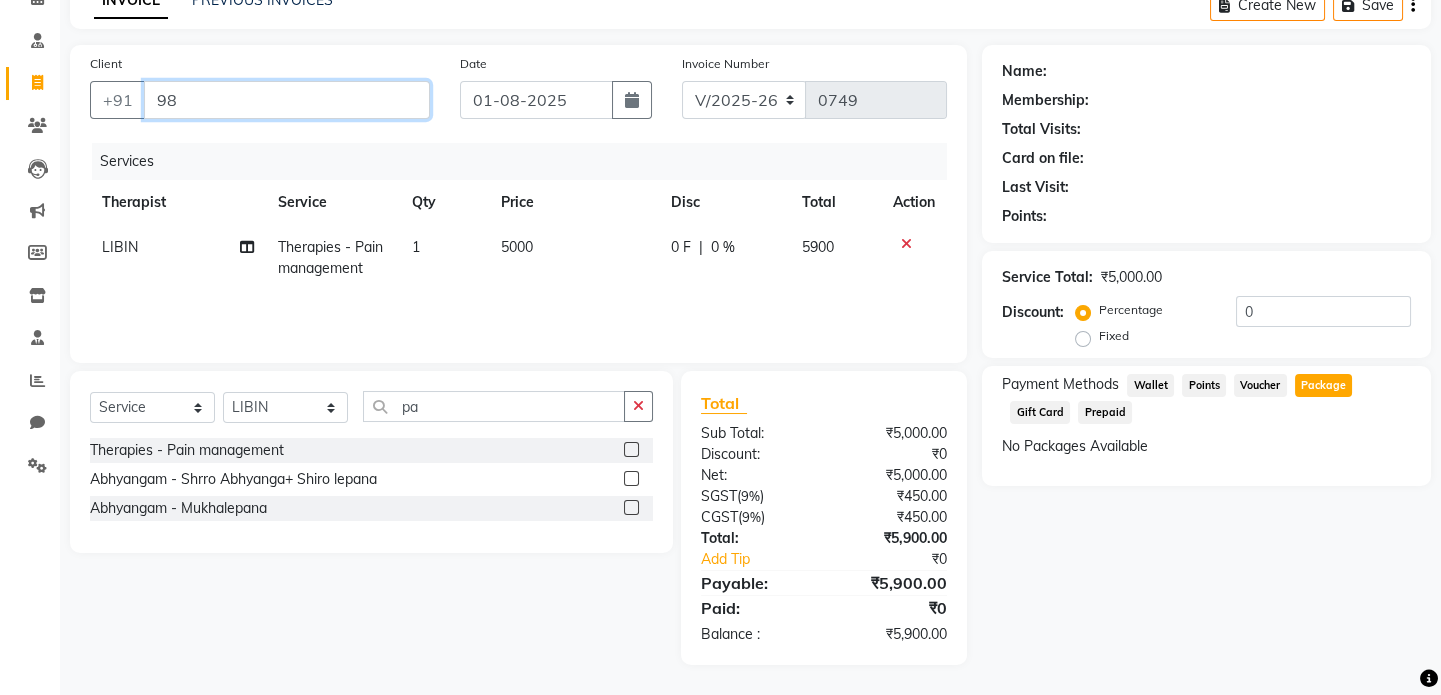 scroll, scrollTop: 105, scrollLeft: 0, axis: vertical 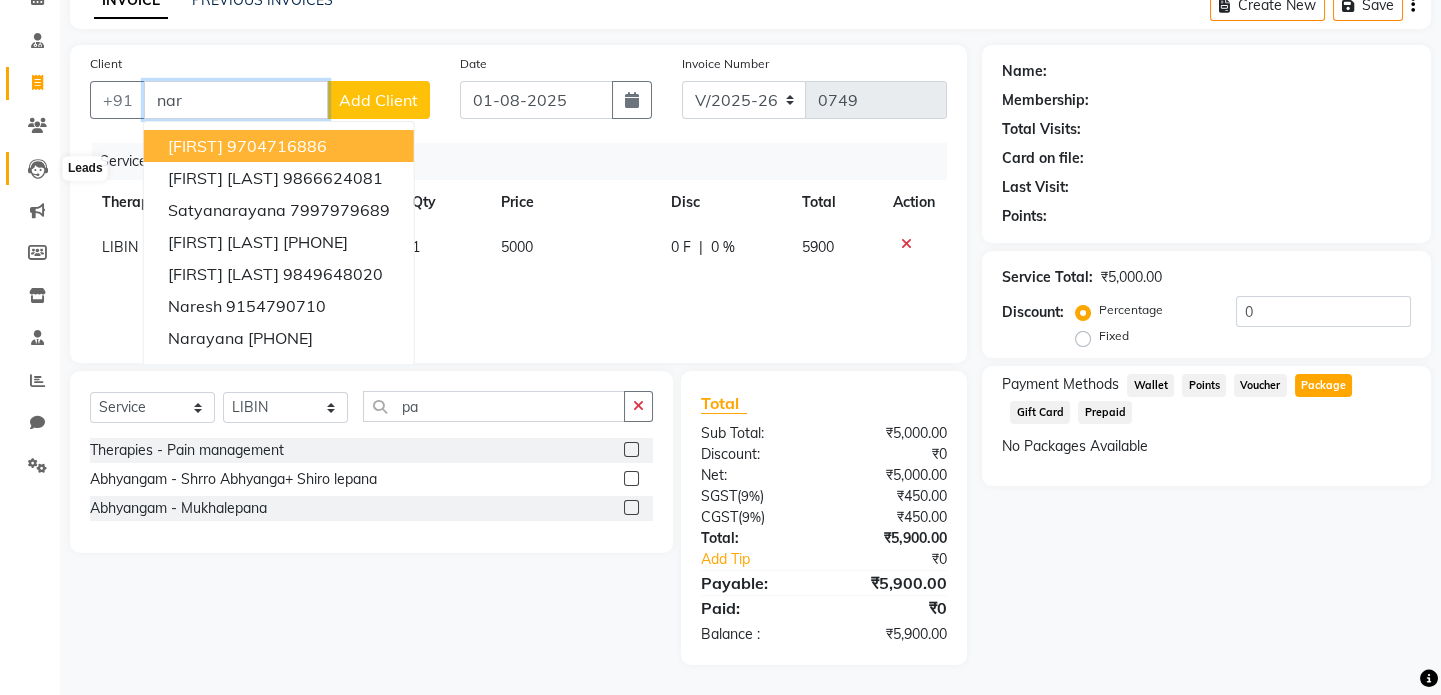 type on "nar" 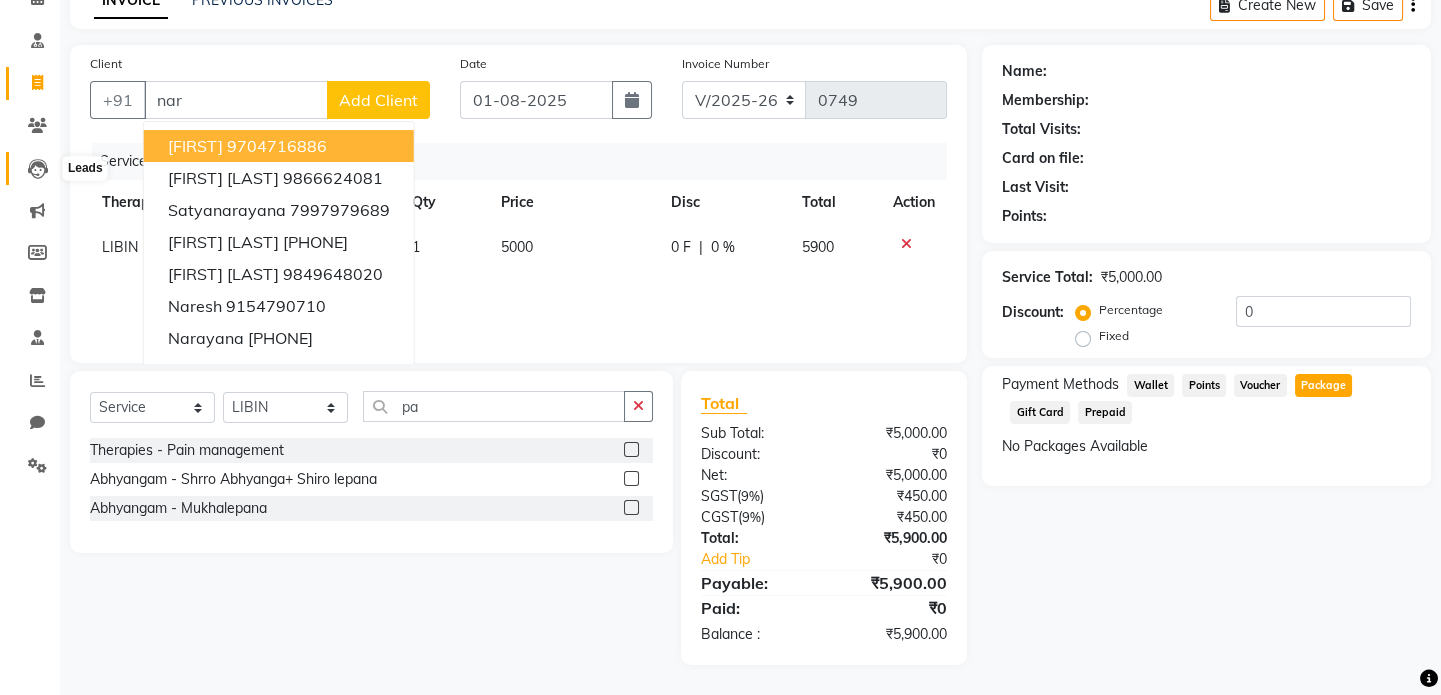 click 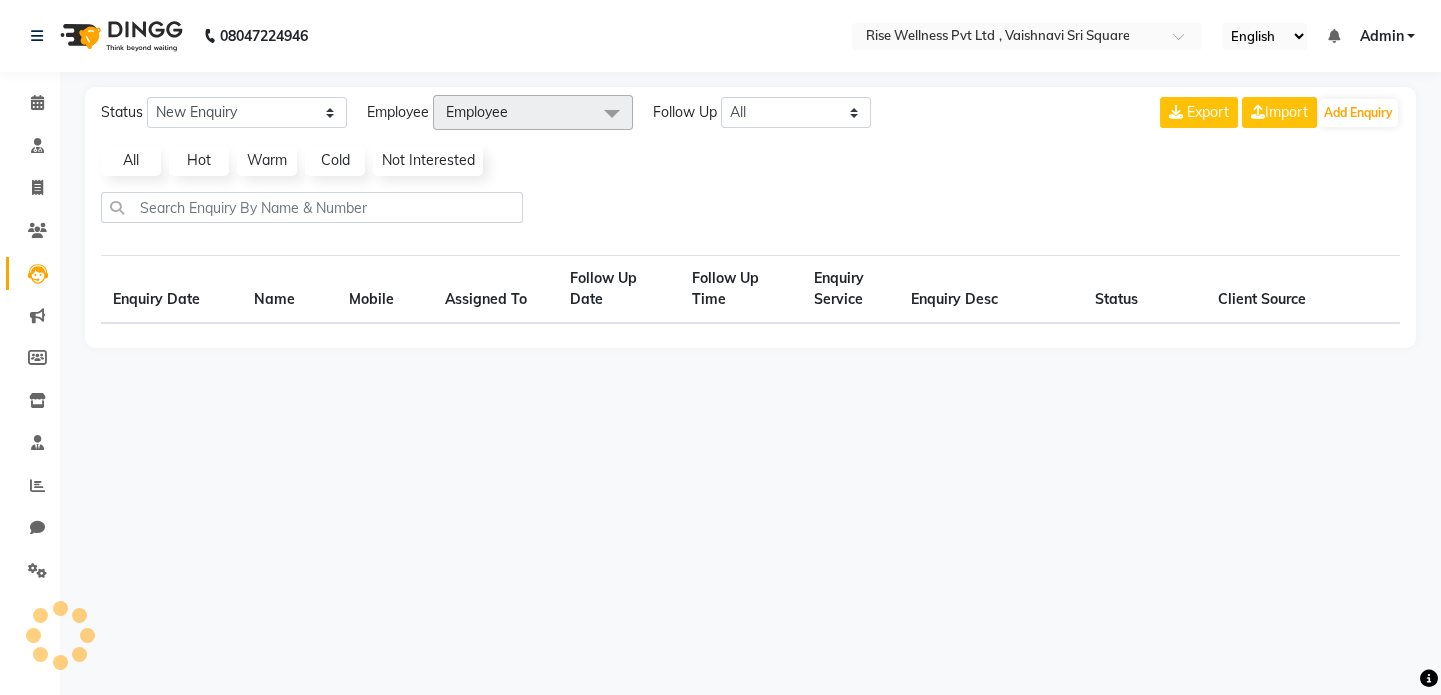 scroll, scrollTop: 0, scrollLeft: 0, axis: both 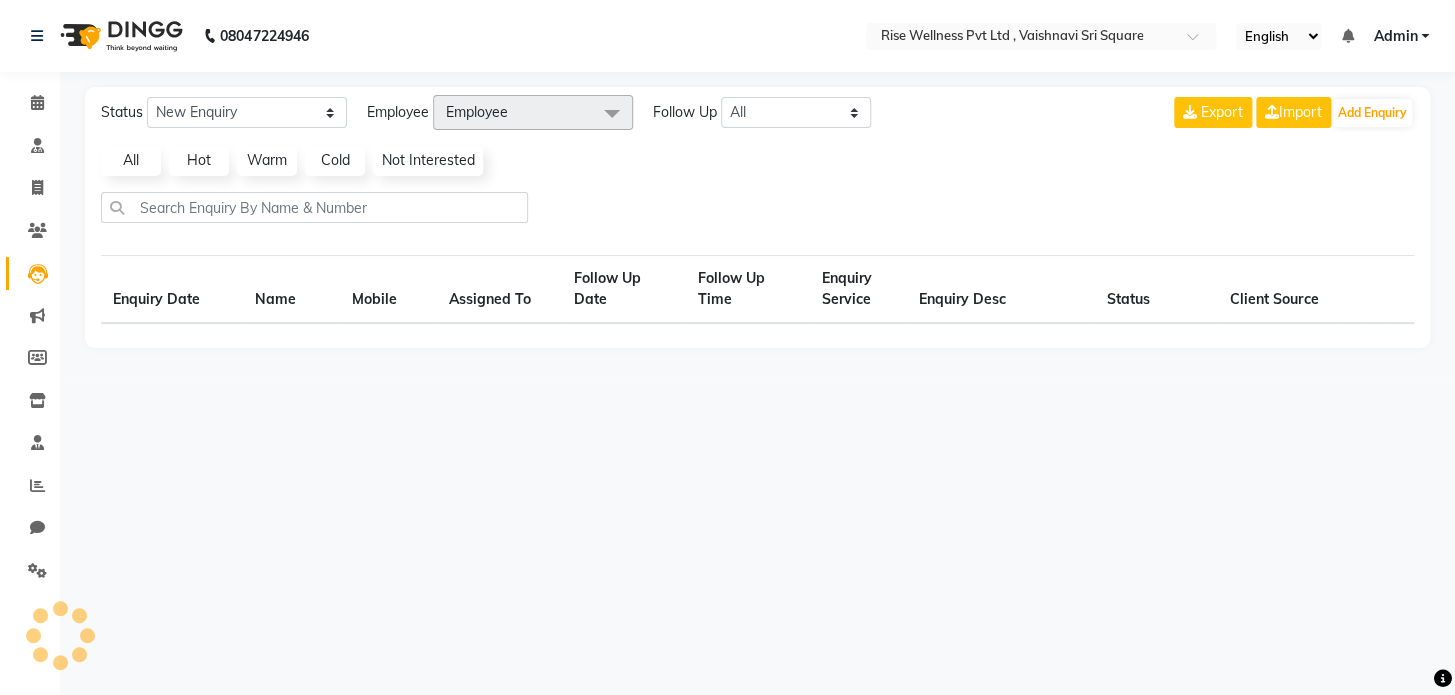 select on "10" 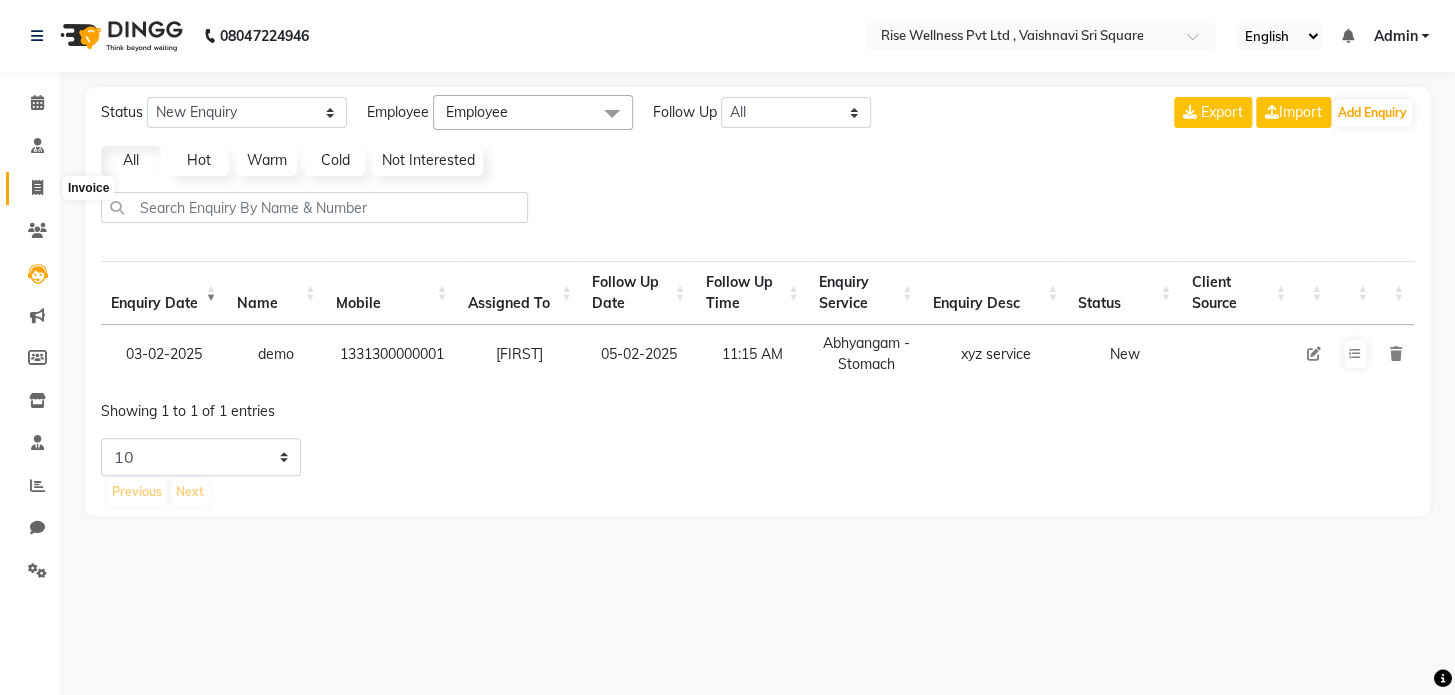 click 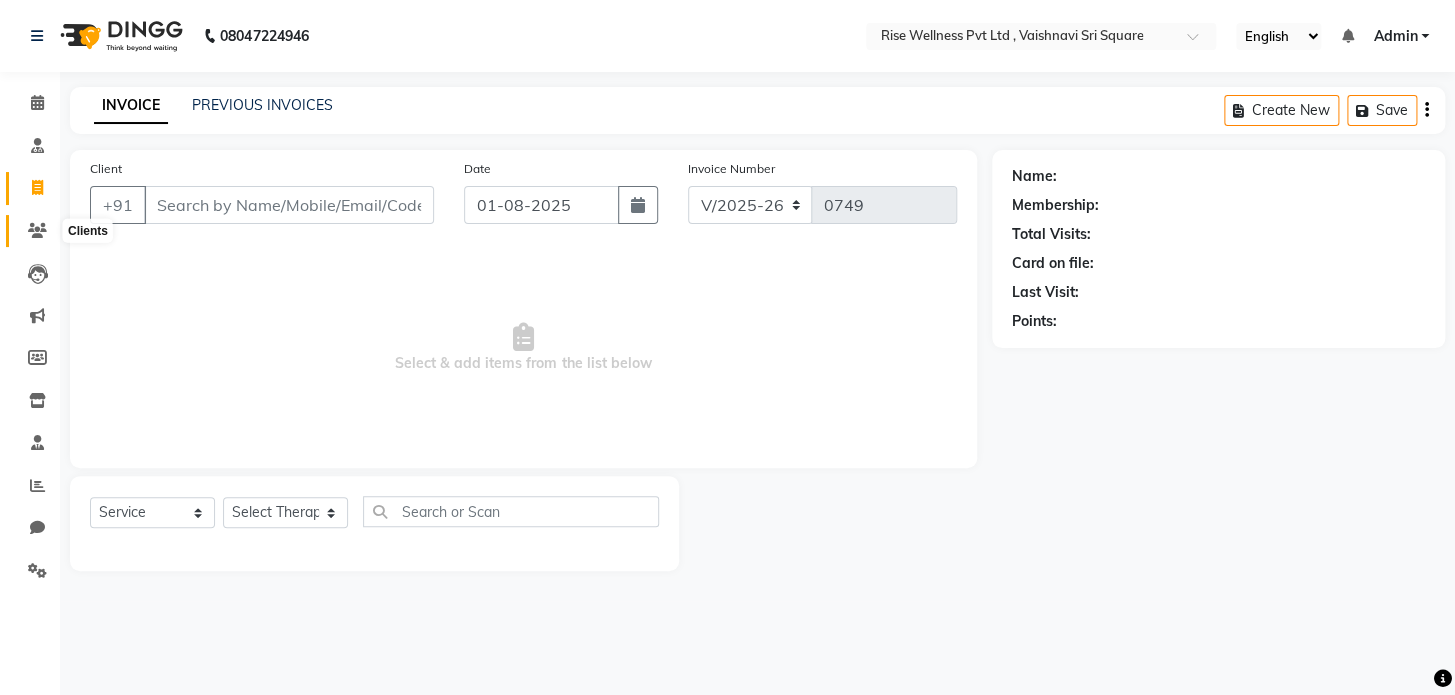 select on "V" 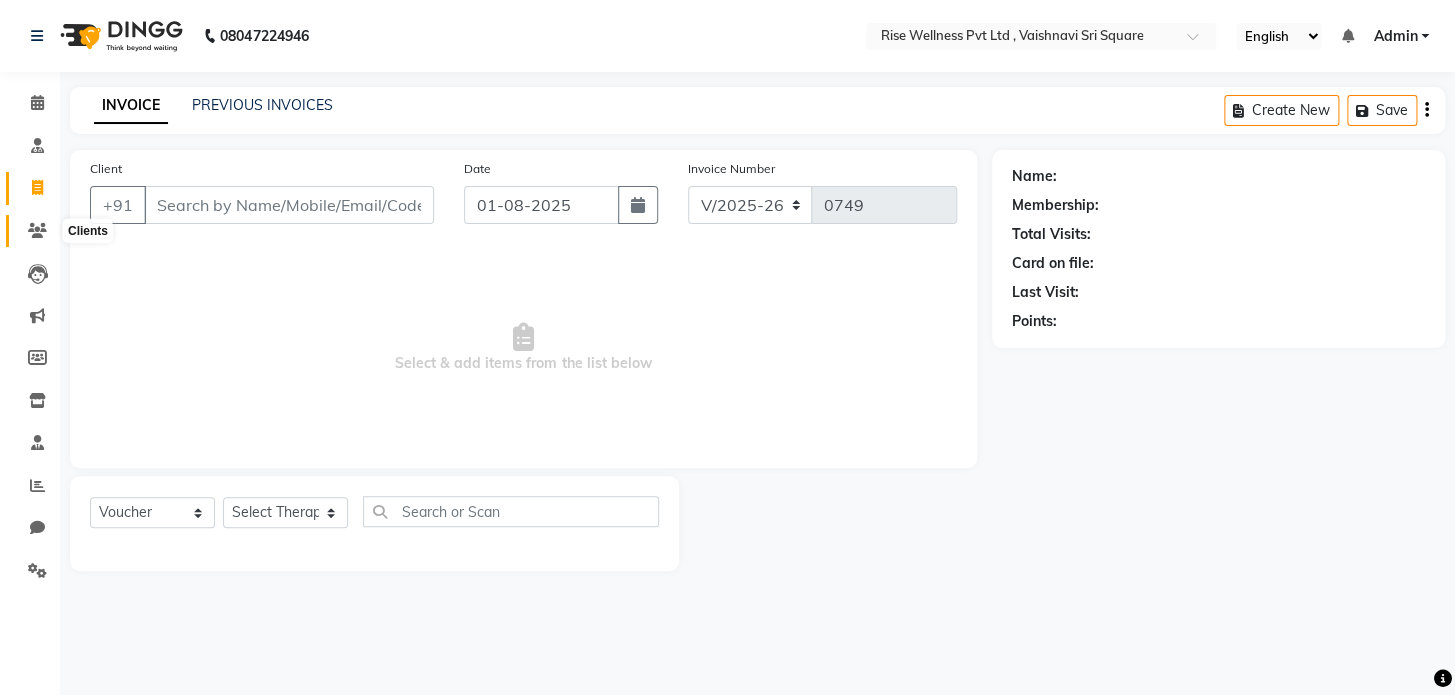 click 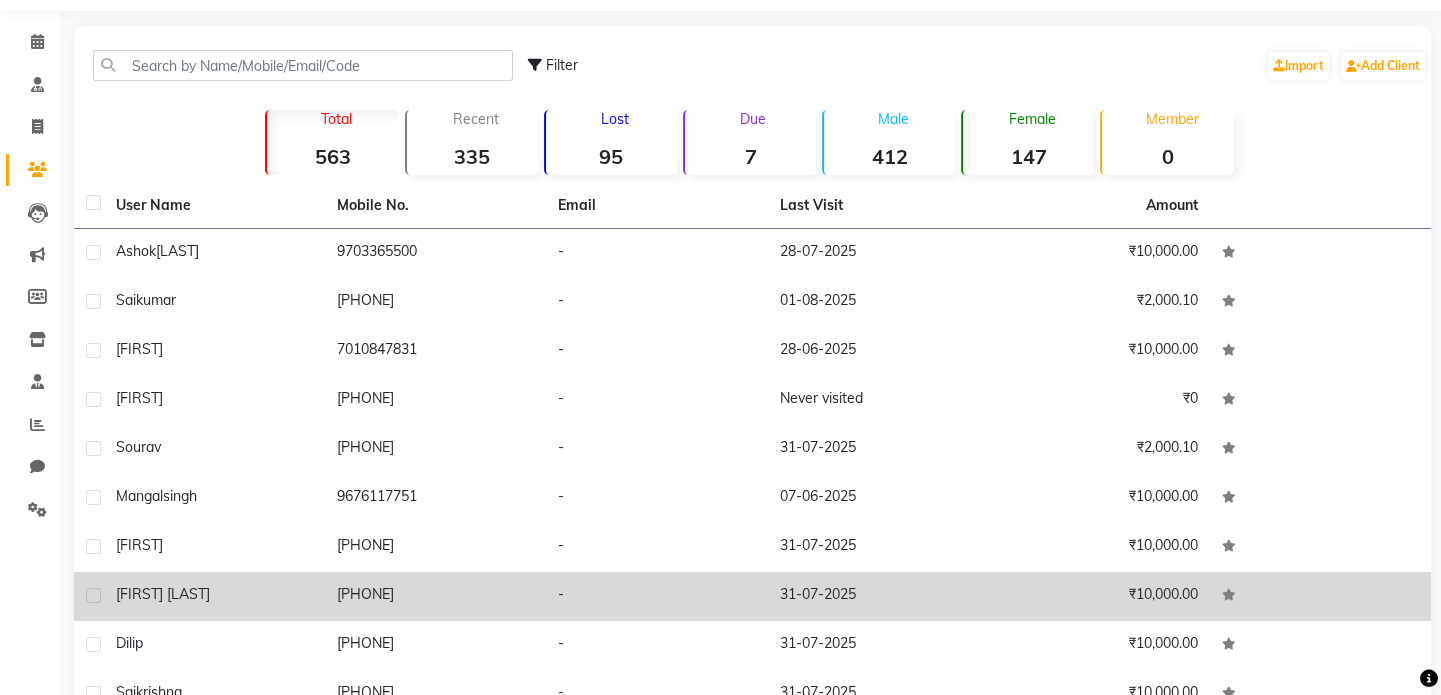 scroll, scrollTop: 0, scrollLeft: 0, axis: both 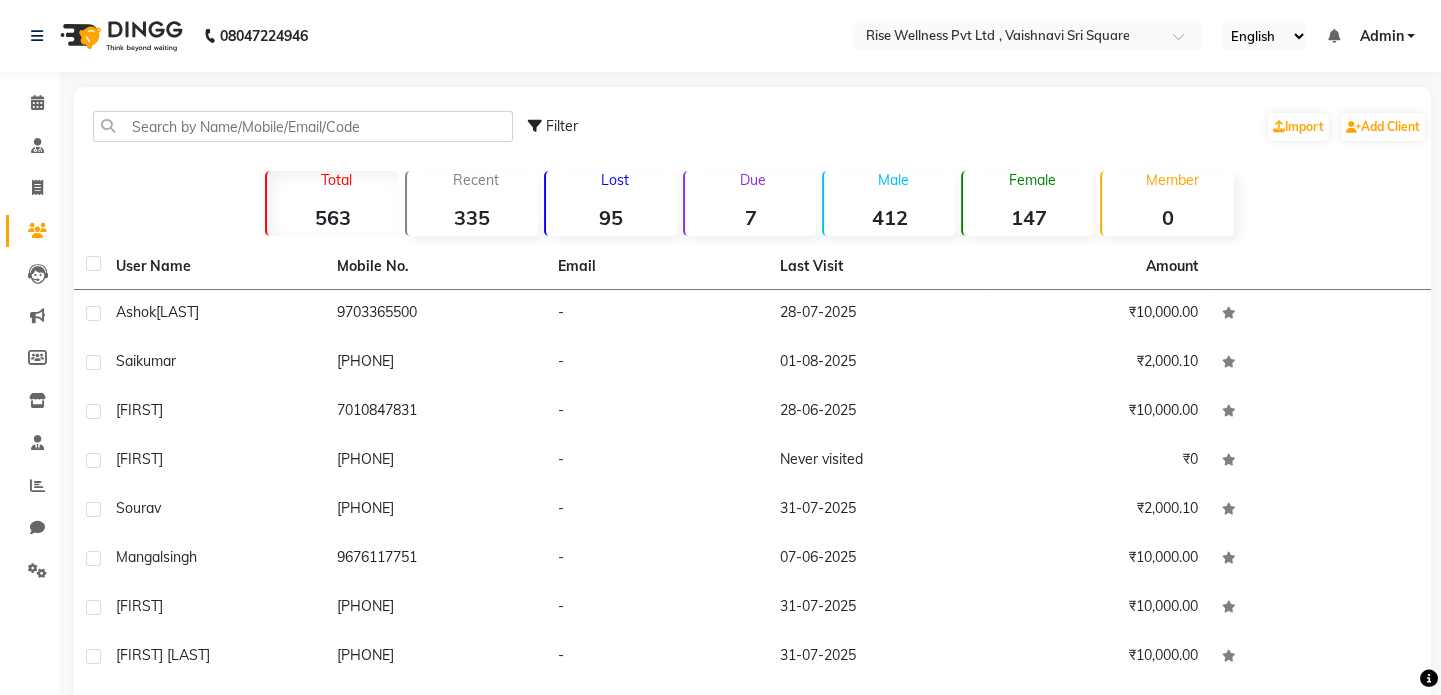 click on "Filter" 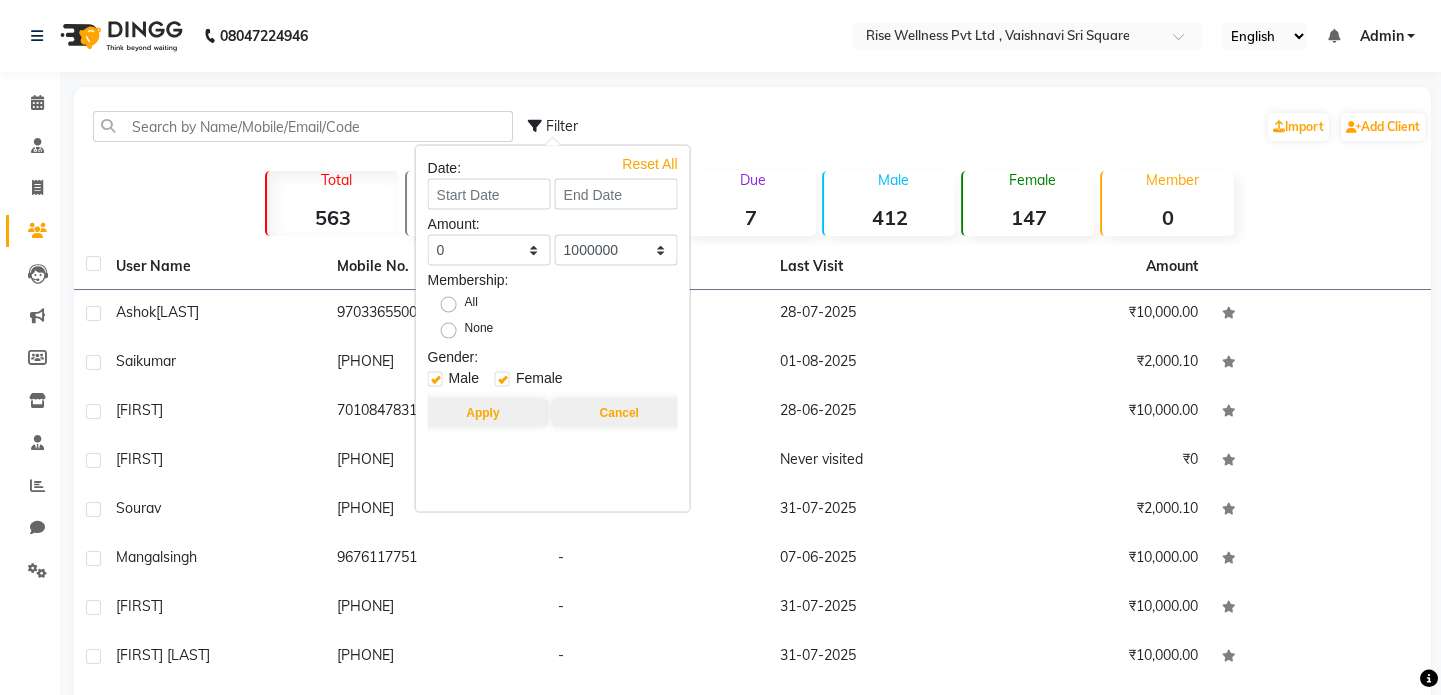 click on "08047224946 Select Location × Rise Wellness Pvt Ltd , Vaishnavi Sri Square English ENGLISH Español العربية मराठी हिंदी ગુજરાતી தமிழ் 中文 Notifications nothing to show Admin Manage Profile Change Password Sign out  Version:3.15.11" 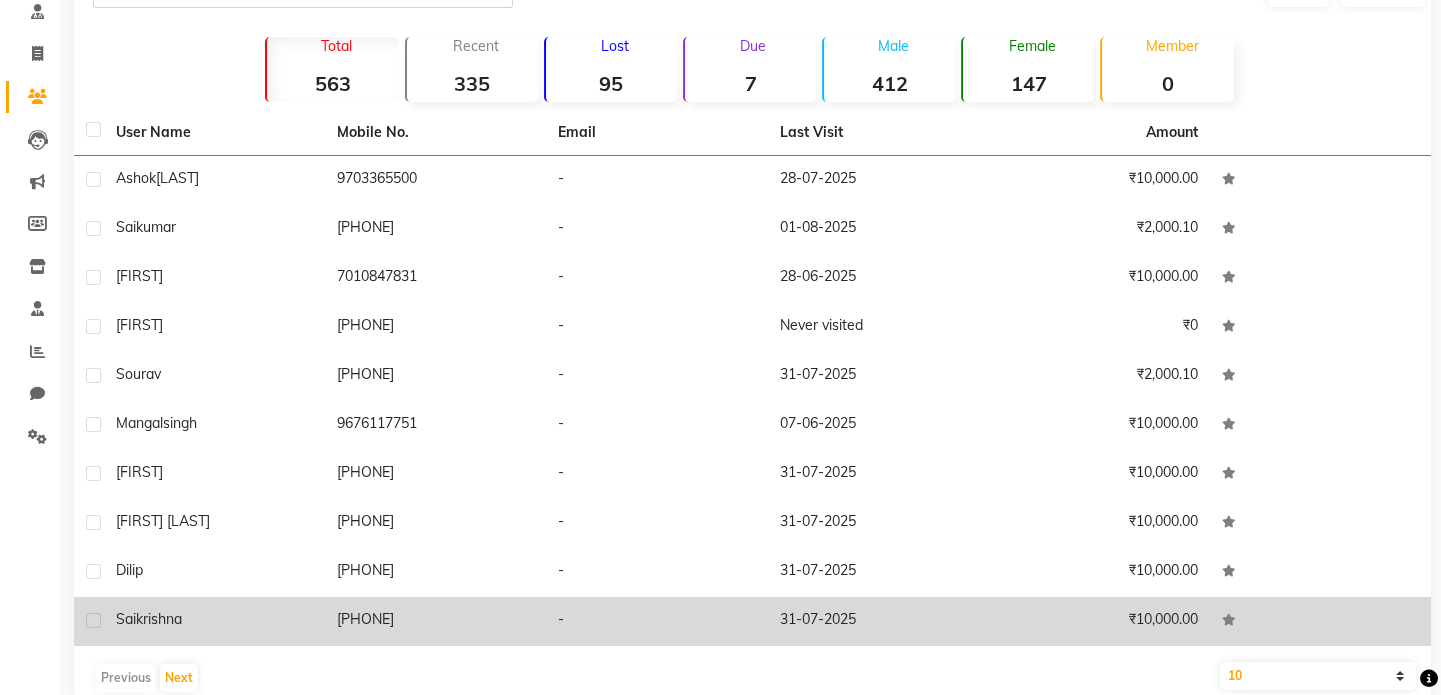scroll, scrollTop: 170, scrollLeft: 0, axis: vertical 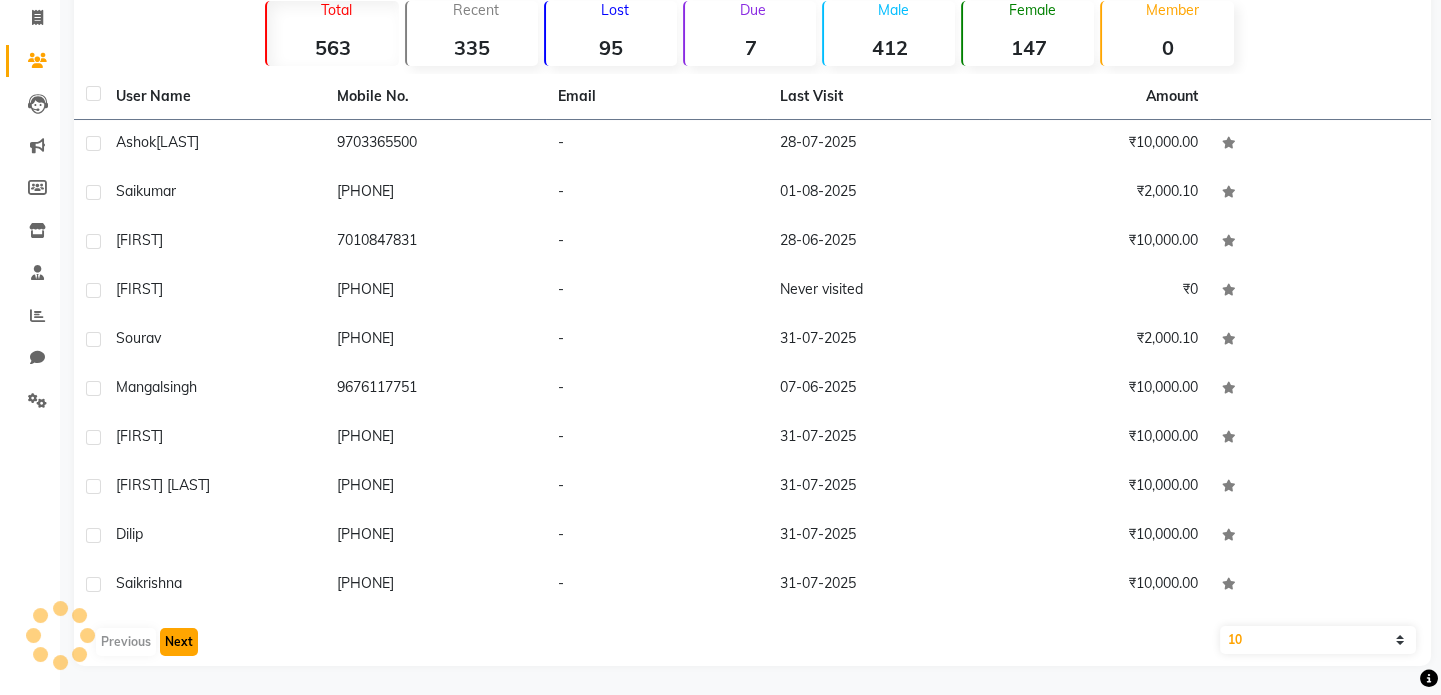click on "Next" 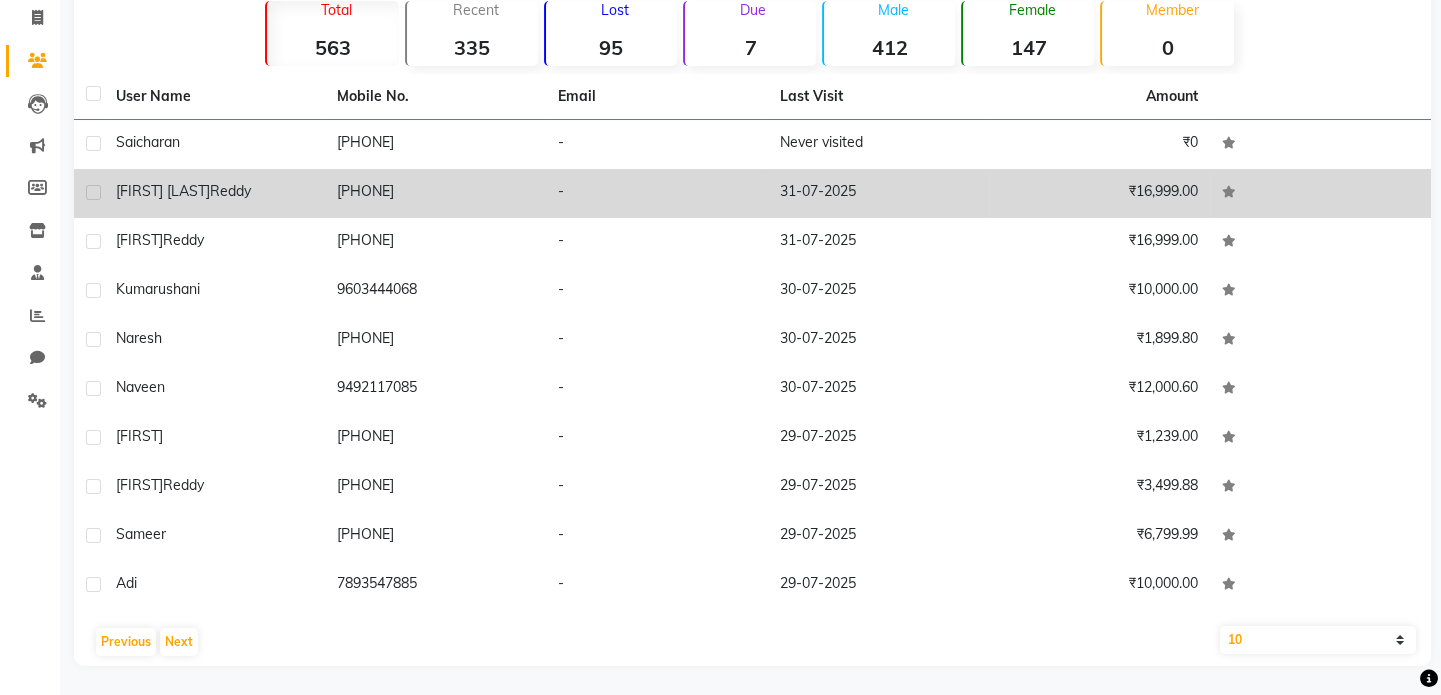 click on "A Narasimha  reddy" 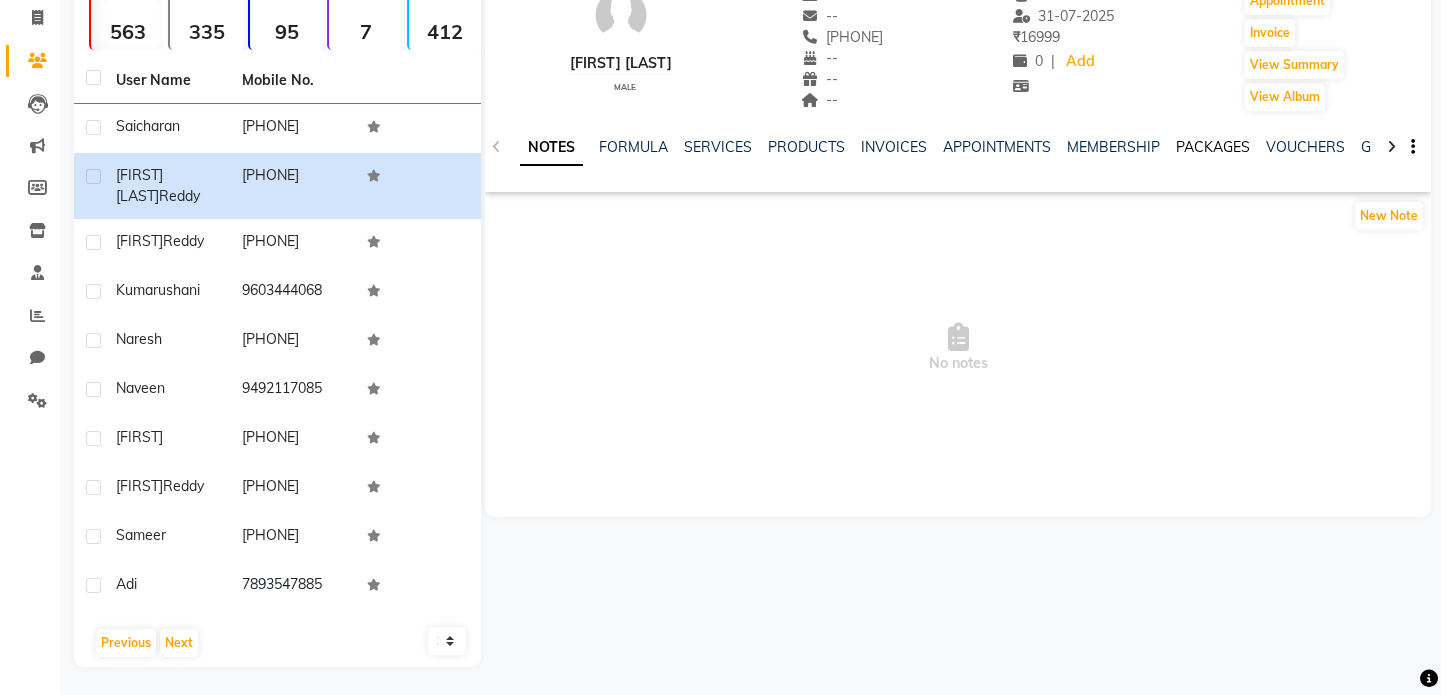 click on "PACKAGES" 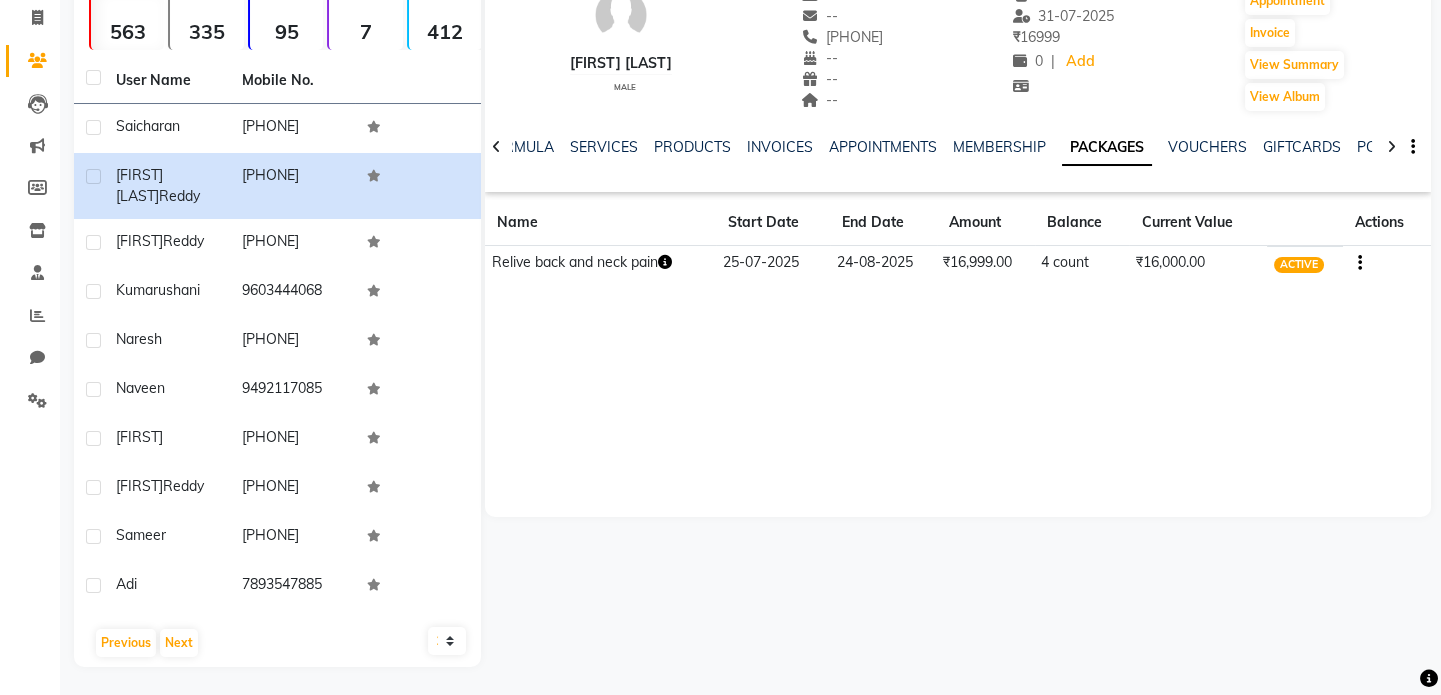 scroll, scrollTop: 0, scrollLeft: 0, axis: both 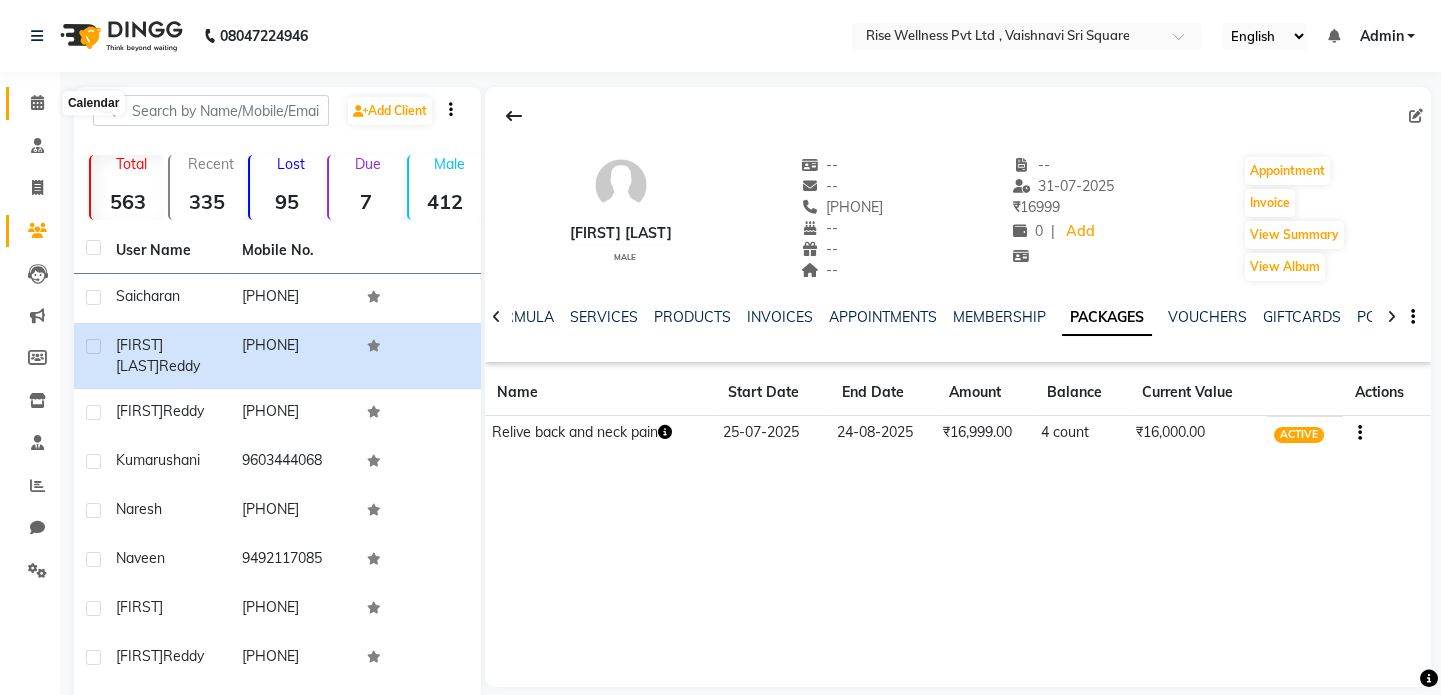 click 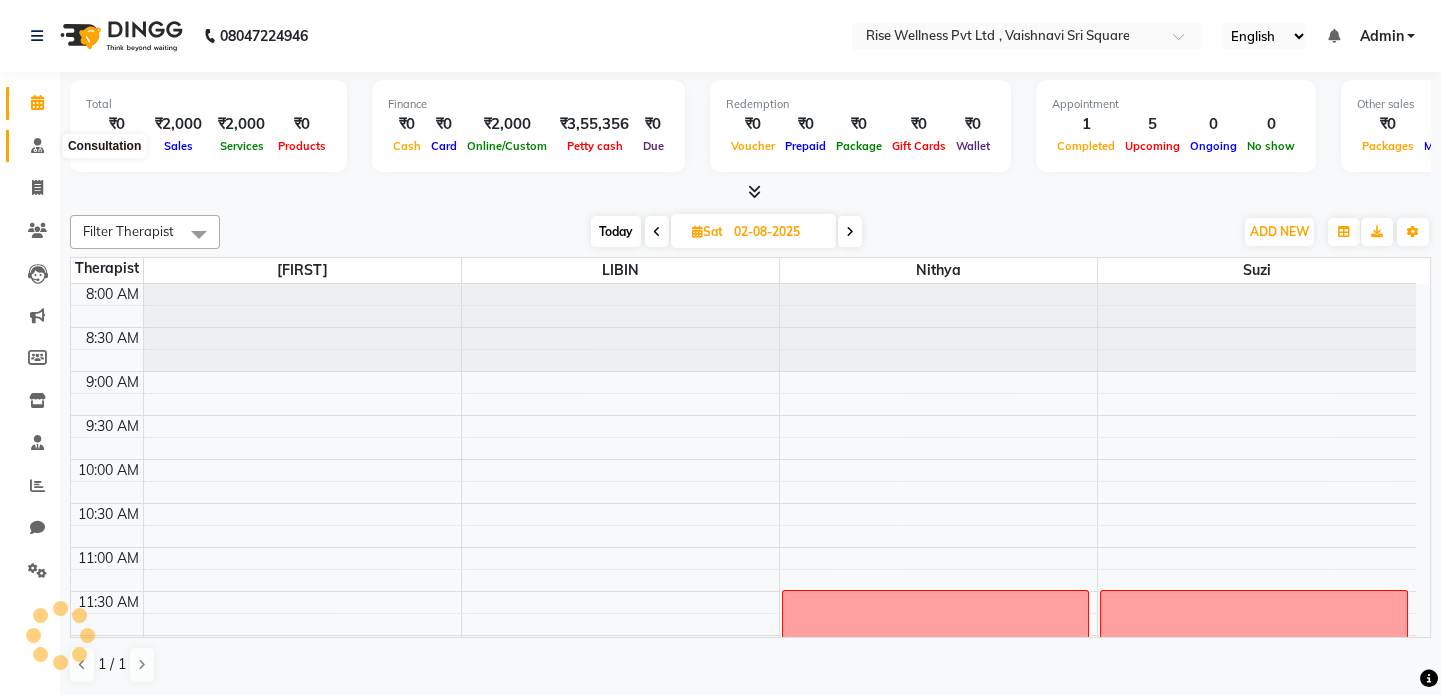click 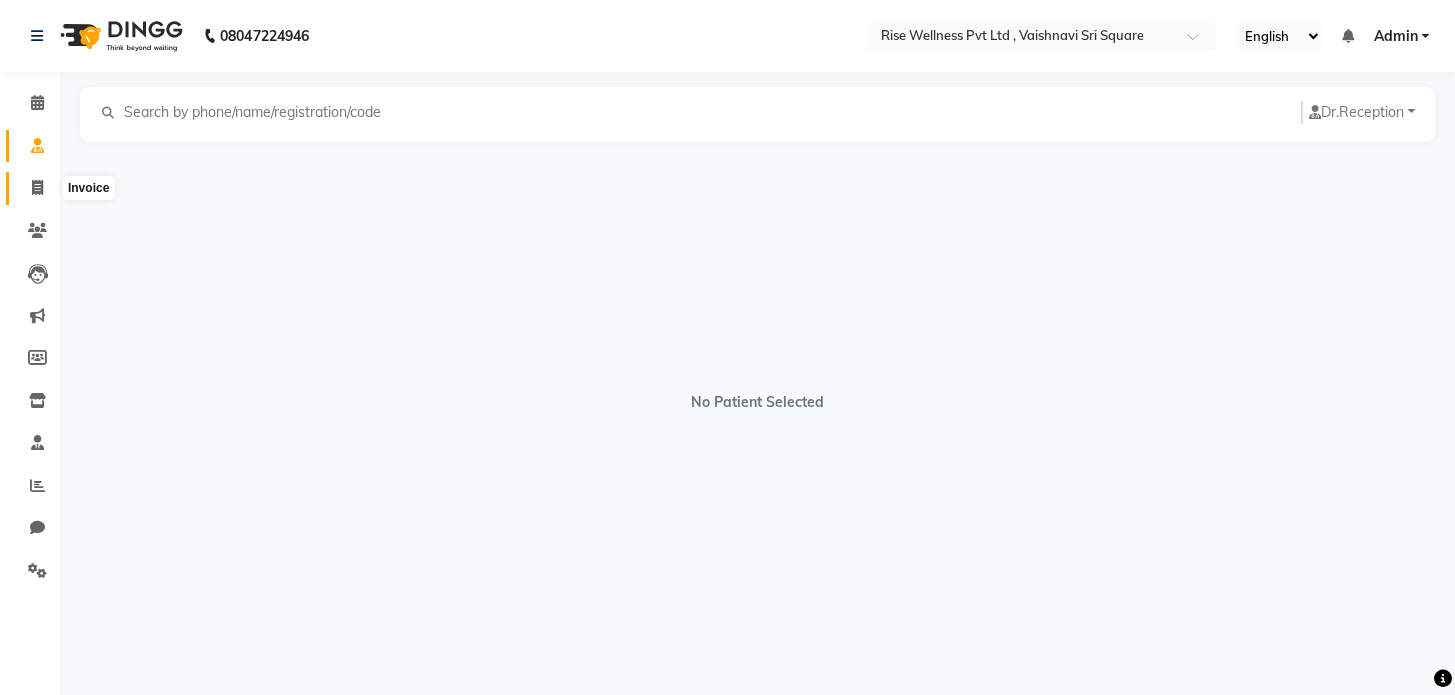 click 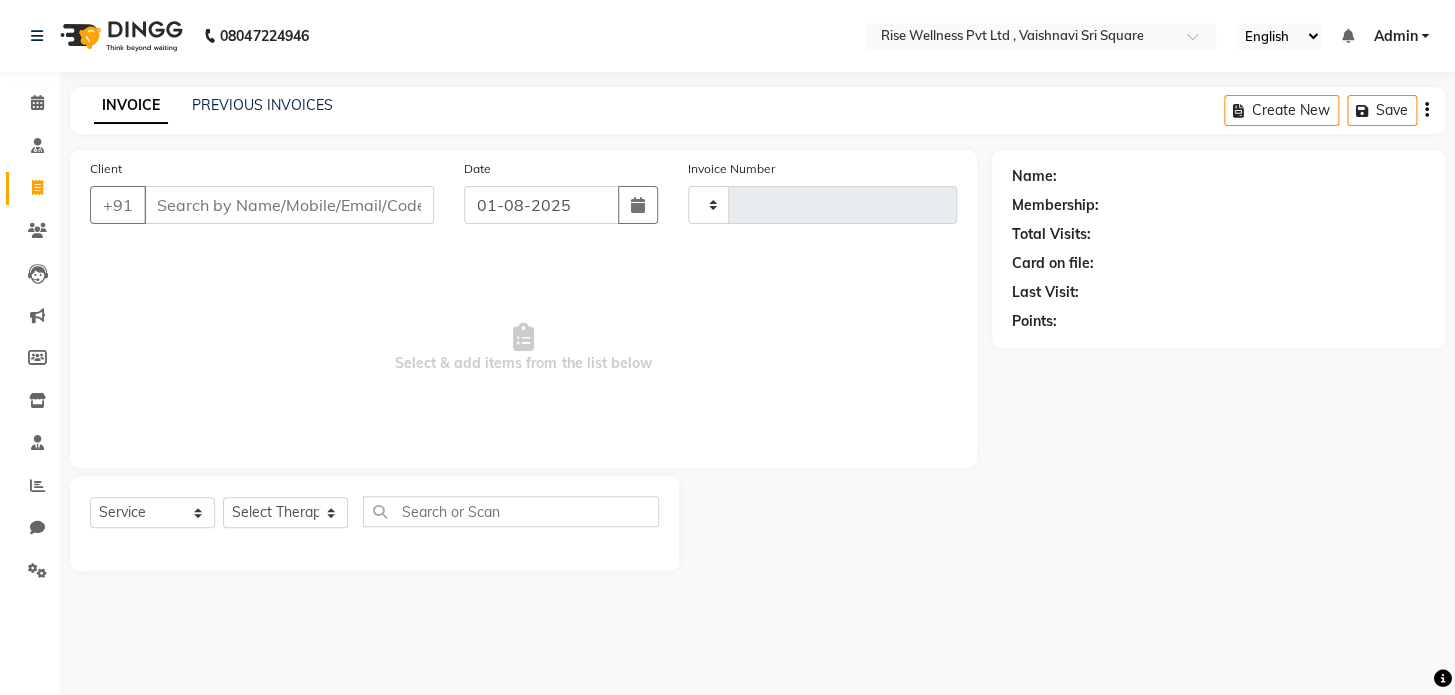 type on "0749" 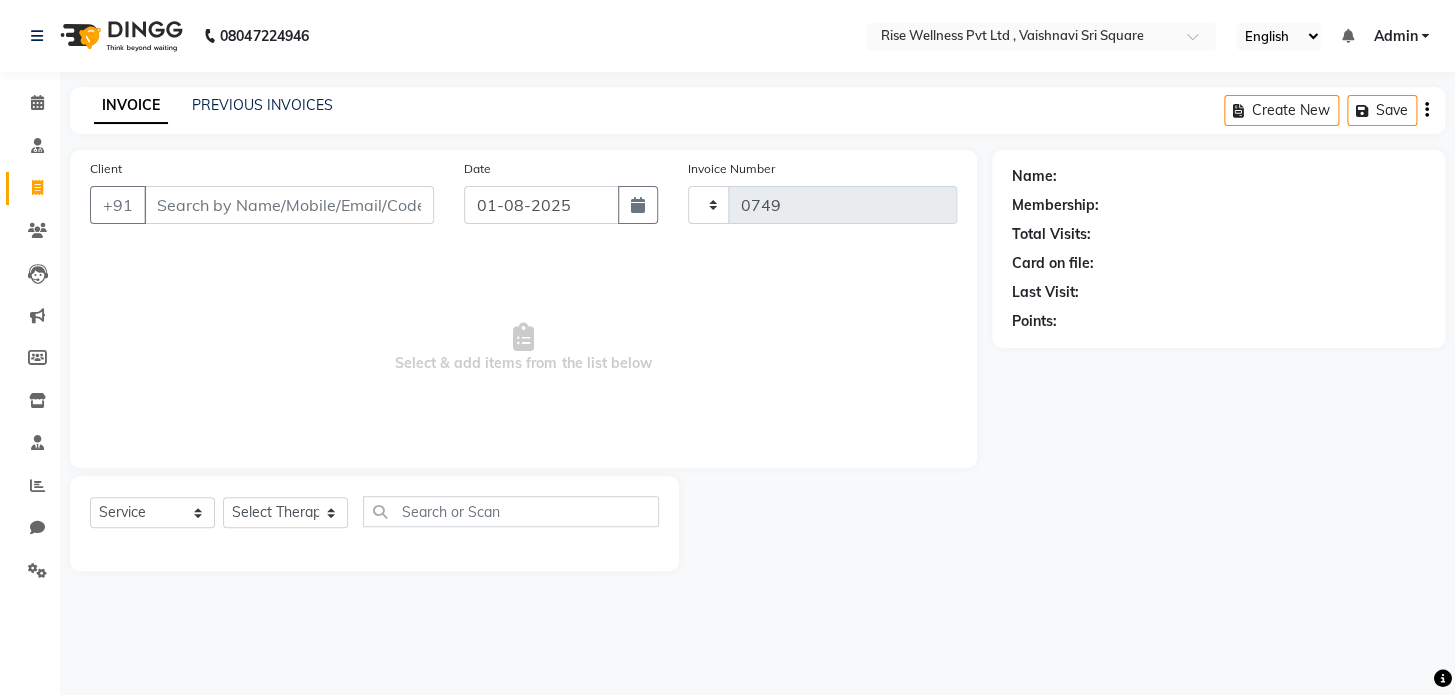 select on "7497" 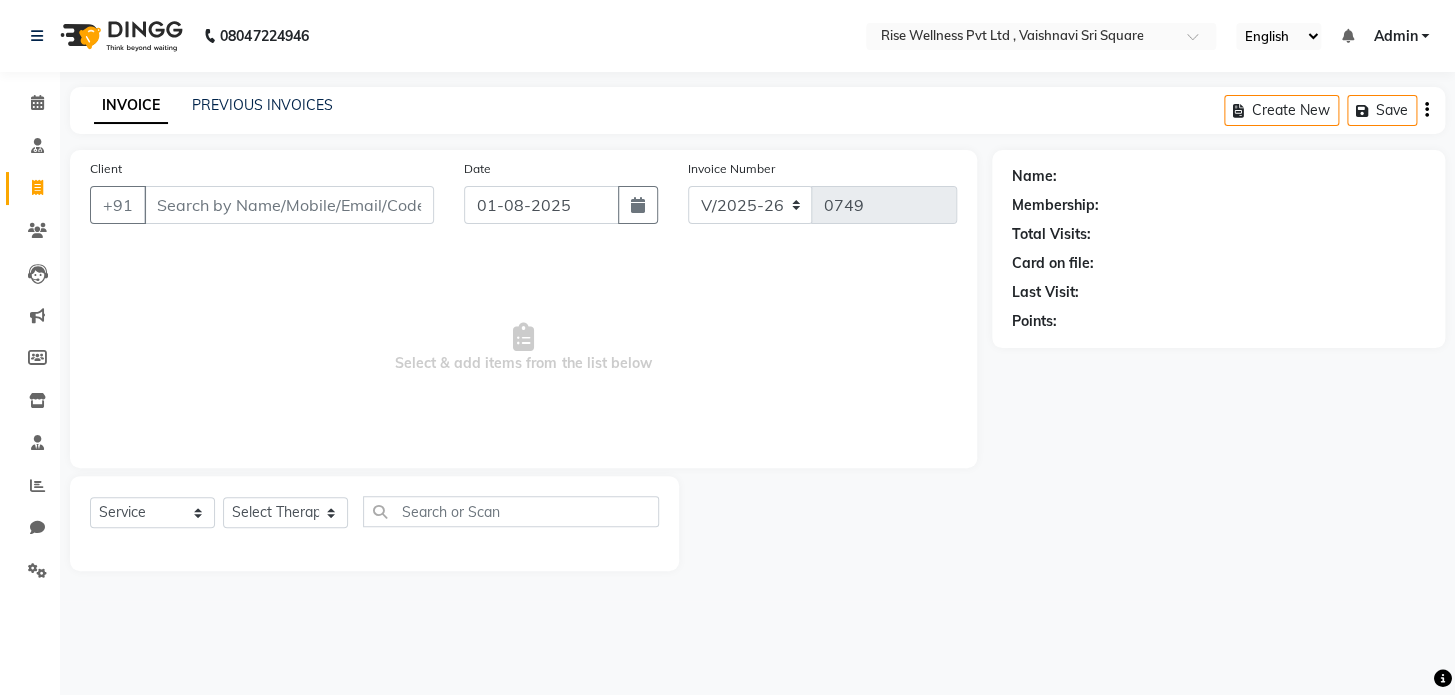 select on "V" 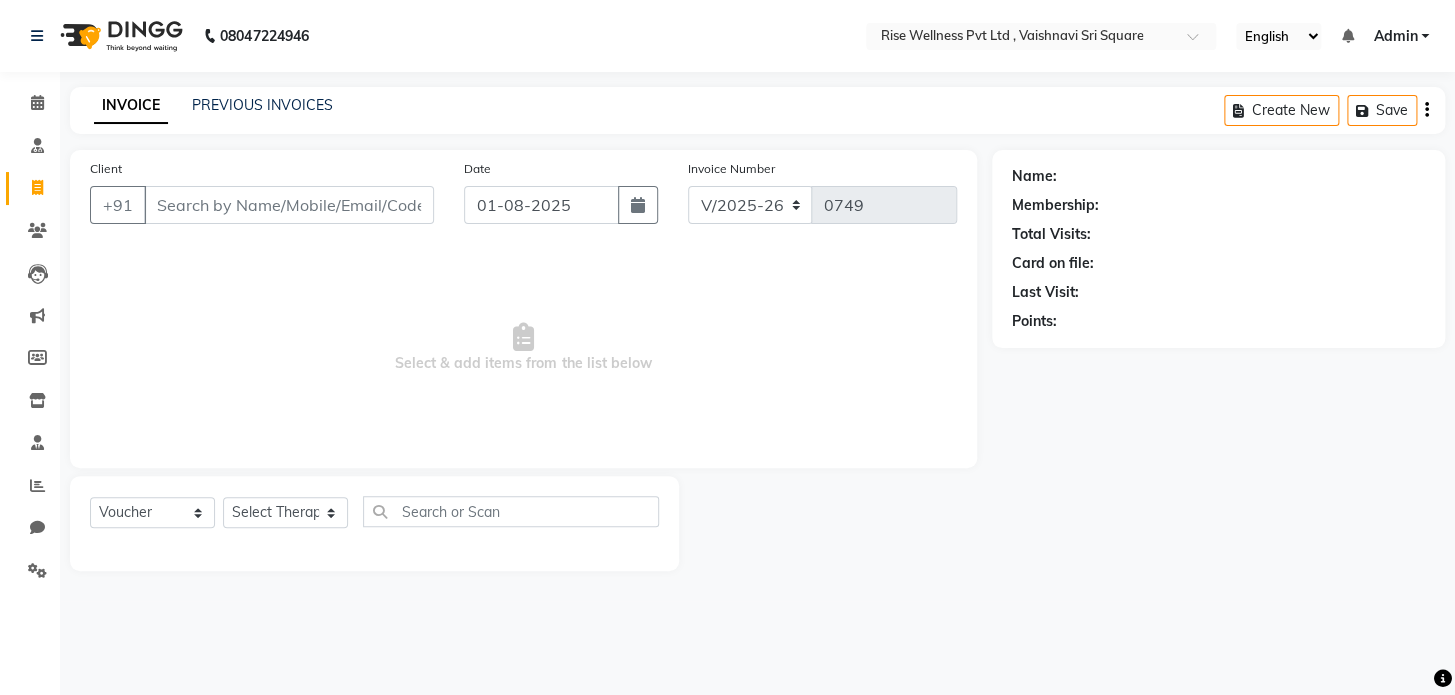 click on "Client" at bounding box center [289, 205] 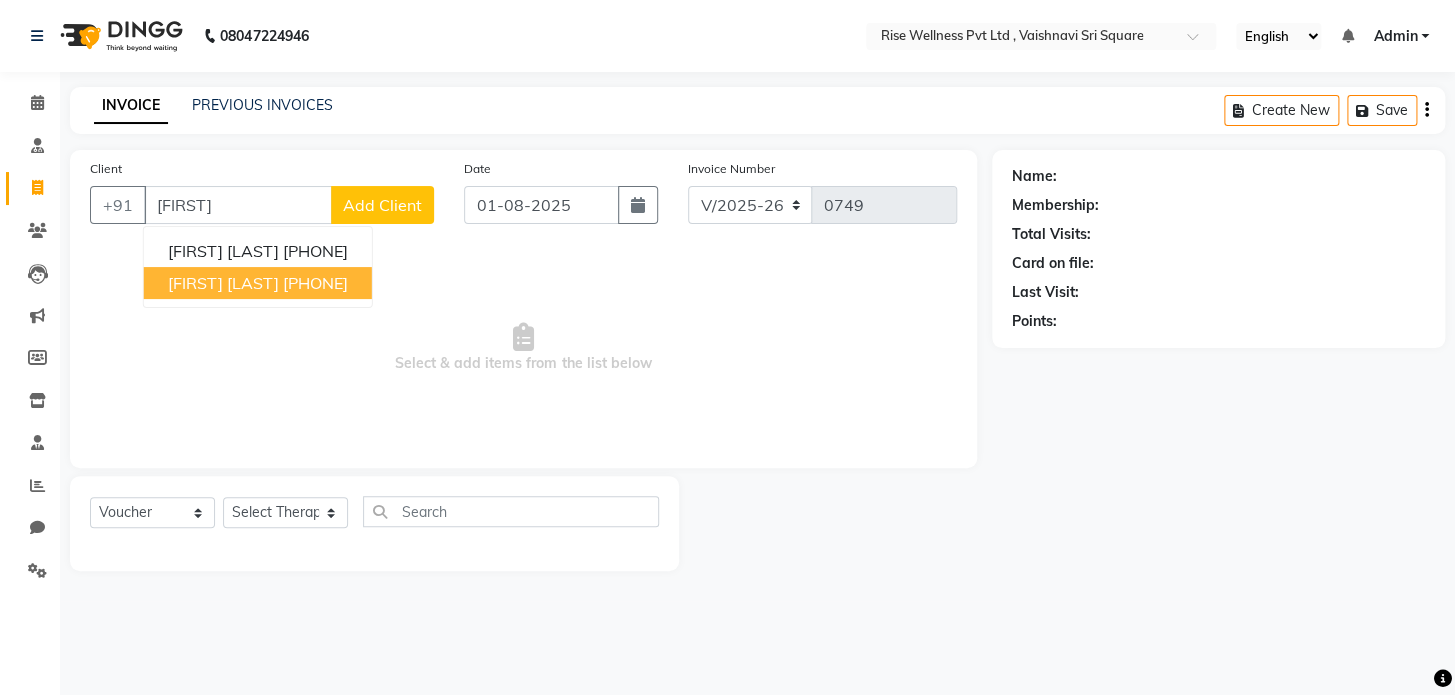 click on "9989379069" at bounding box center (315, 283) 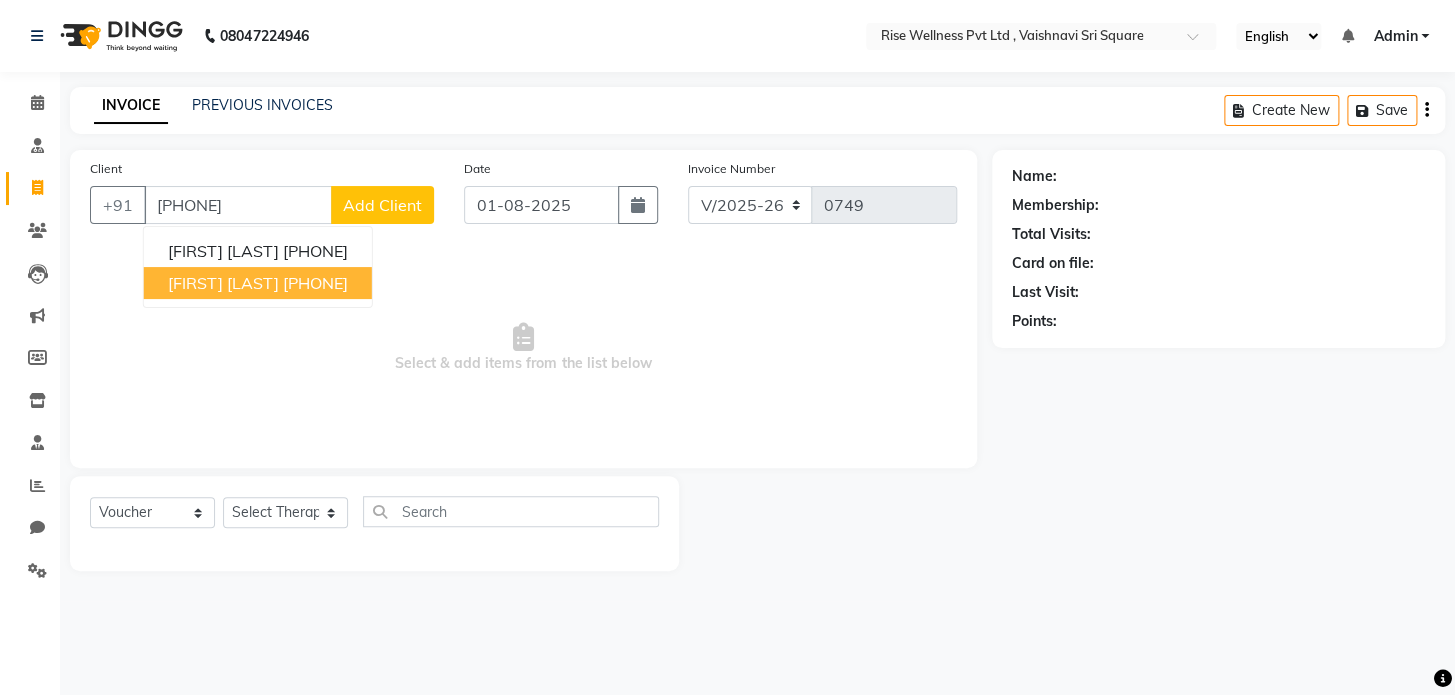 type on "9989379069" 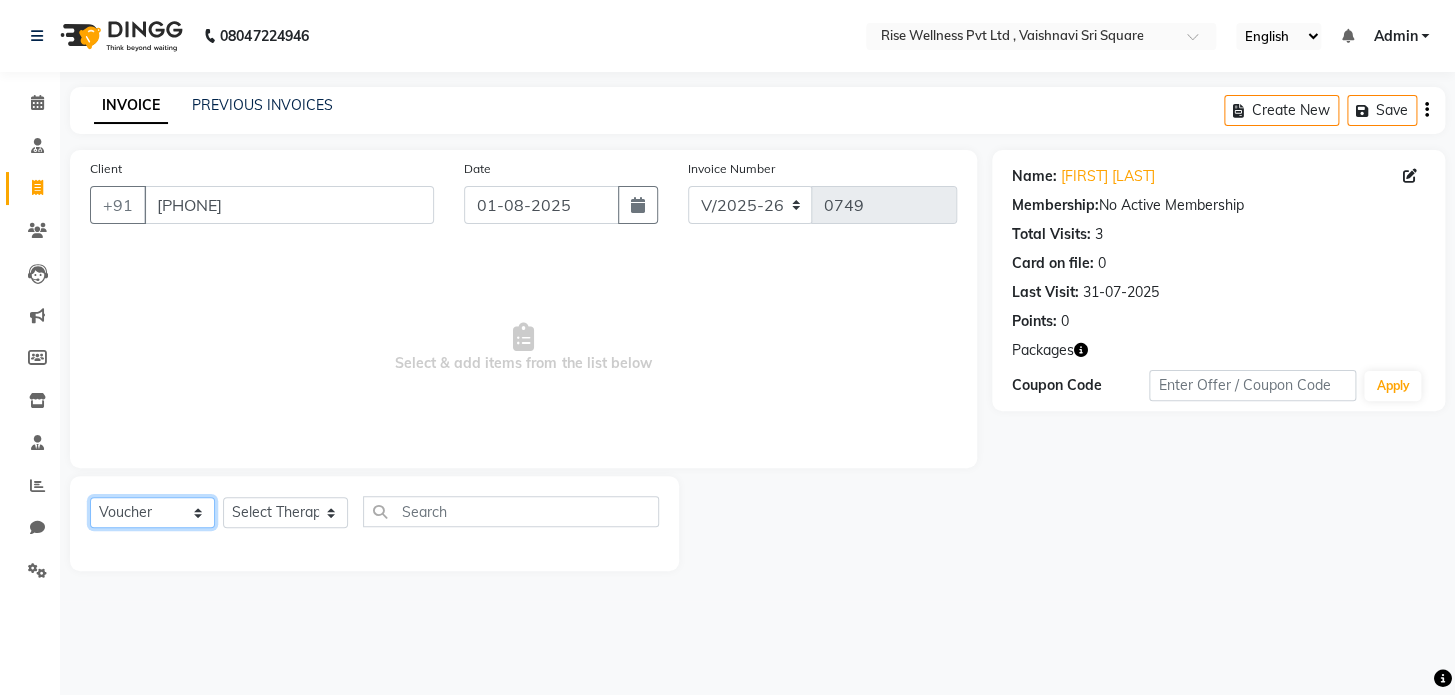 click on "Select  Service  Product  Membership  Package Voucher Prepaid Gift Card" 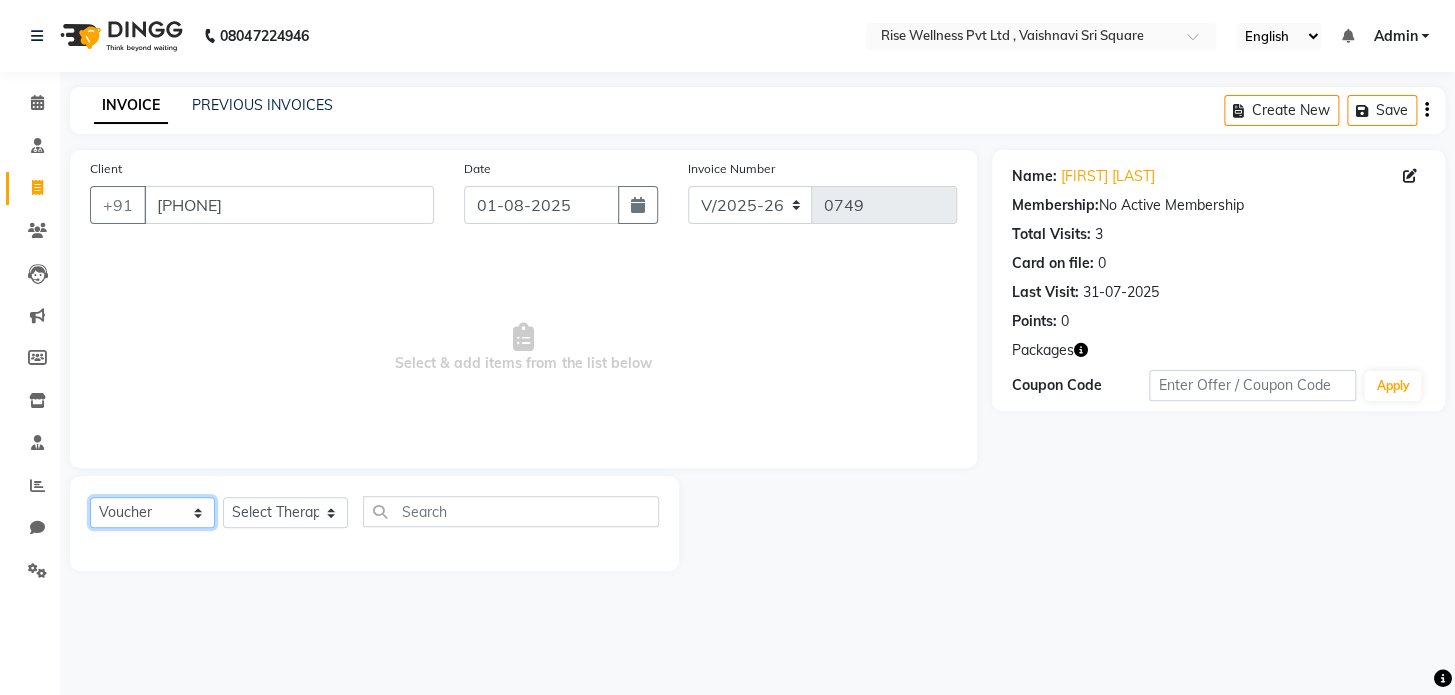 select on "service" 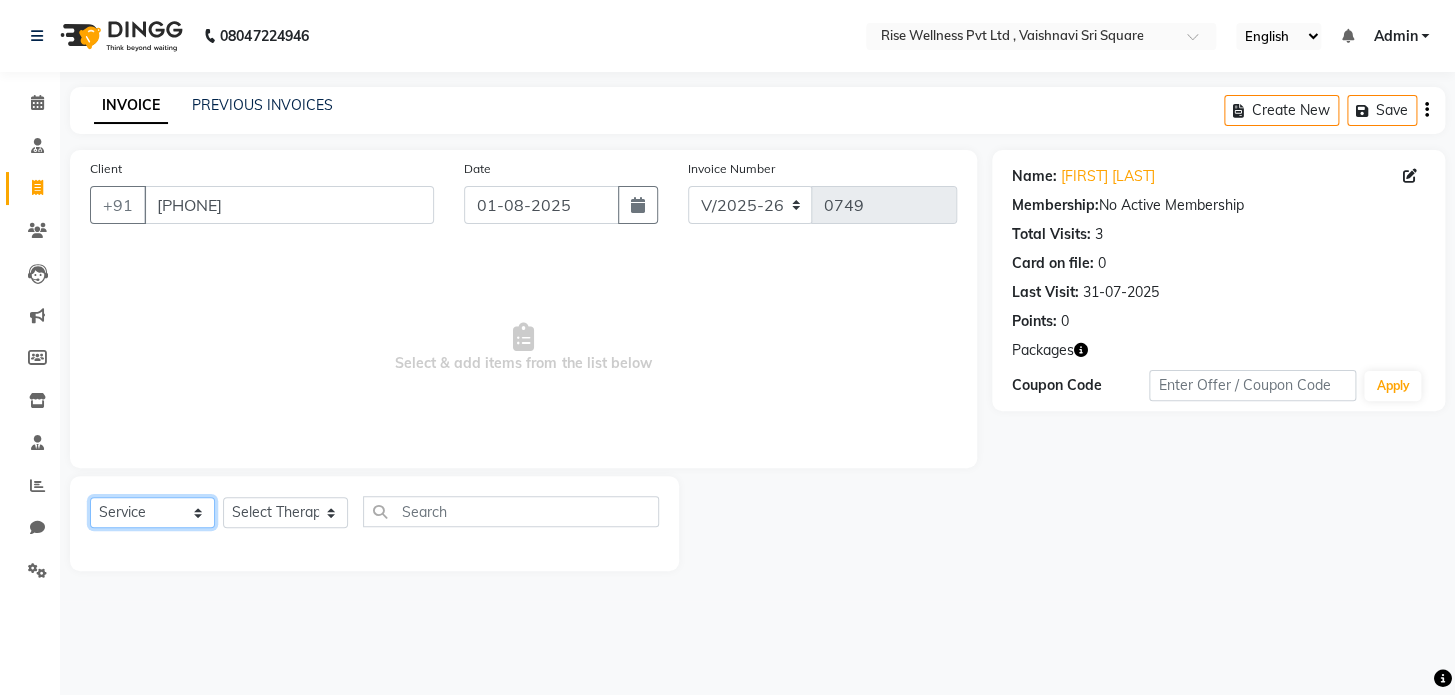 click on "Select  Service  Product  Membership  Package Voucher Prepaid Gift Card" 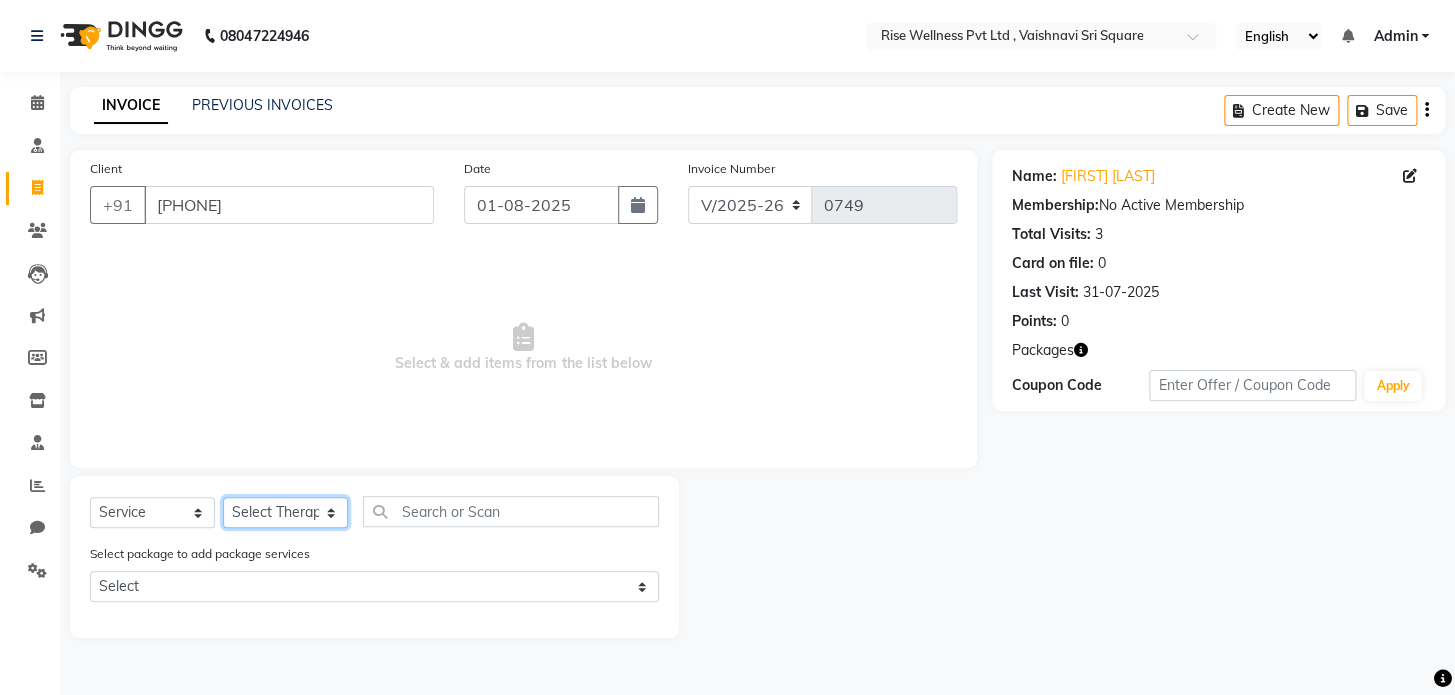 click on "Select Therapist LIBIN nithya Reception sujith suzi" 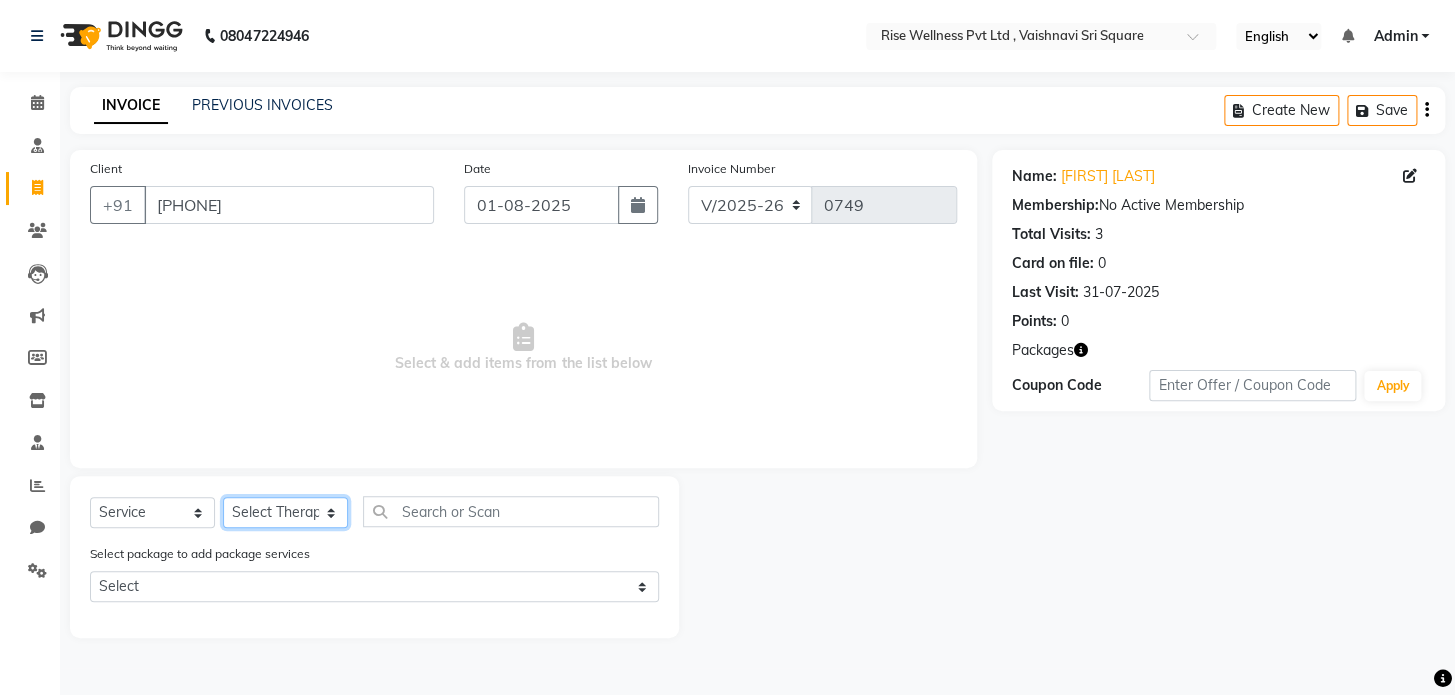 select on "69786" 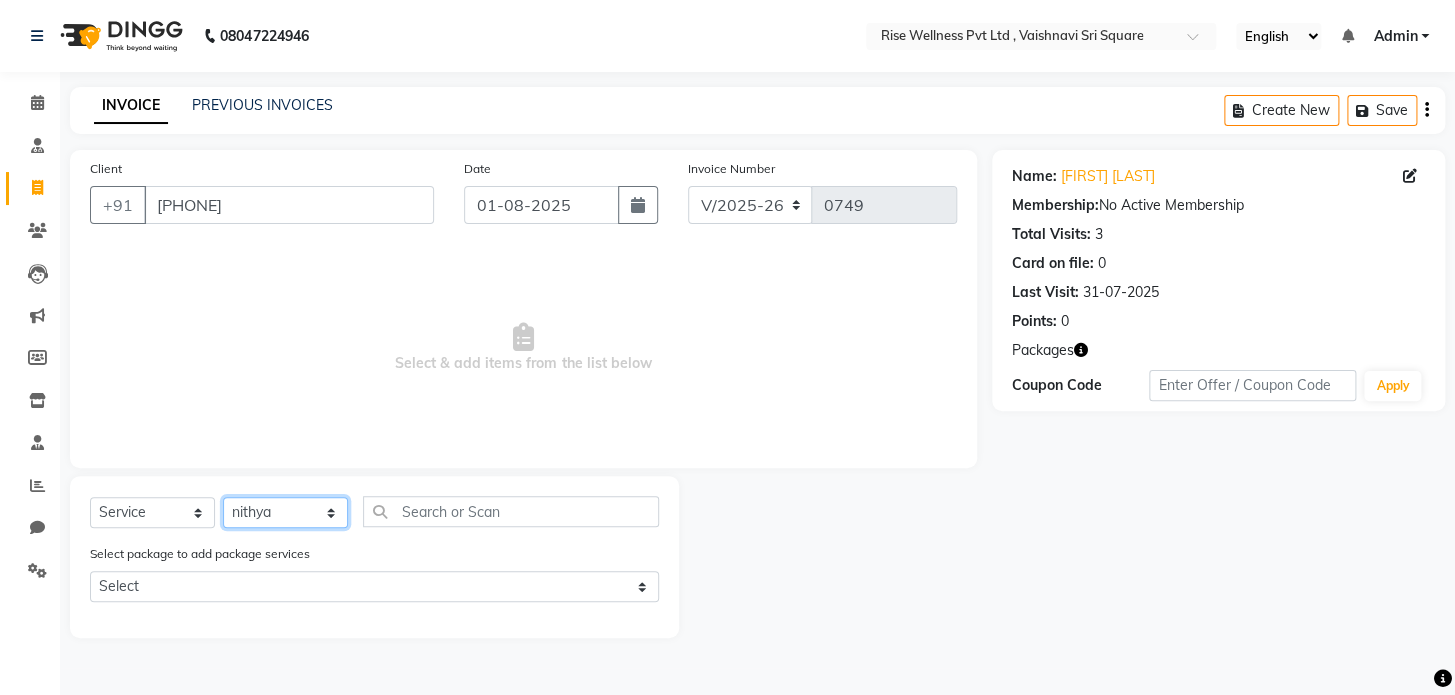 click on "Select Therapist LIBIN nithya Reception sujith suzi" 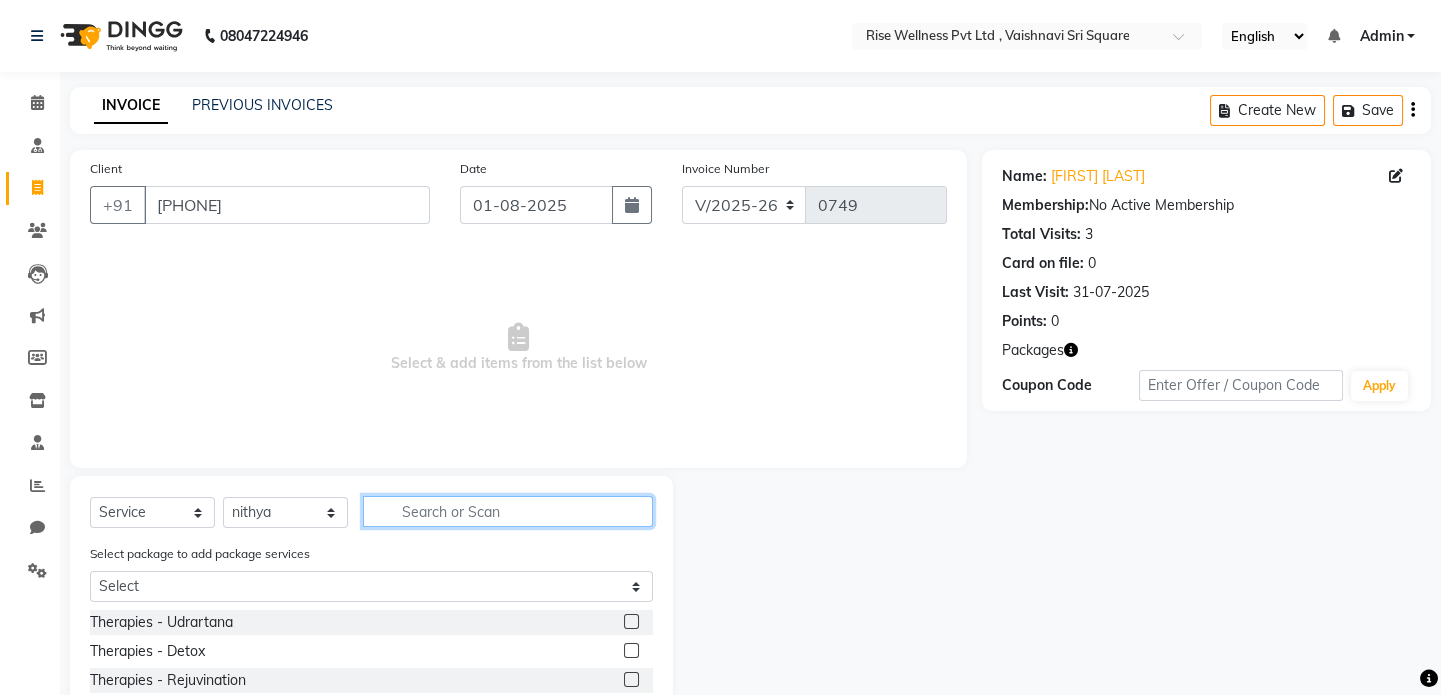 click 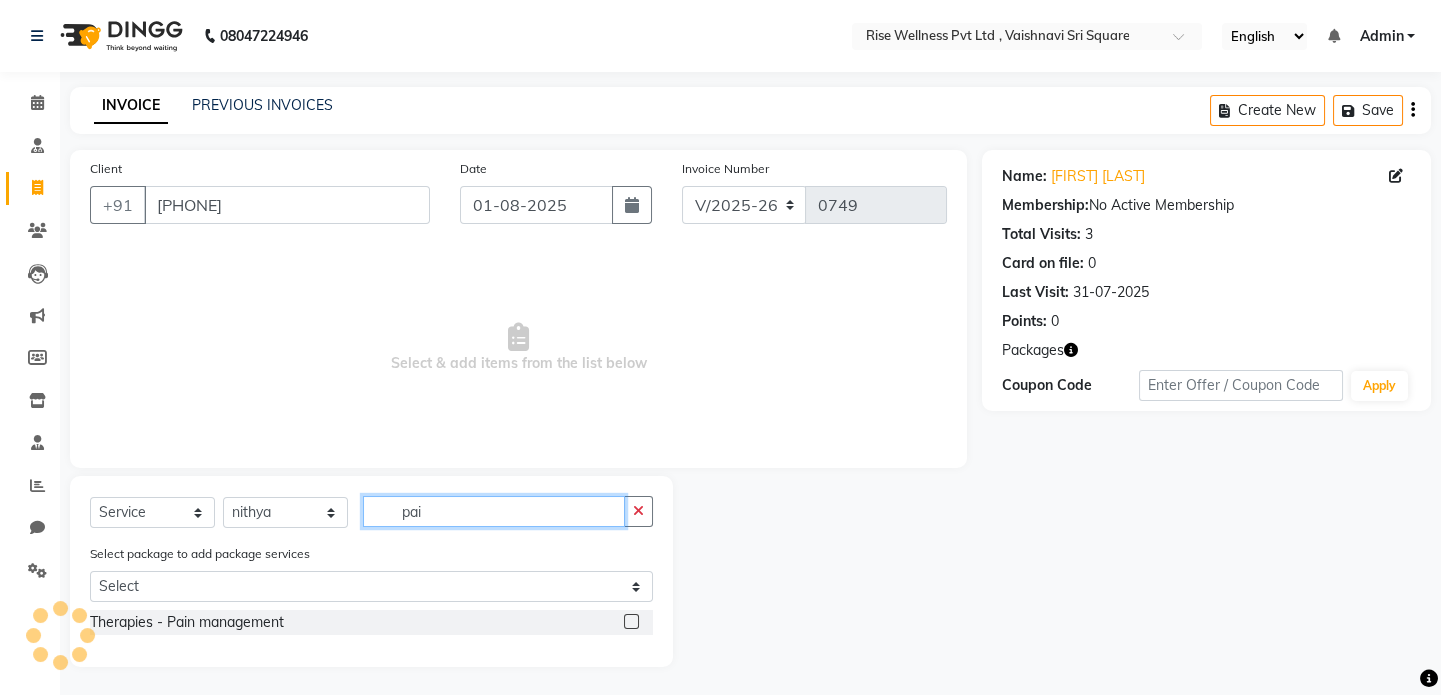 type on "pai" 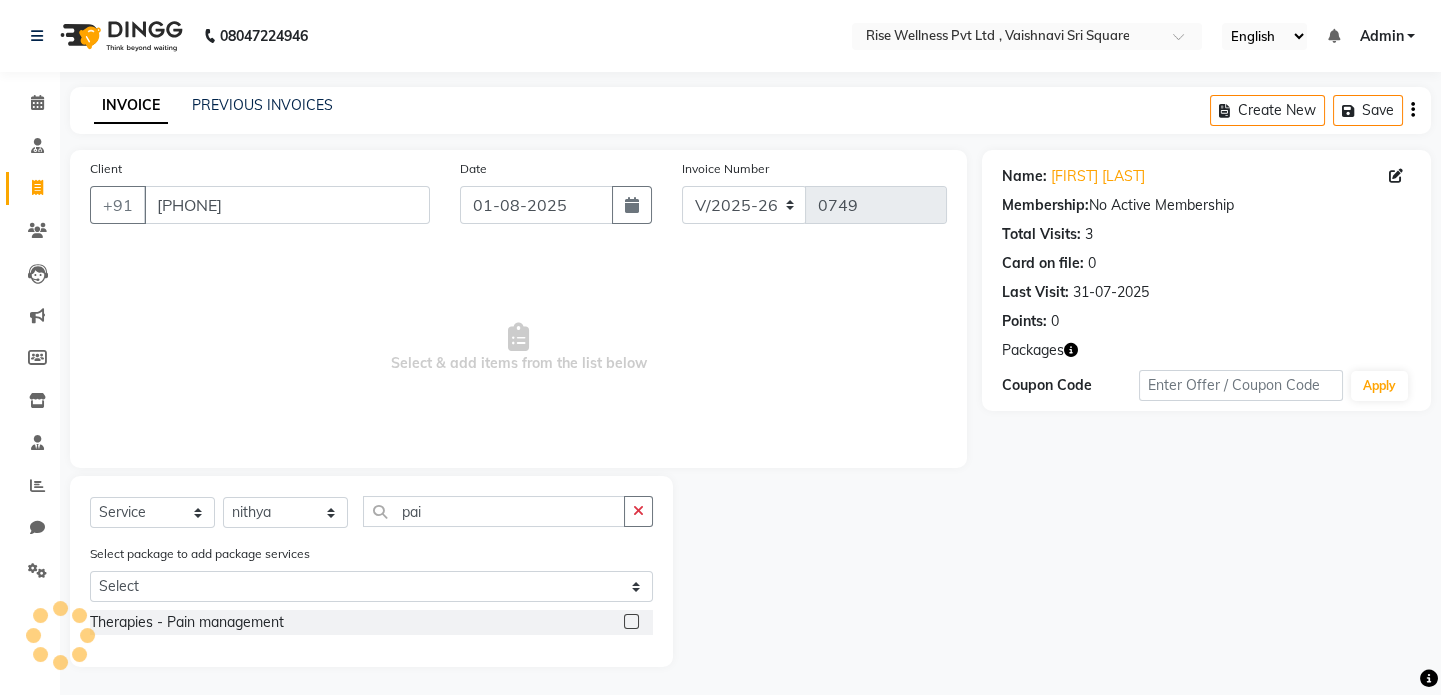 click 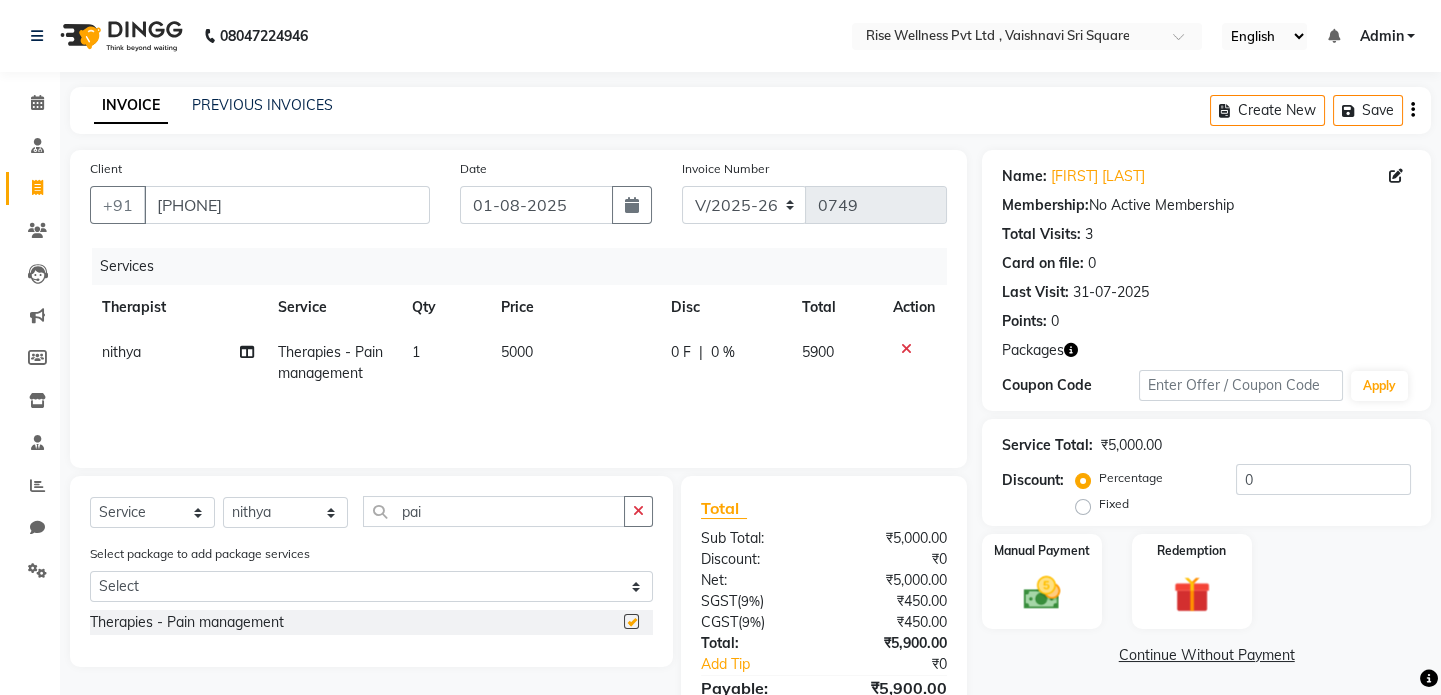 checkbox on "false" 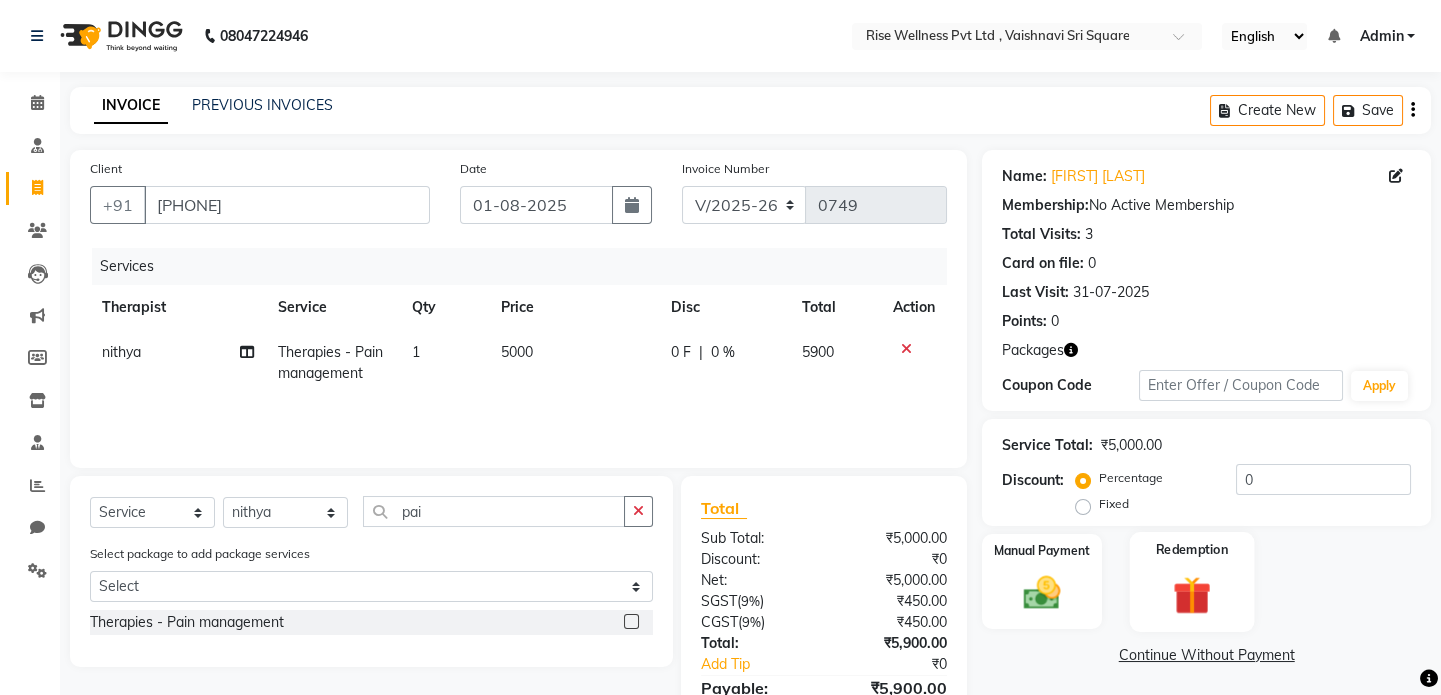 click 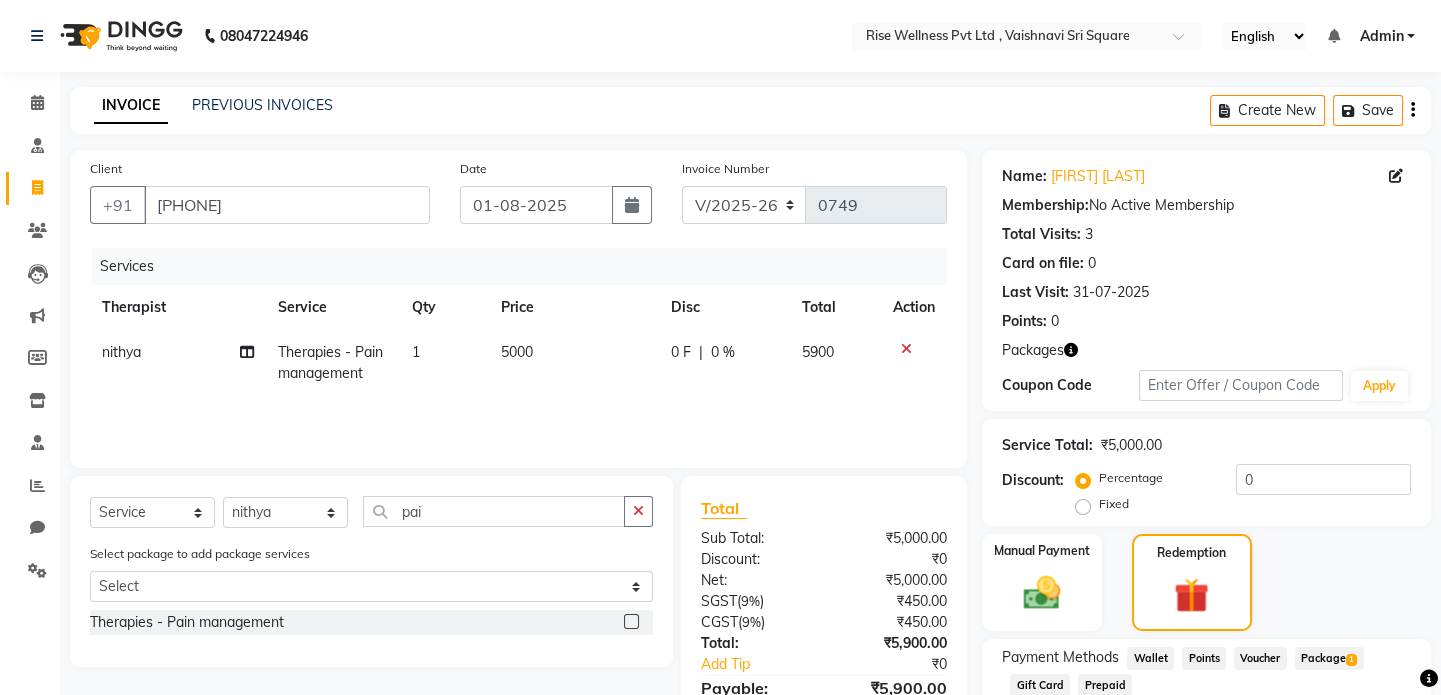 scroll, scrollTop: 133, scrollLeft: 0, axis: vertical 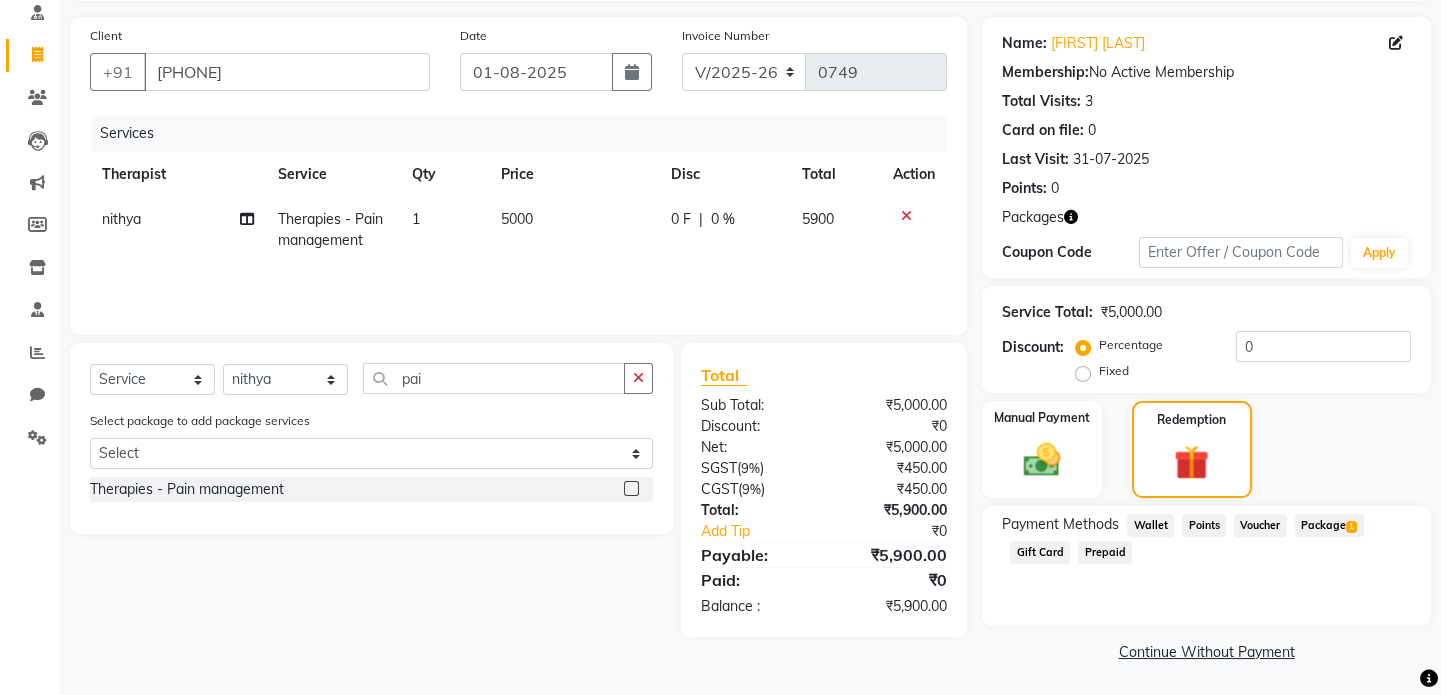 click on "Package  1" 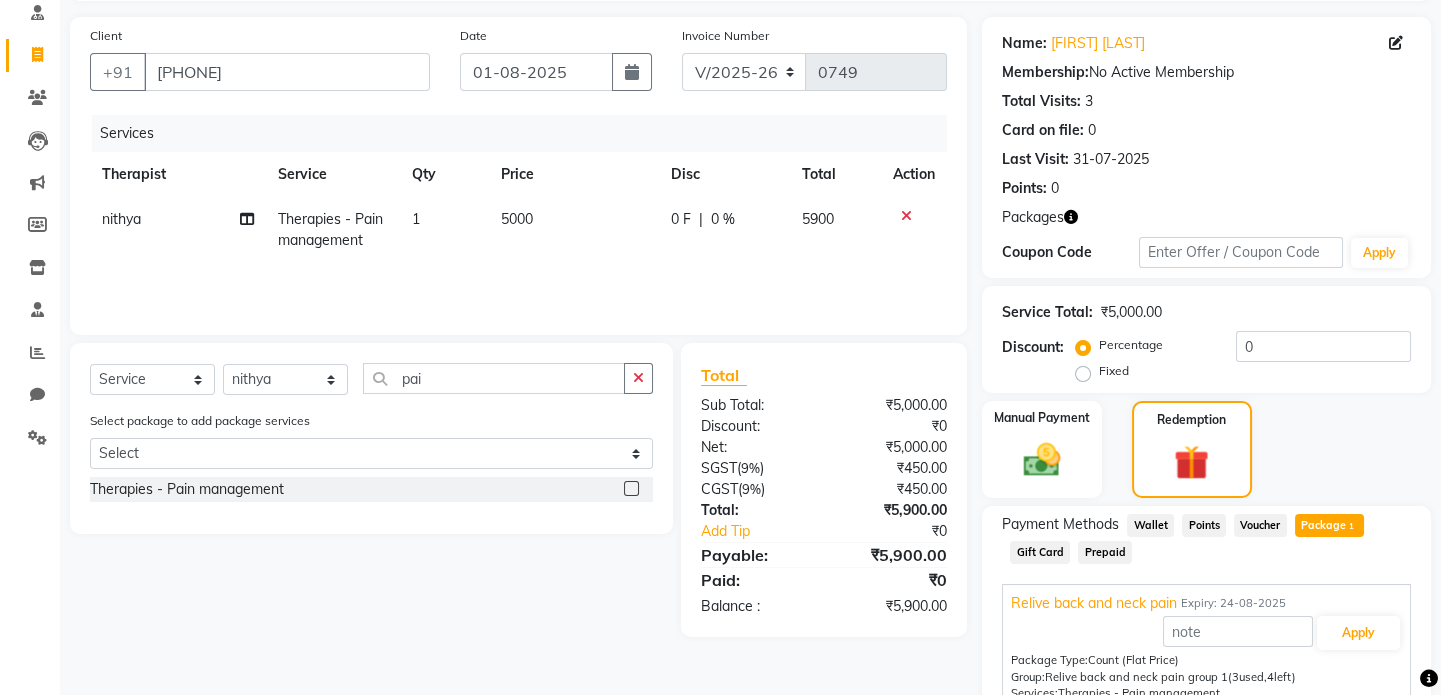 click 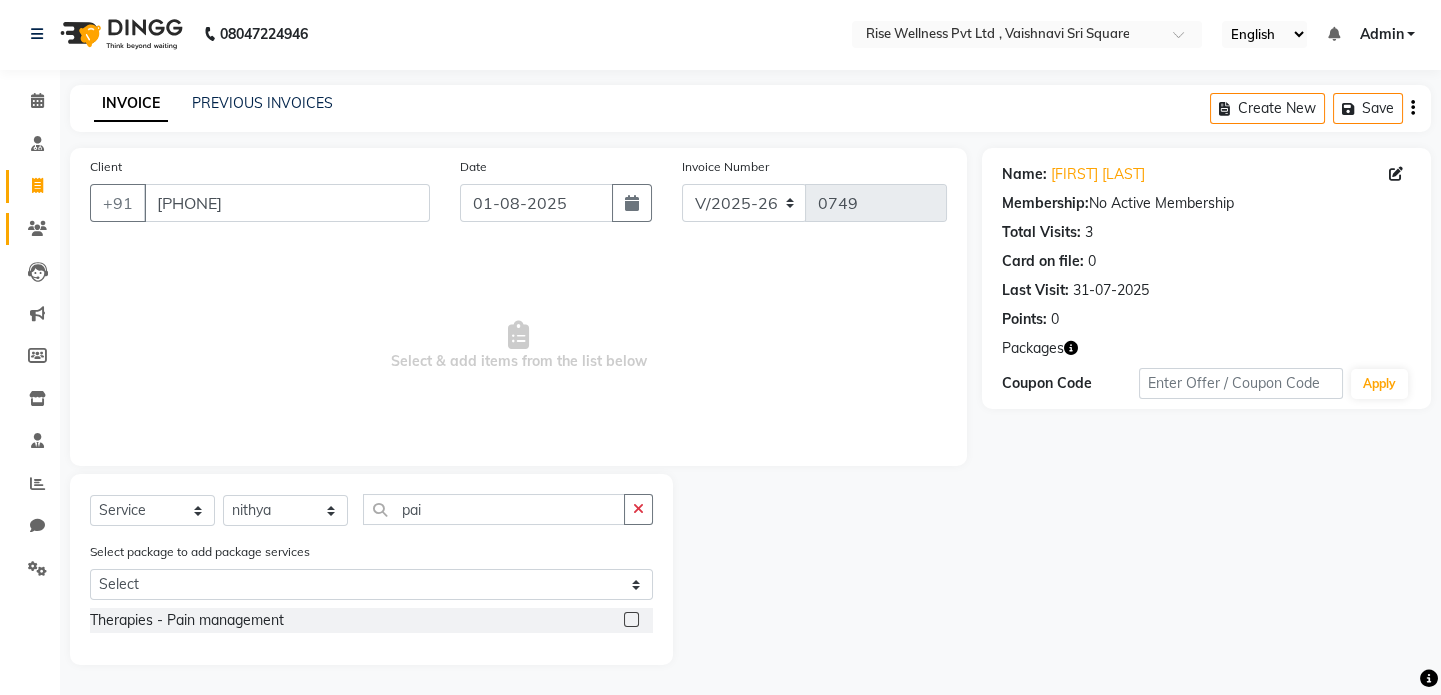 click 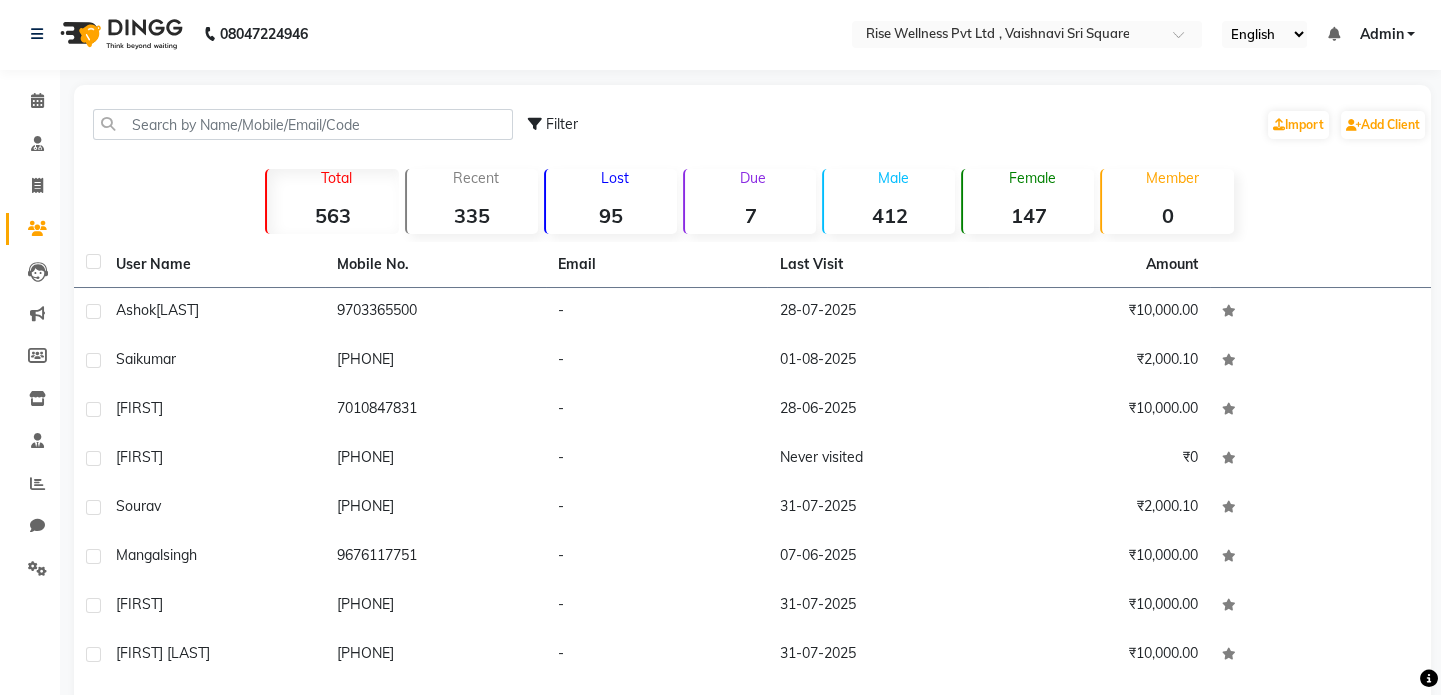 click on "Invoice" 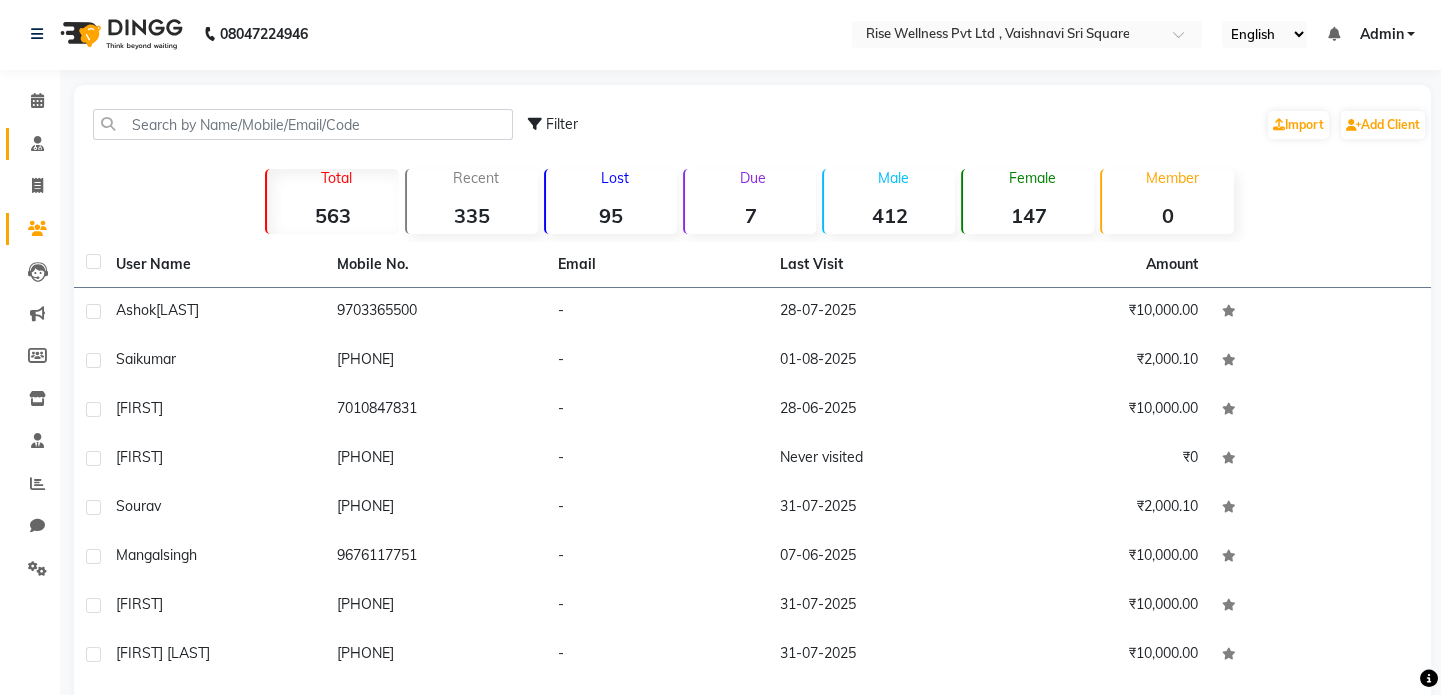 click on "Consultation" 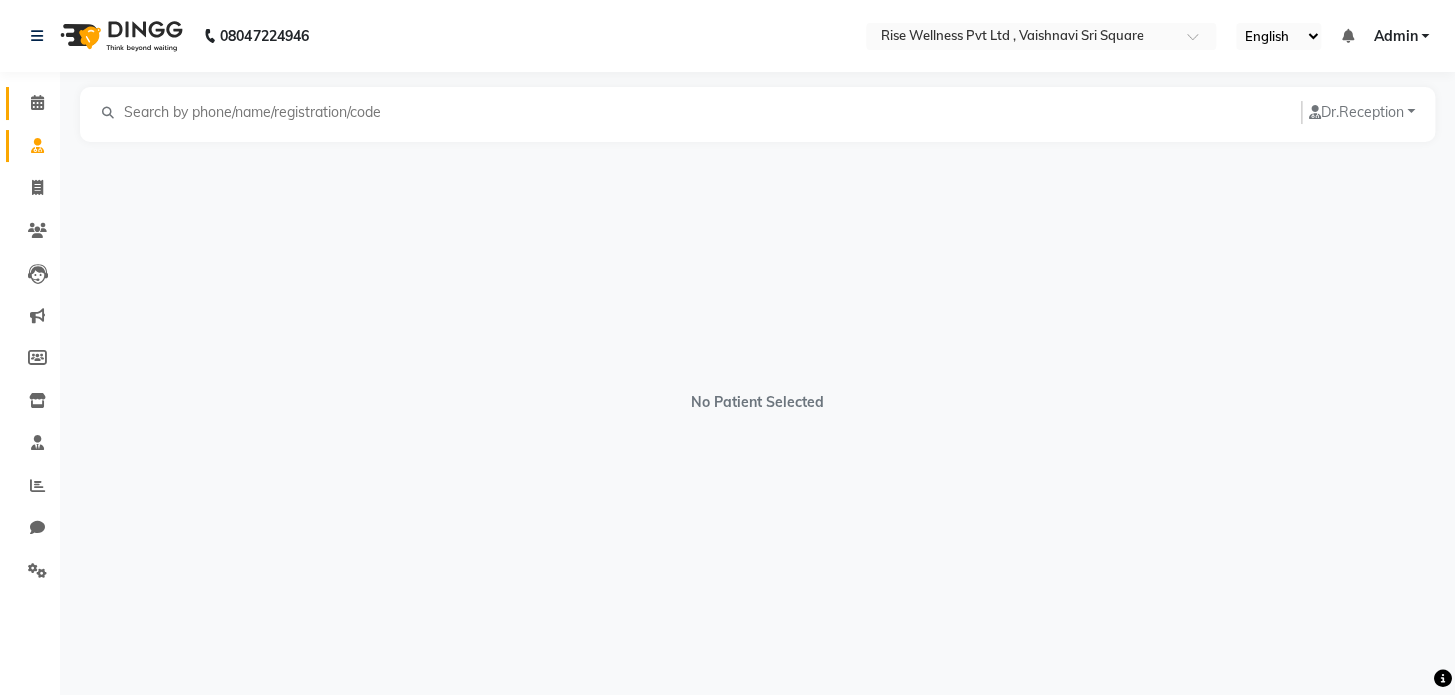 click on "Calendar" 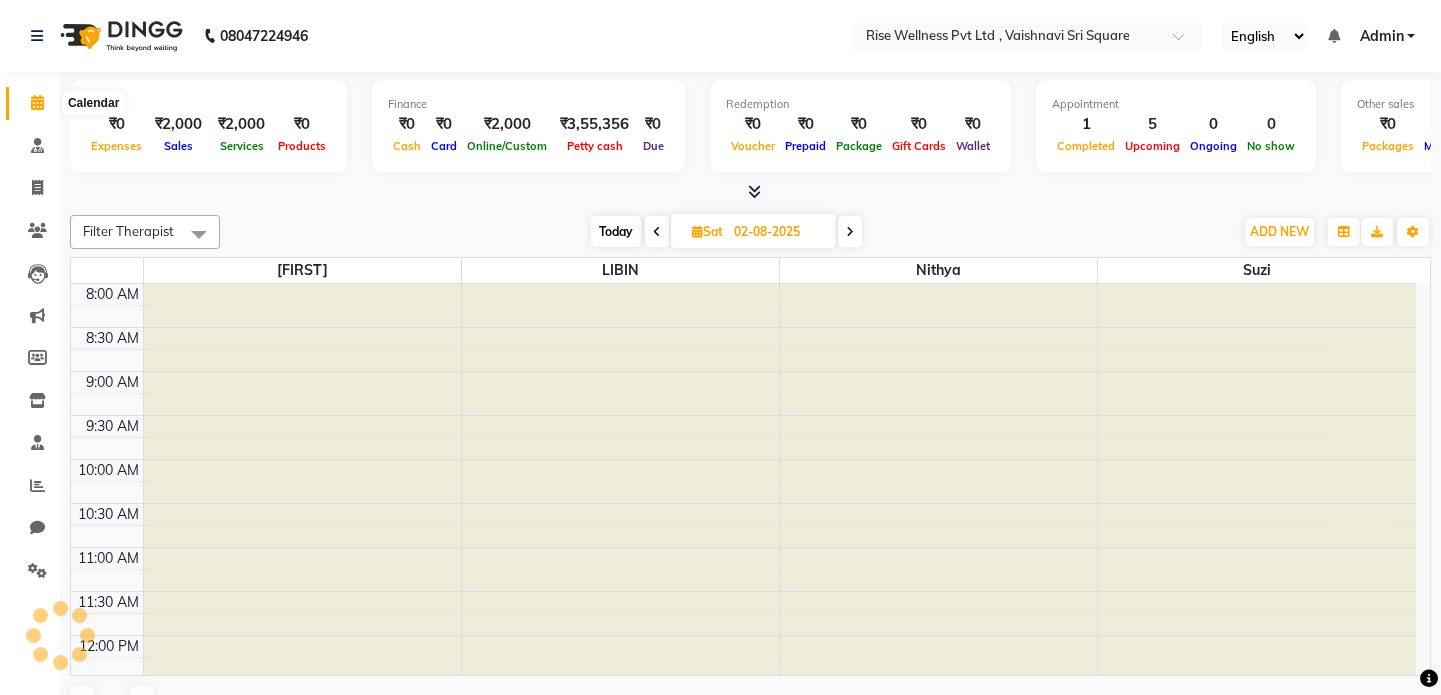 click 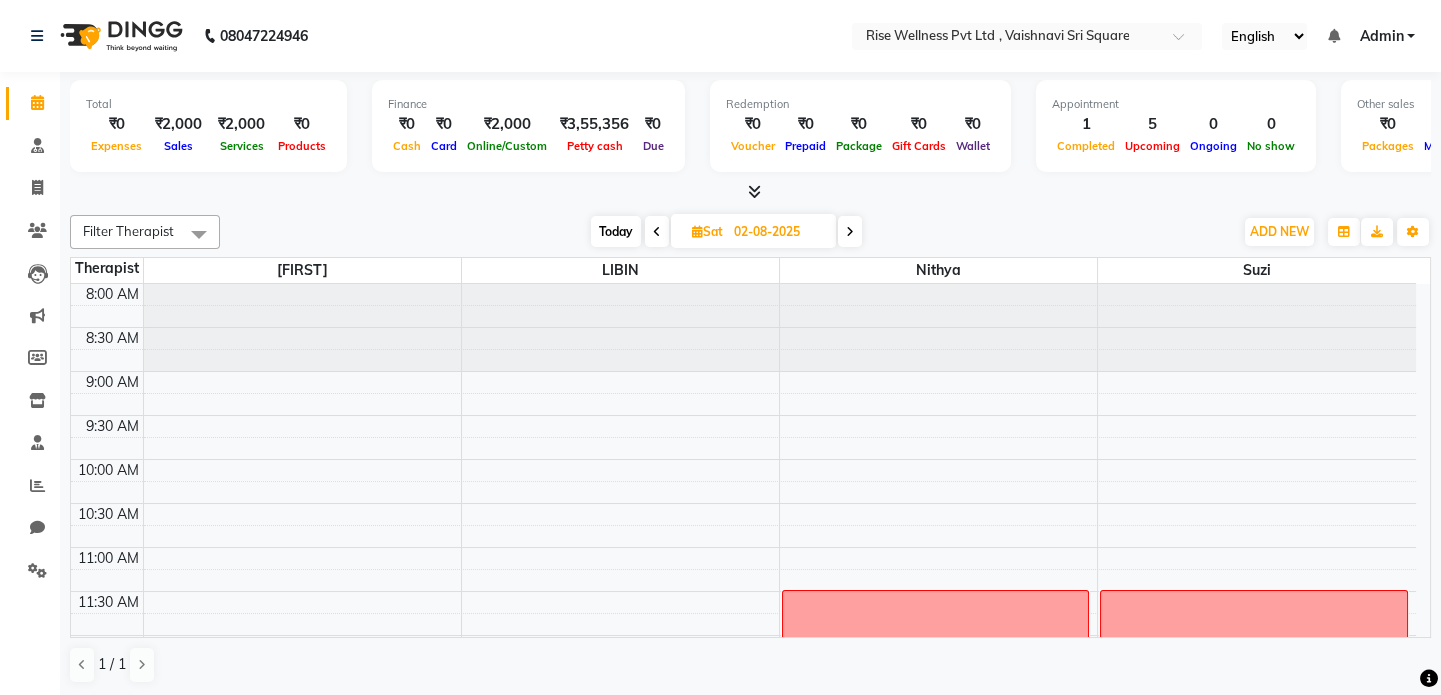 click on "Consultation" 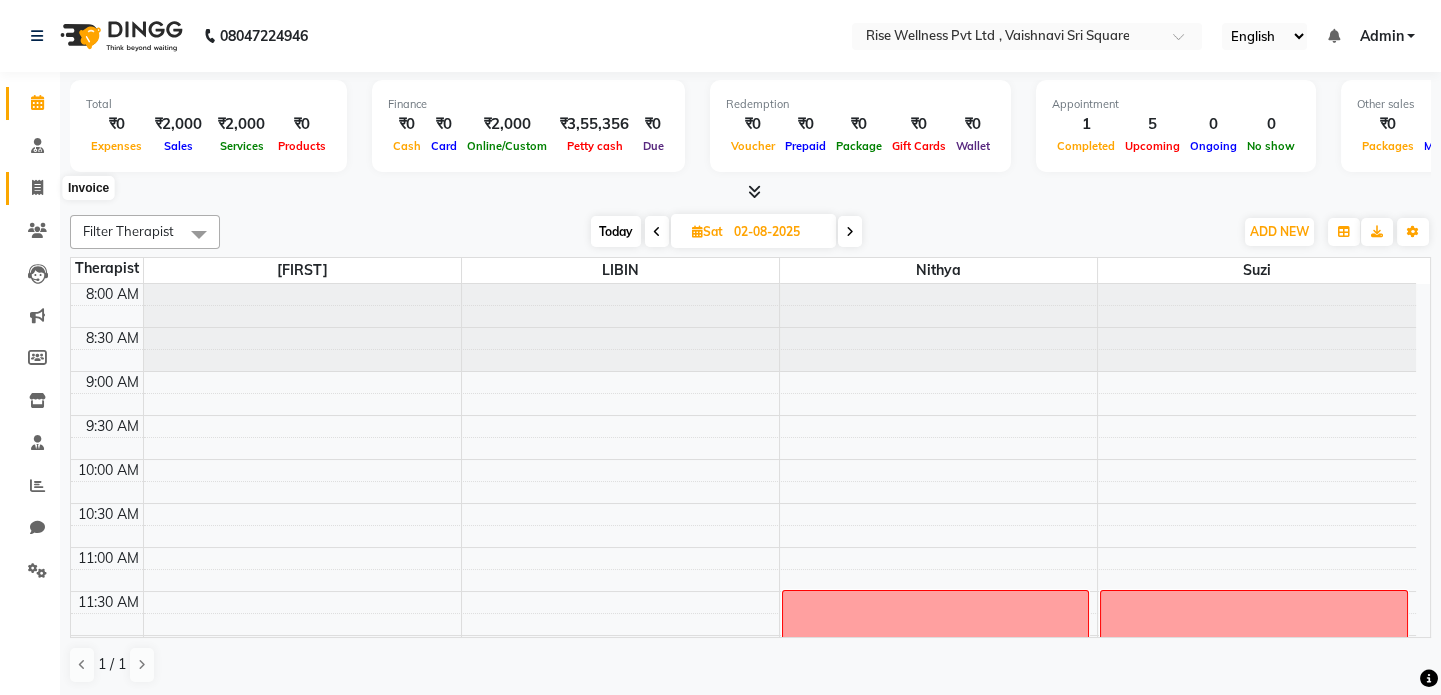 click 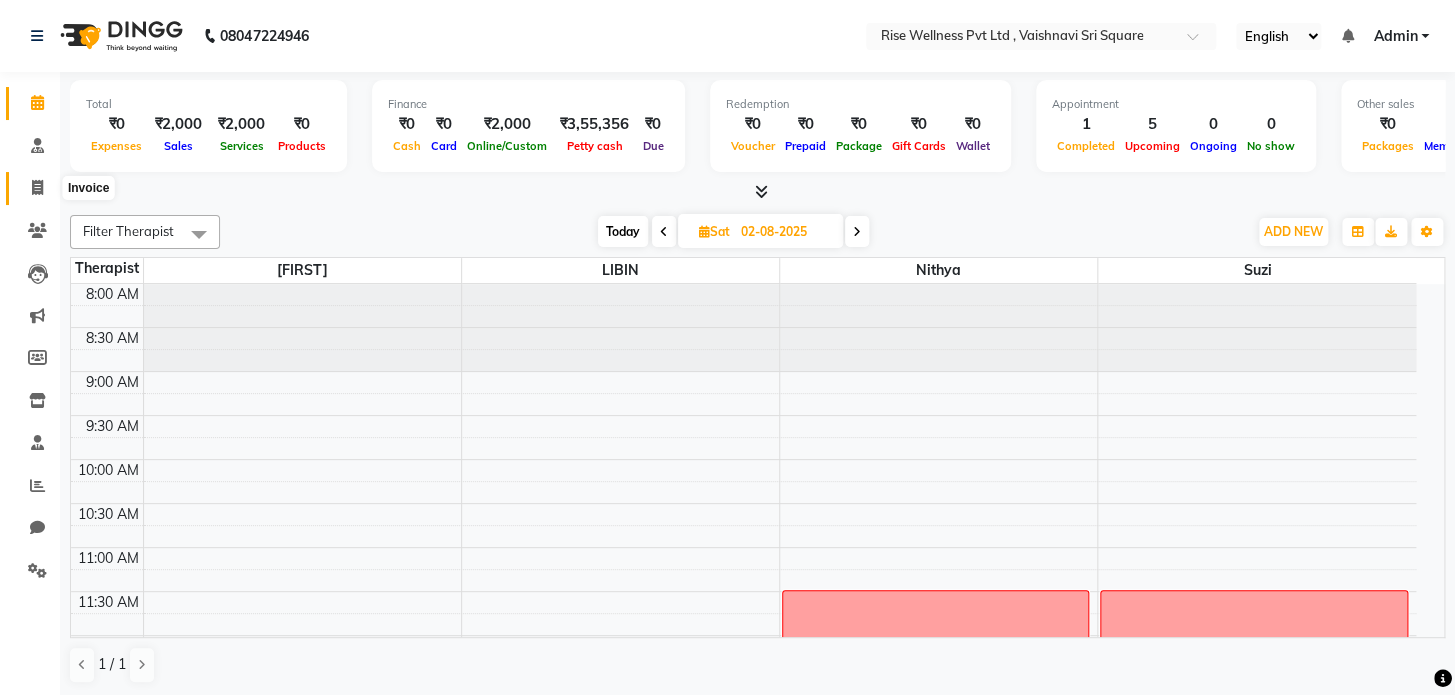 select on "7497" 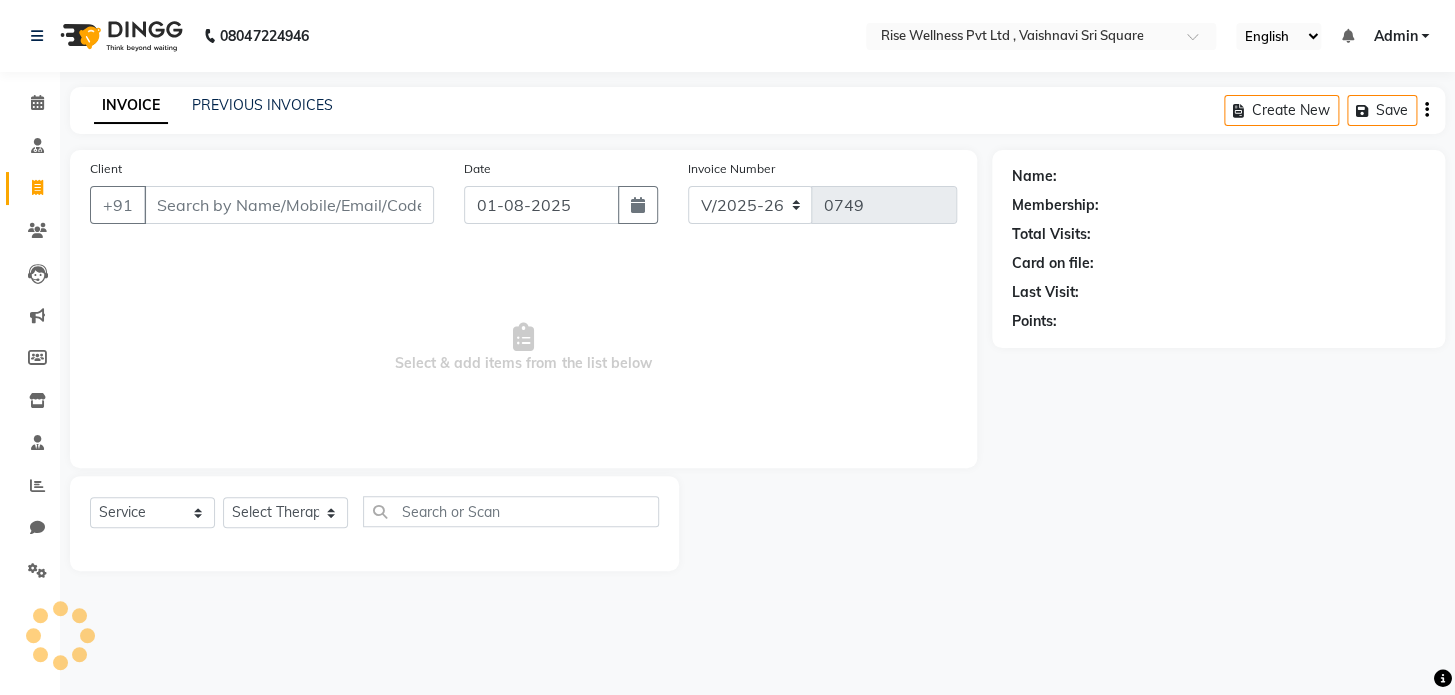 select on "V" 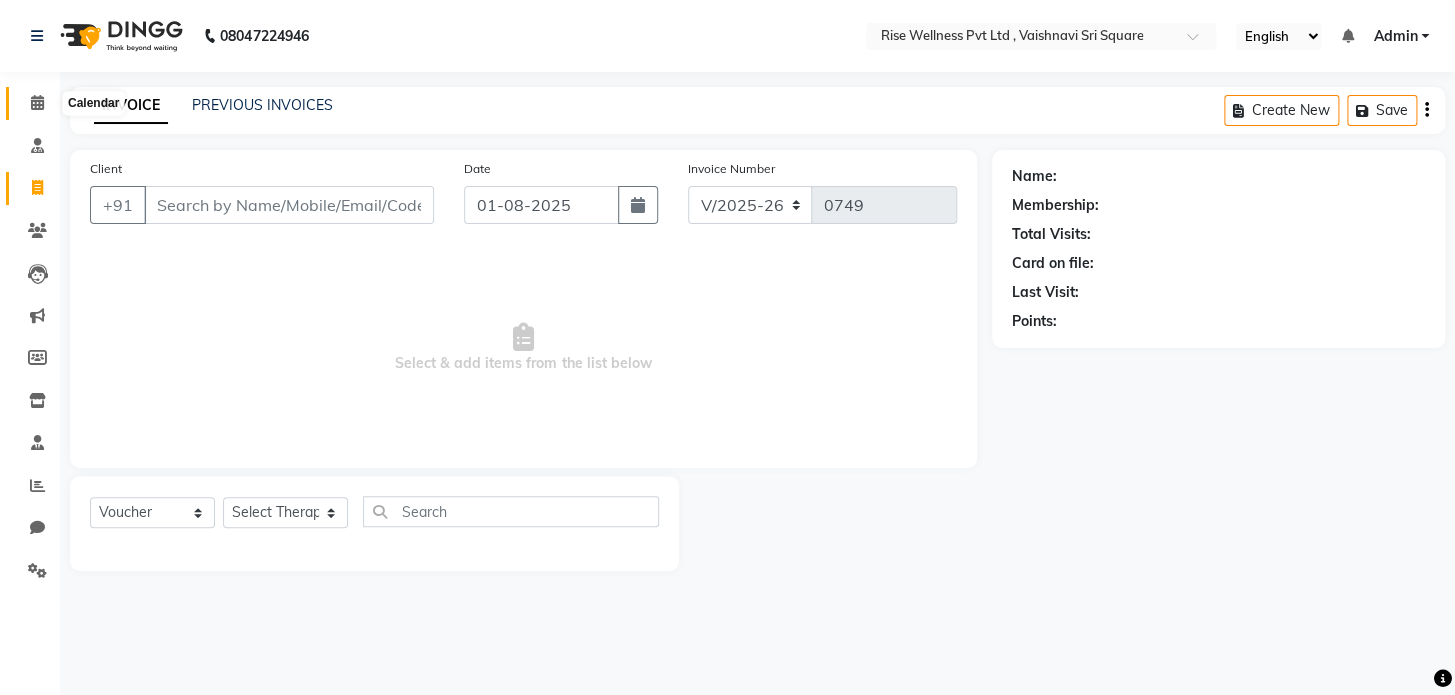 click 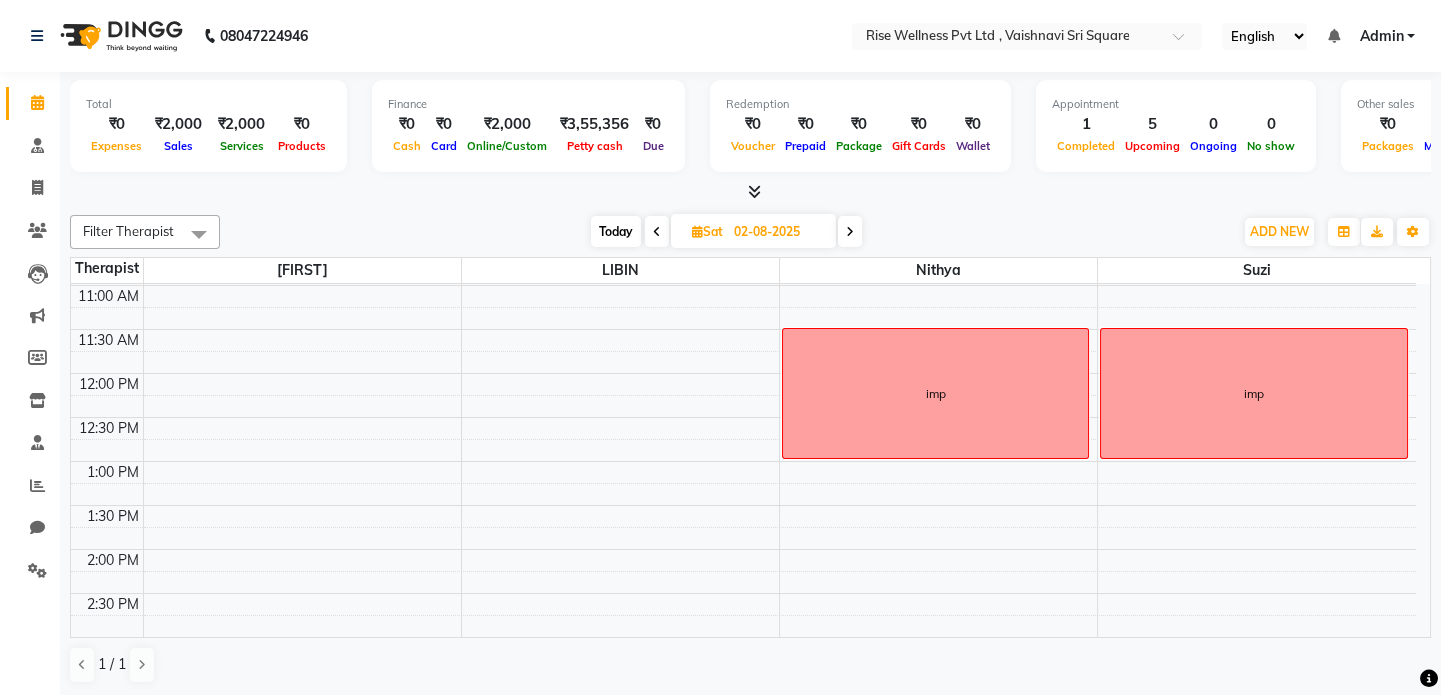 scroll, scrollTop: 272, scrollLeft: 0, axis: vertical 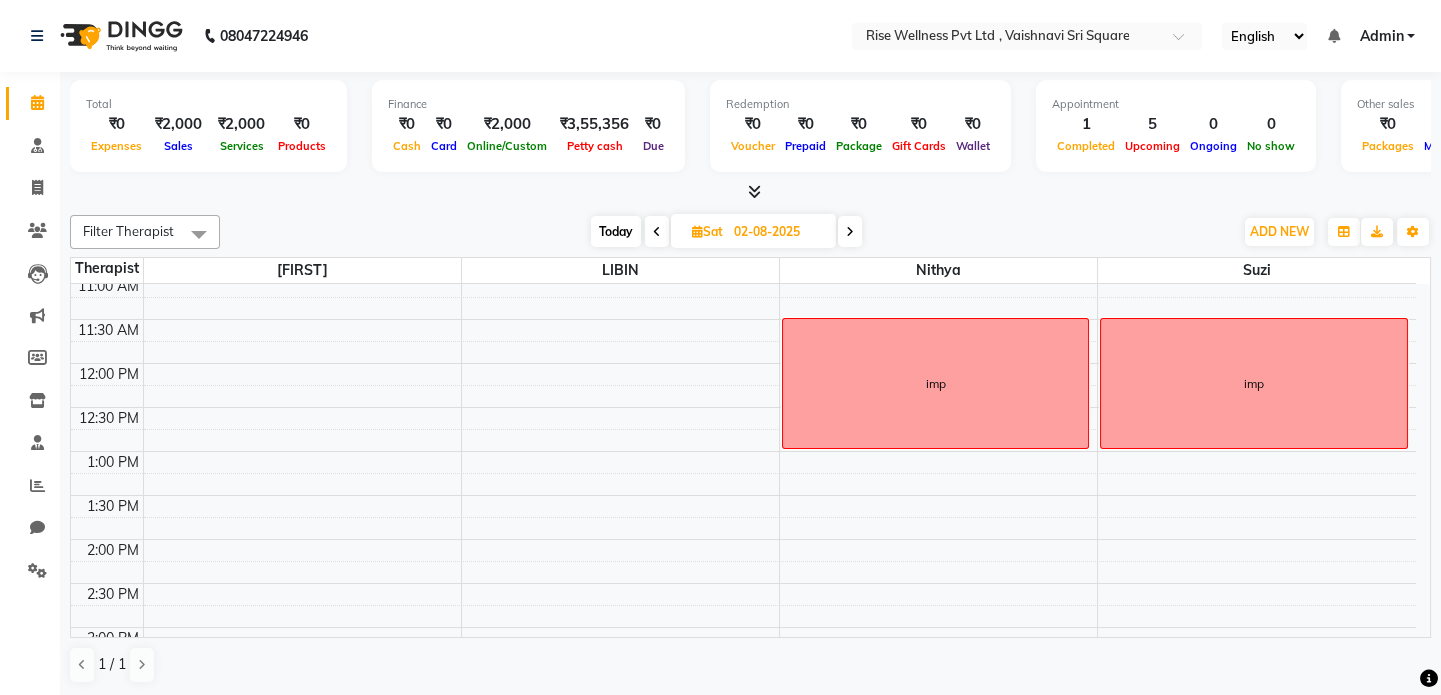 click on "Today" at bounding box center [616, 231] 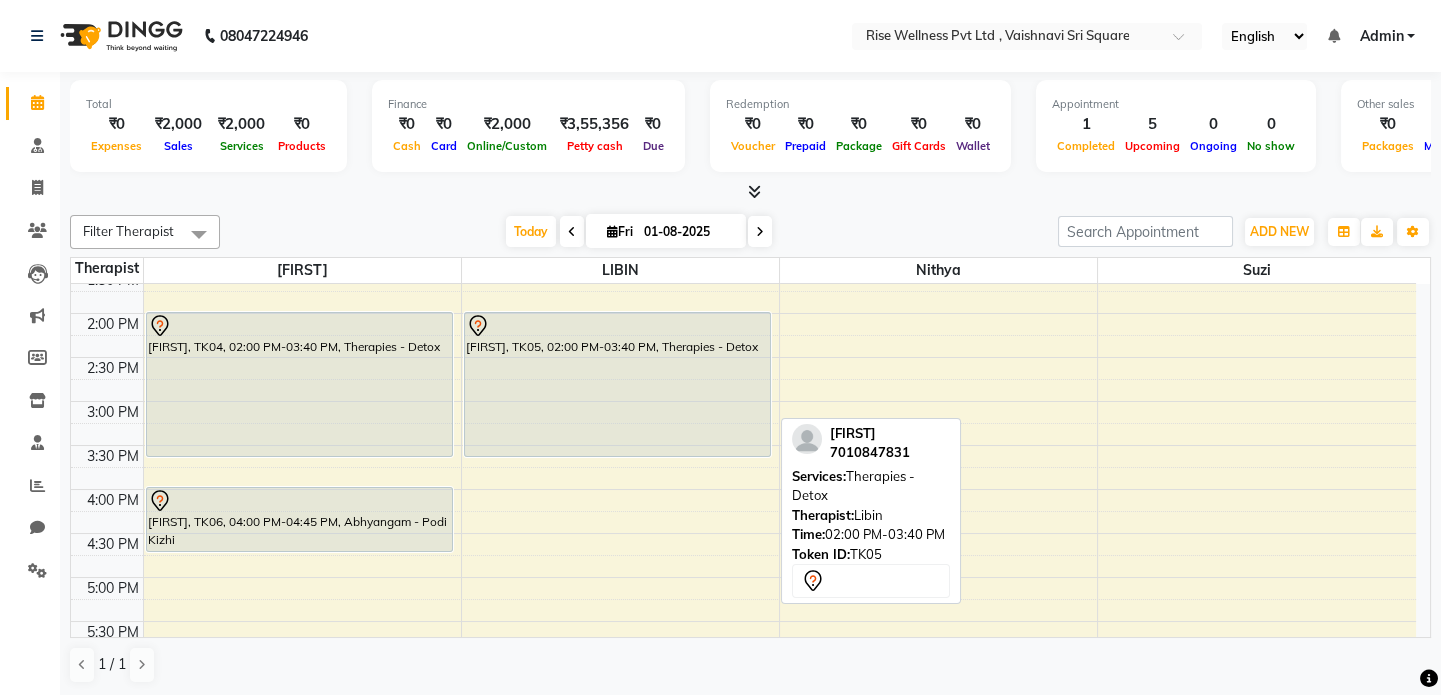 scroll, scrollTop: 512, scrollLeft: 0, axis: vertical 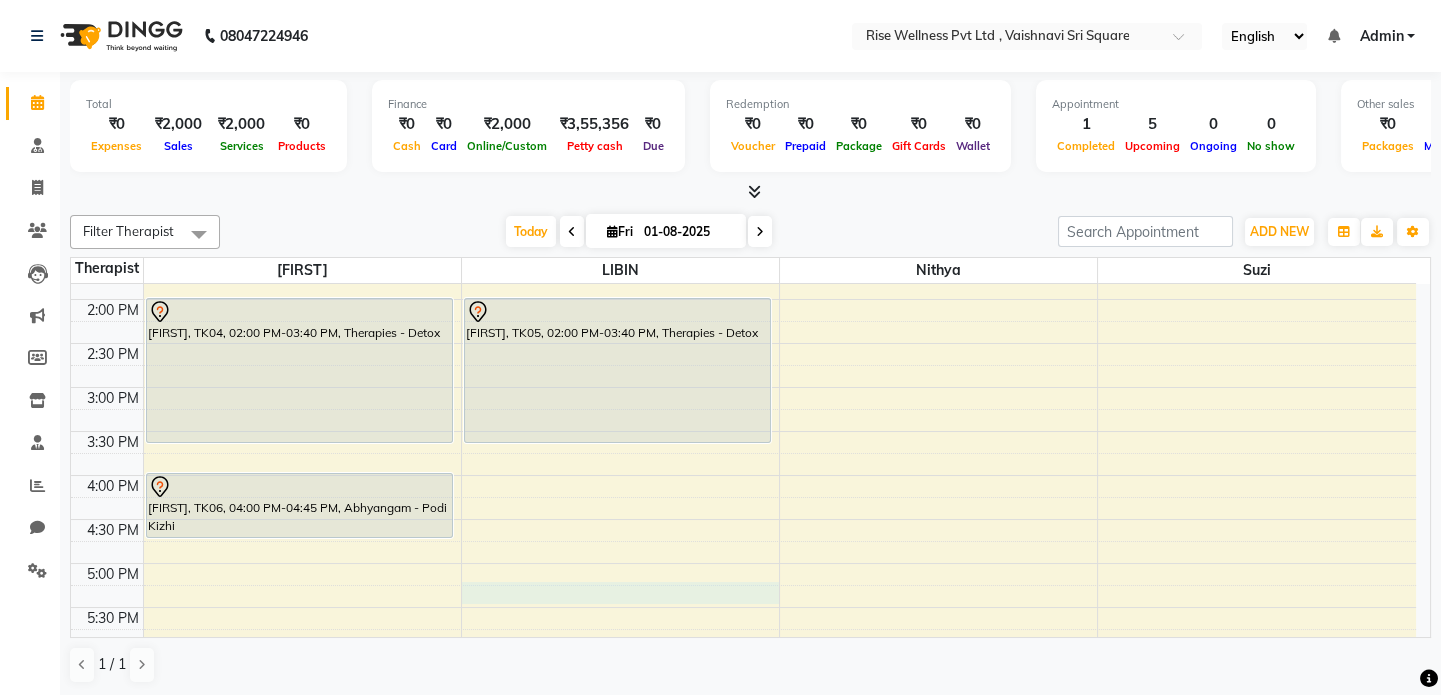 click on "8:00 AM 8:30 AM 9:00 AM 9:30 AM 10:00 AM 10:30 AM 11:00 AM 11:30 AM 12:00 PM 12:30 PM 1:00 PM 1:30 PM 2:00 PM 2:30 PM 3:00 PM 3:30 PM 4:00 PM 4:30 PM 5:00 PM 5:30 PM 6:00 PM 6:30 PM 7:00 PM 7:30 PM 8:00 PM 8:30 PM             mangal singh, TK01, 12:00 PM-01:00 PM, Abhyangam - Full body             Aravind, TK04, 02:00 PM-03:40 PM, Therapies - Detox             ashok rao, TK06, 04:00 PM-04:45 PM, Abhyangam - Podi Kizhi             vamshi, TK03, 07:00 PM-08:00 PM, Abhyangam - Full body     sai kumar, TK02, 12:15 PM-01:15 PM, Abhyangam - Full body             Aravind, TK05, 02:00 PM-03:40 PM, Therapies - Detox" at bounding box center (743, 343) 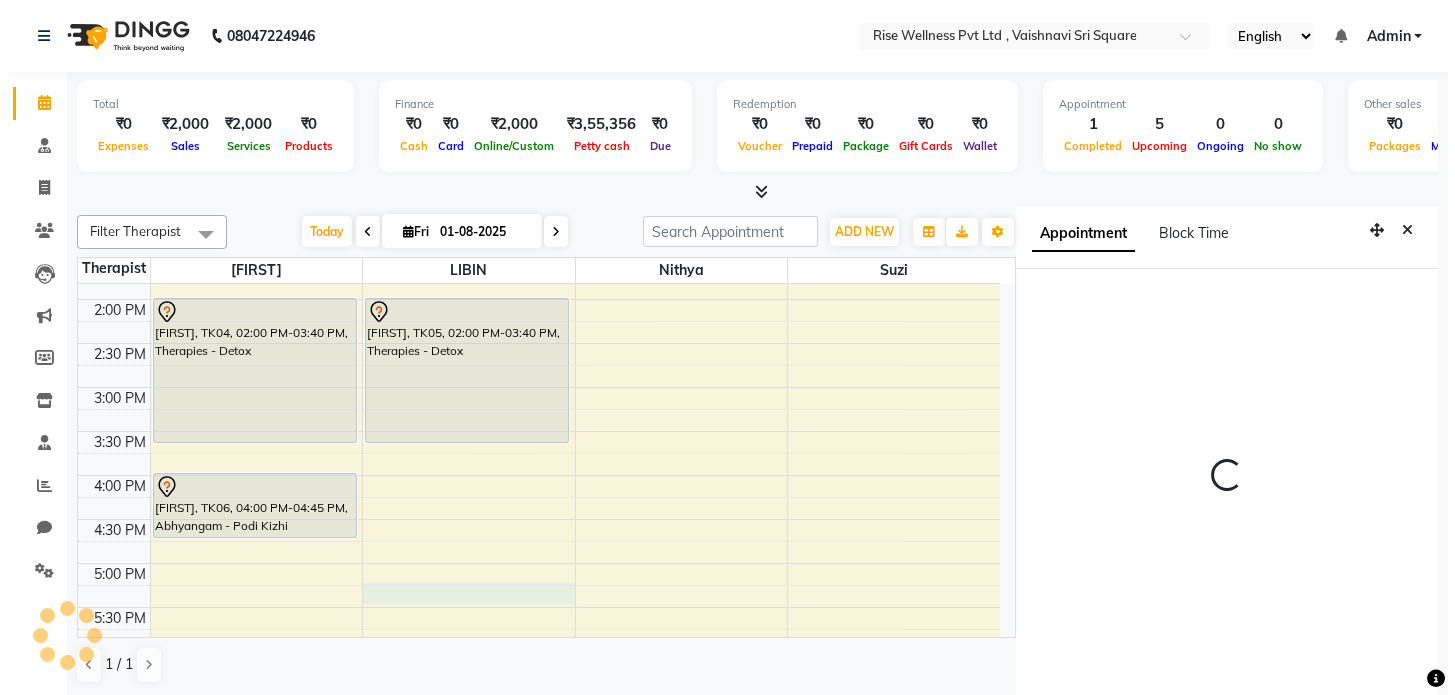 scroll, scrollTop: 8, scrollLeft: 0, axis: vertical 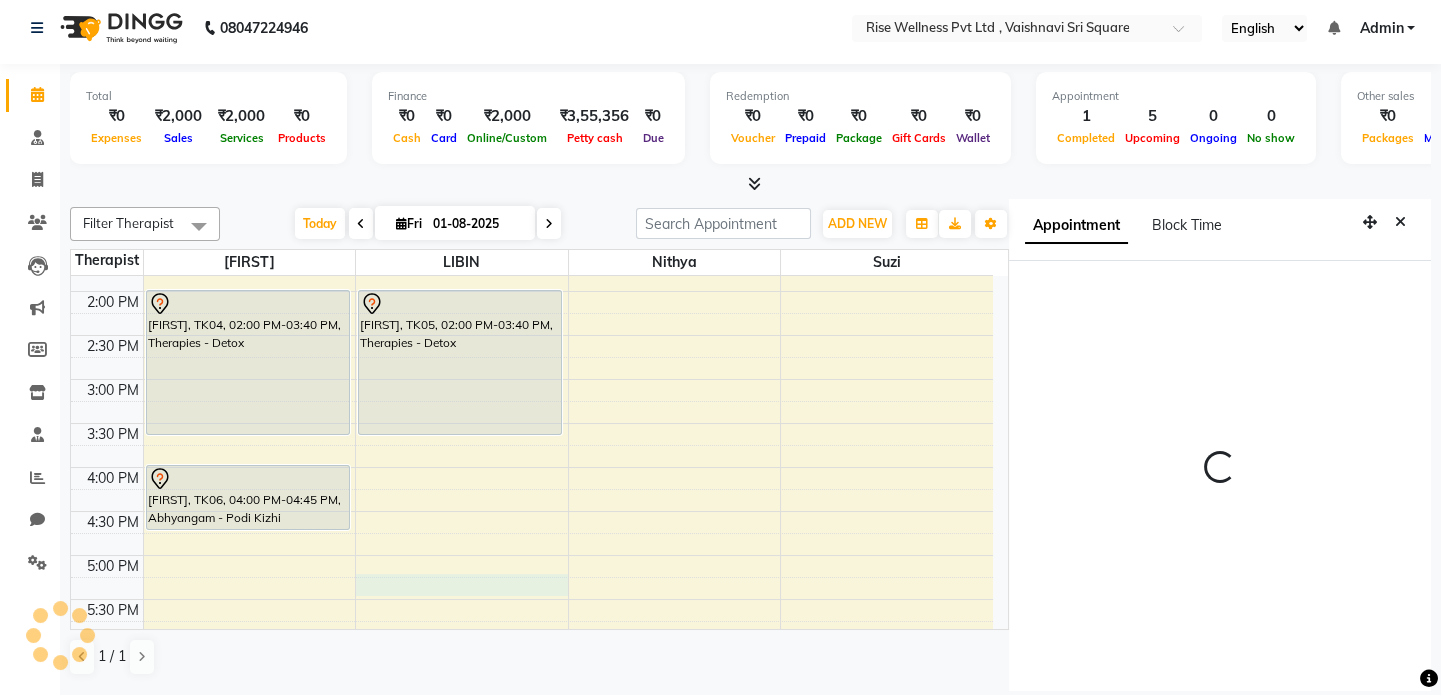 select on "1035" 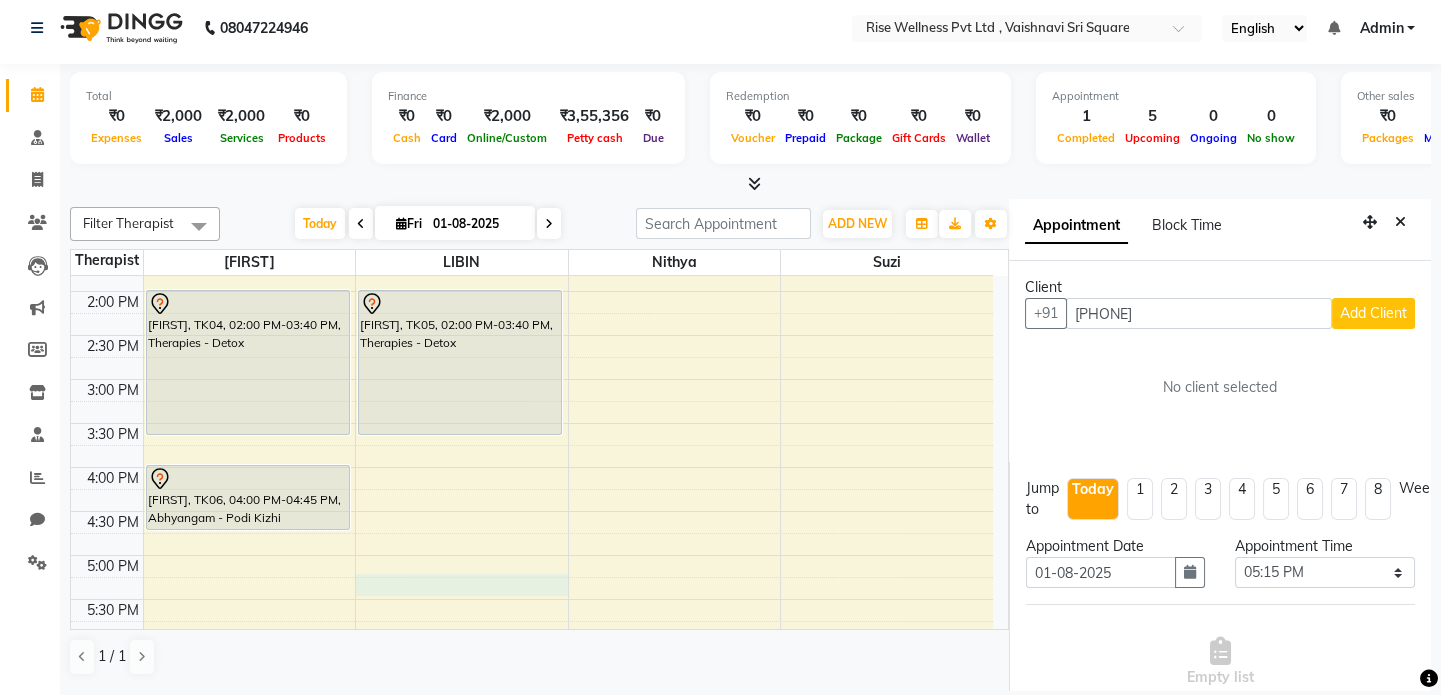 type on "[PHONE]" 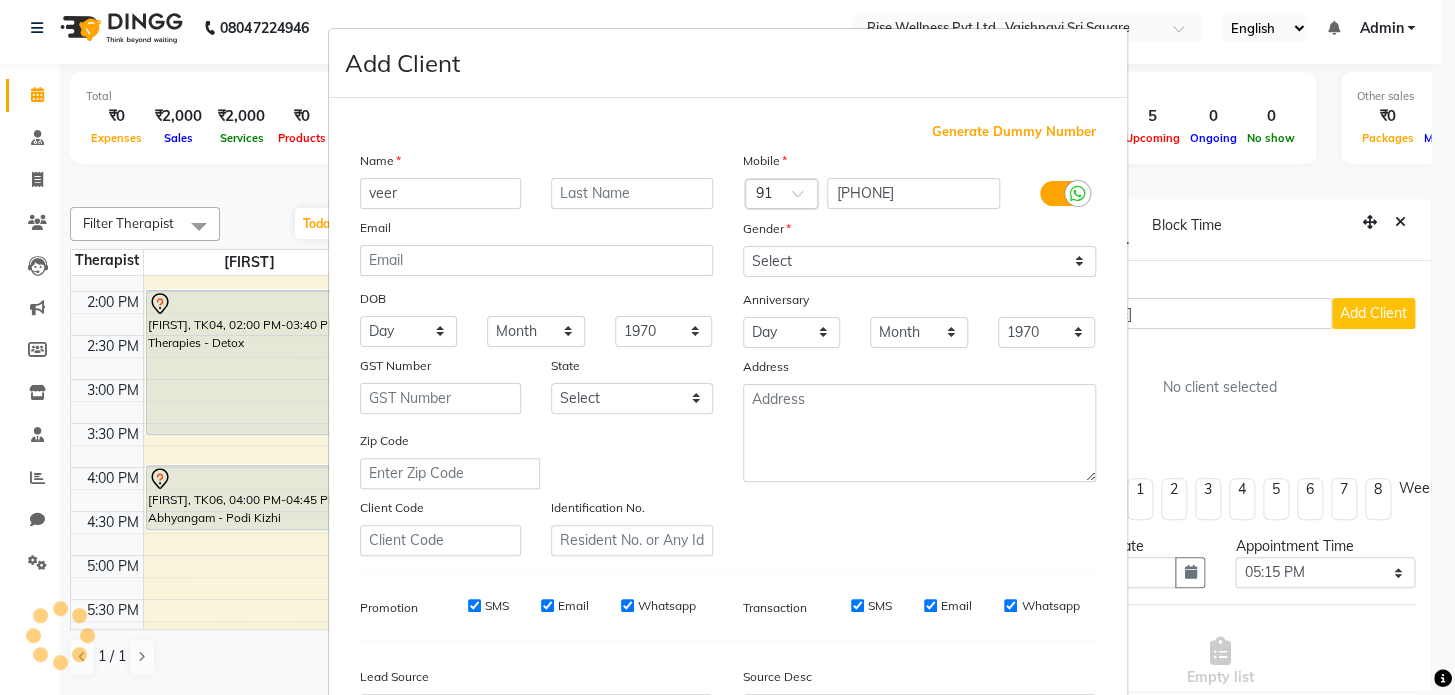 type on "veer" 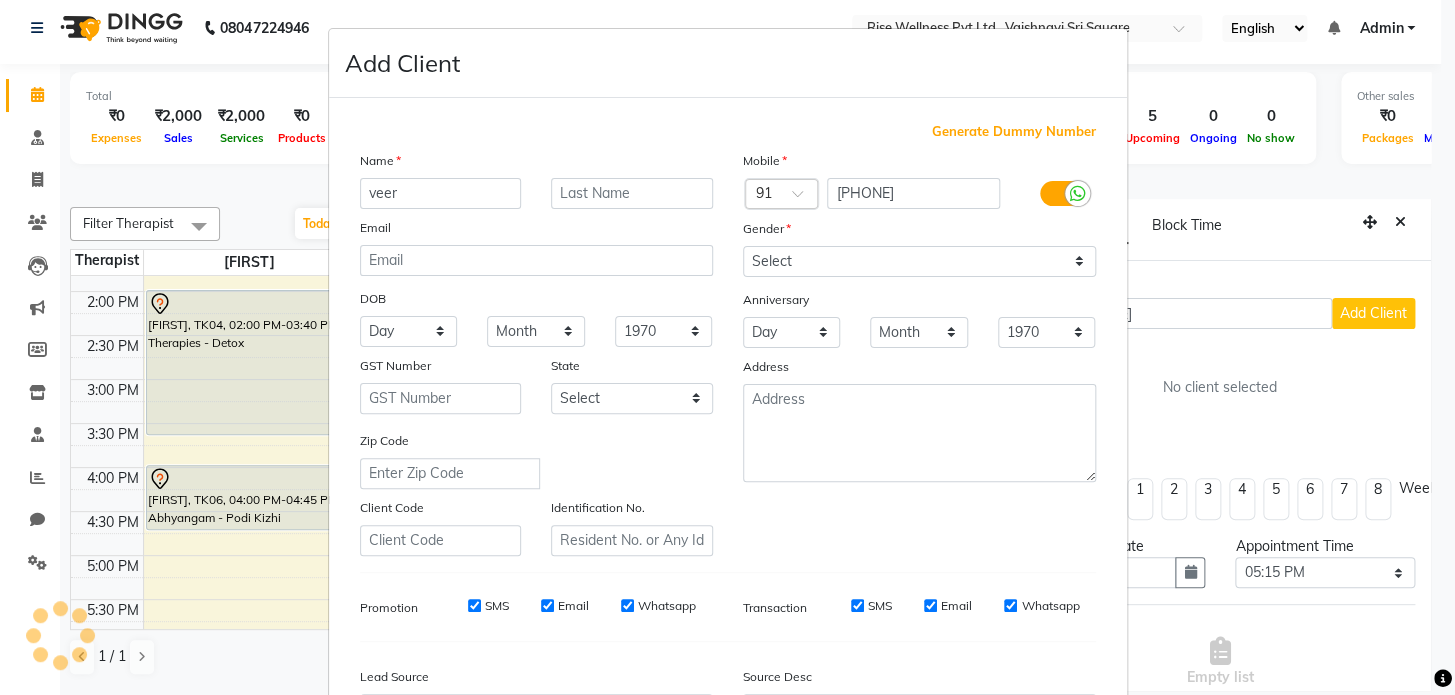 click on "Mobile Country Code × 91 9010202692 Gender Select Male Female Other Prefer Not To Say Anniversary Day 01 02 03 04 05 06 07 08 09 10 11 12 13 14 15 16 17 18 19 20 21 22 23 24 25 26 27 28 29 30 31 Month January February March April May June July August September October November December 1970 1971 1972 1973 1974 1975 1976 1977 1978 1979 1980 1981 1982 1983 1984 1985 1986 1987 1988 1989 1990 1991 1992 1993 1994 1995 1996 1997 1998 1999 2000 2001 2002 2003 2004 2005 2006 2007 2008 2009 2010 2011 2012 2013 2014 2015 2016 2017 2018 2019 2020 2021 2022 2023 2024 2025 Address" at bounding box center (919, 353) 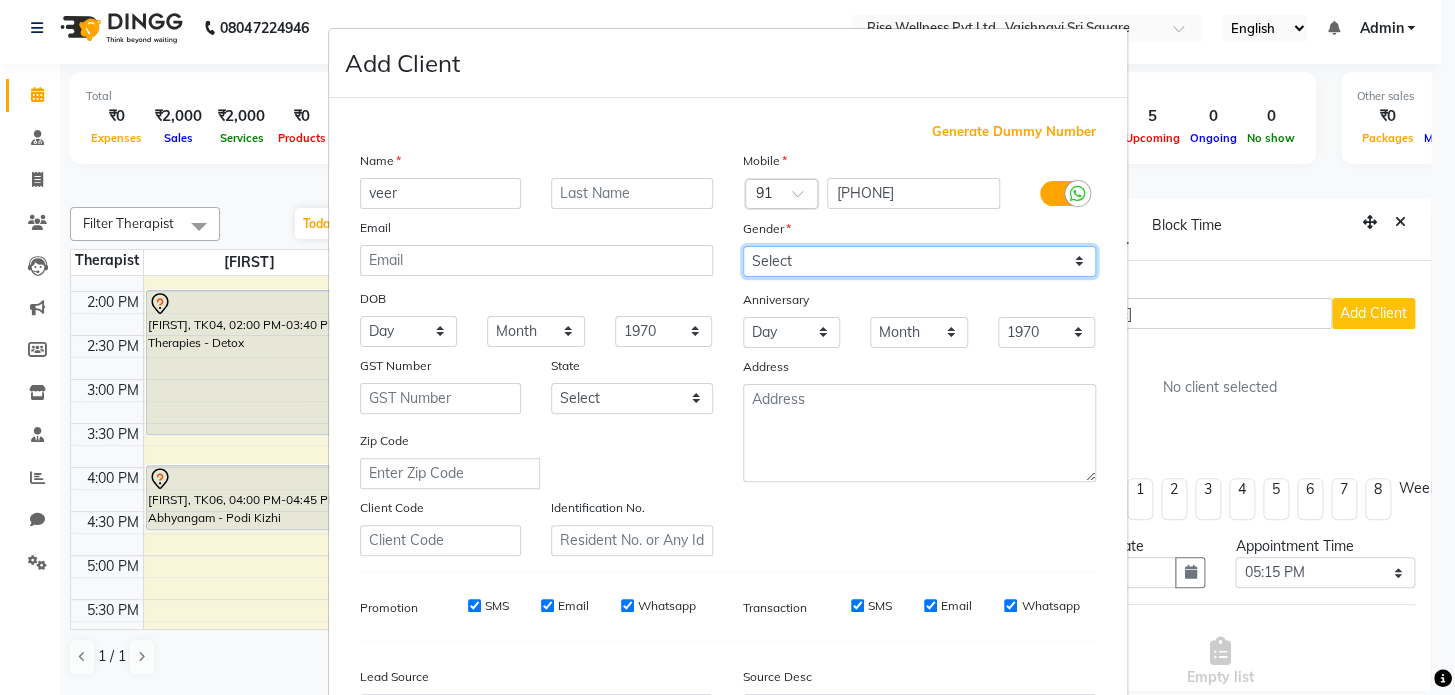 click on "Select Male Female Other Prefer Not To Say" at bounding box center (919, 261) 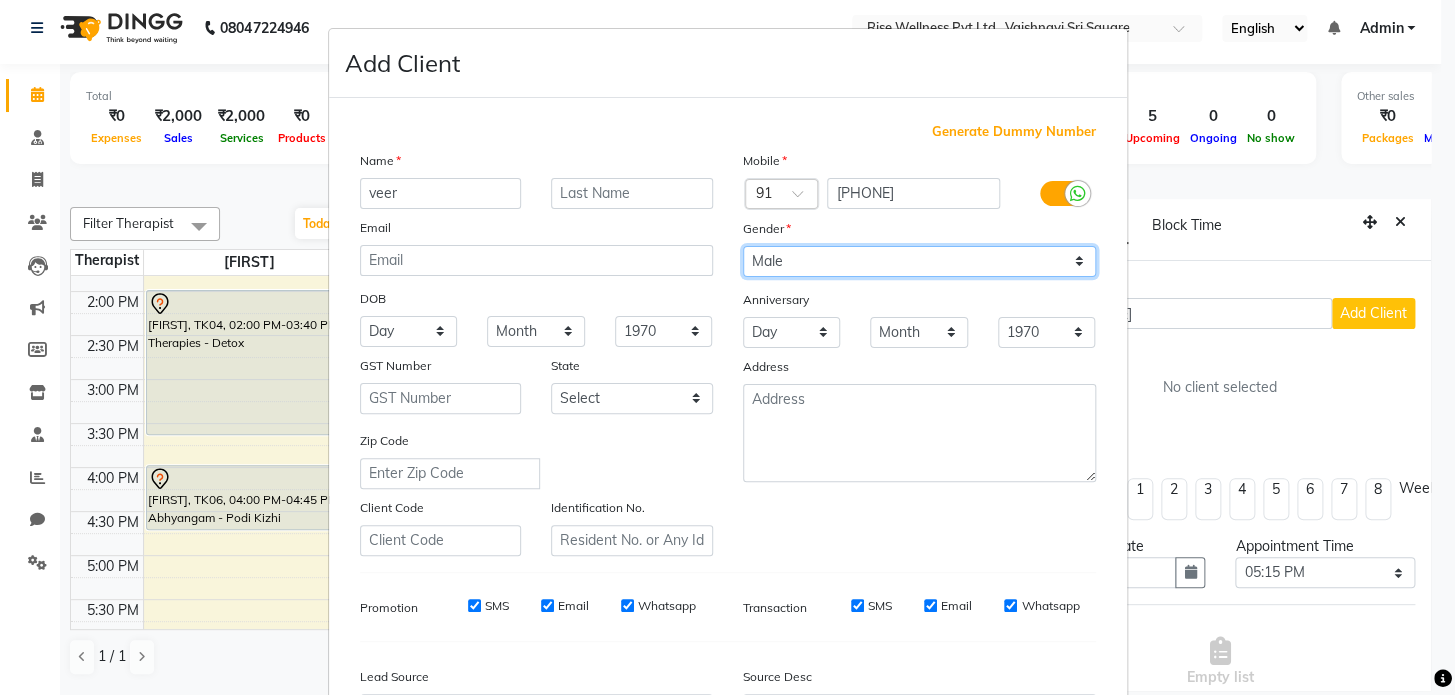 click on "Select Male Female Other Prefer Not To Say" at bounding box center [919, 261] 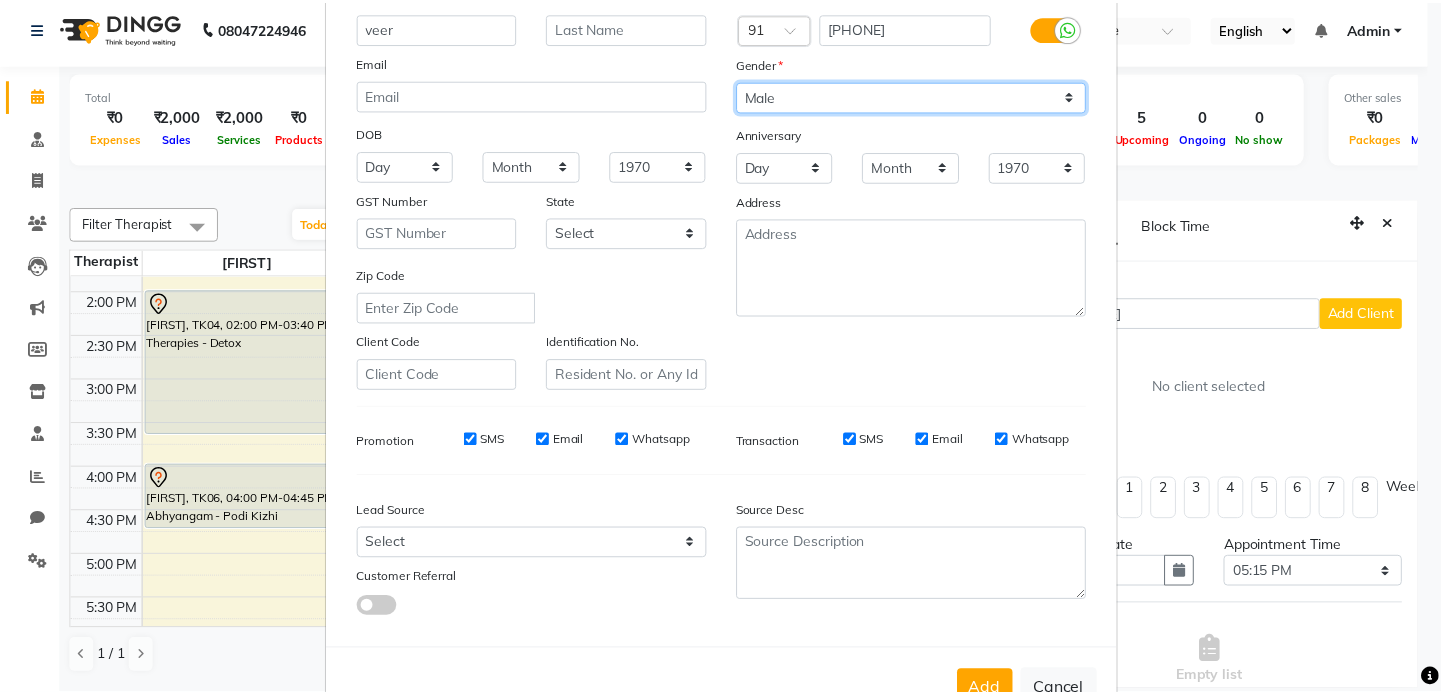 scroll, scrollTop: 233, scrollLeft: 0, axis: vertical 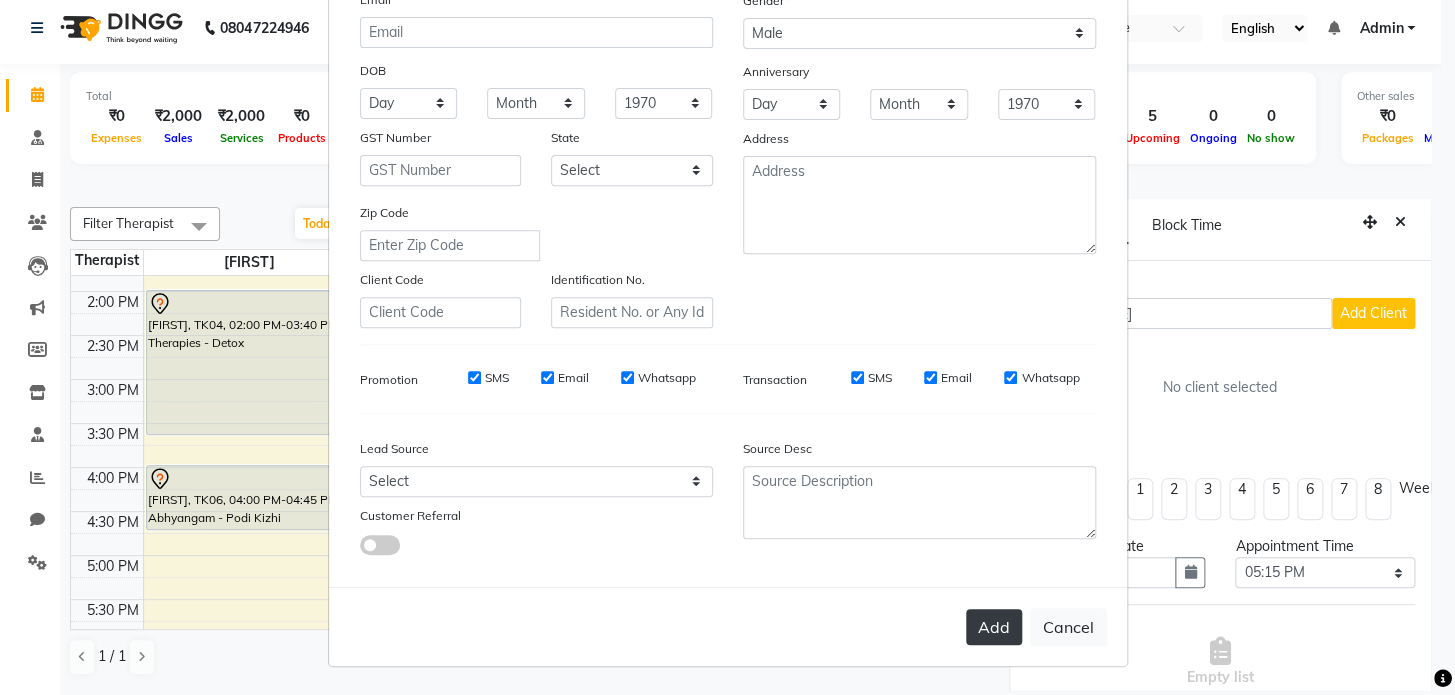 click on "Add" at bounding box center (994, 627) 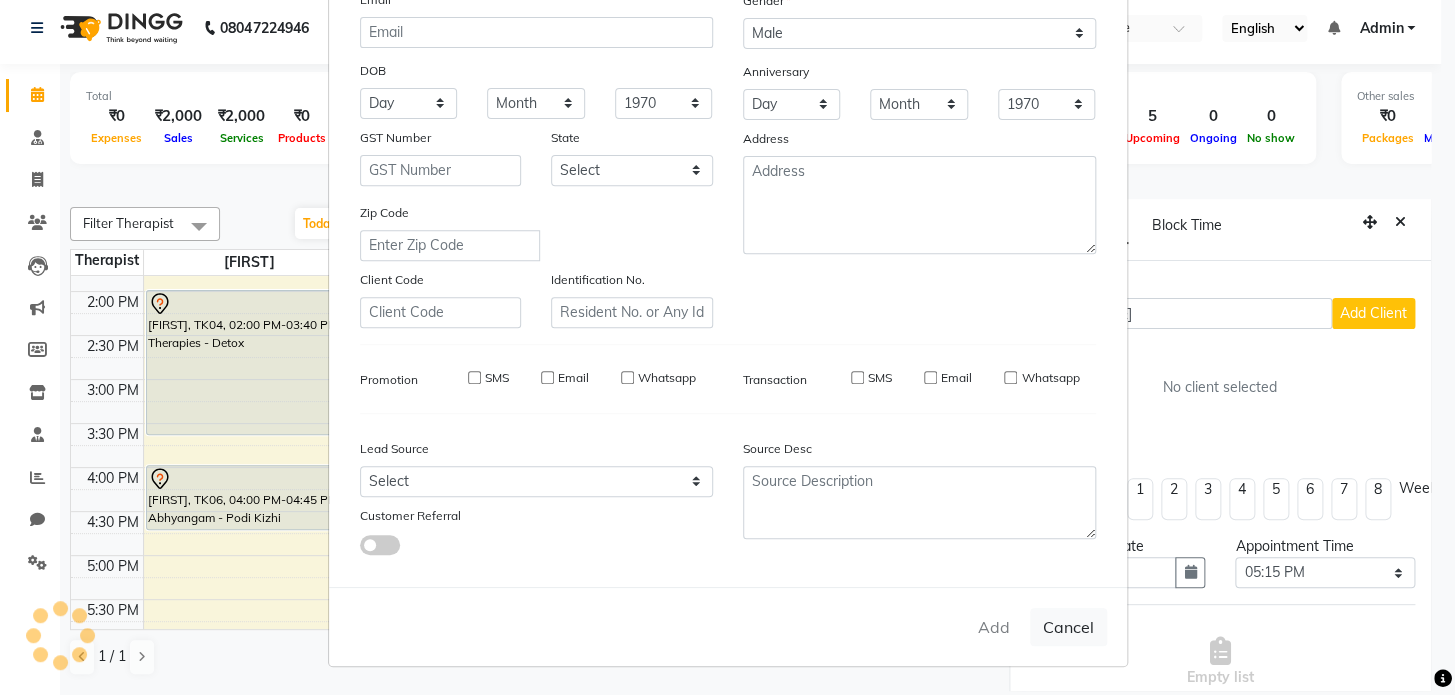 type 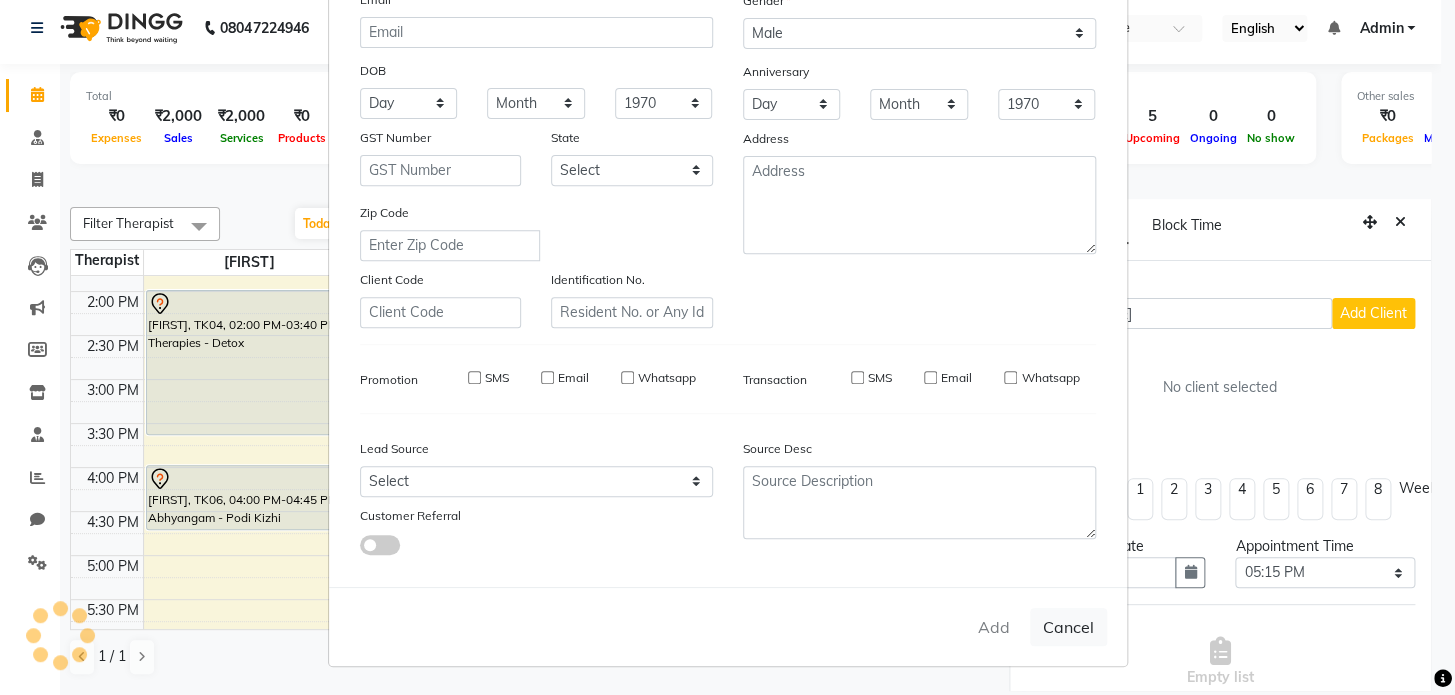 select 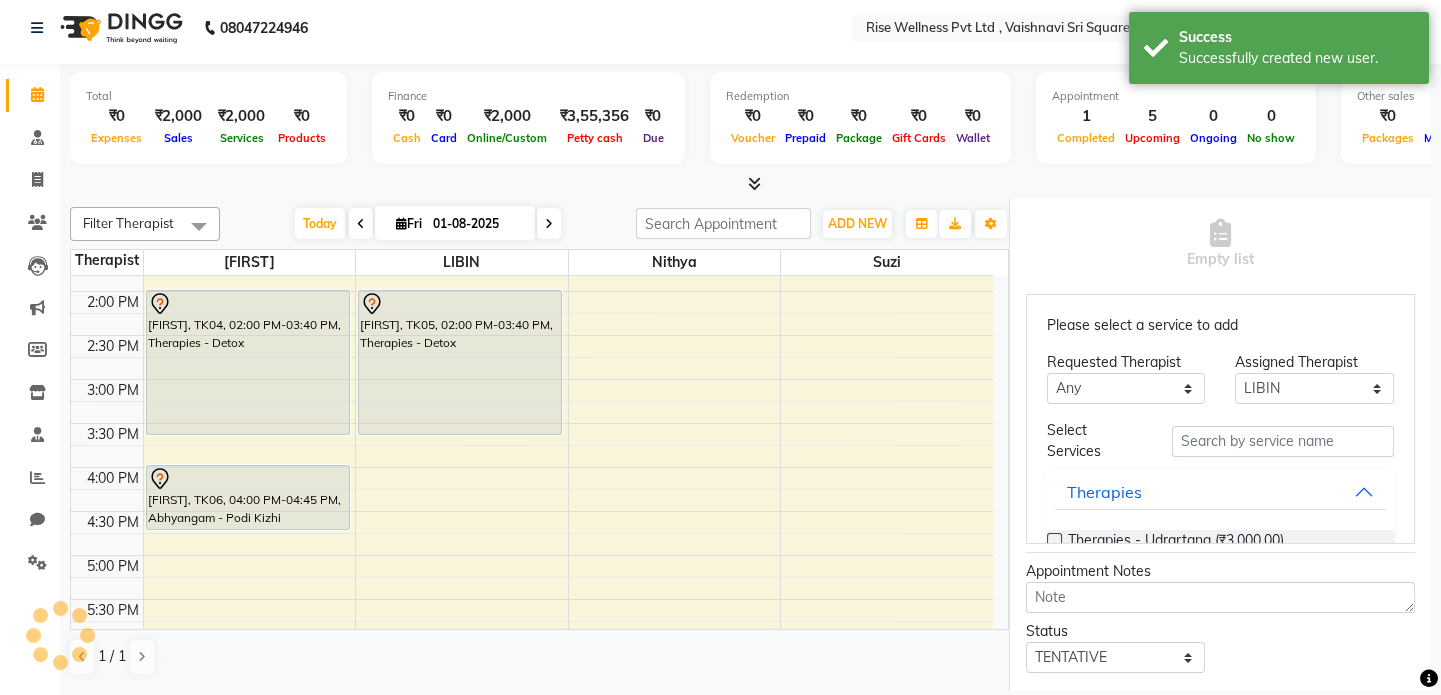 scroll, scrollTop: 454, scrollLeft: 0, axis: vertical 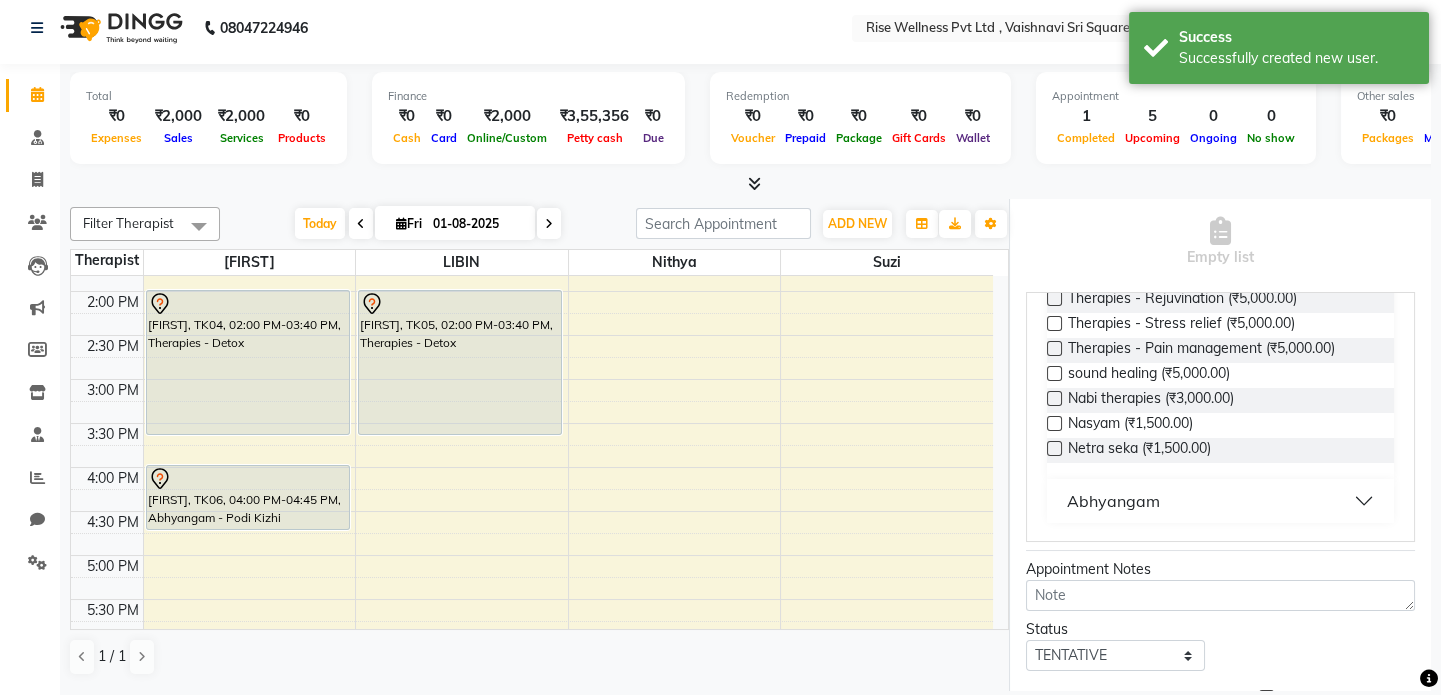 click on "Abhyangam" at bounding box center (1220, 501) 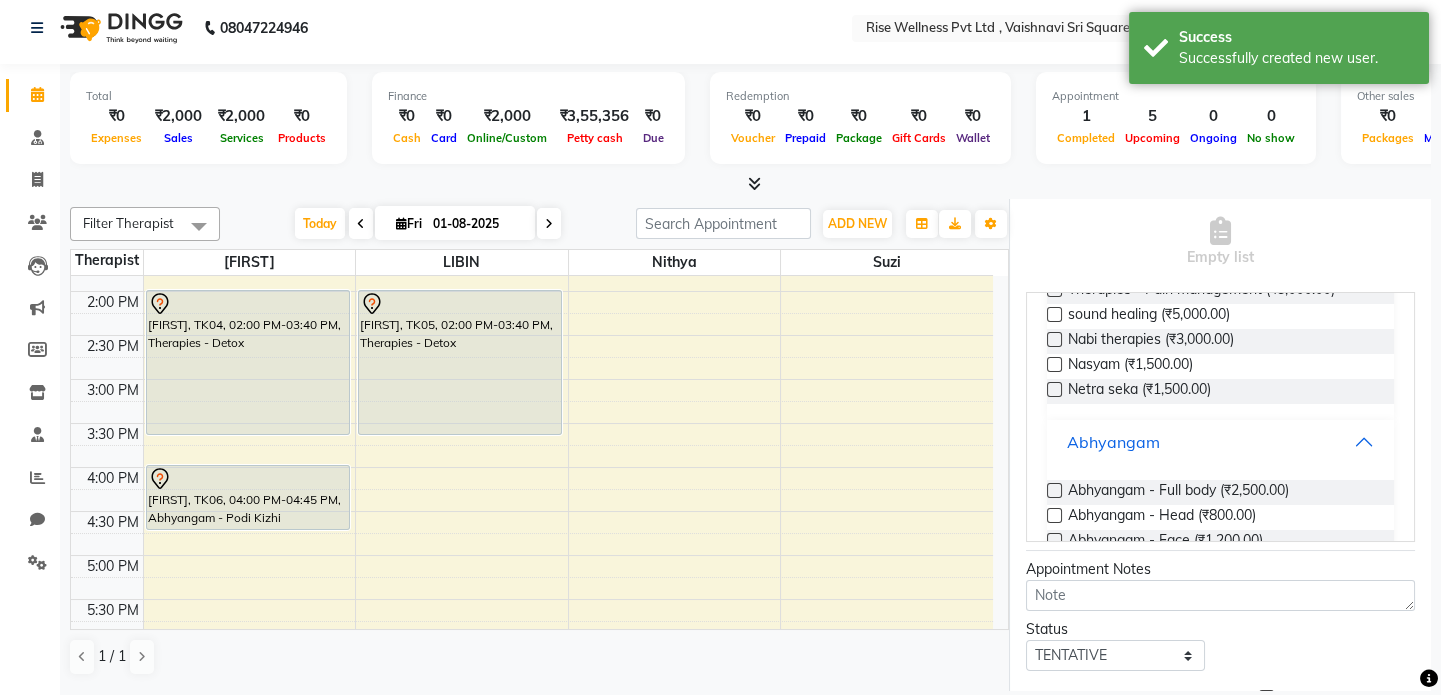 scroll, scrollTop: 381, scrollLeft: 0, axis: vertical 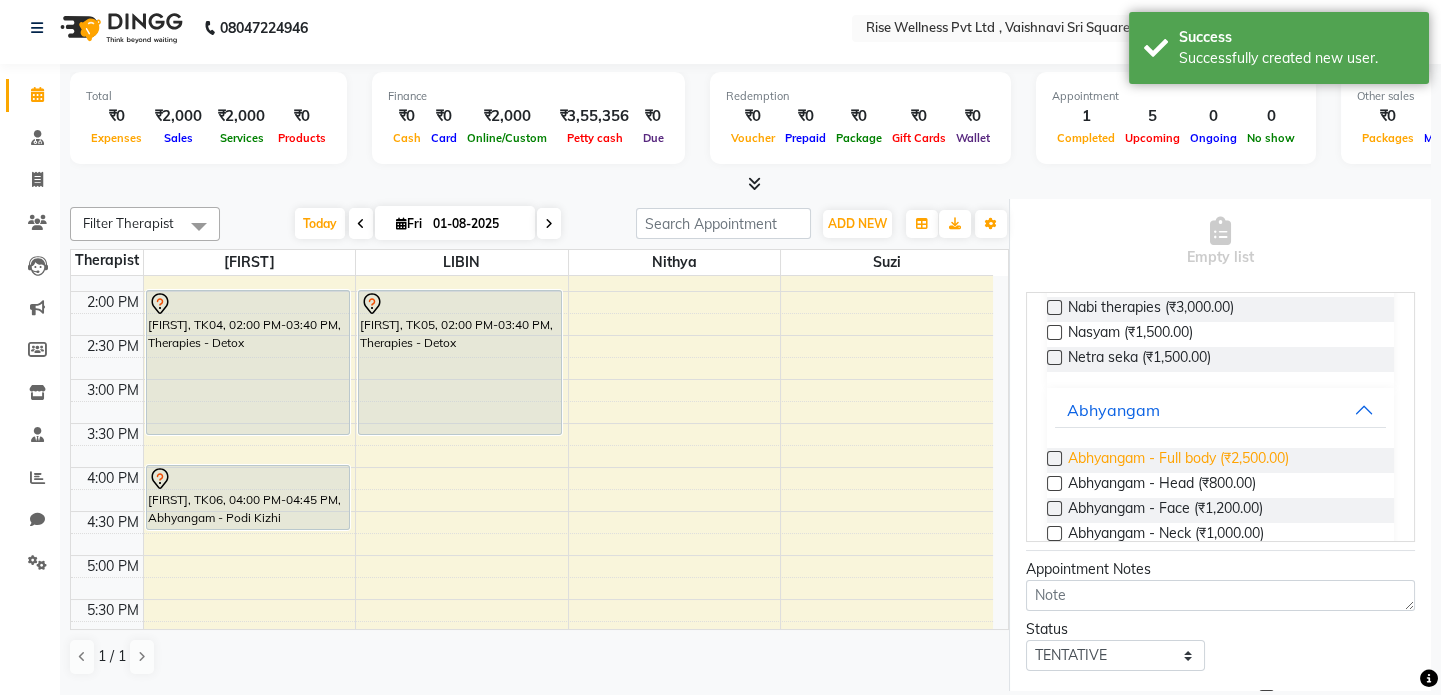 click on "Abhyangam - Full body (₹2,500.00)" at bounding box center [1178, 460] 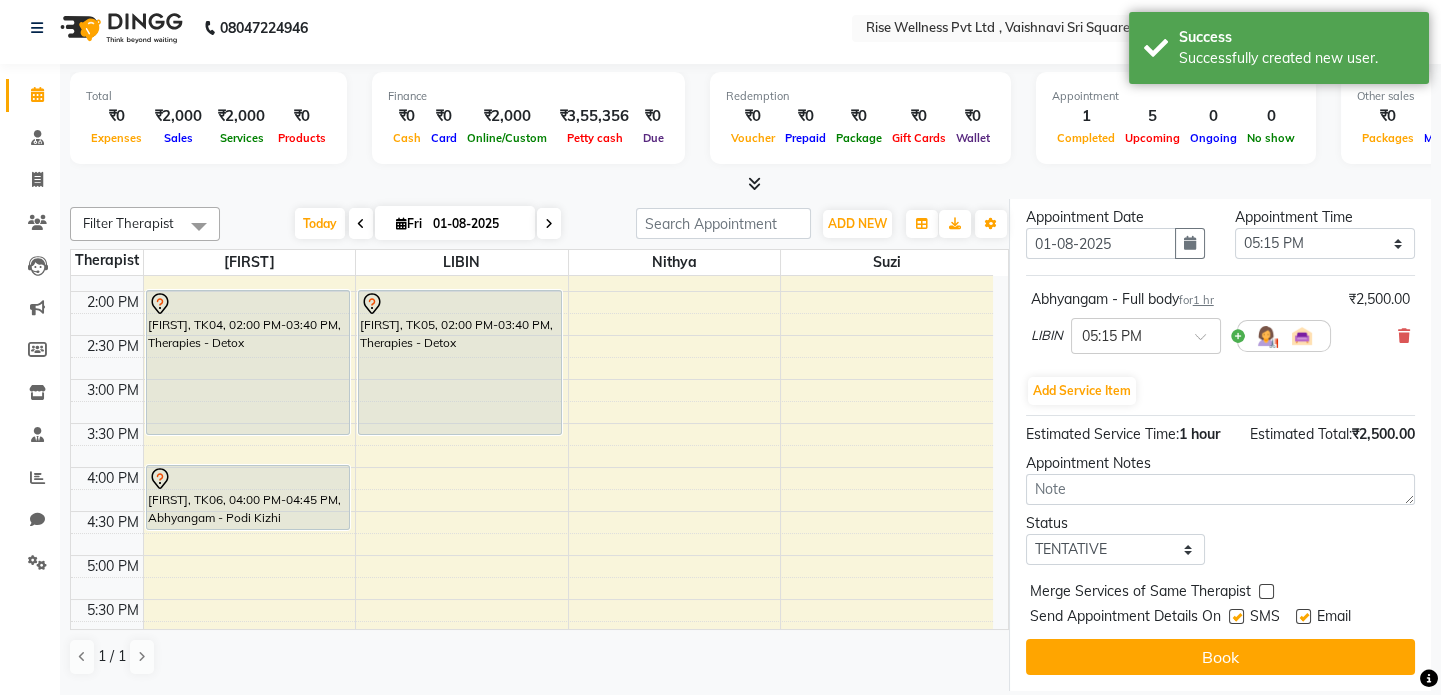 scroll, scrollTop: 375, scrollLeft: 0, axis: vertical 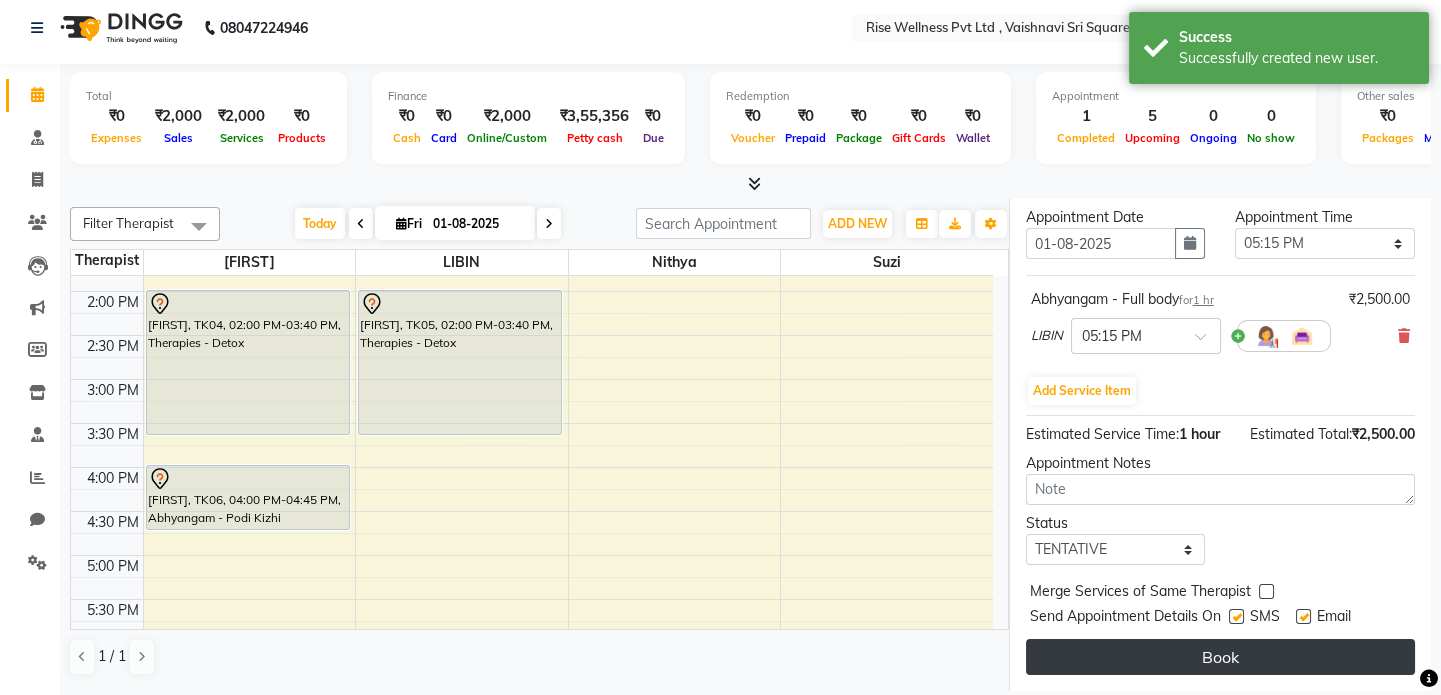 click on "Book" at bounding box center (1220, 657) 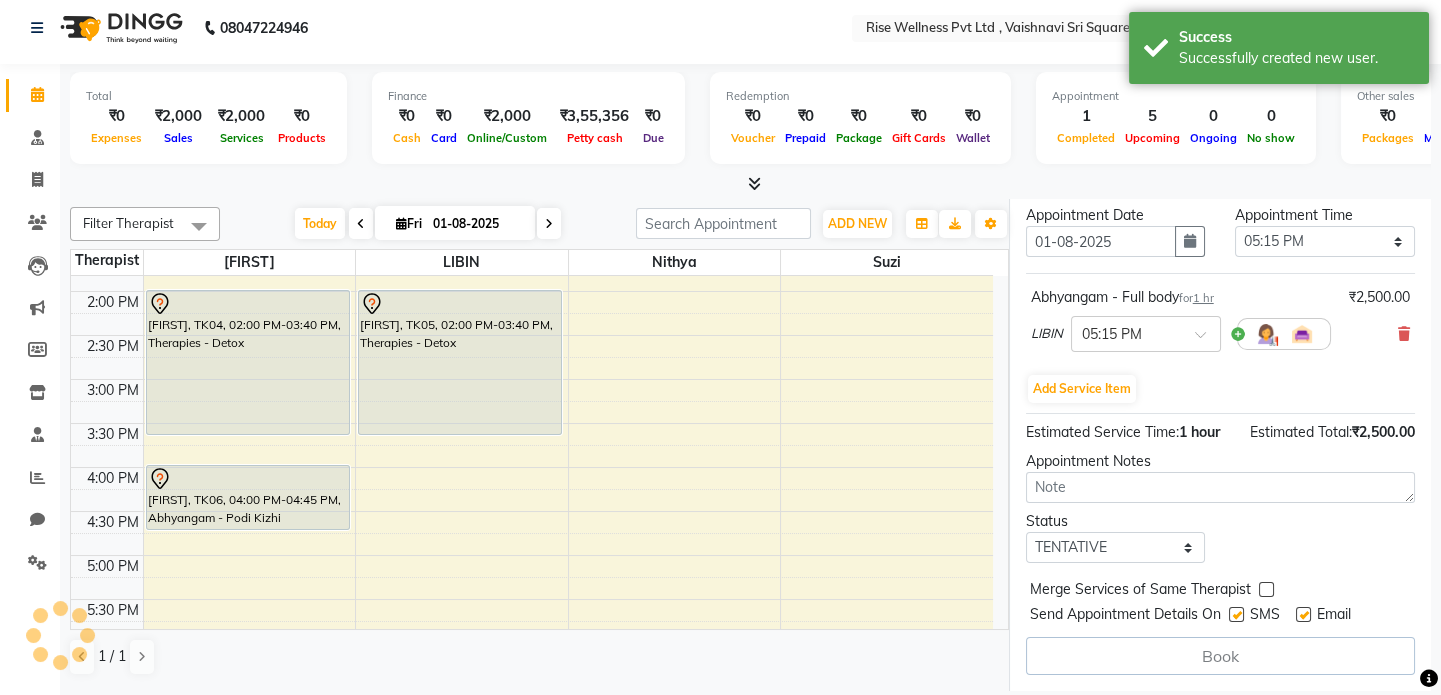 select on "69785" 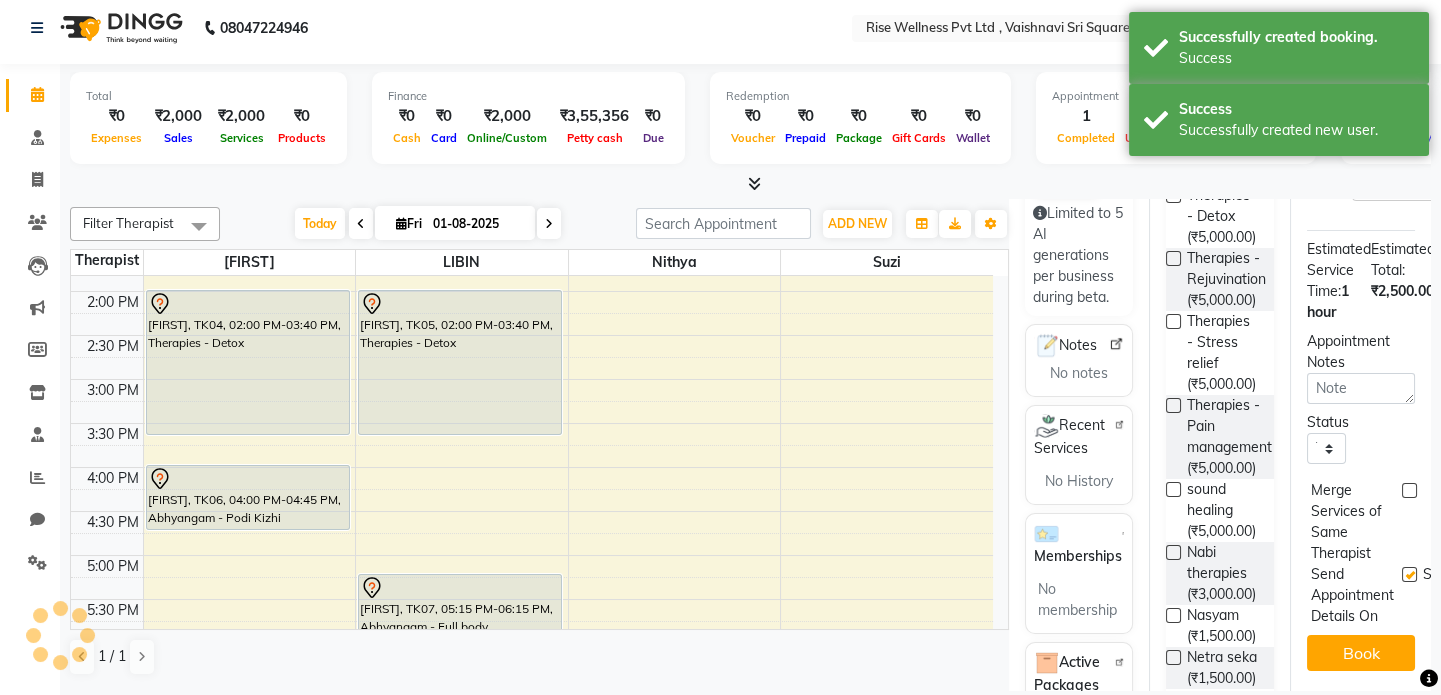 scroll, scrollTop: 0, scrollLeft: 0, axis: both 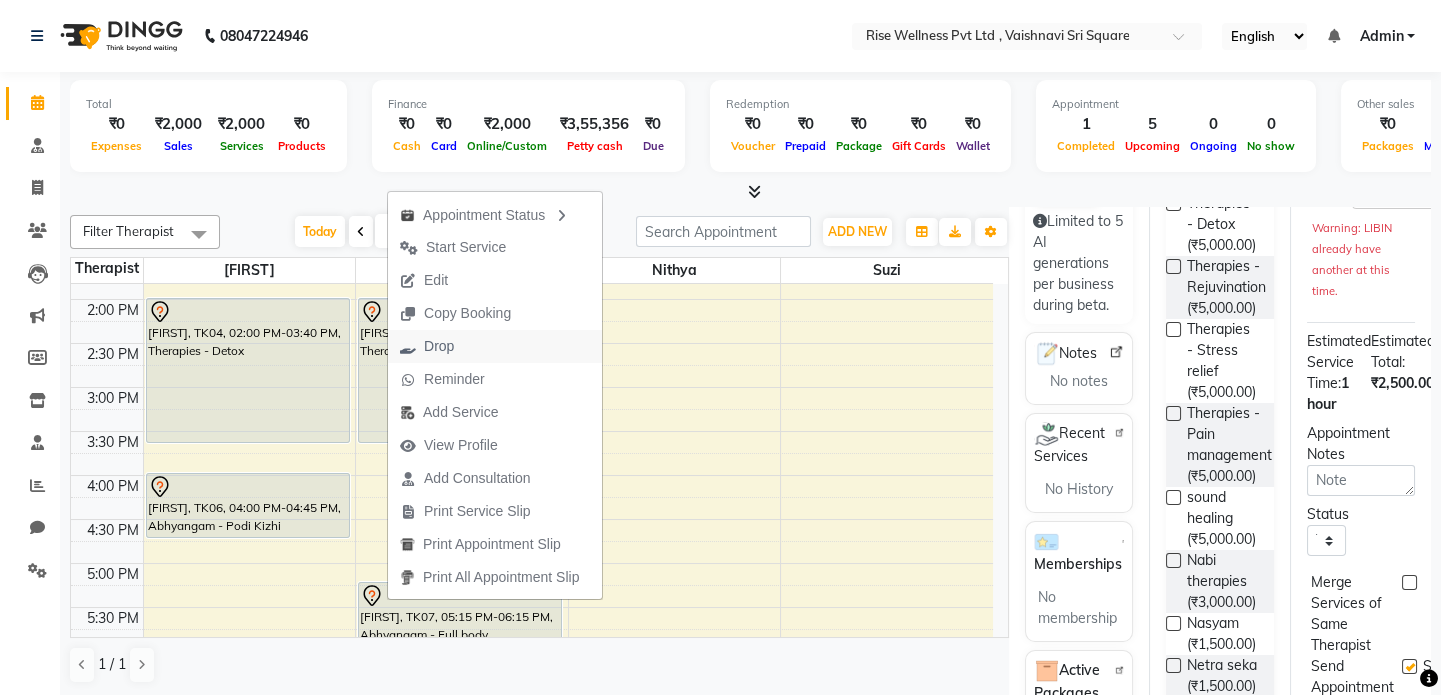 click on "Drop" at bounding box center (427, 346) 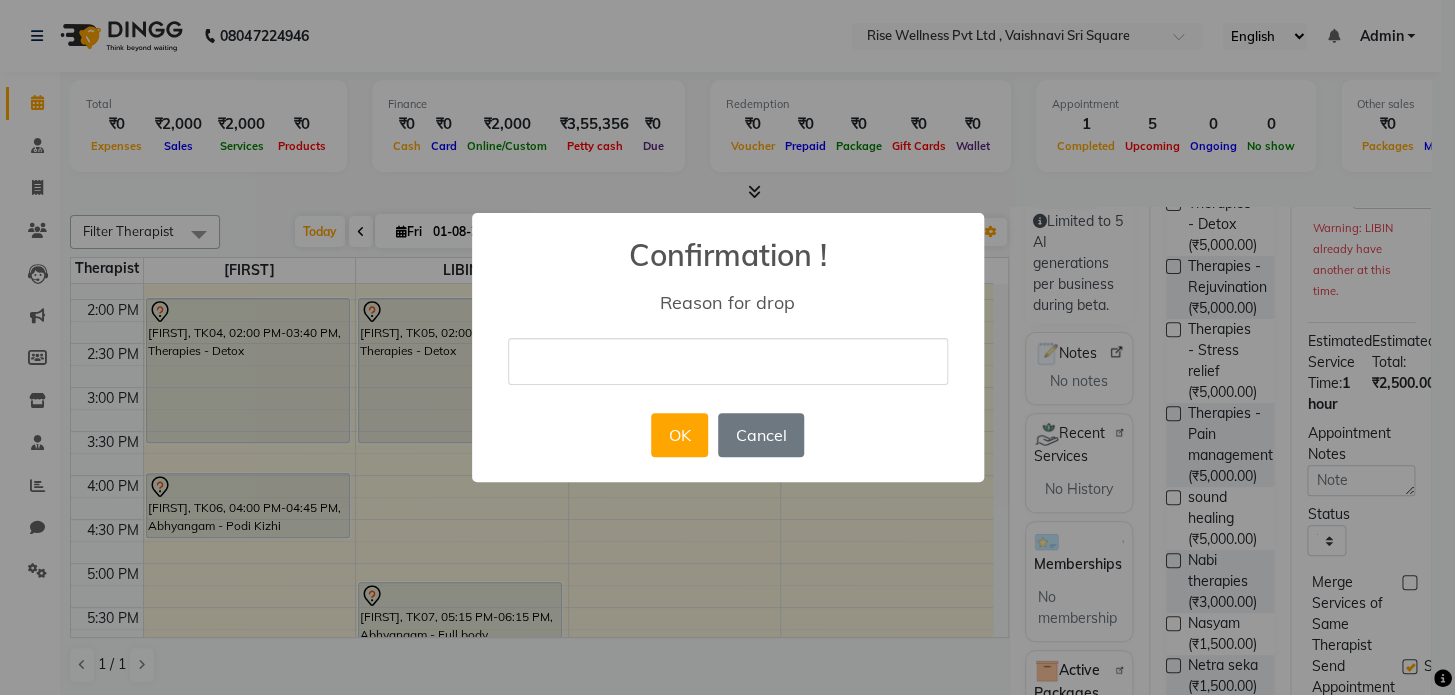 click at bounding box center (728, 361) 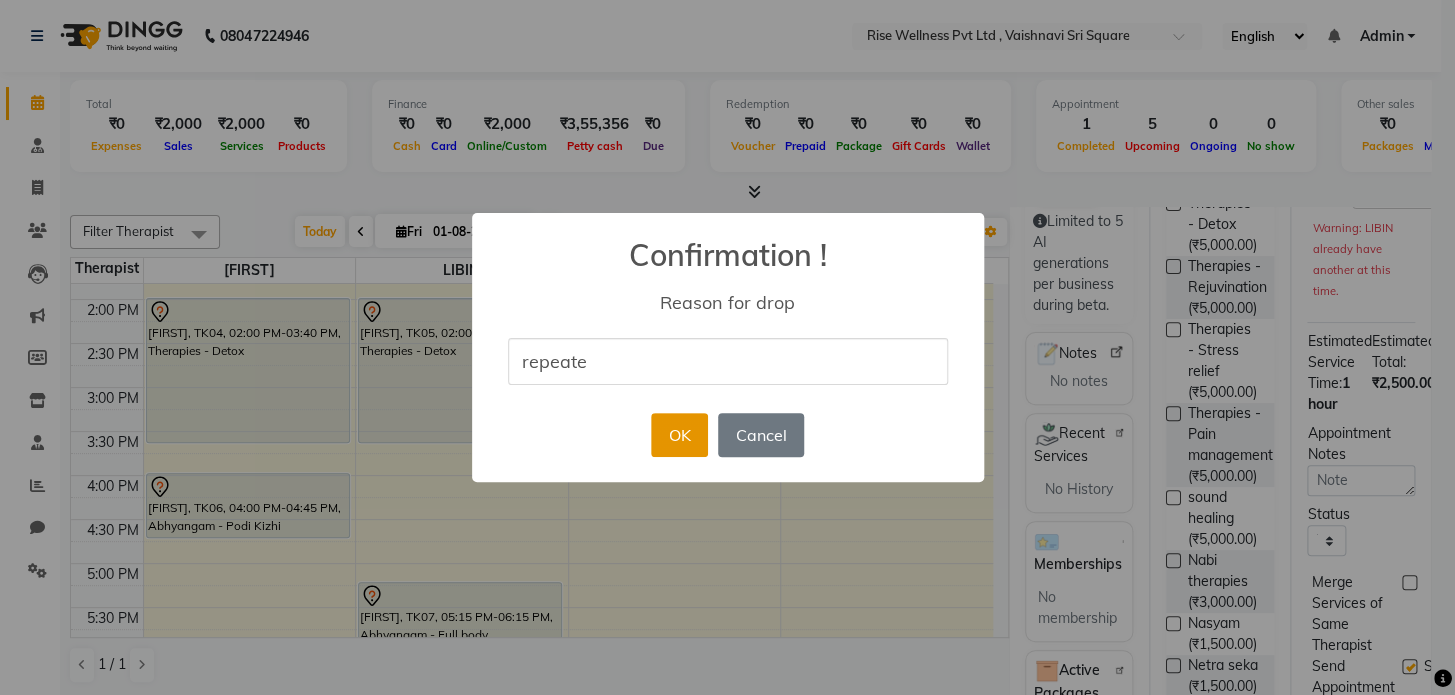 click on "OK" at bounding box center (679, 435) 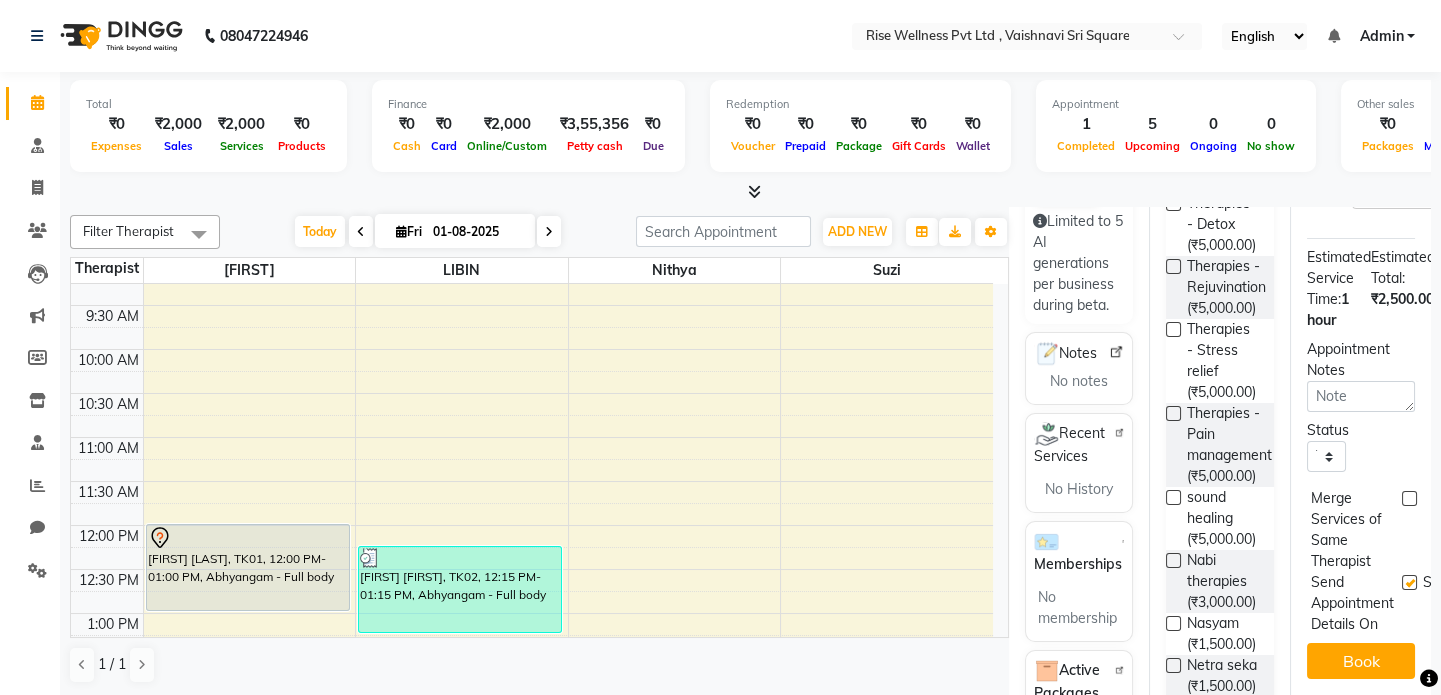 scroll, scrollTop: 0, scrollLeft: 0, axis: both 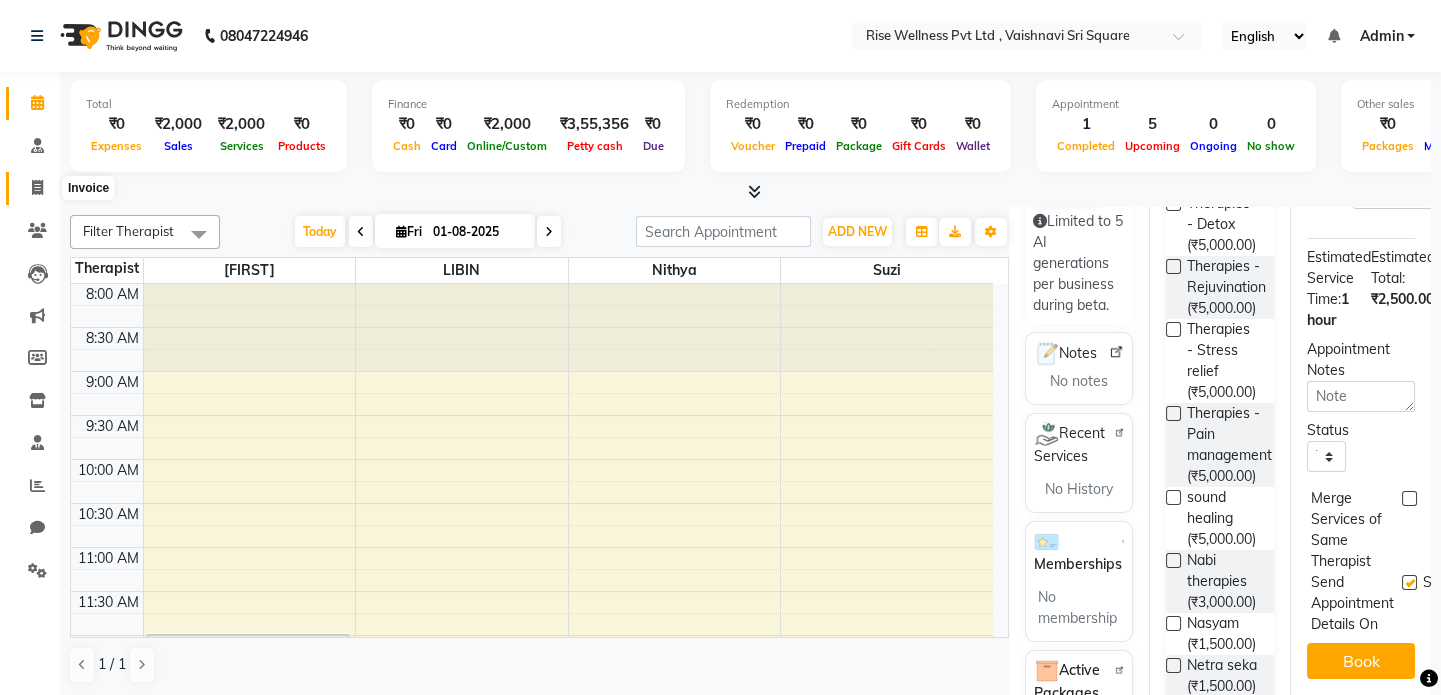click 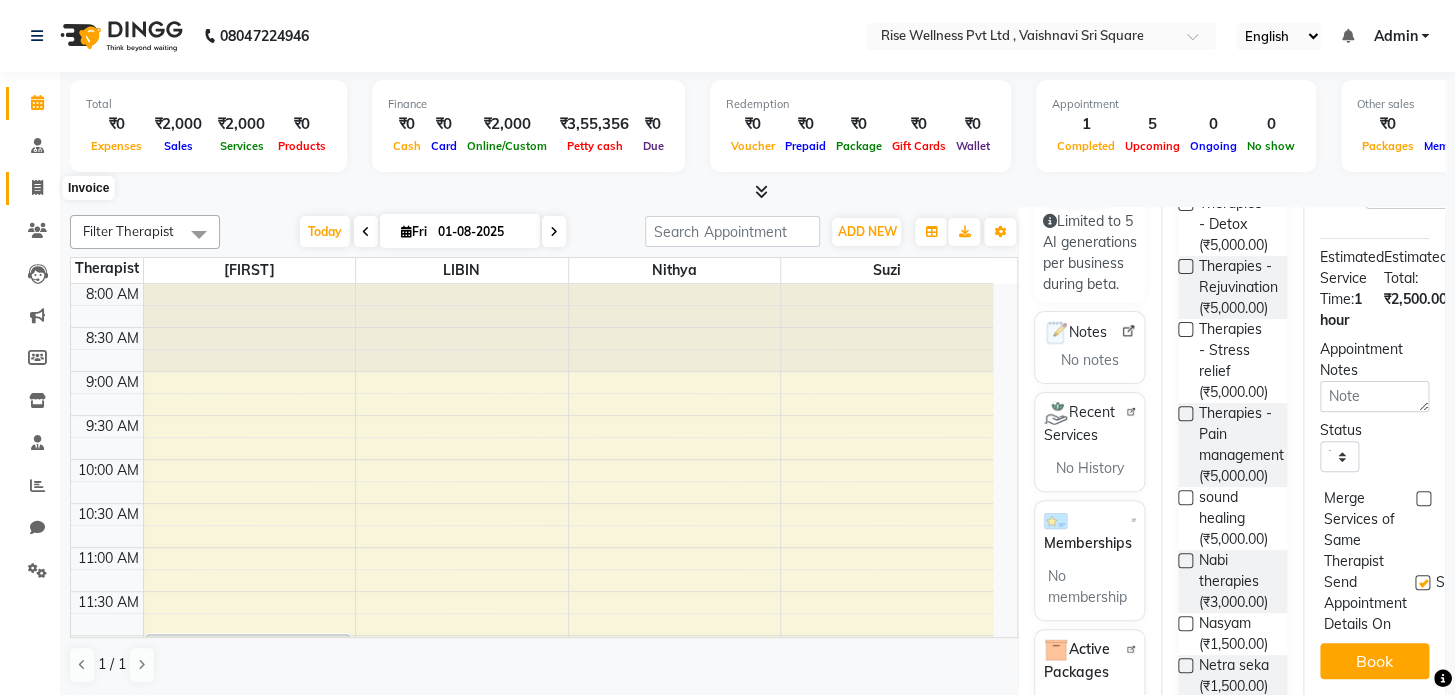 select on "service" 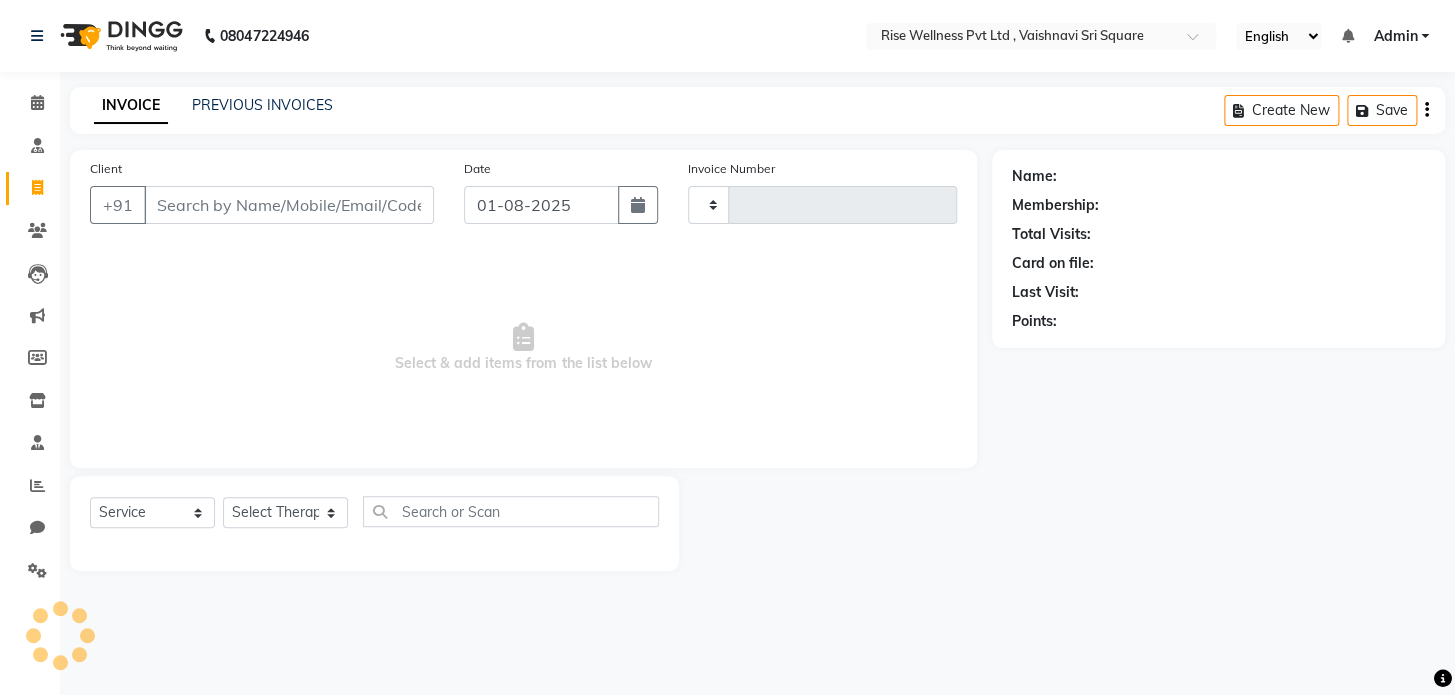 type on "0749" 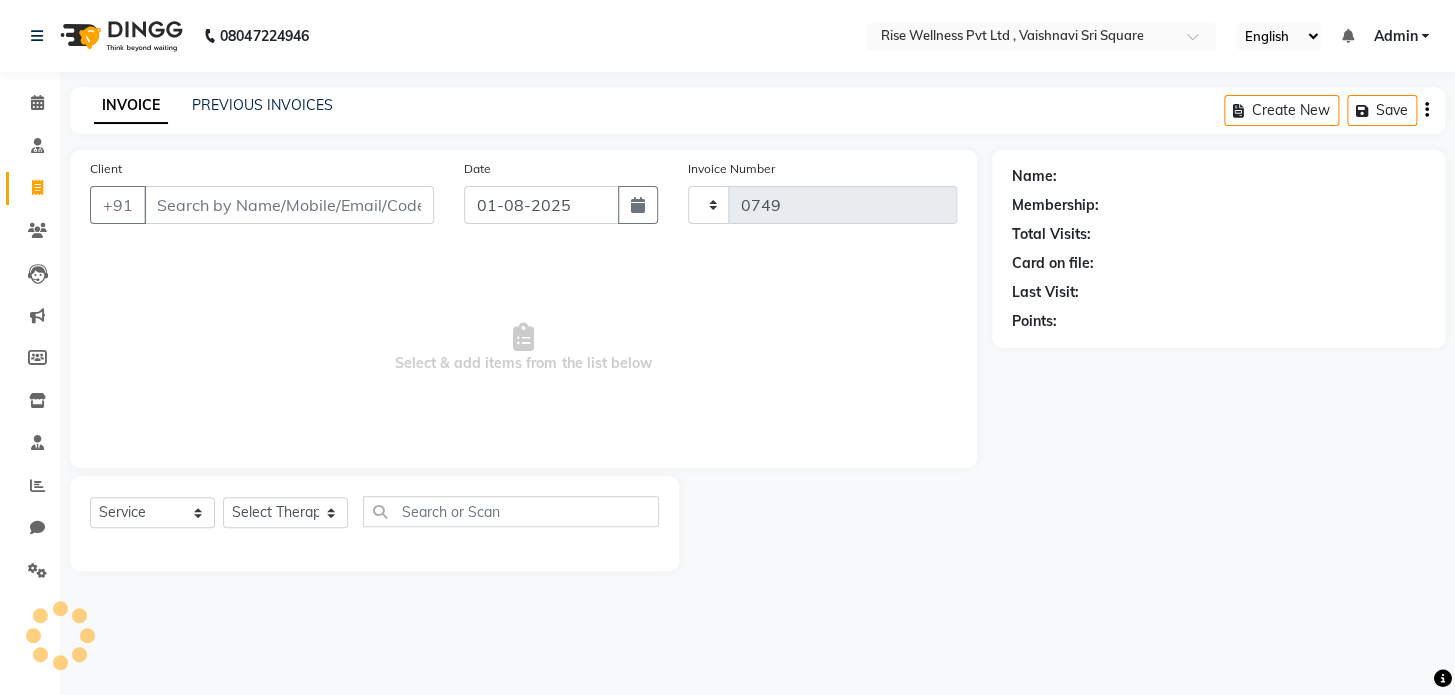 select on "7497" 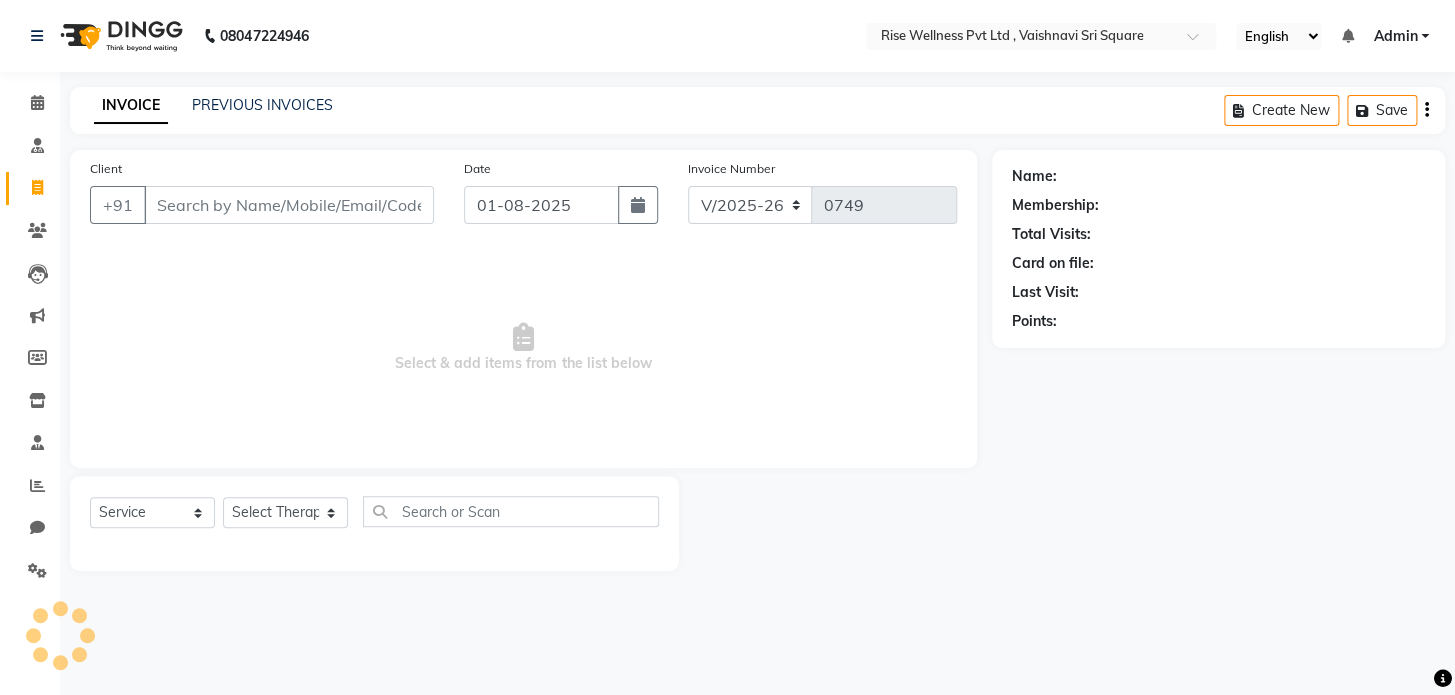 select on "V" 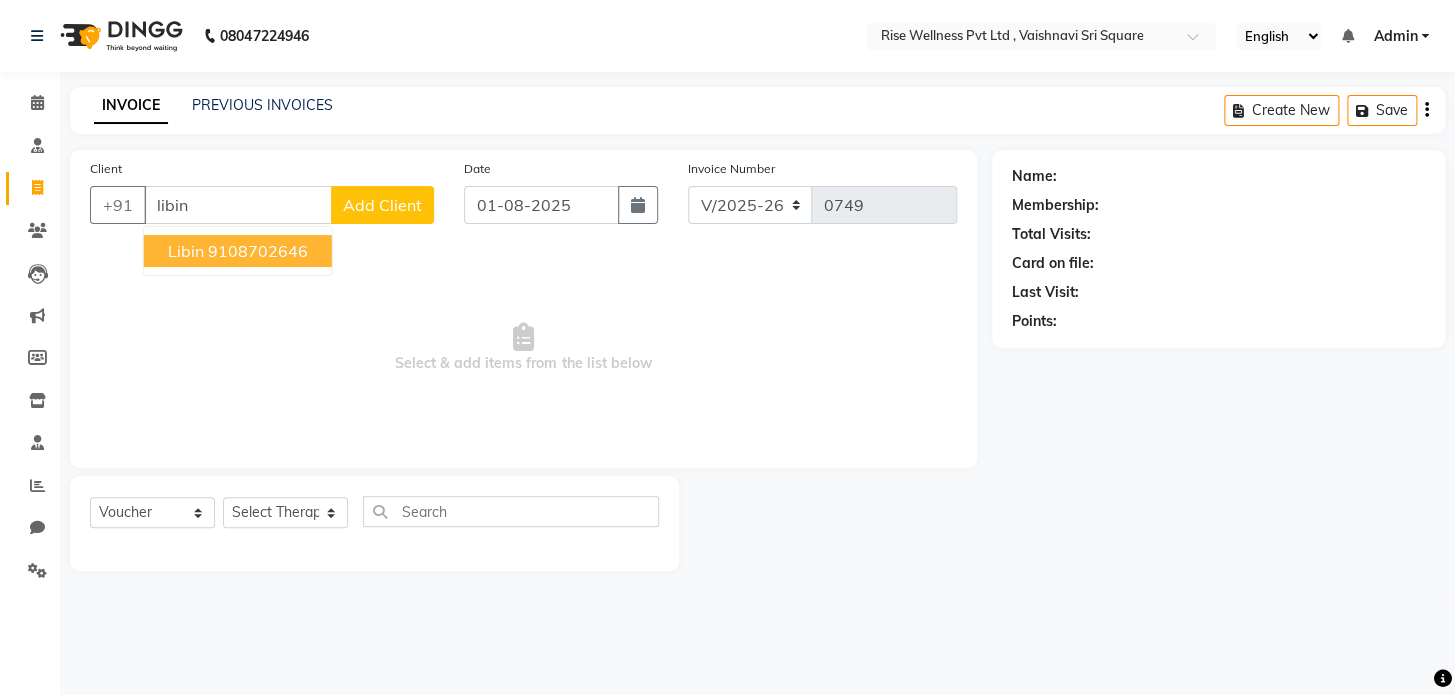 click on "9108702646" at bounding box center (258, 251) 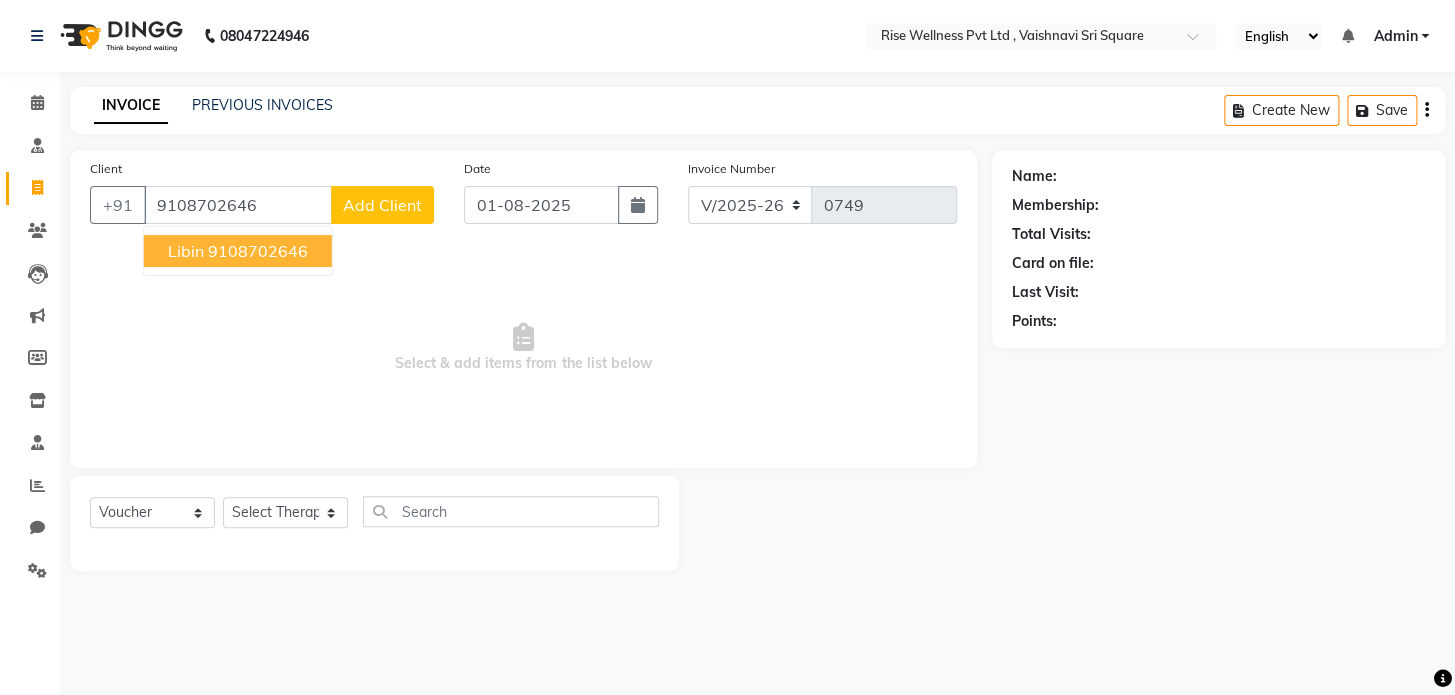 type on "9108702646" 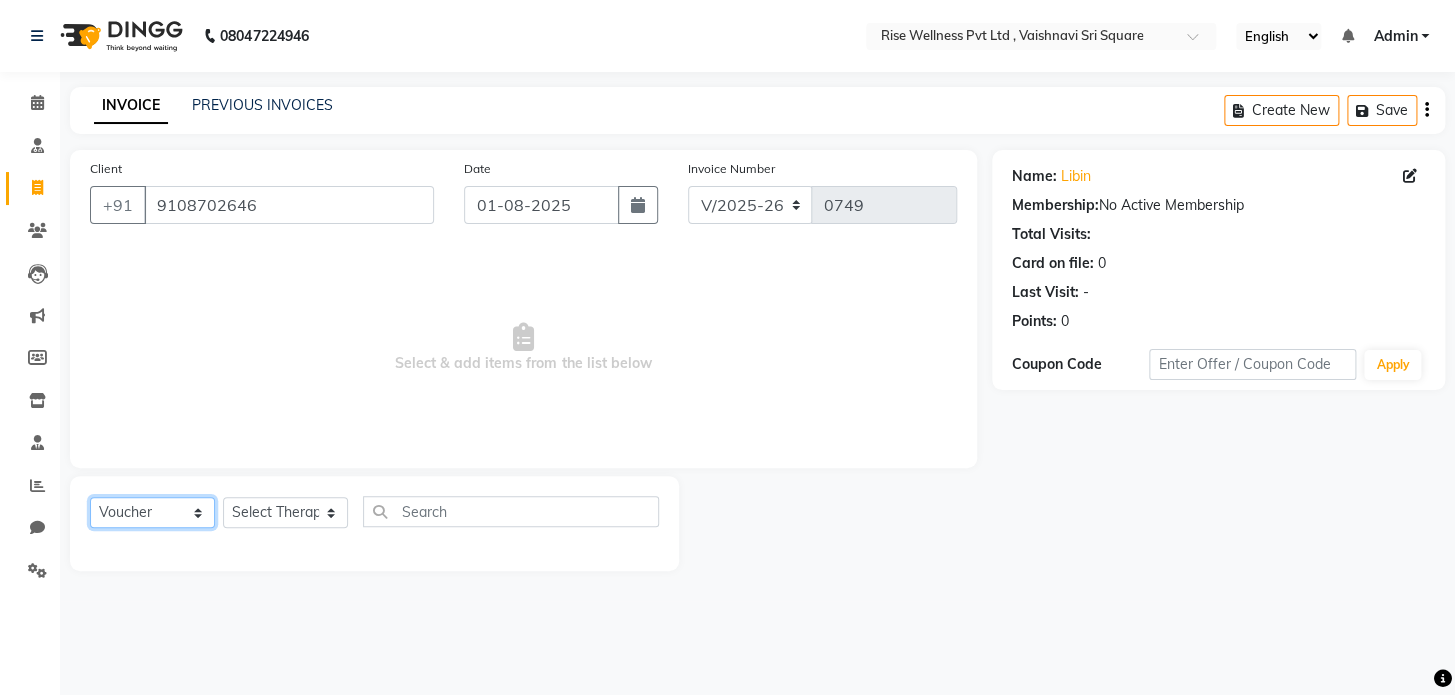click on "Select  Service  Product  Membership  Package Voucher Prepaid Gift Card" 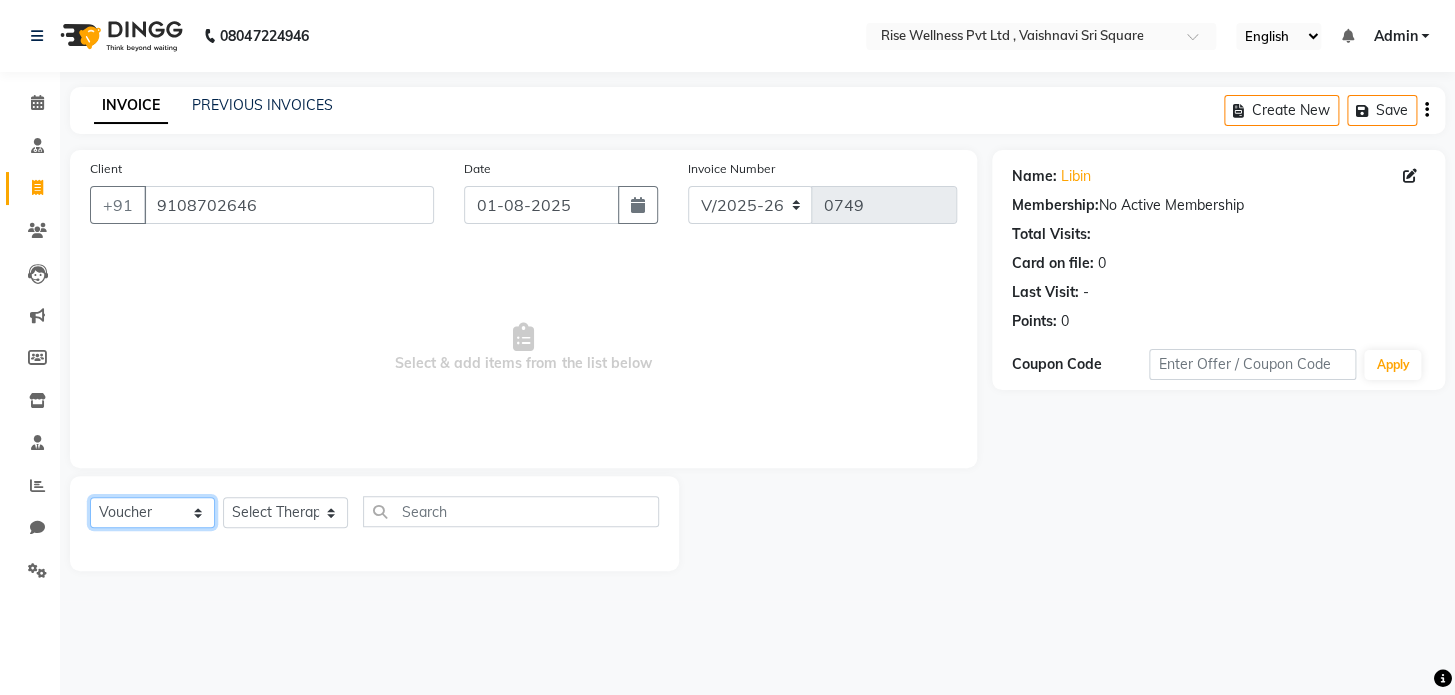 select on "service" 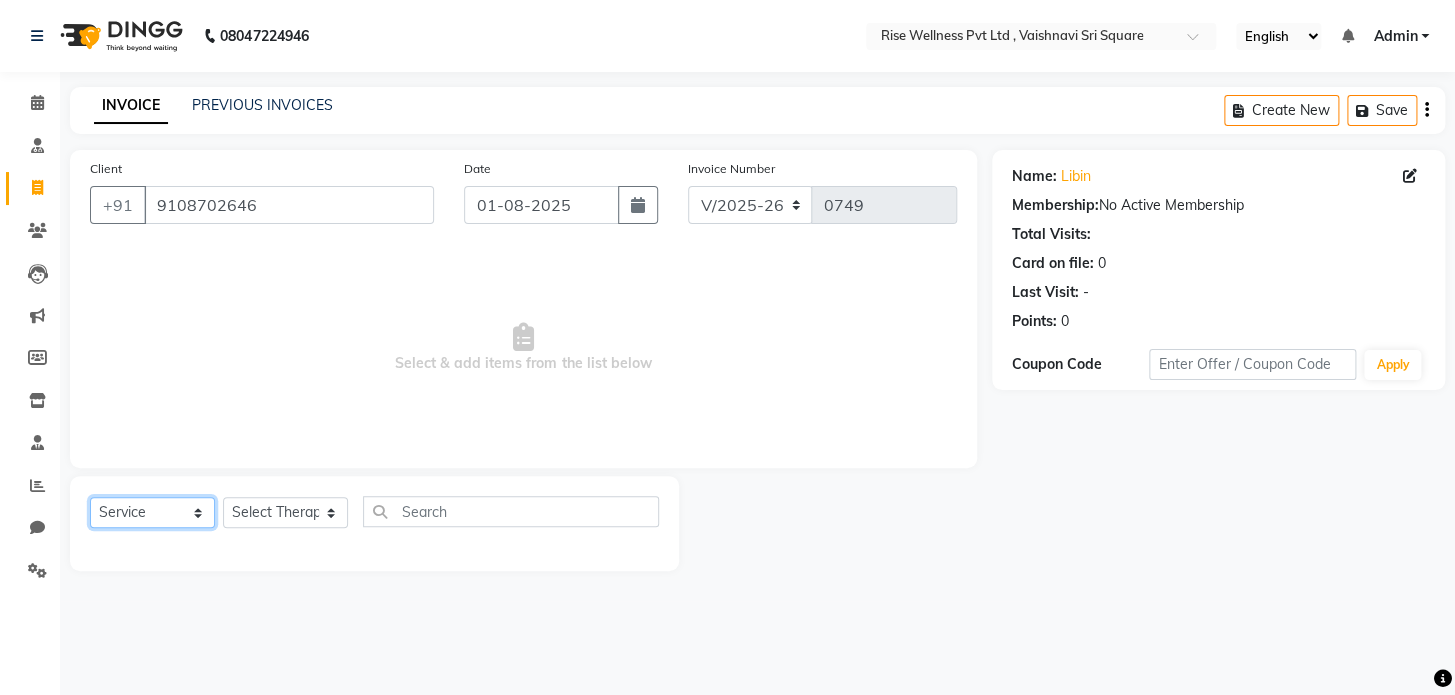 click on "Select  Service  Product  Membership  Package Voucher Prepaid Gift Card" 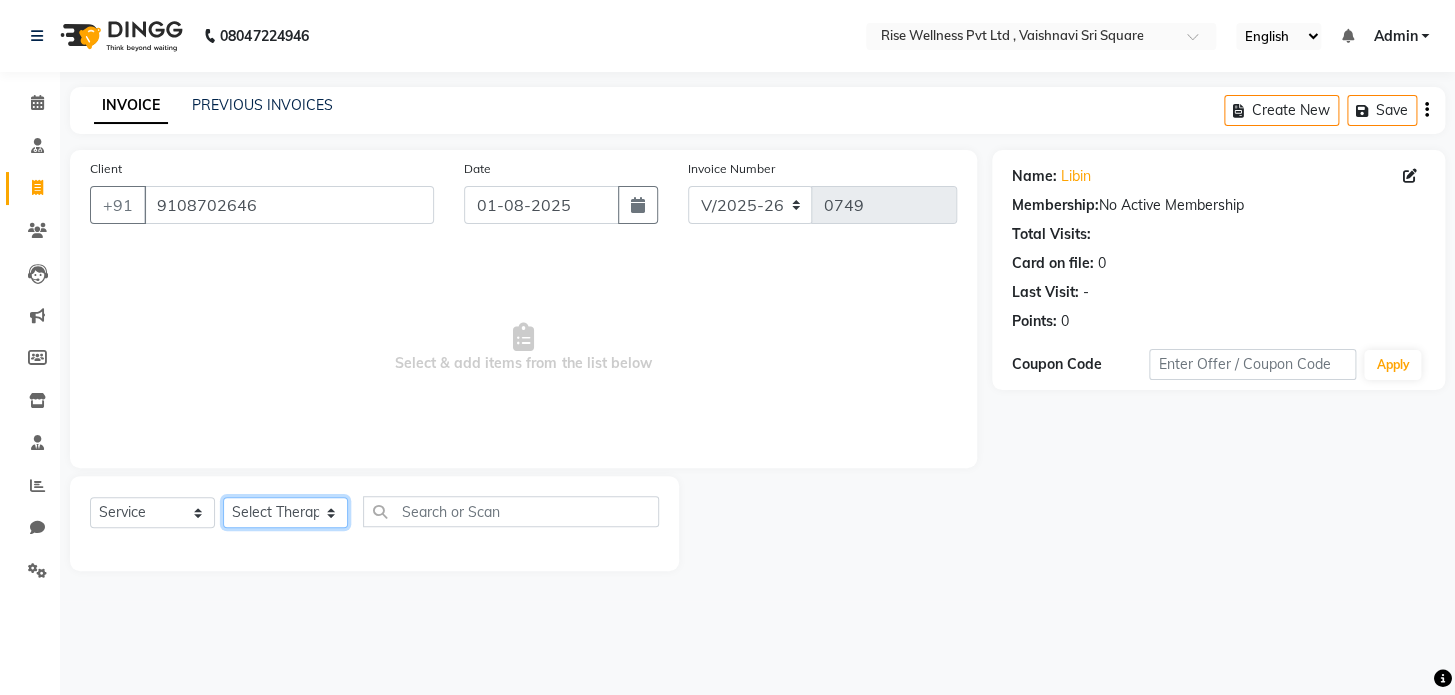 click on "Select Therapist LIBIN nithya Reception sujith suzi" 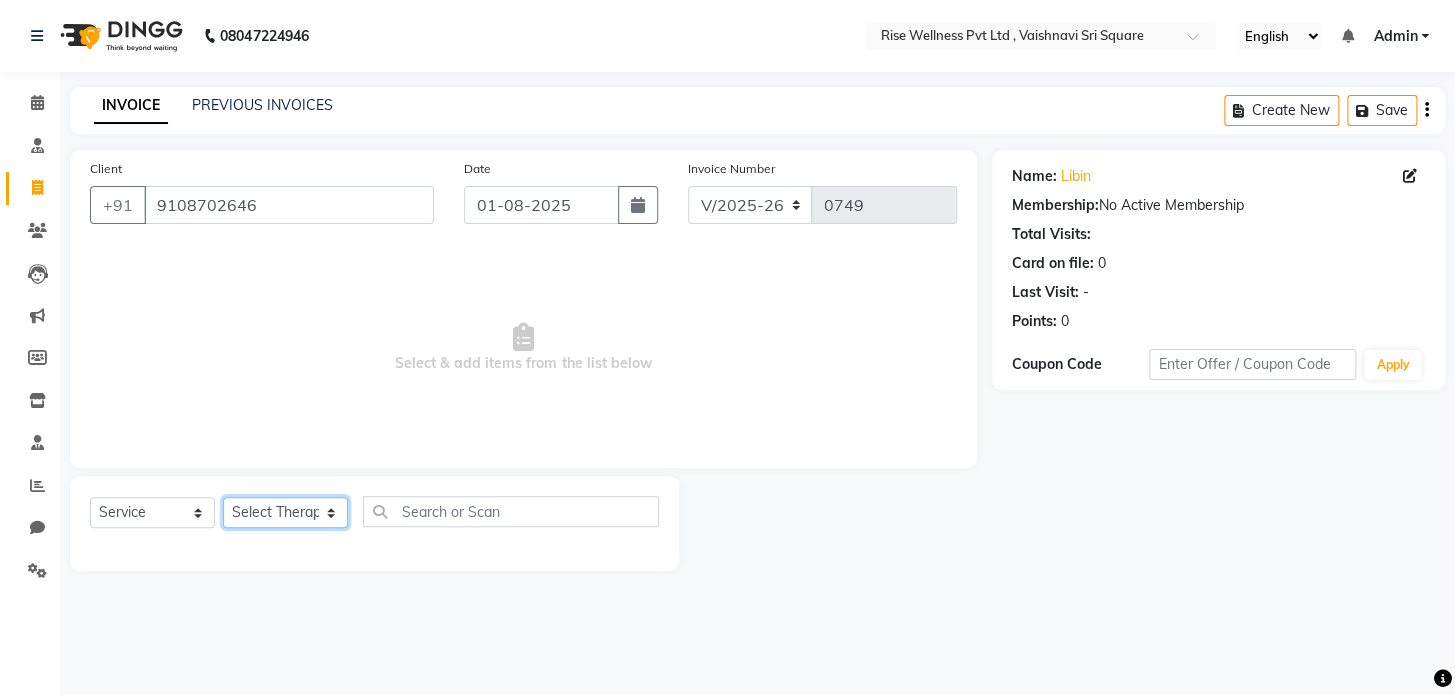 select on "69785" 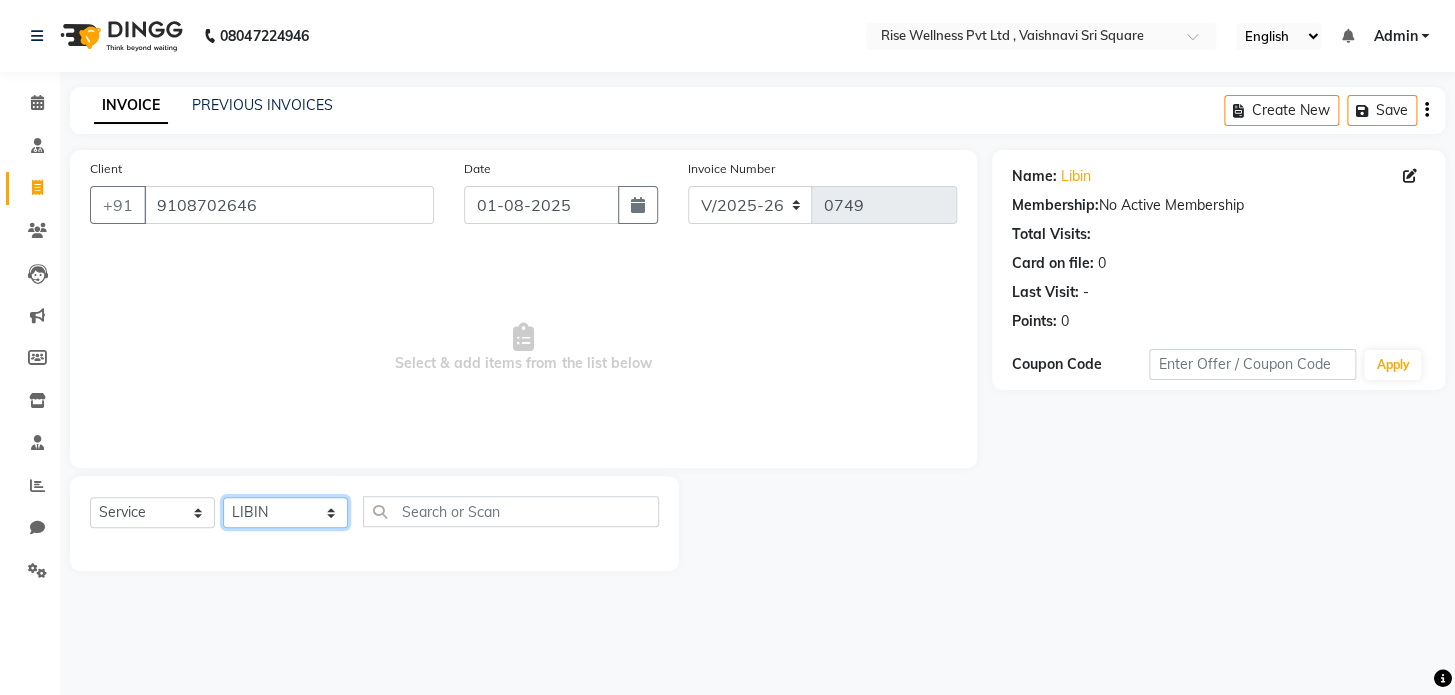 click on "Select Therapist LIBIN nithya Reception sujith suzi" 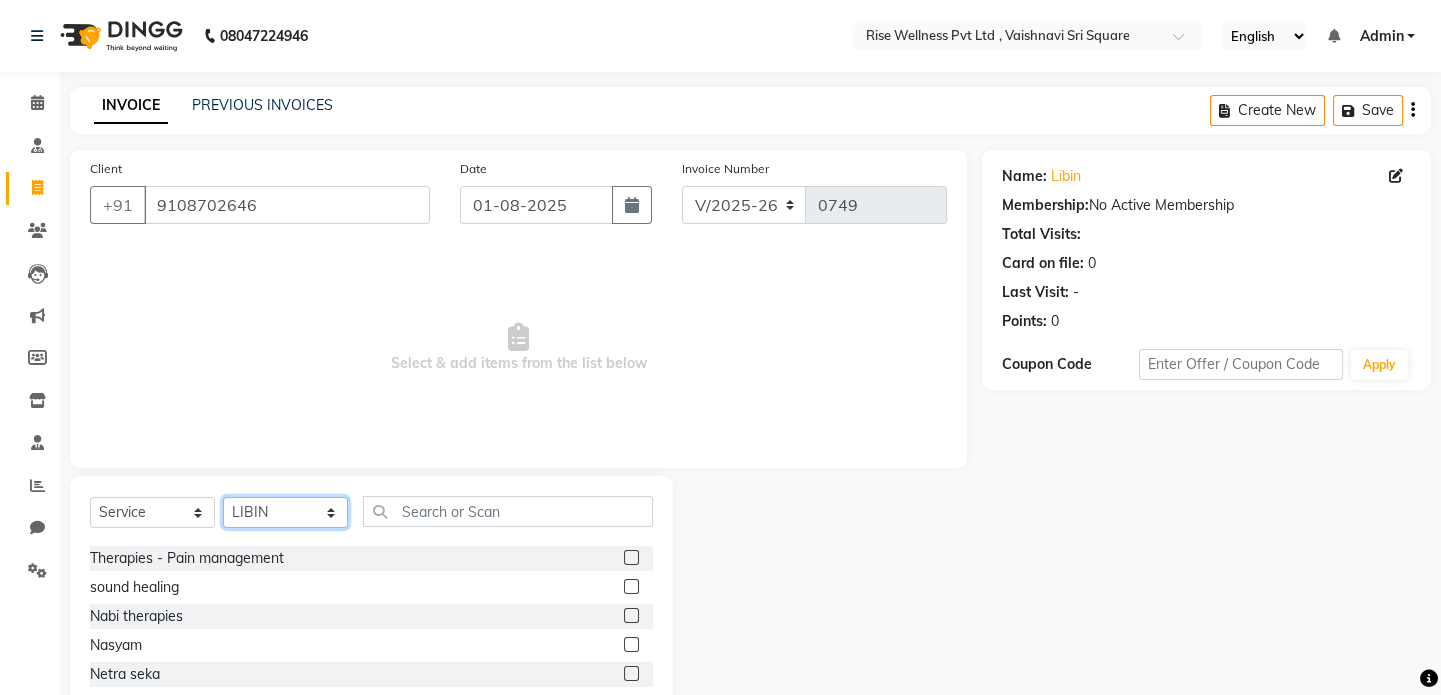 scroll, scrollTop: 272, scrollLeft: 0, axis: vertical 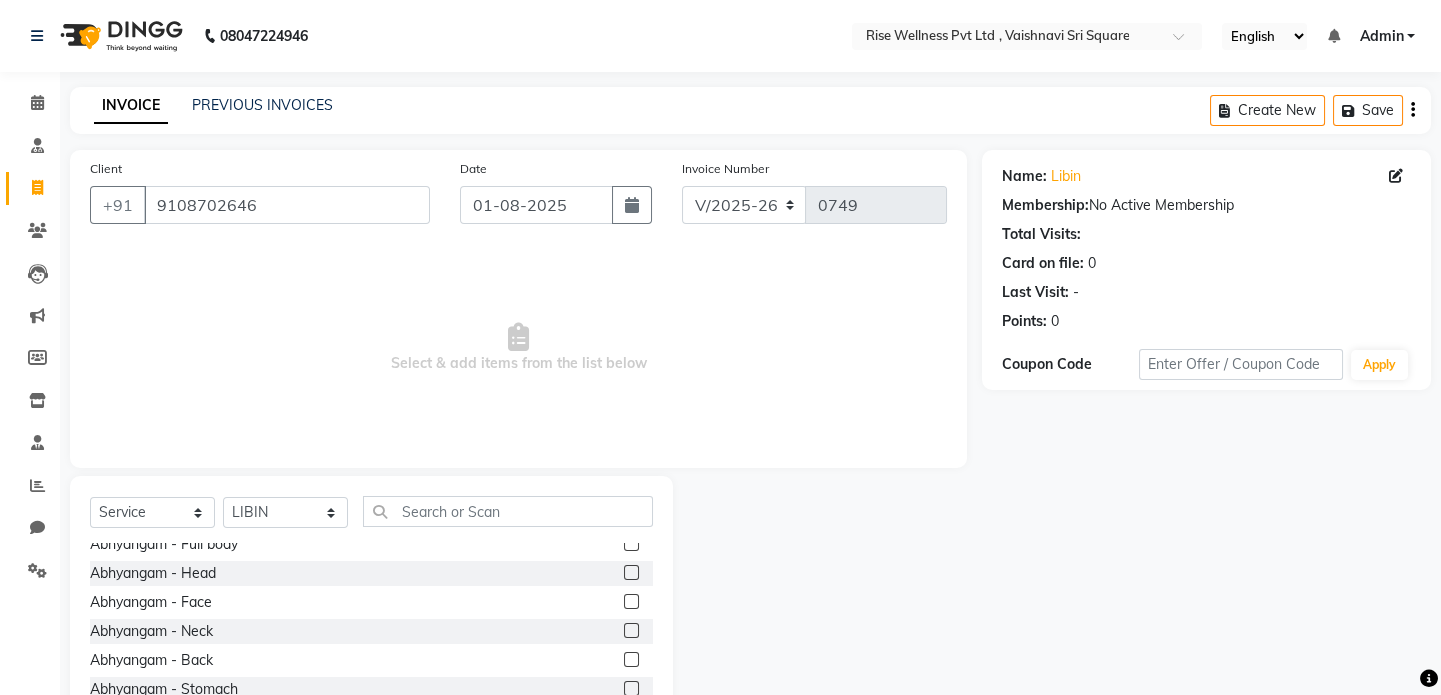 click 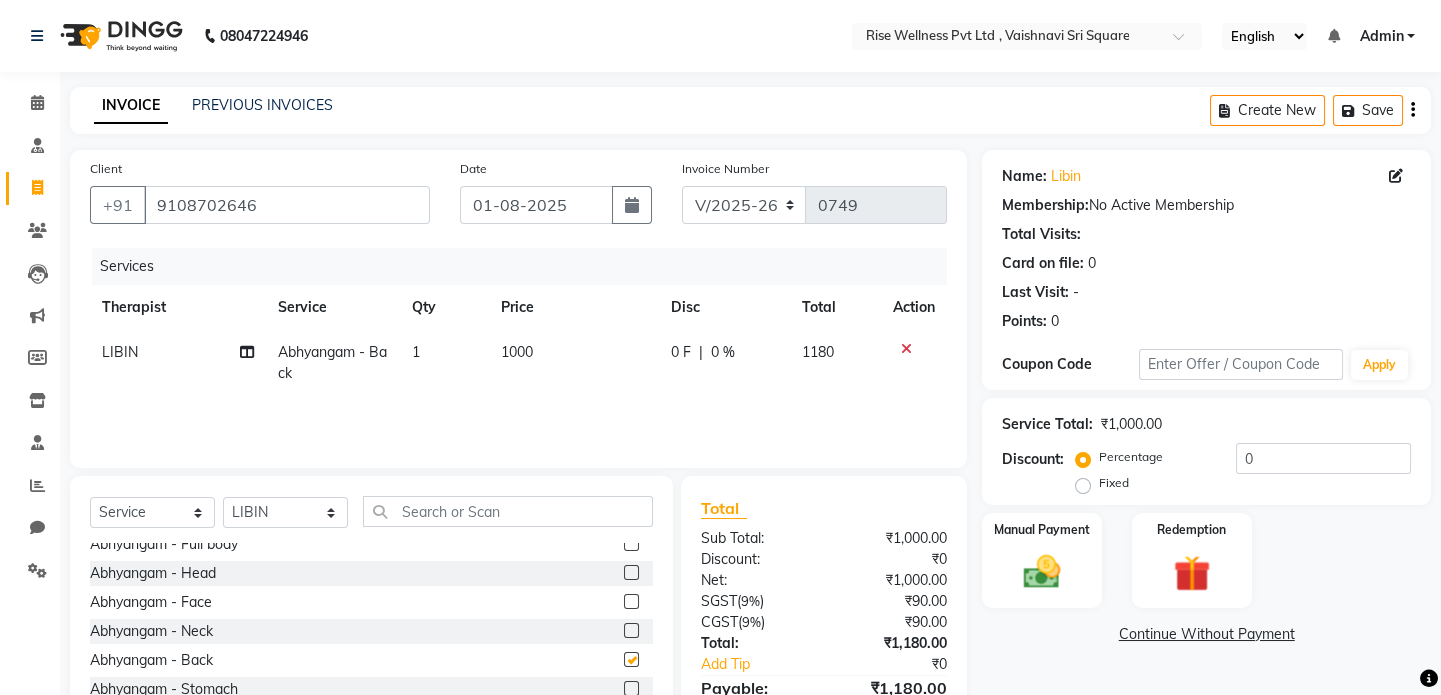 checkbox on "false" 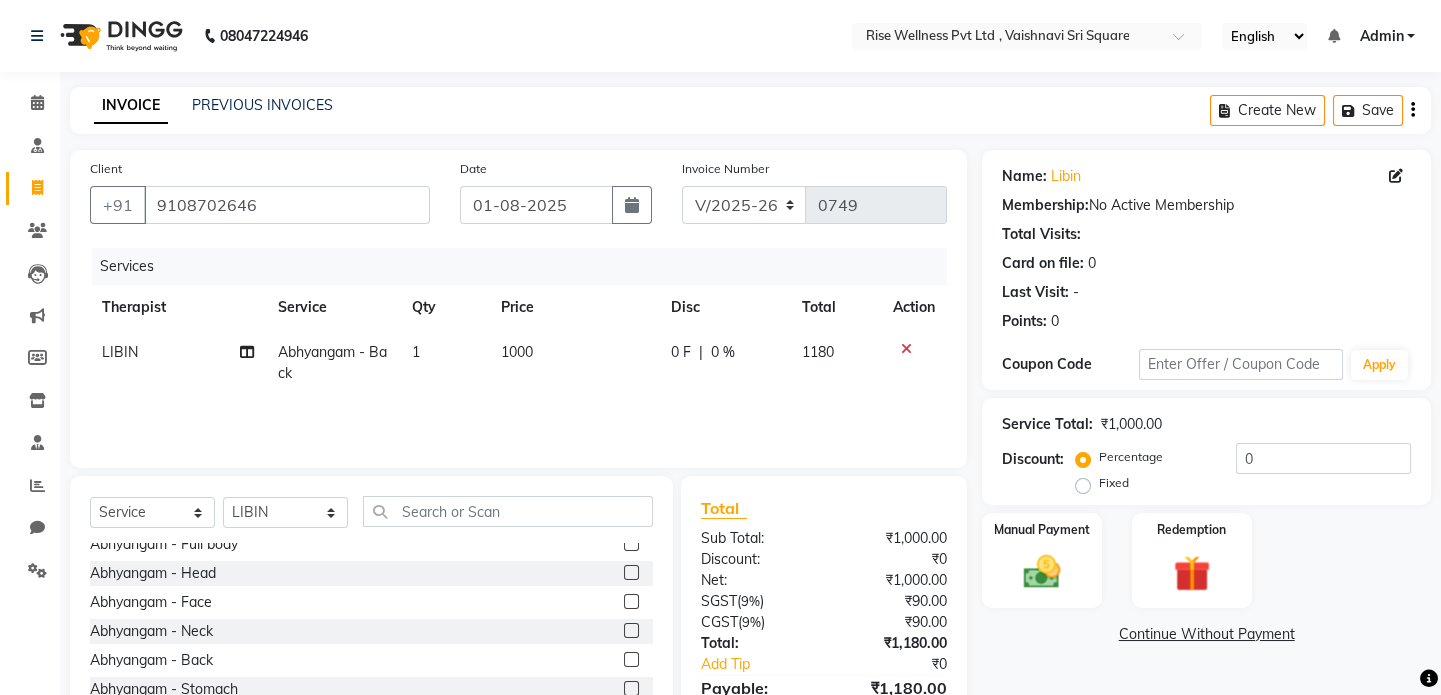click on "Percentage   Fixed  0" 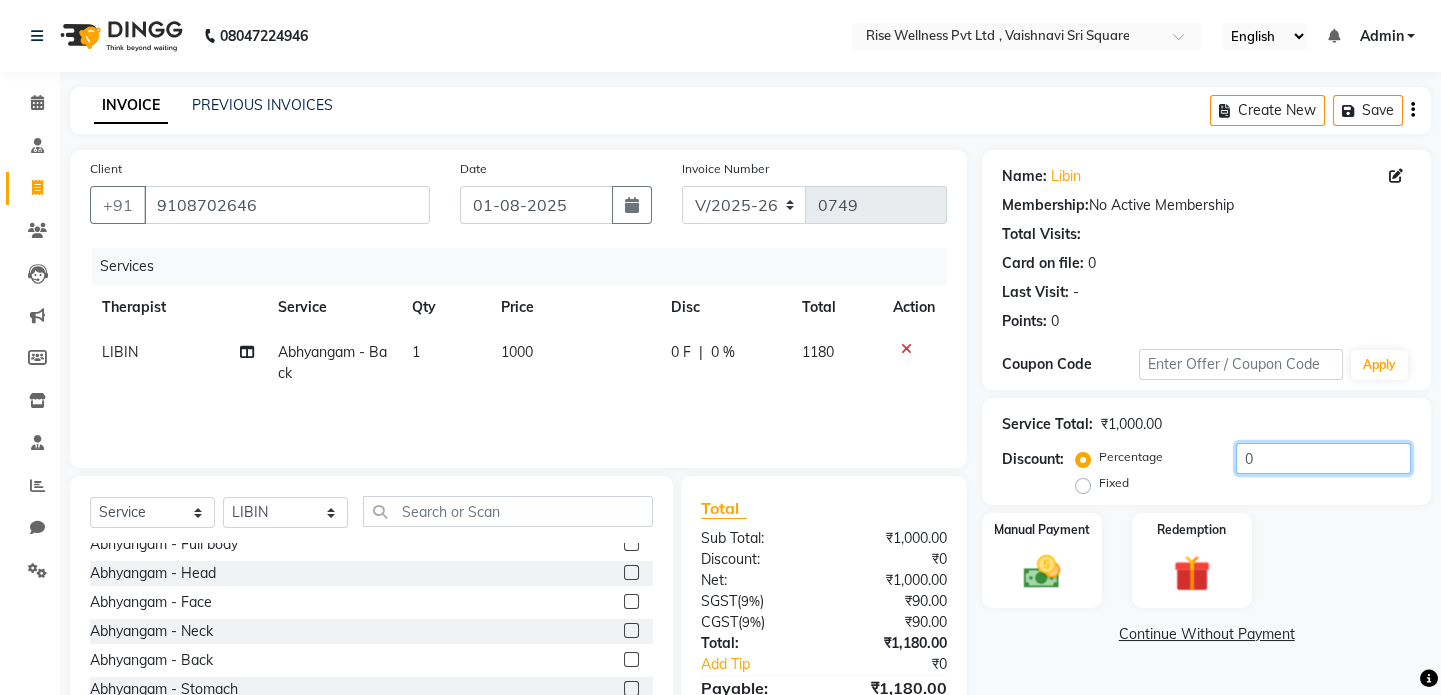 click on "0" 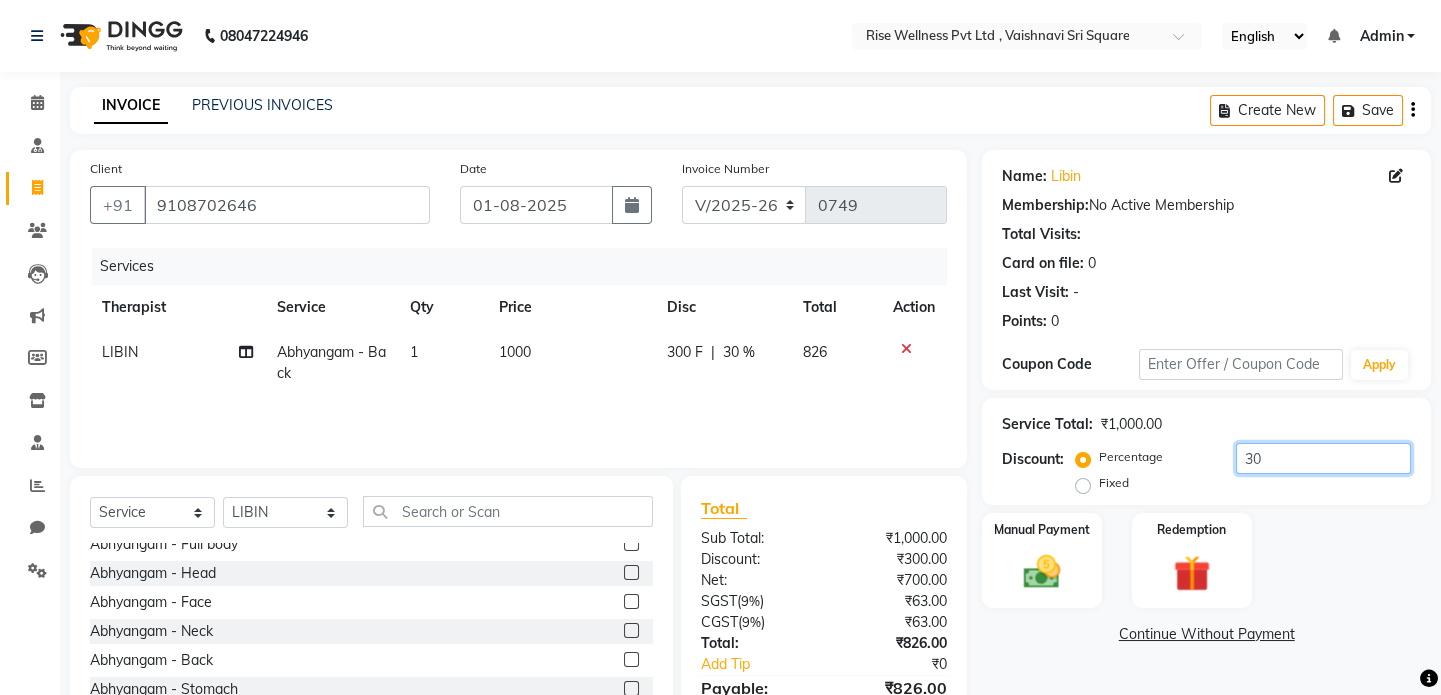 type on "3" 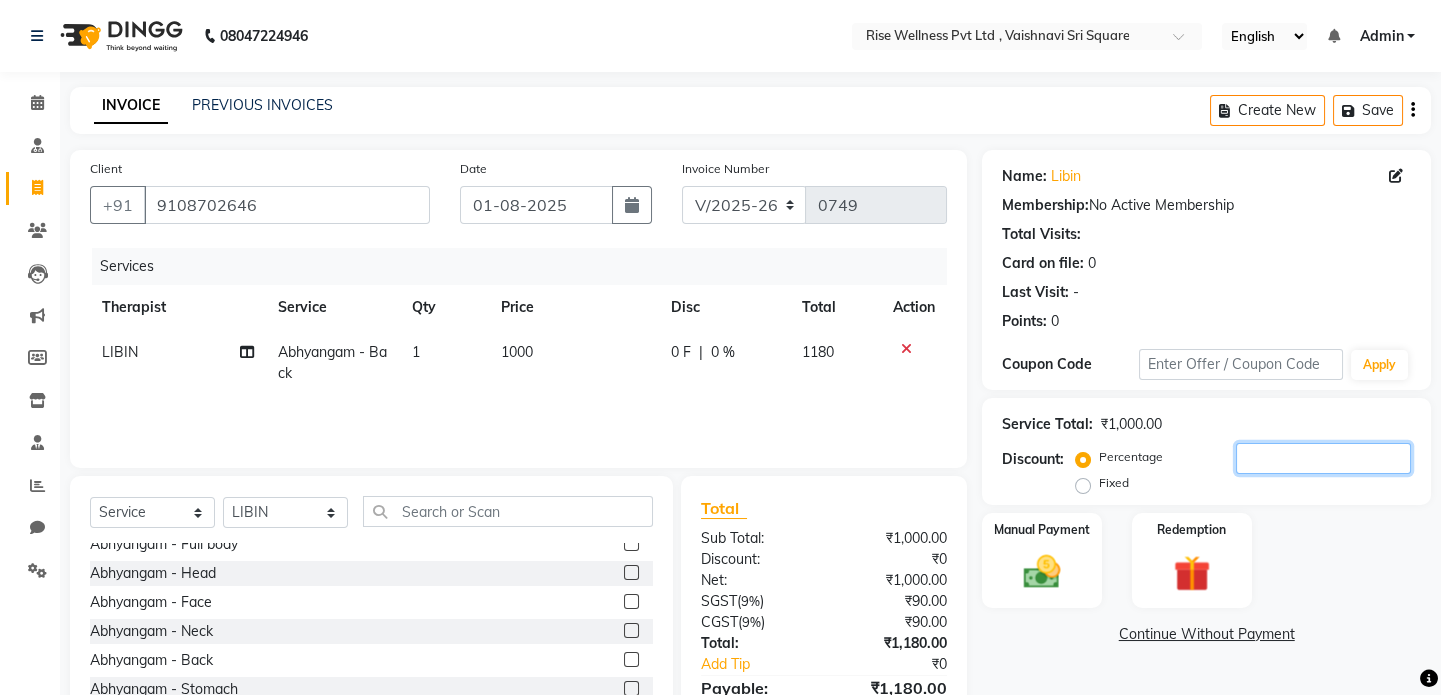 type 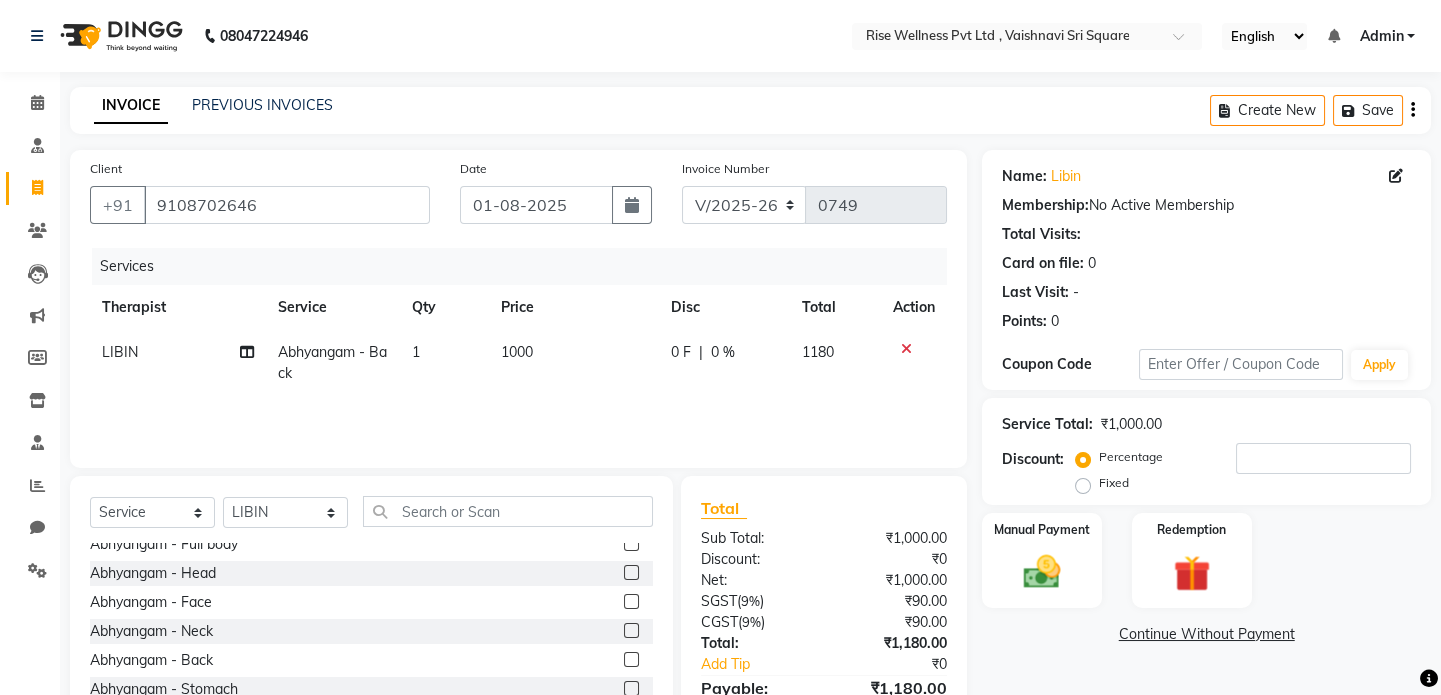click 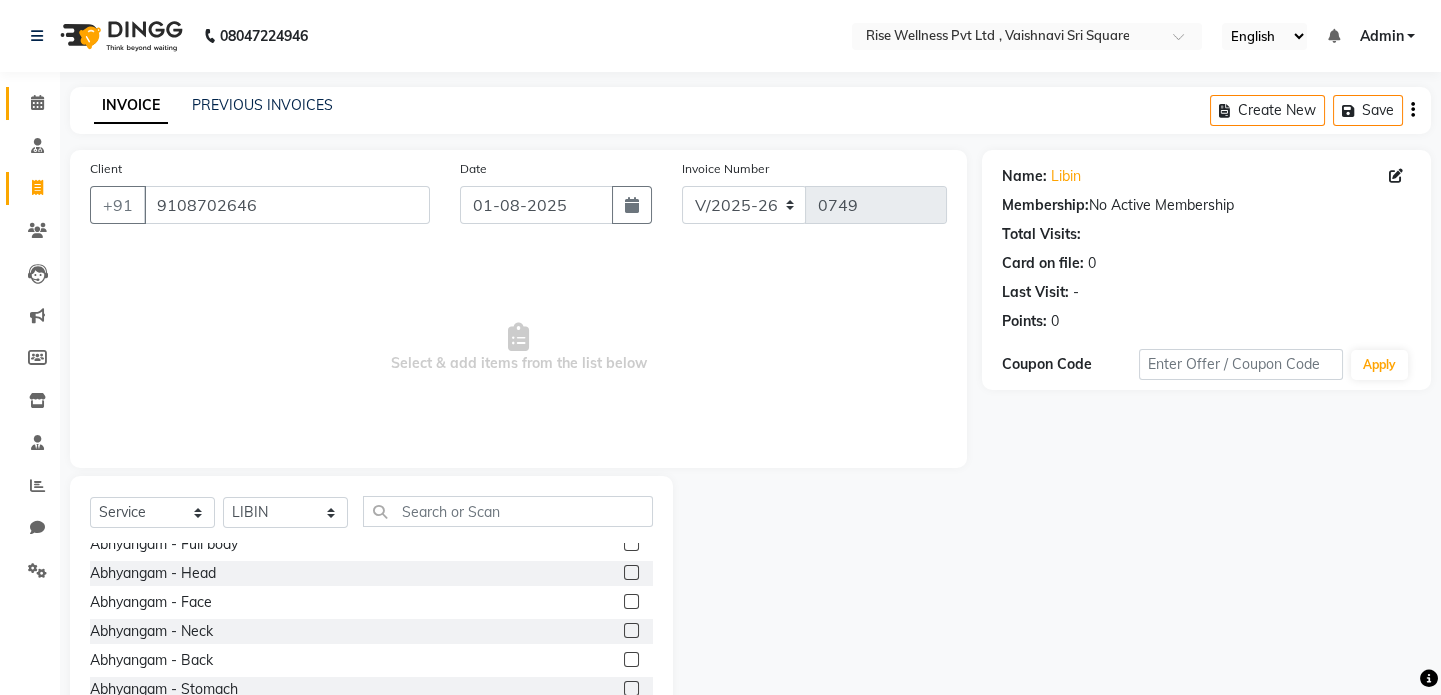 click 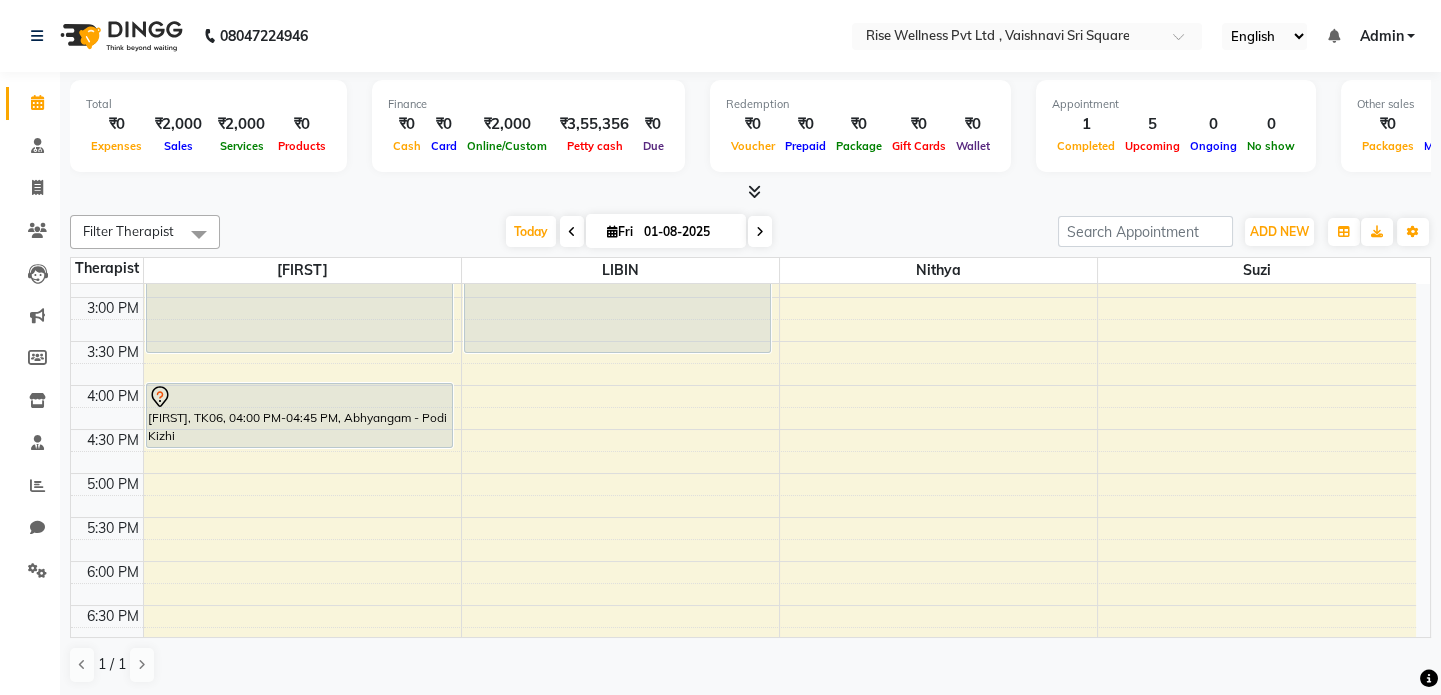 scroll, scrollTop: 603, scrollLeft: 0, axis: vertical 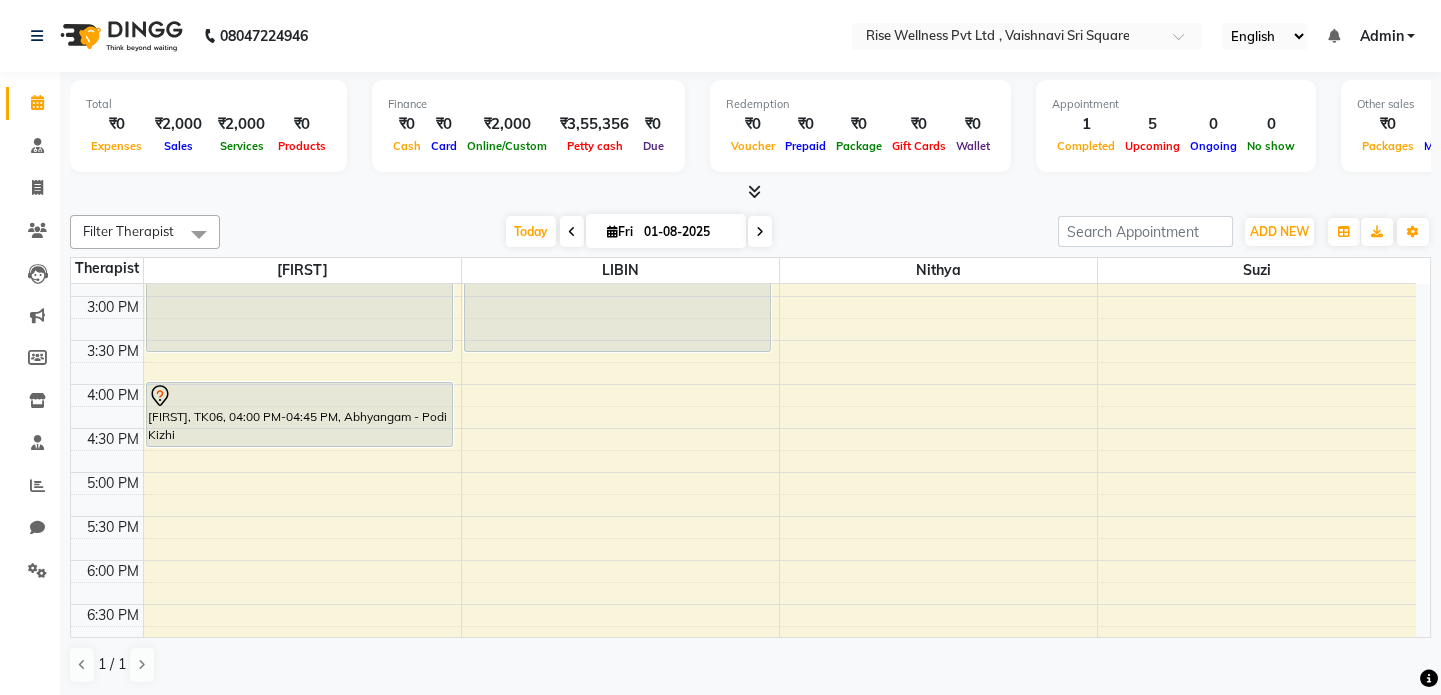 click on "8:00 AM 8:30 AM 9:00 AM 9:30 AM 10:00 AM 10:30 AM 11:00 AM 11:30 AM 12:00 PM 12:30 PM 1:00 PM 1:30 PM 2:00 PM 2:30 PM 3:00 PM 3:30 PM 4:00 PM 4:30 PM 5:00 PM 5:30 PM 6:00 PM 6:30 PM 7:00 PM 7:30 PM 8:00 PM 8:30 PM             mangal singh, TK01, 12:00 PM-01:00 PM, Abhyangam - Full body             Aravind, TK04, 02:00 PM-03:40 PM, Therapies - Detox             ashok rao, TK06, 04:00 PM-04:45 PM, Abhyangam - Podi Kizhi             vamshi, TK03, 07:00 PM-08:00 PM, Abhyangam - Full body     sai kumar, TK02, 12:15 PM-01:15 PM, Abhyangam - Full body             Aravind, TK05, 02:00 PM-03:40 PM, Therapies - Detox" at bounding box center [743, 252] 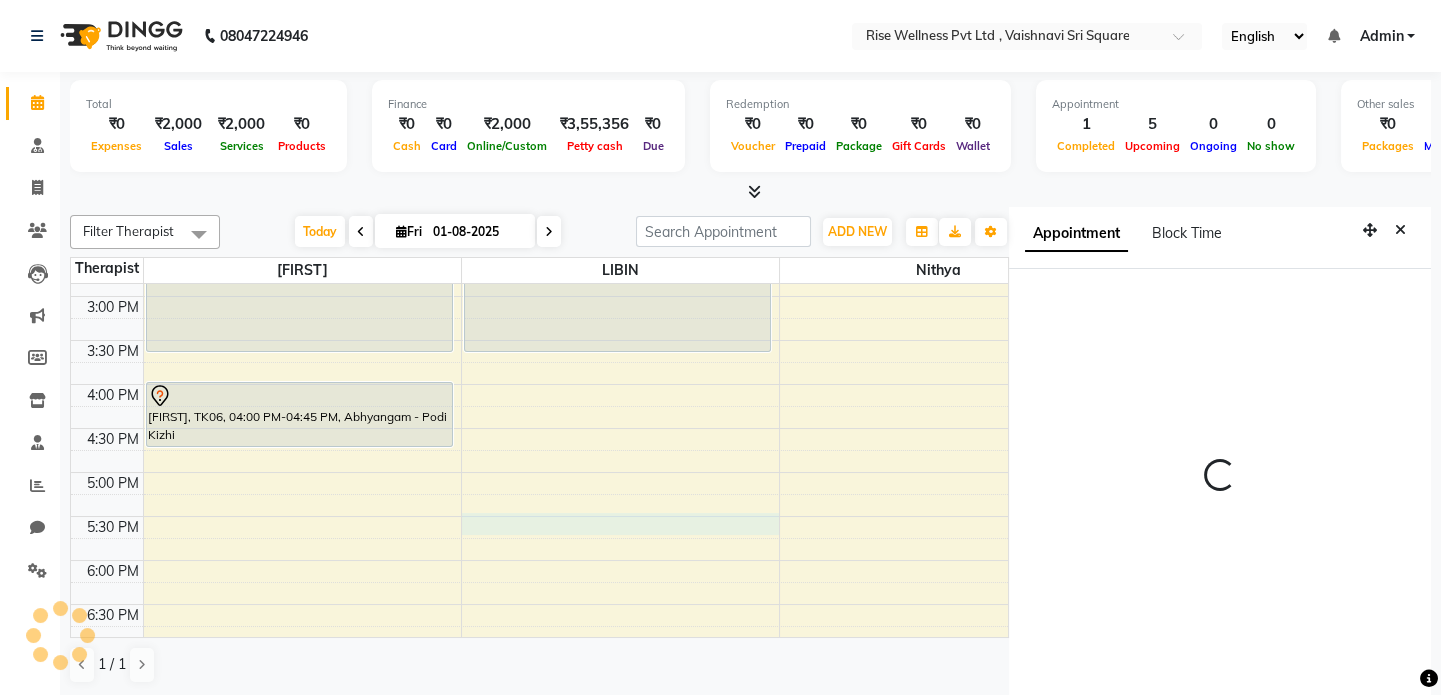 select on "1050" 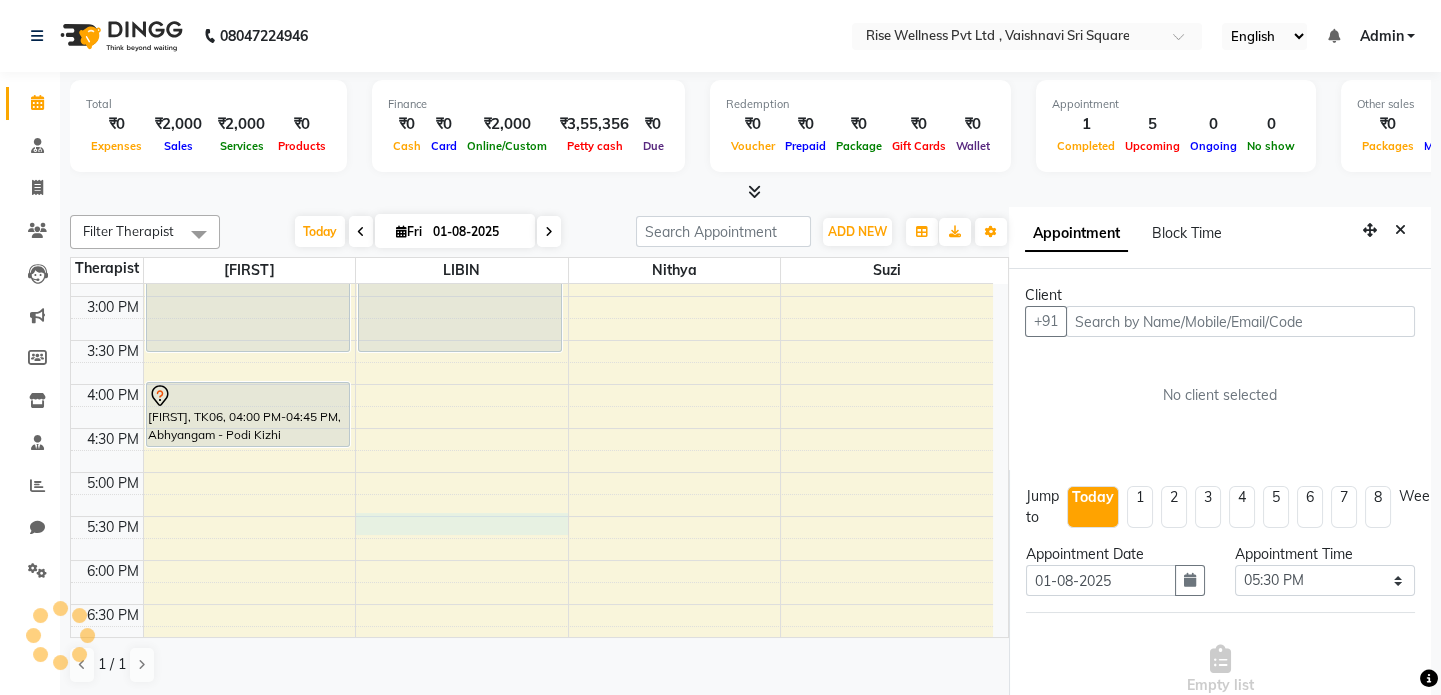 scroll, scrollTop: 8, scrollLeft: 0, axis: vertical 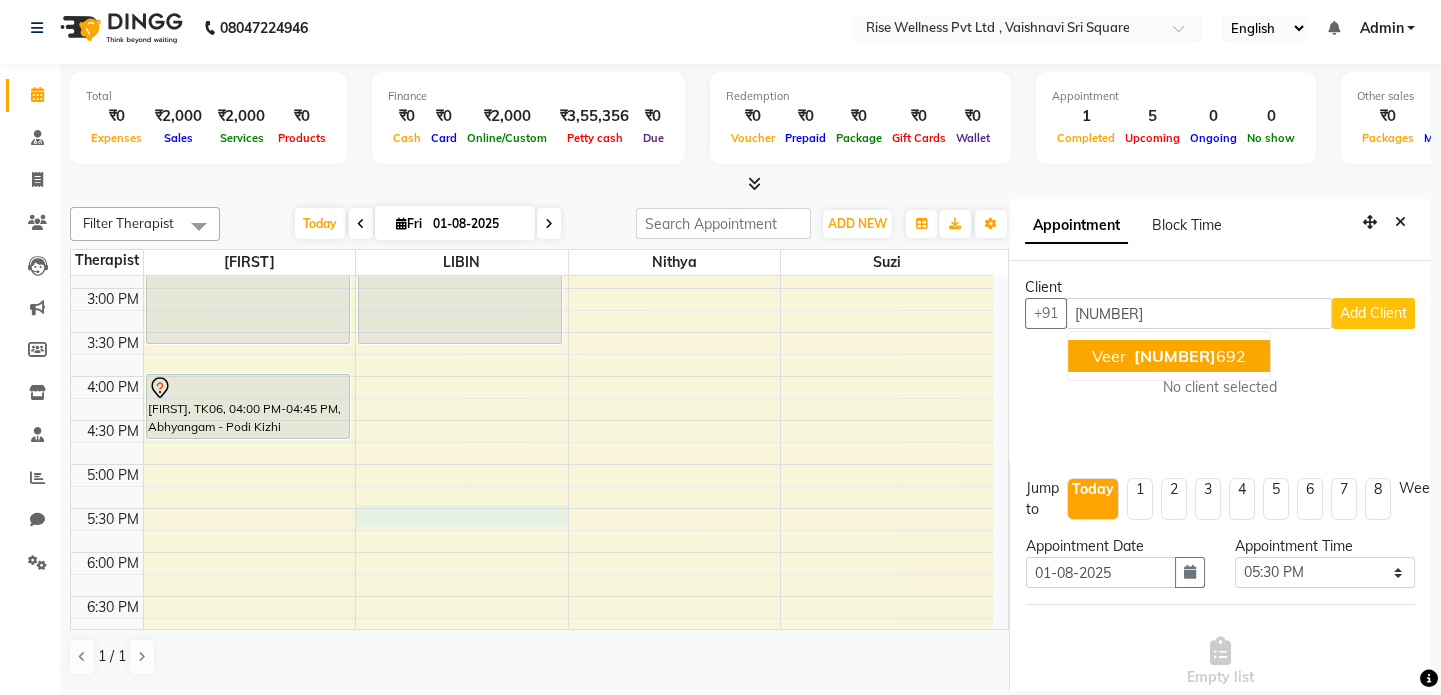 click on "9010202" at bounding box center [1175, 356] 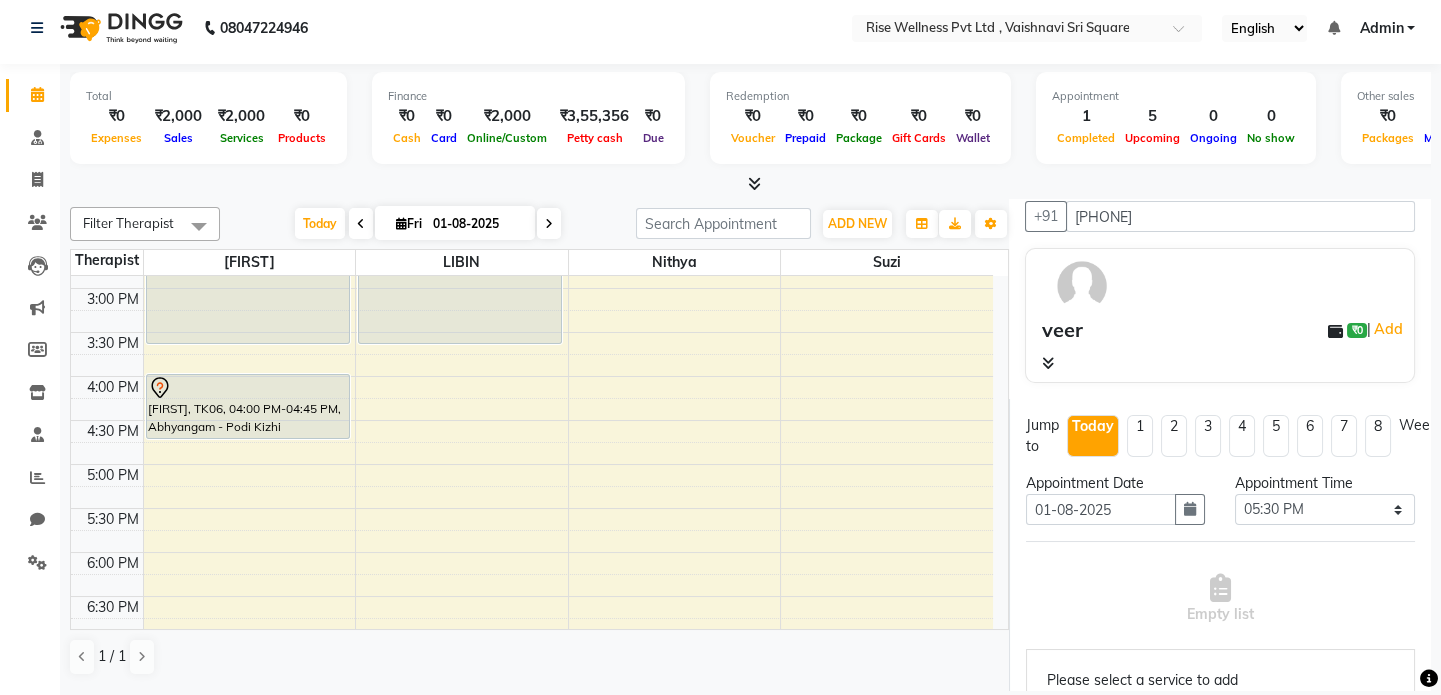 scroll, scrollTop: 545, scrollLeft: 0, axis: vertical 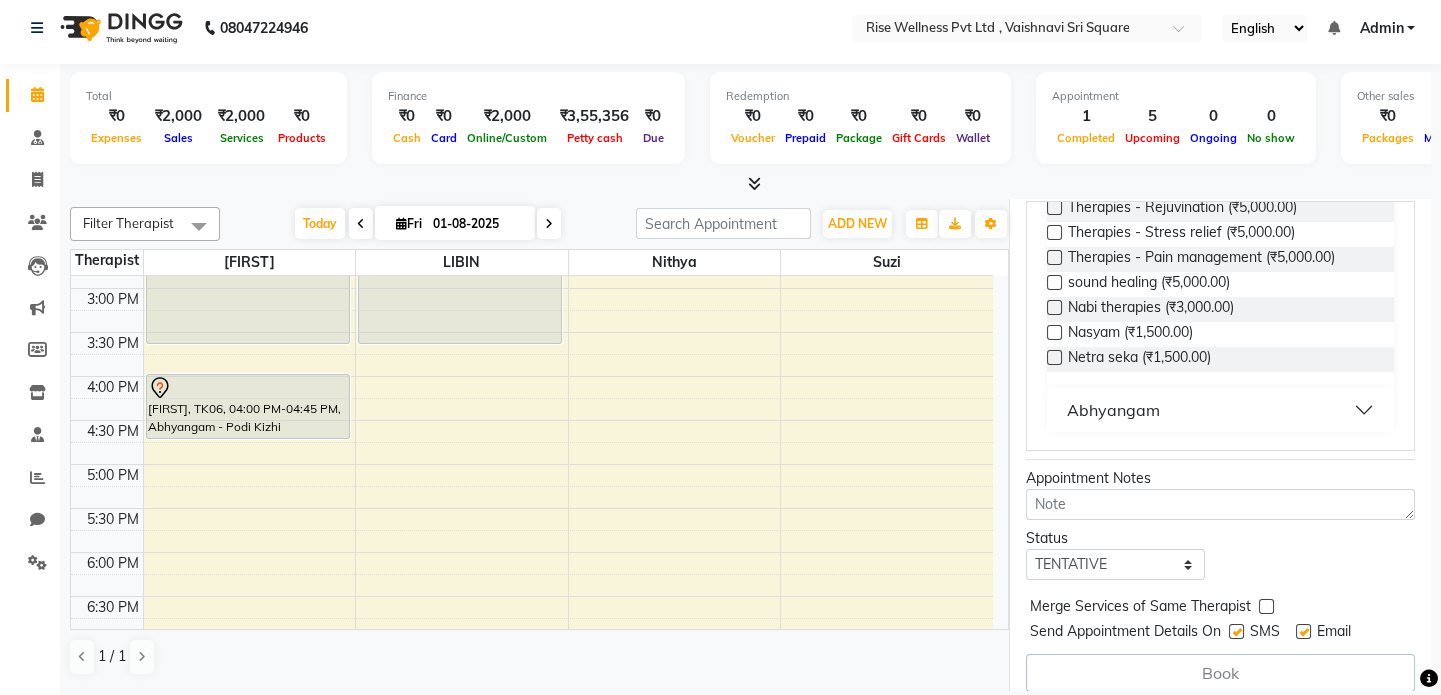 type on "[PHONE]" 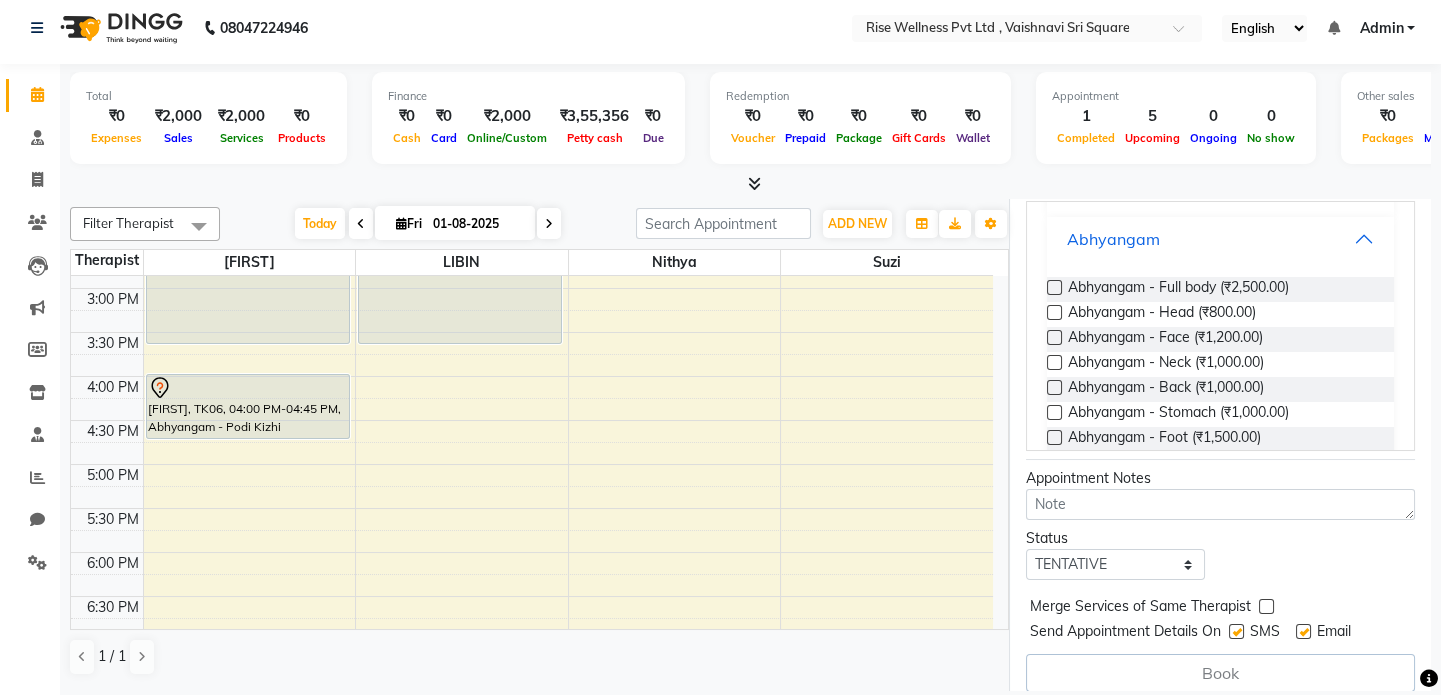 scroll, scrollTop: 472, scrollLeft: 0, axis: vertical 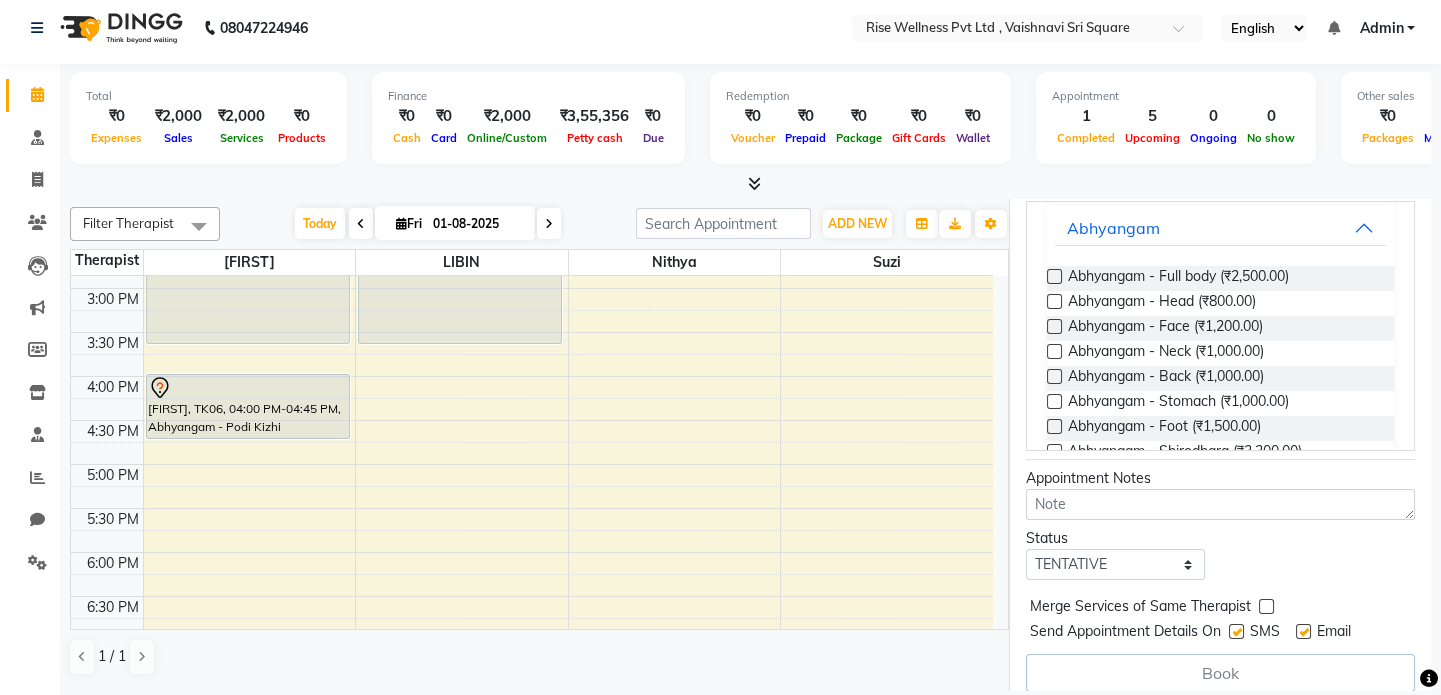 click at bounding box center (1054, 276) 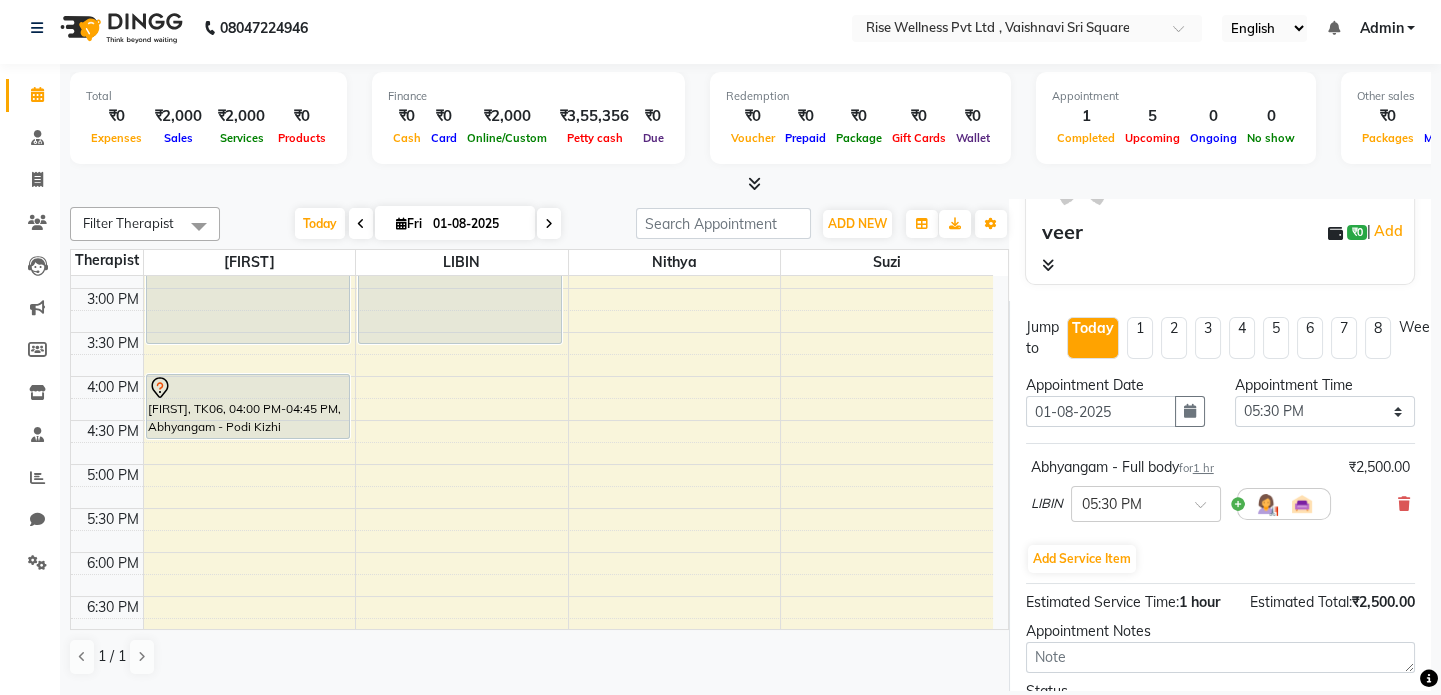 scroll, scrollTop: 272, scrollLeft: 0, axis: vertical 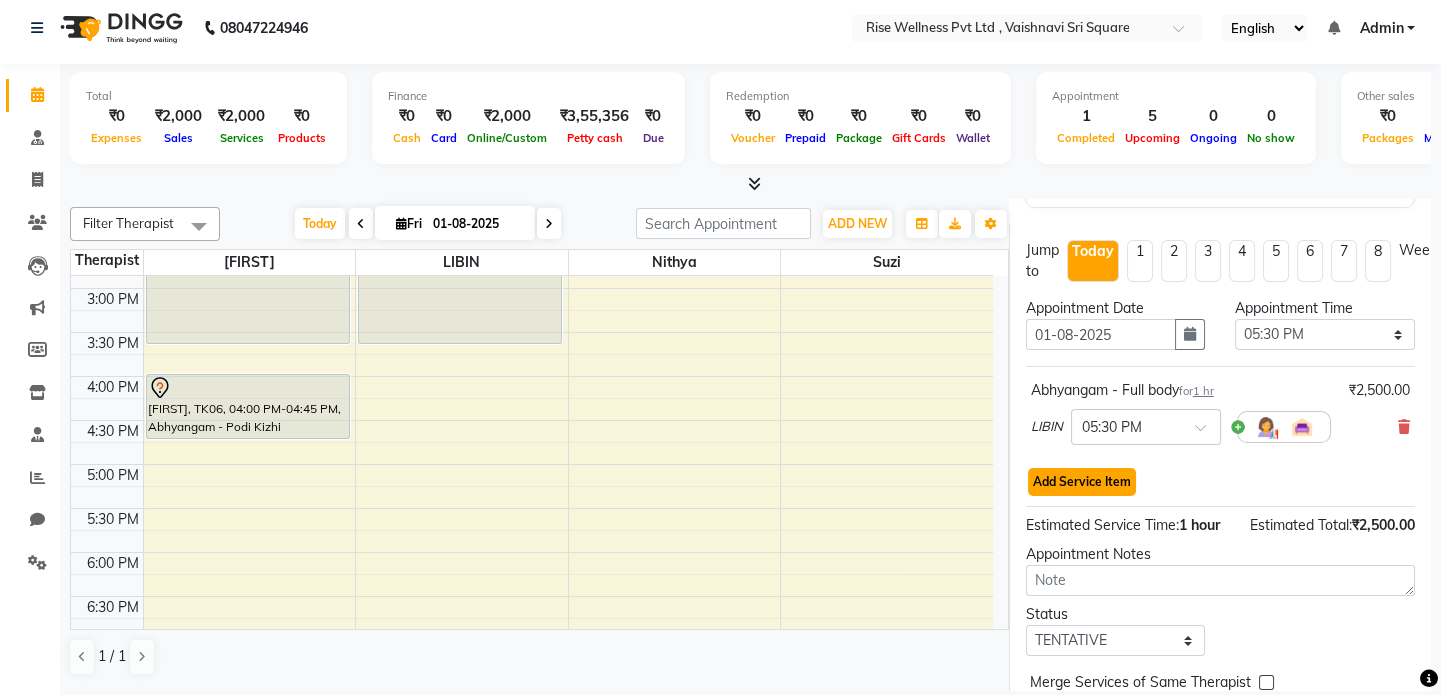 click on "Add Service Item" at bounding box center [1082, 482] 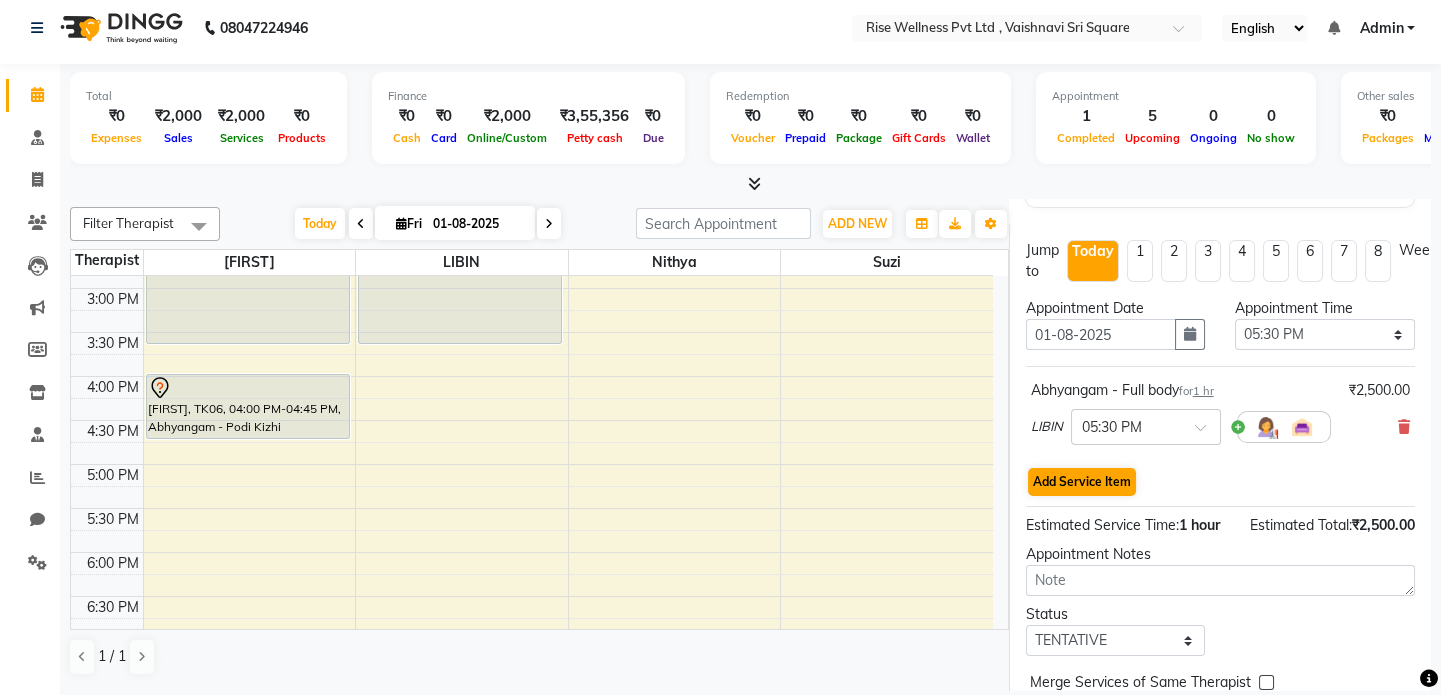 select on "69785" 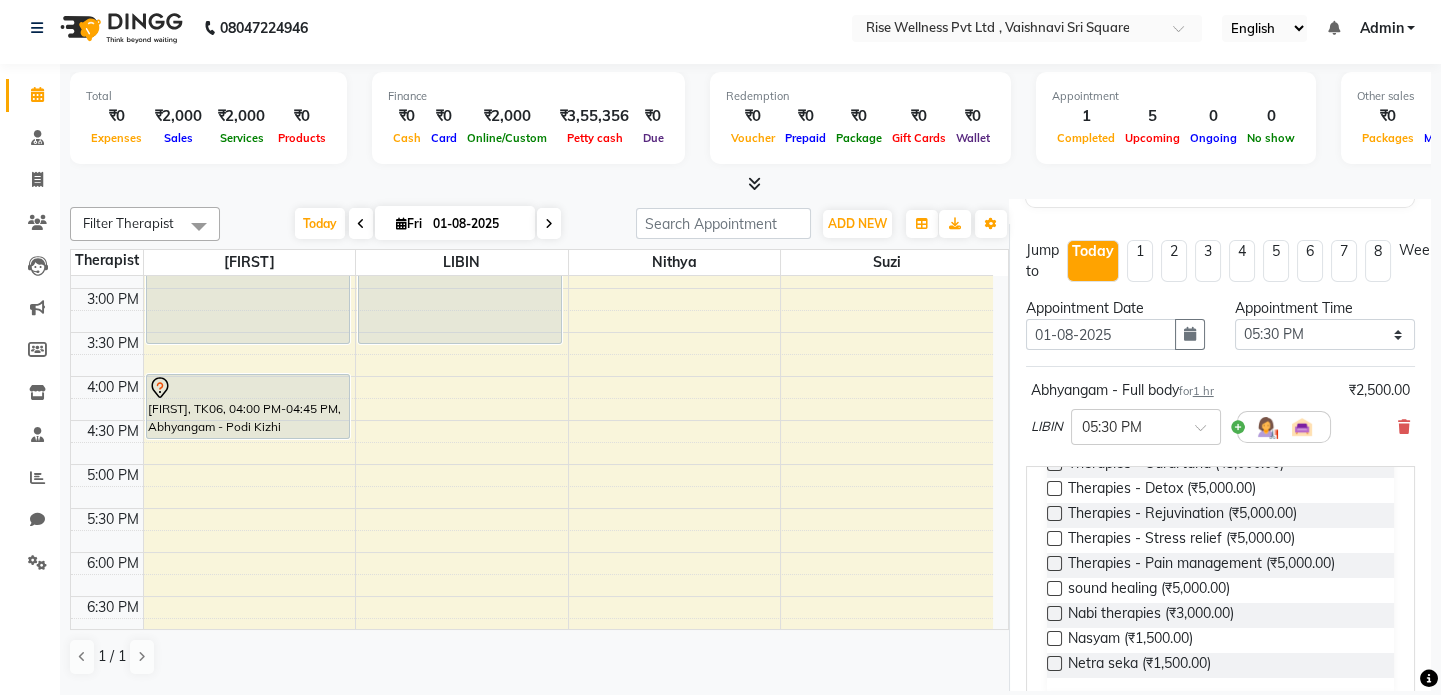 scroll, scrollTop: 291, scrollLeft: 0, axis: vertical 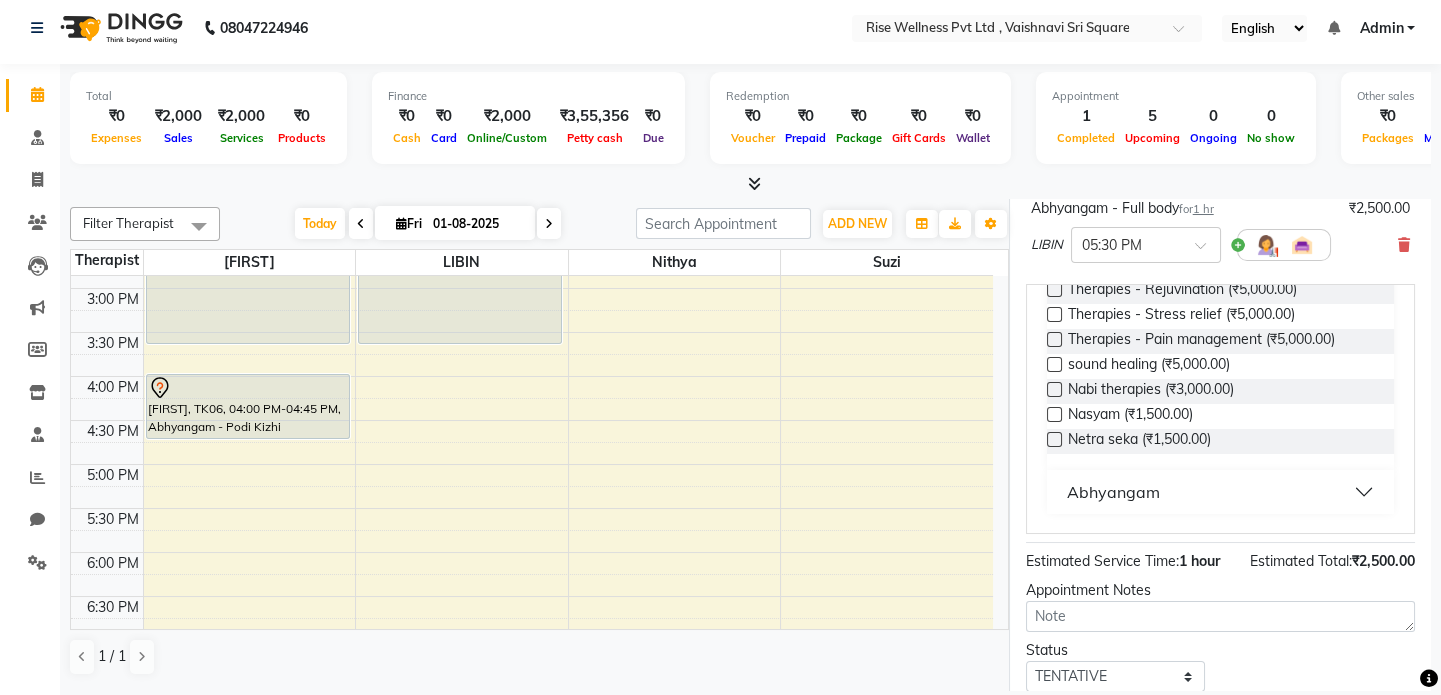 click on "Abhyangam" at bounding box center [1220, 492] 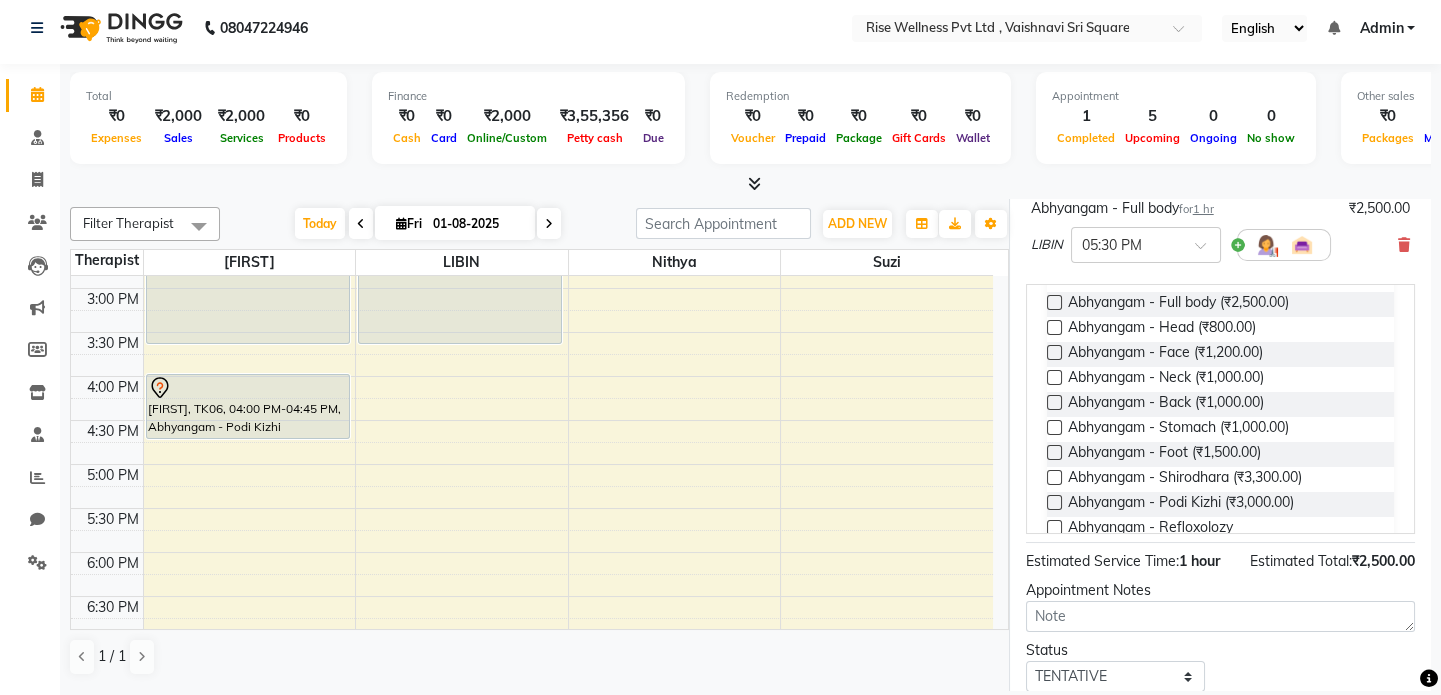 scroll, scrollTop: 451, scrollLeft: 0, axis: vertical 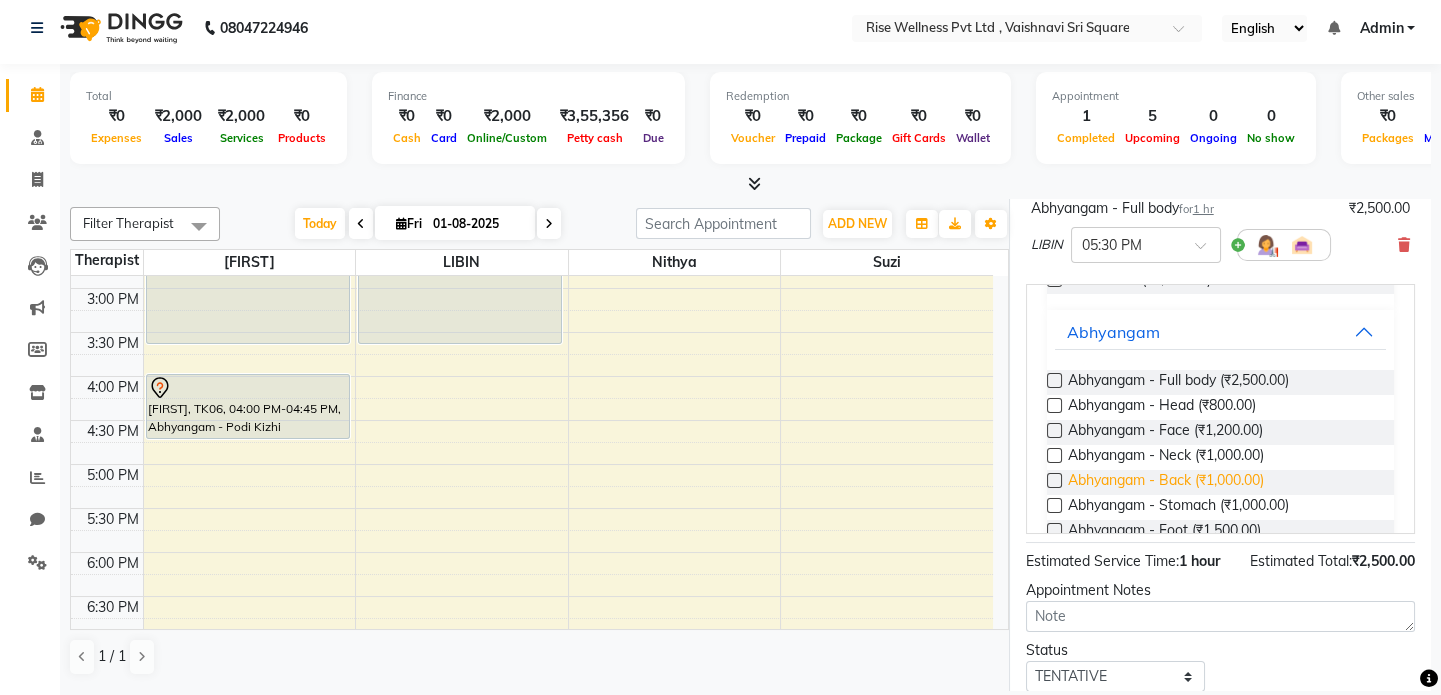 click on "Abhyangam - Back (₹1,000.00)" at bounding box center (1166, 482) 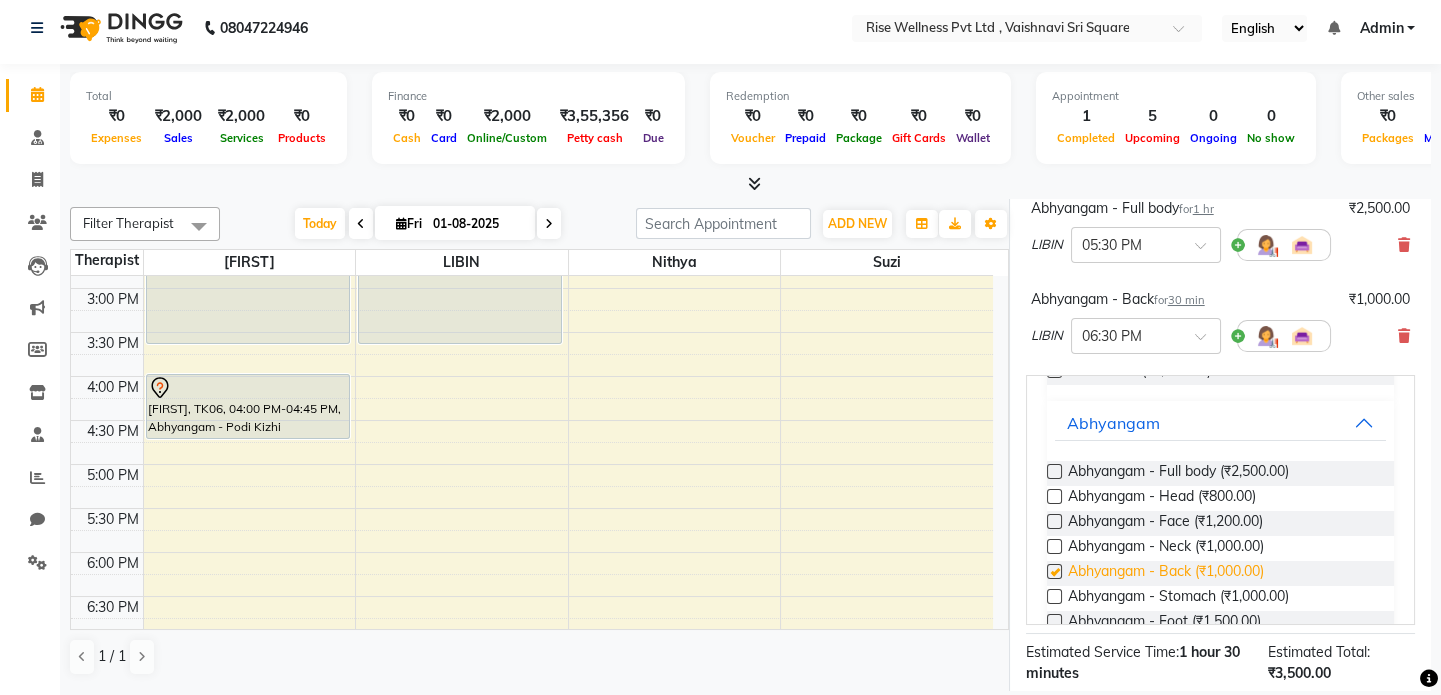 checkbox on "false" 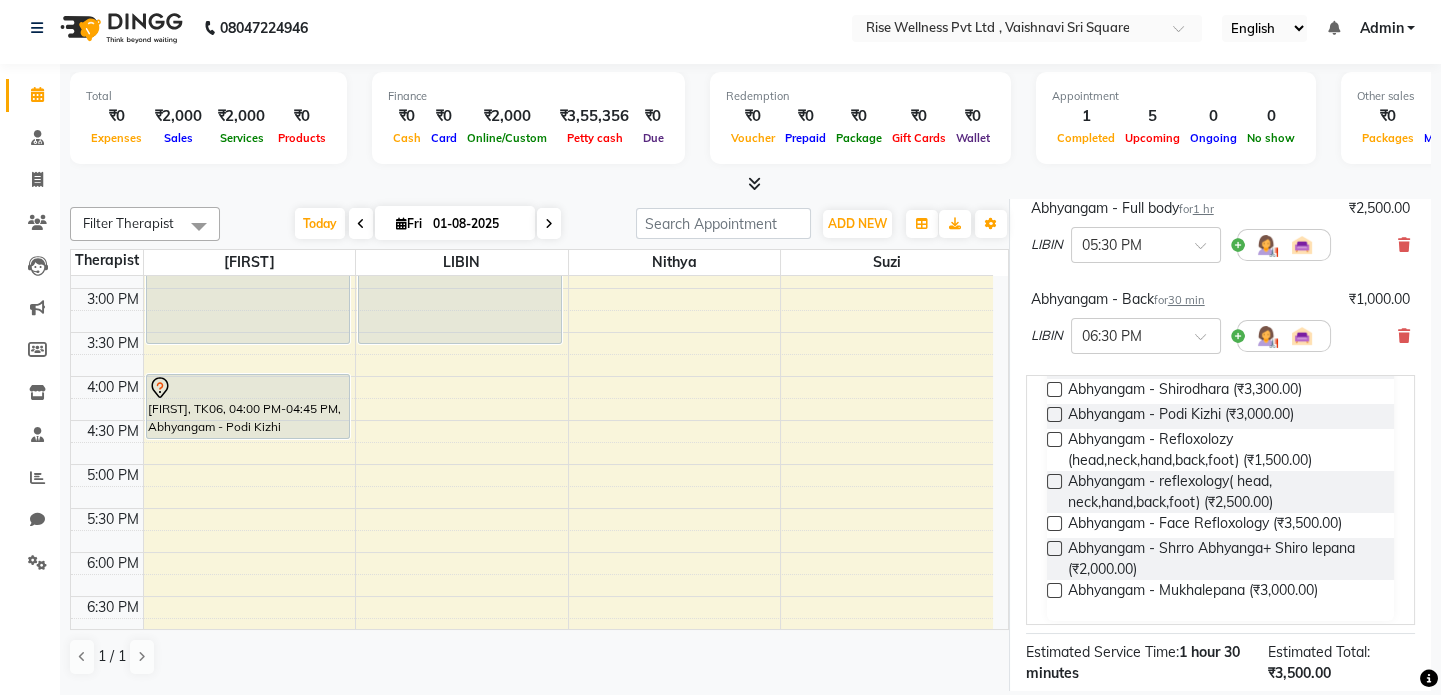 scroll, scrollTop: 724, scrollLeft: 0, axis: vertical 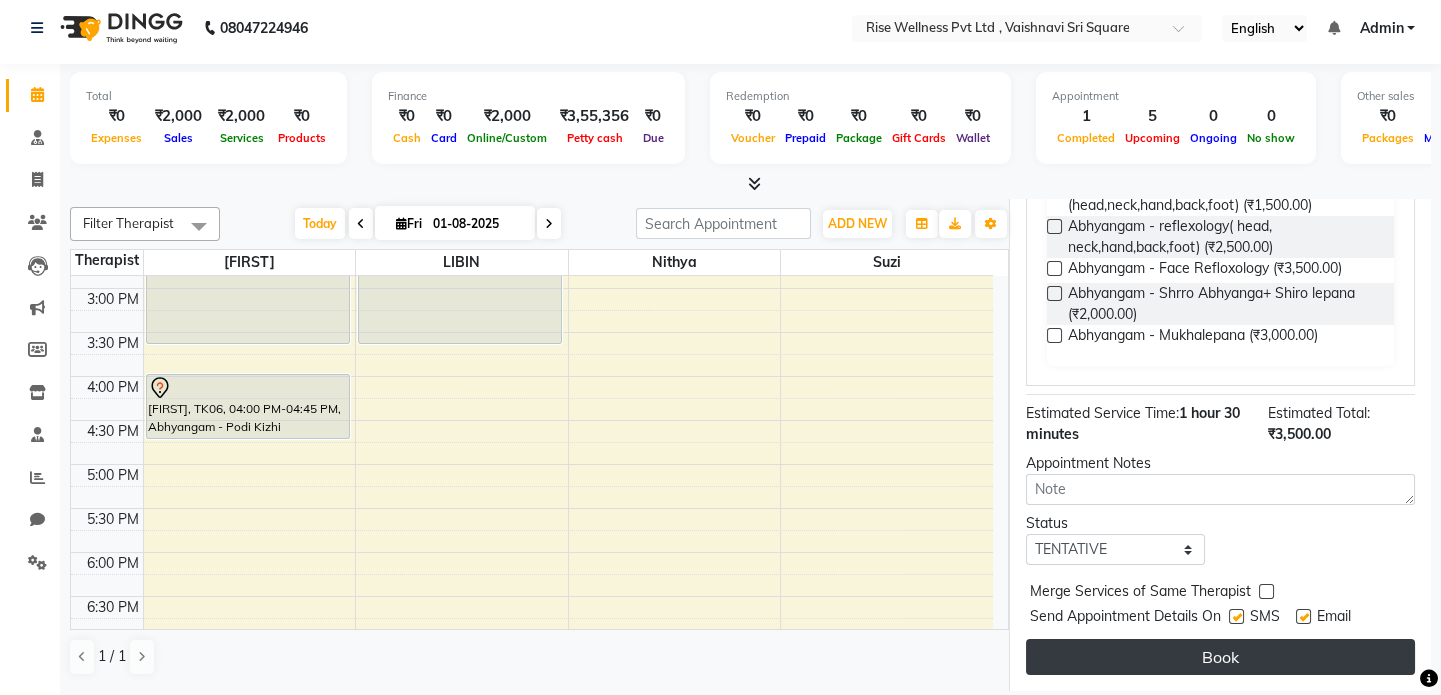 click on "Book" at bounding box center (1220, 657) 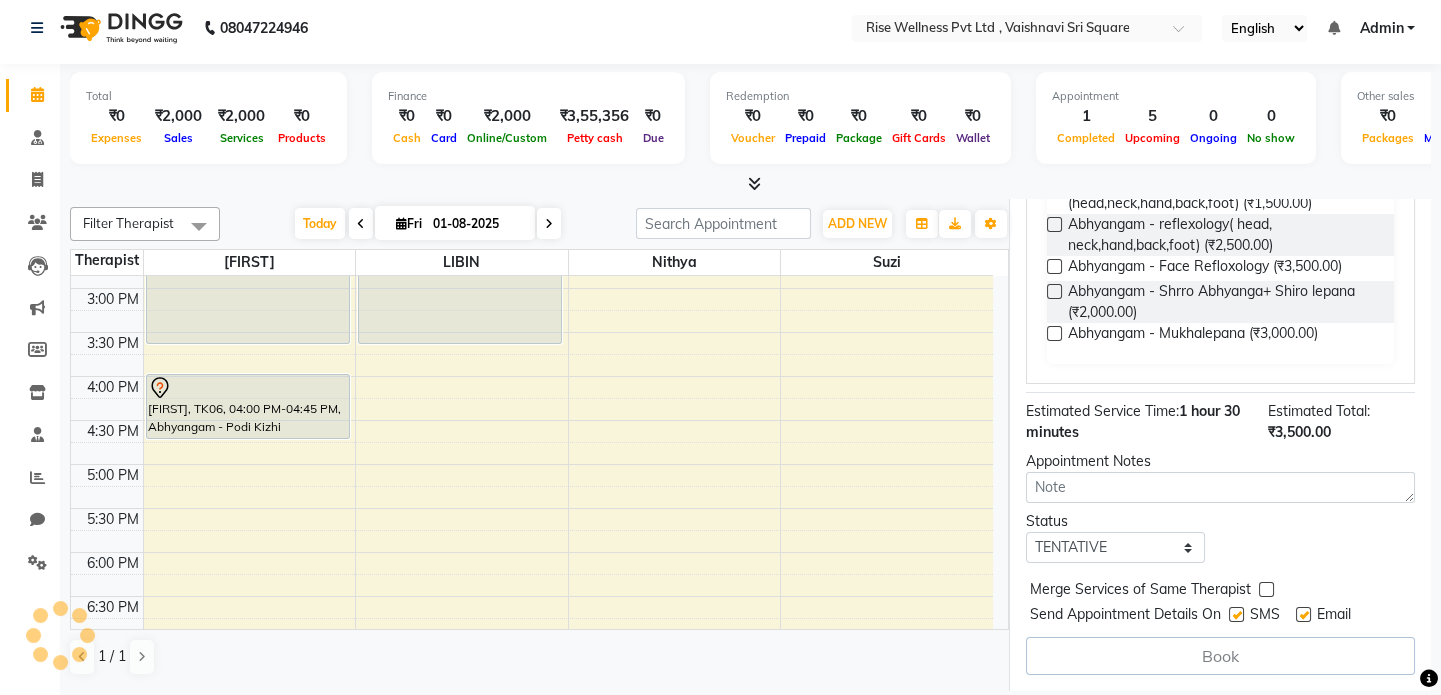 select on "69785" 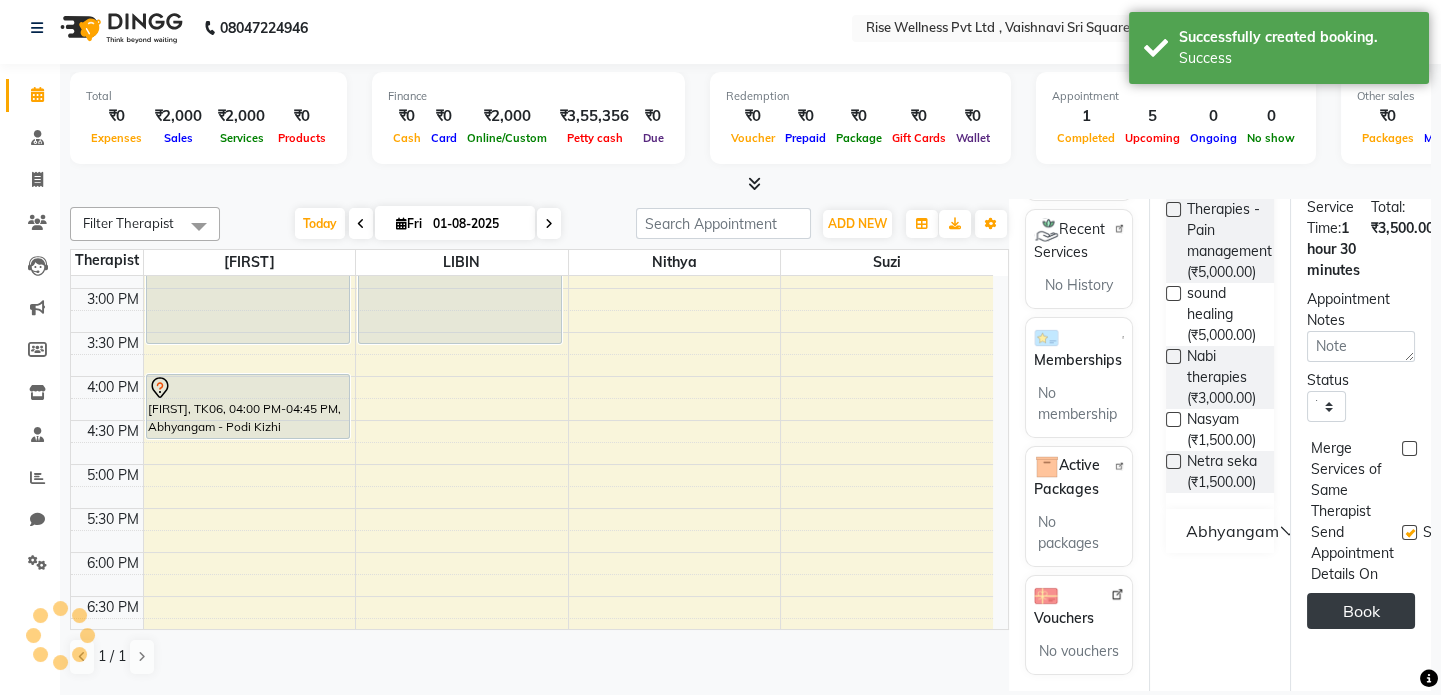 scroll, scrollTop: 590, scrollLeft: 0, axis: vertical 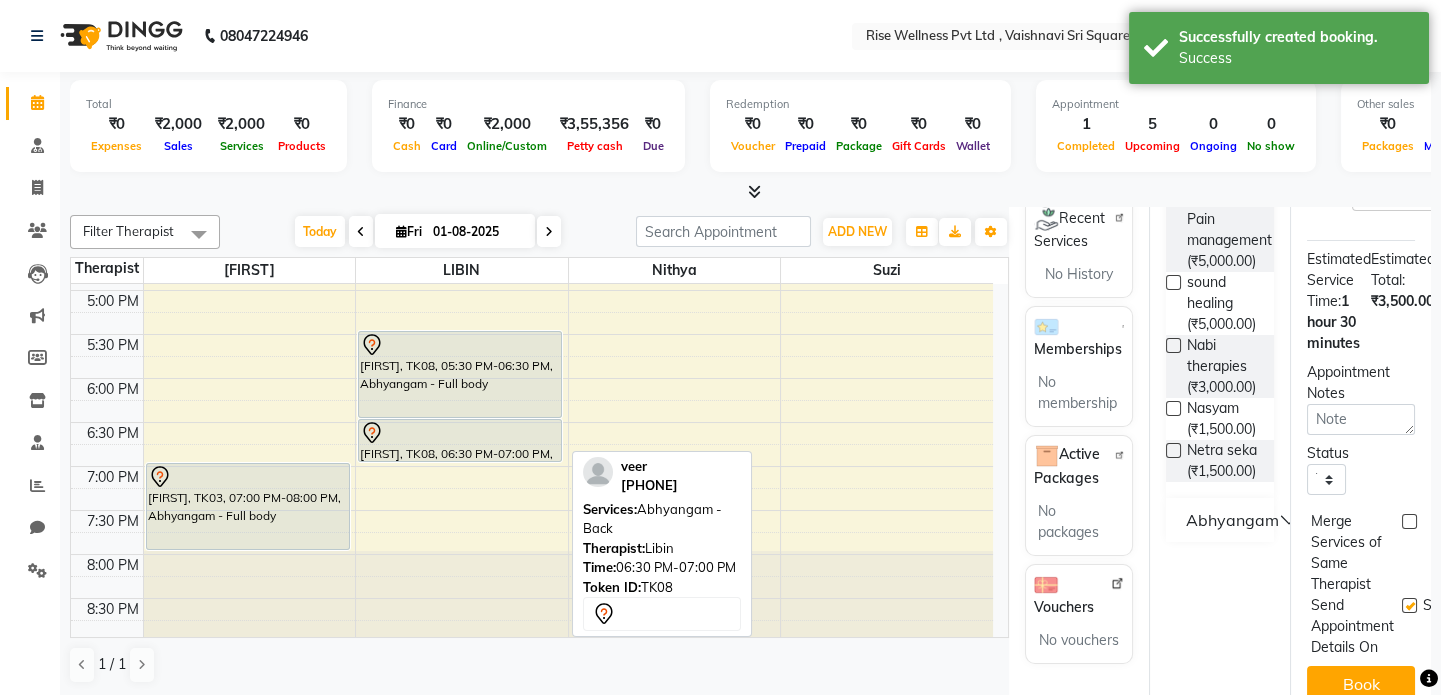 click on "veer, TK08, 06:30 PM-07:00 PM, Abhyangam - Back" at bounding box center [460, 440] 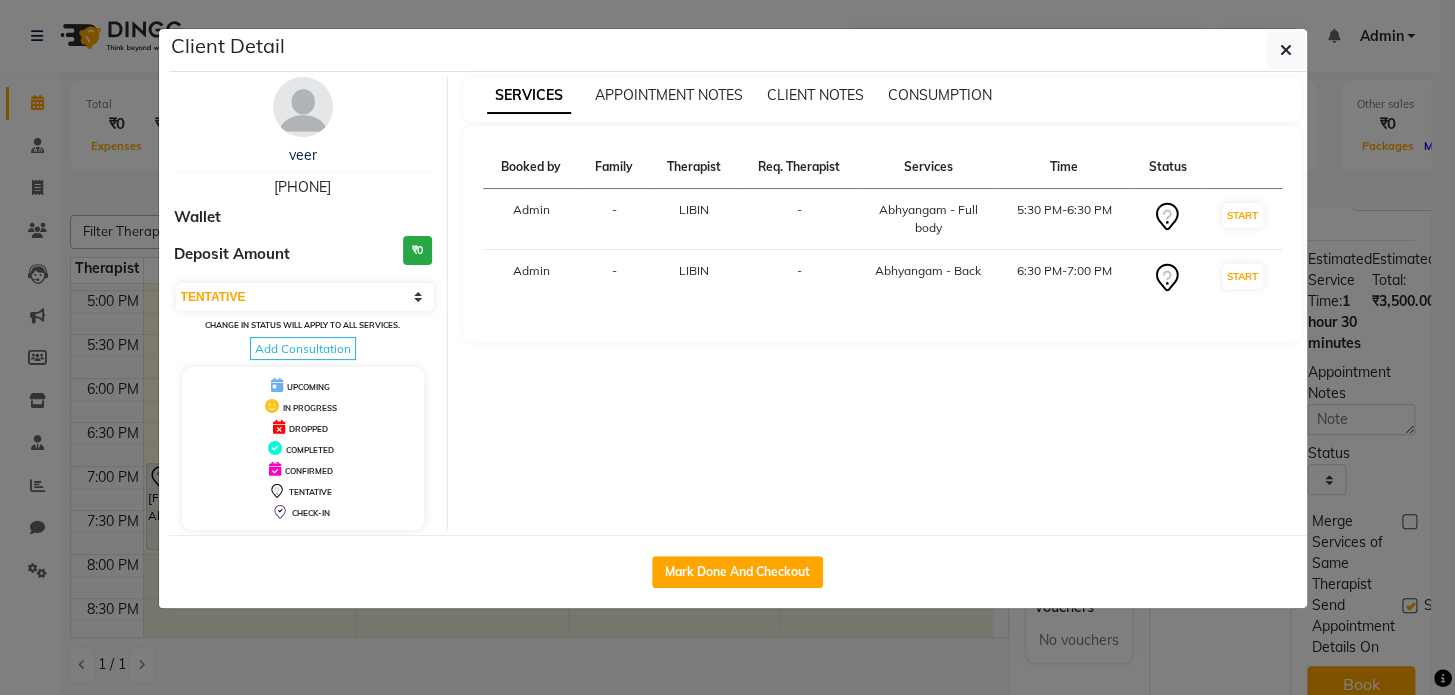 click on "TENTATIVE" at bounding box center [310, 492] 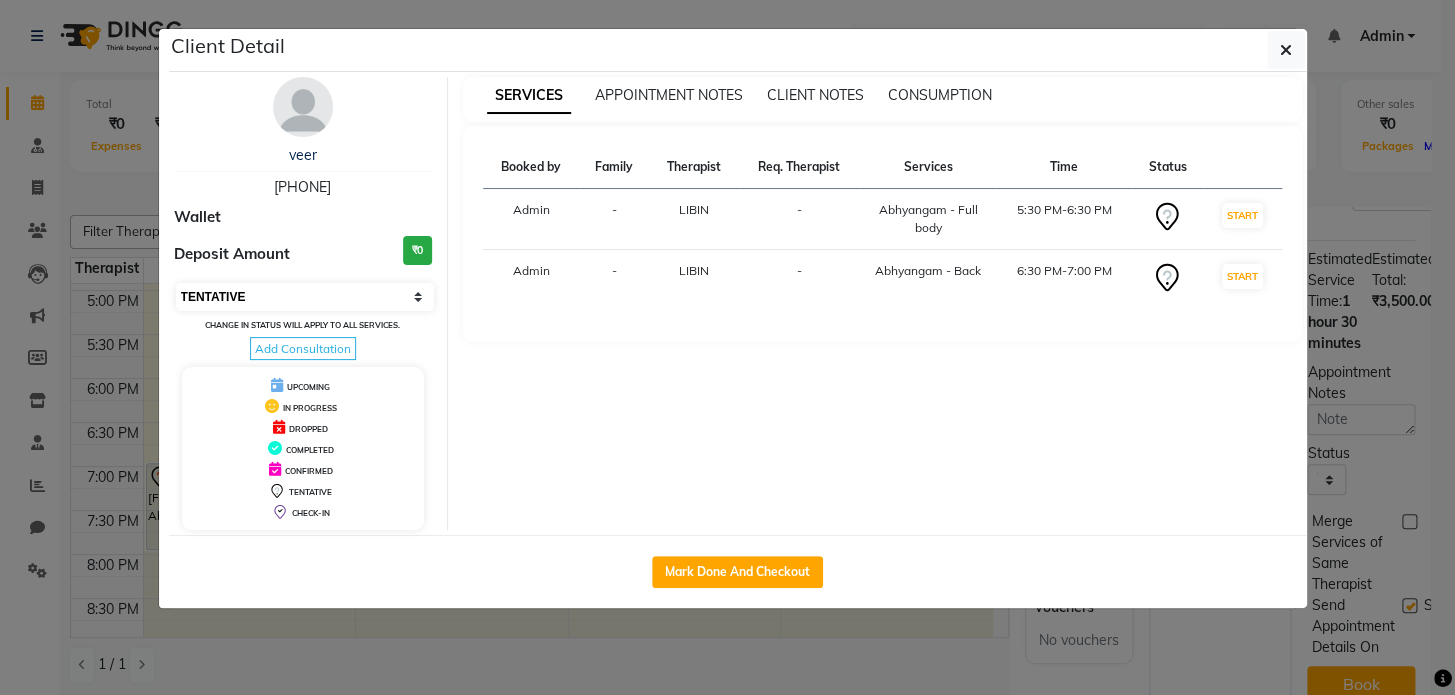 click on "Select IN SERVICE CONFIRMED TENTATIVE CHECK IN MARK DONE DROPPED UPCOMING" at bounding box center (305, 297) 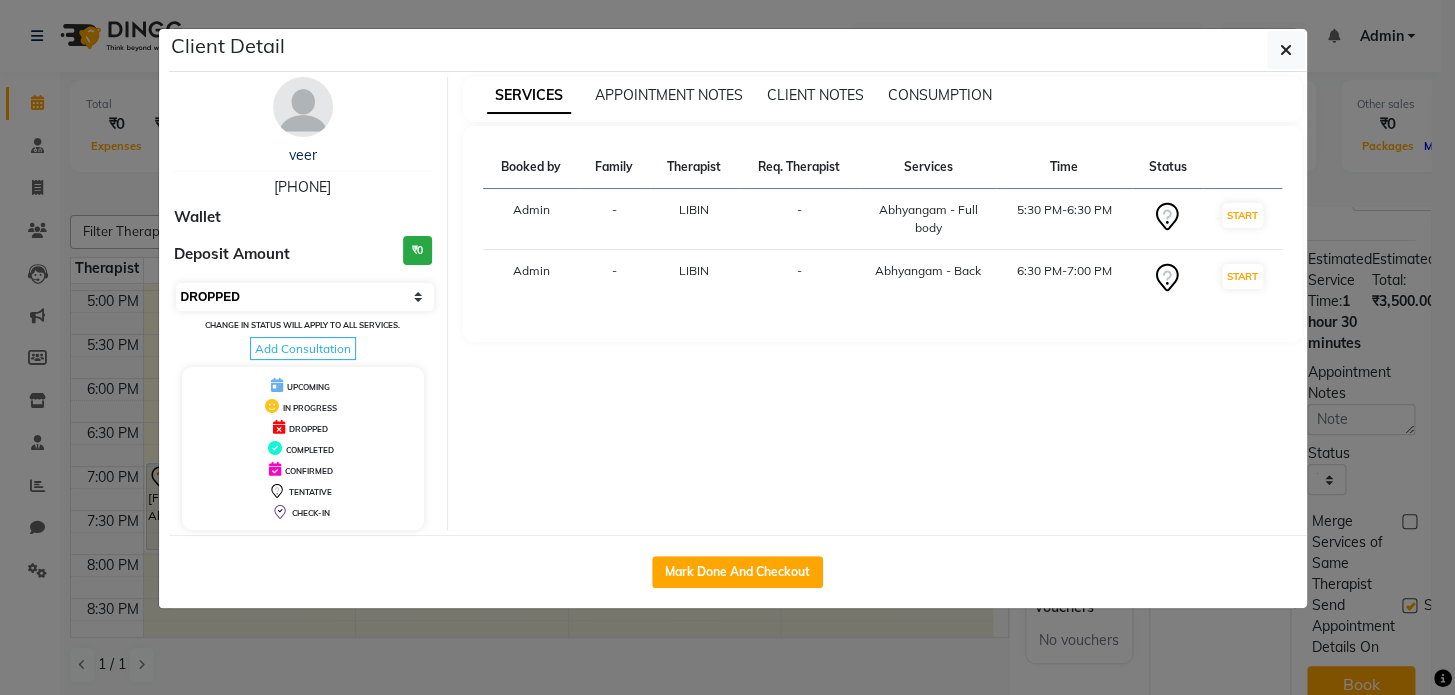 click on "Select IN SERVICE CONFIRMED TENTATIVE CHECK IN MARK DONE DROPPED UPCOMING" at bounding box center [305, 297] 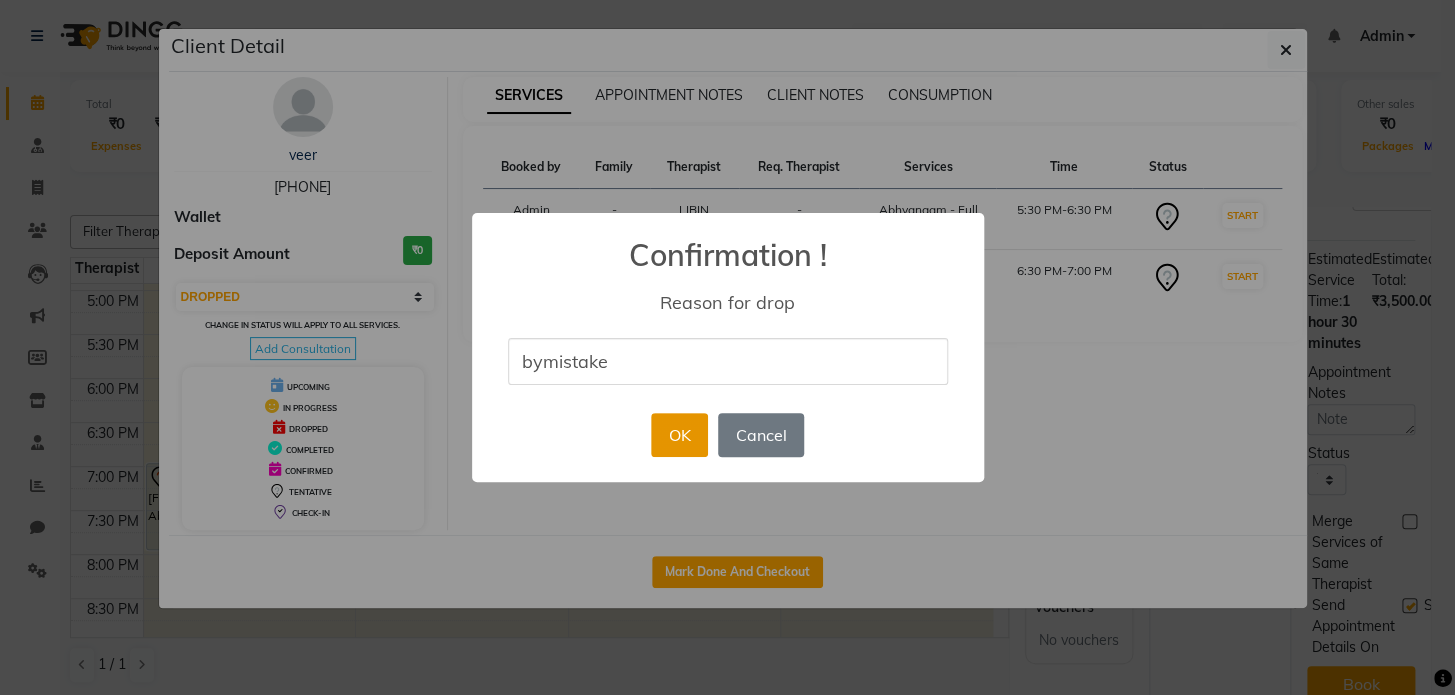 type on "bymistake" 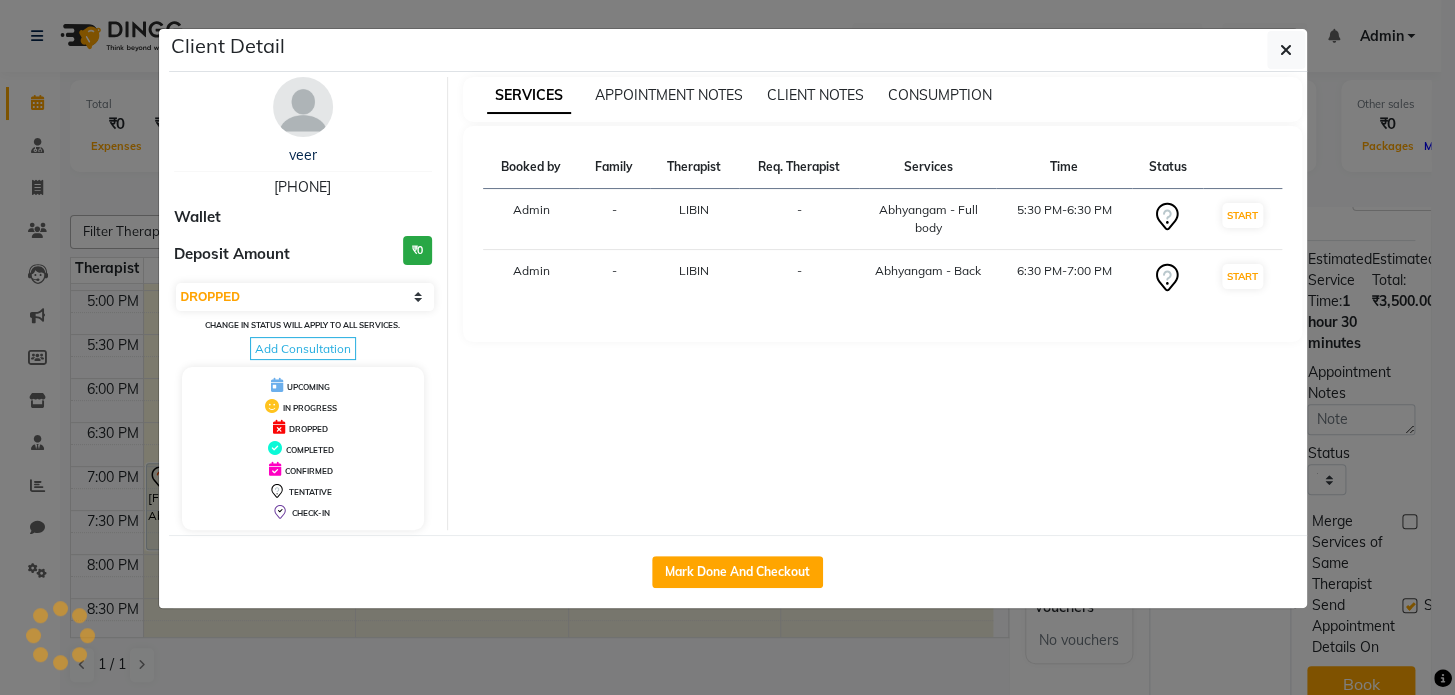 select on "select" 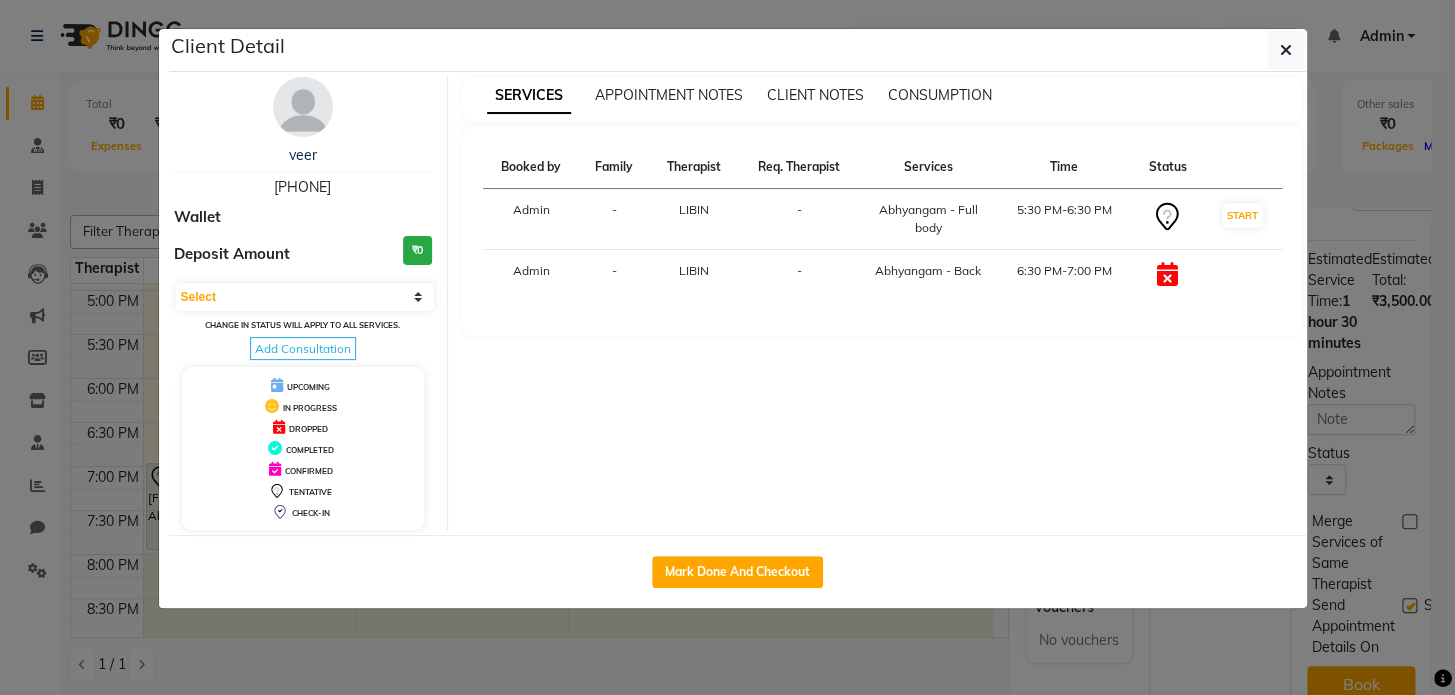 click at bounding box center (1167, 274) 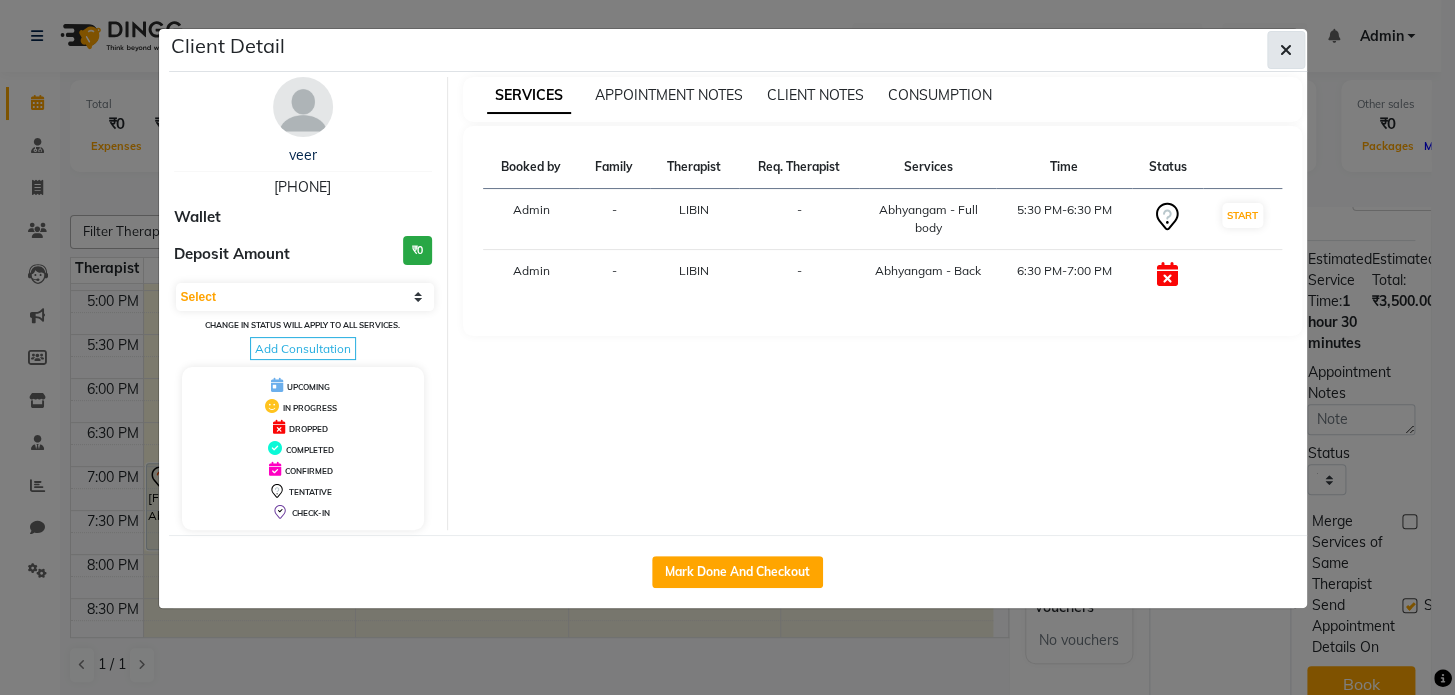 click 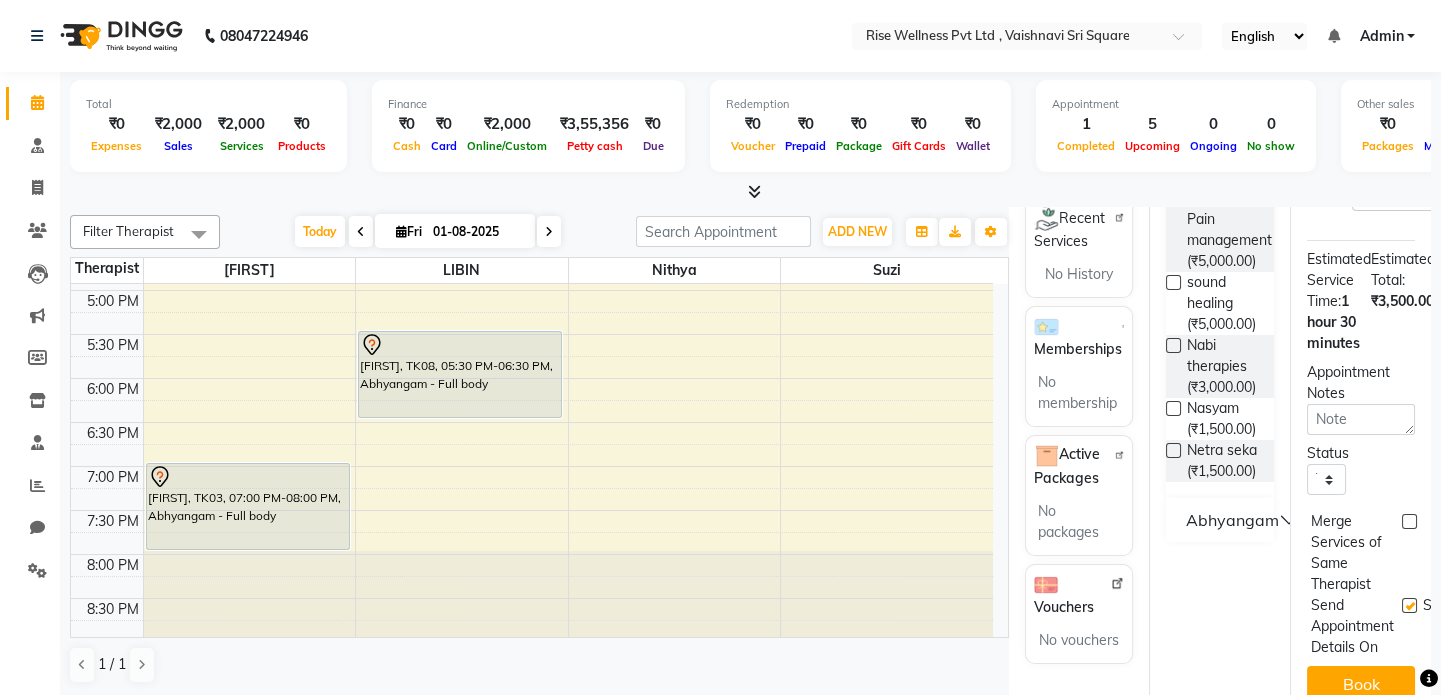 scroll, scrollTop: 8, scrollLeft: 0, axis: vertical 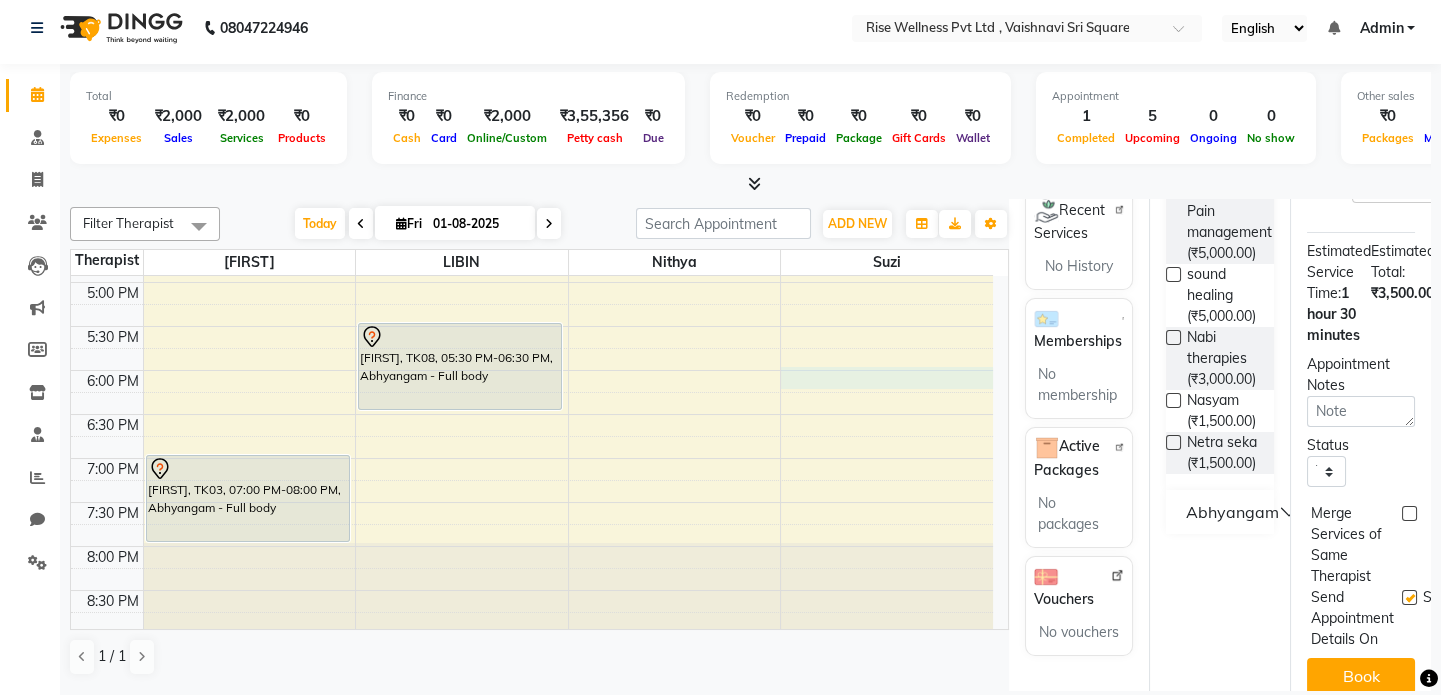click on "8:00 AM 8:30 AM 9:00 AM 9:30 AM 10:00 AM 10:30 AM 11:00 AM 11:30 AM 12:00 PM 12:30 PM 1:00 PM 1:30 PM 2:00 PM 2:30 PM 3:00 PM 3:30 PM 4:00 PM 4:30 PM 5:00 PM 5:30 PM 6:00 PM 6:30 PM 7:00 PM 7:30 PM 8:00 PM 8:30 PM             mangal singh, TK01, 12:00 PM-01:00 PM, Abhyangam - Full body             Aravind, TK04, 02:00 PM-03:40 PM, Therapies - Detox             ashok rao, TK06, 04:00 PM-04:45 PM, Abhyangam - Podi Kizhi             vamshi, TK03, 07:00 PM-08:00 PM, Abhyangam - Full body     sai kumar, TK02, 12:15 PM-01:15 PM, Abhyangam - Full body             Aravind, TK05, 02:00 PM-03:40 PM, Therapies - Detox             veer, TK08, 05:30 PM-06:30 PM, Abhyangam - Full body" at bounding box center [532, 62] 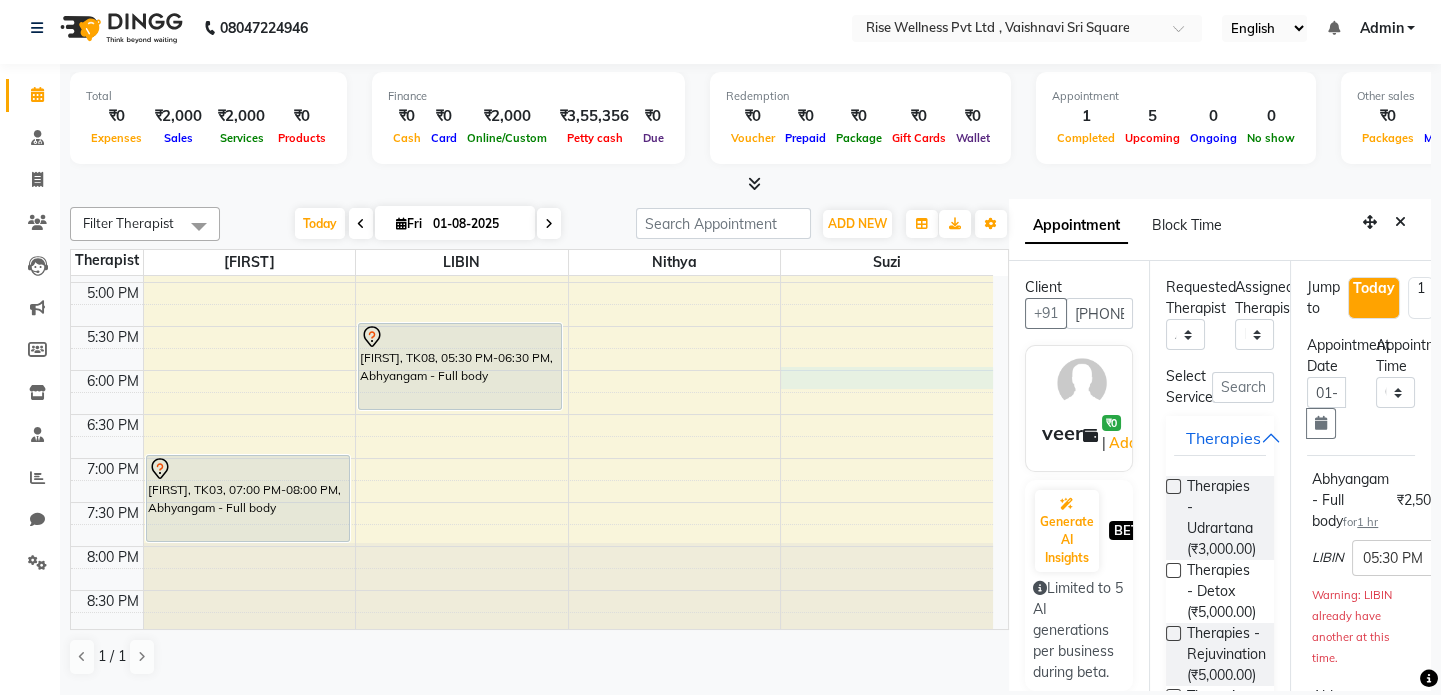 select on "1080" 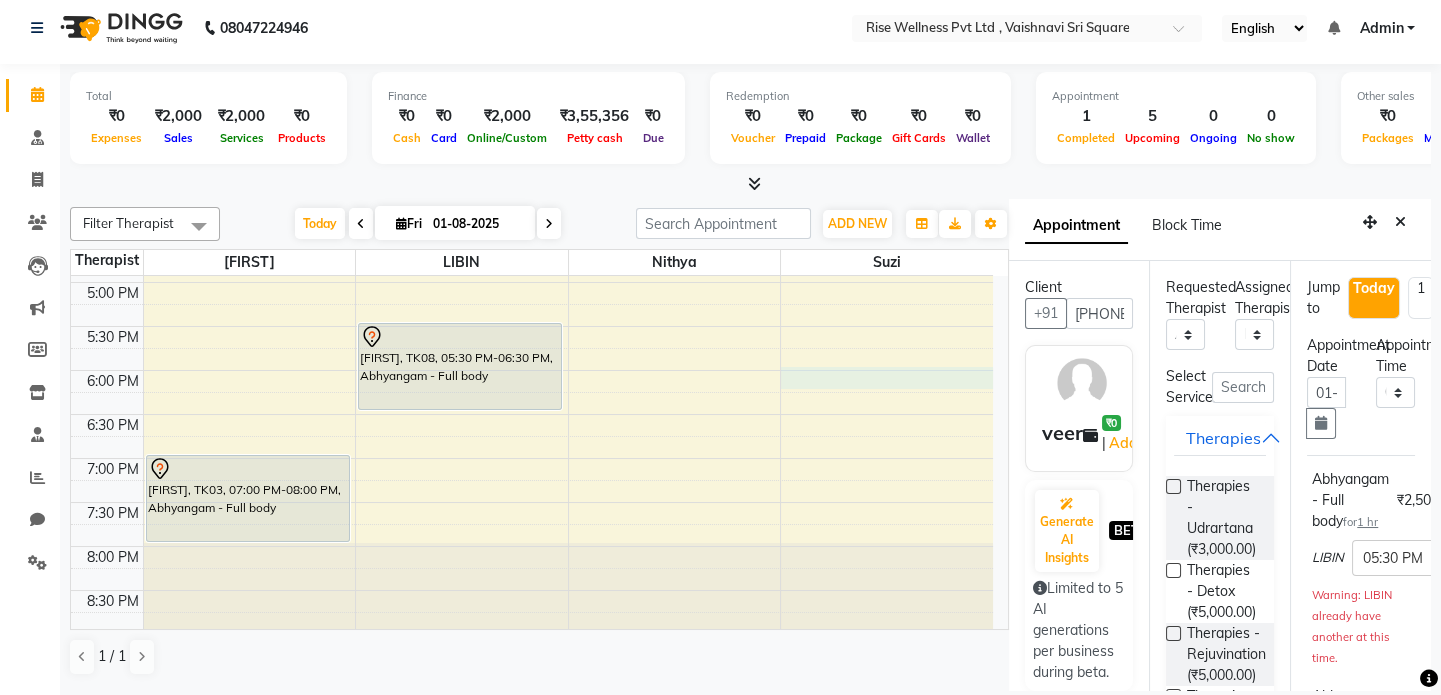 select on "71442" 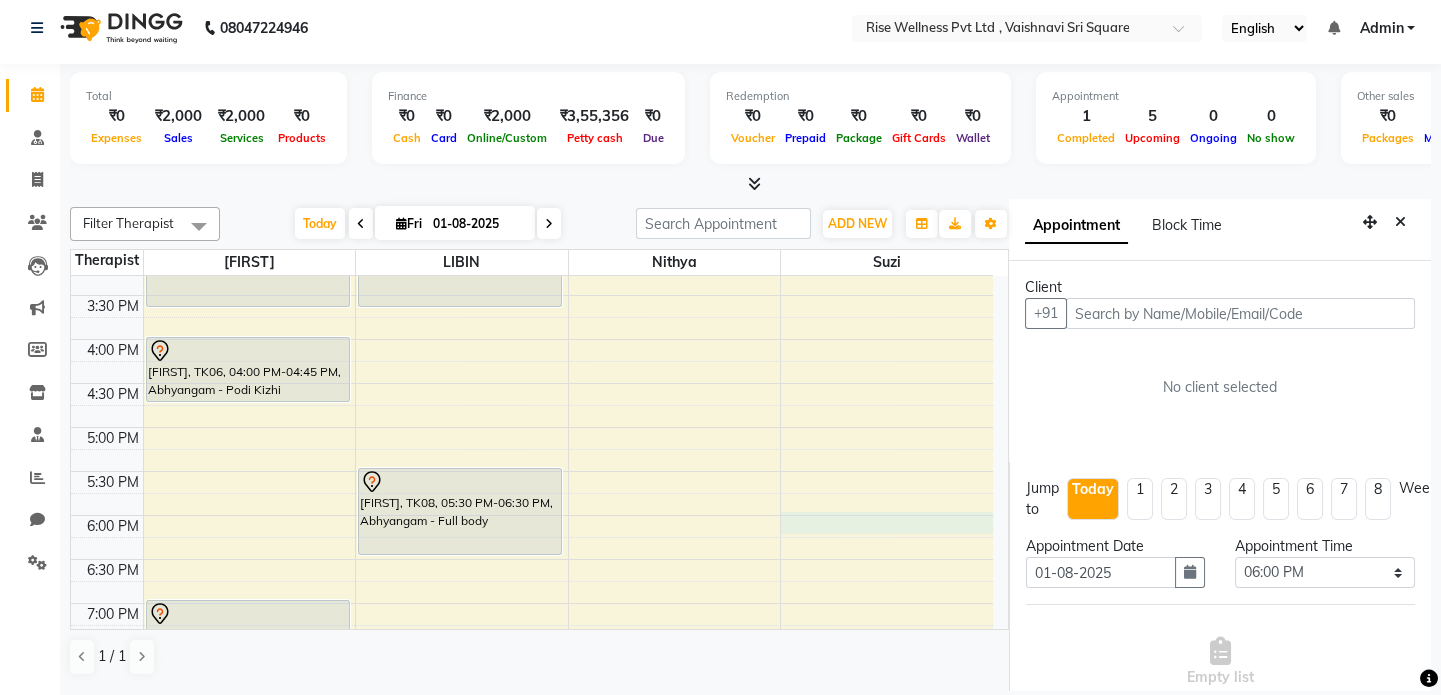 scroll, scrollTop: 785, scrollLeft: 0, axis: vertical 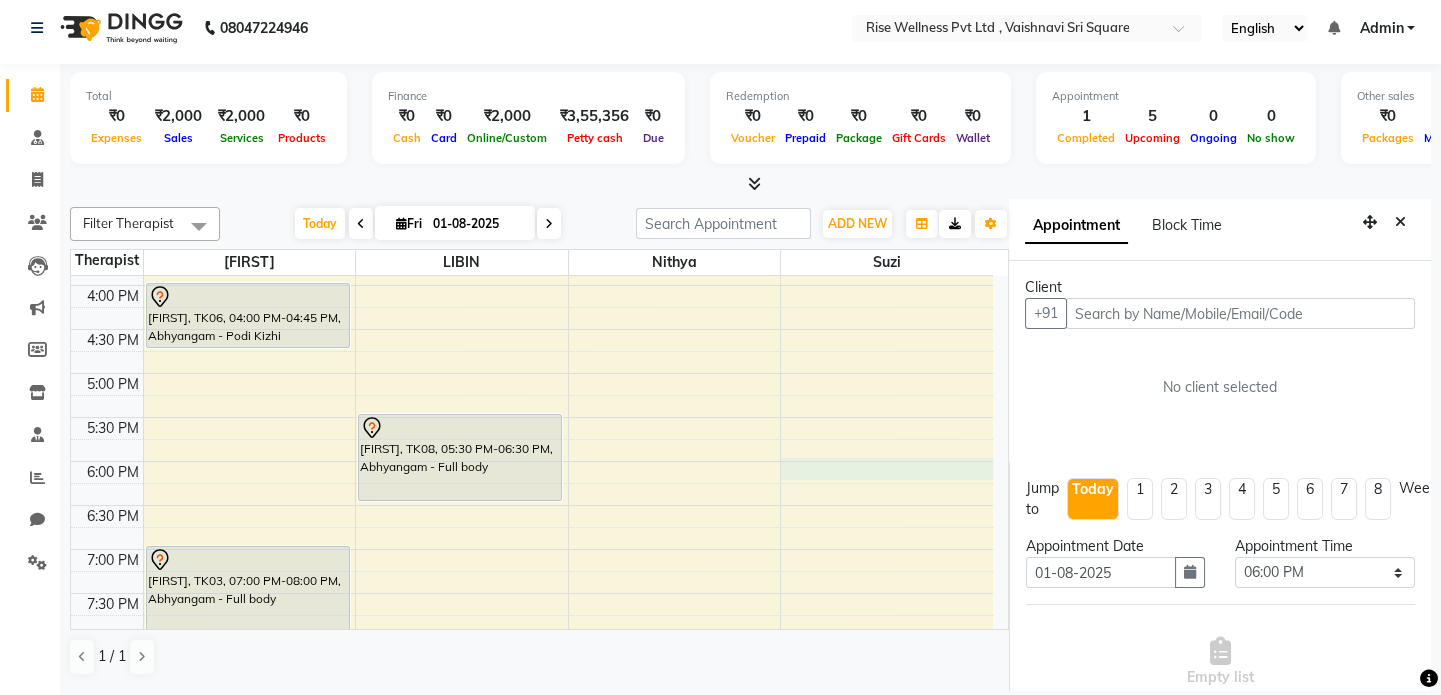 click at bounding box center (1400, 222) 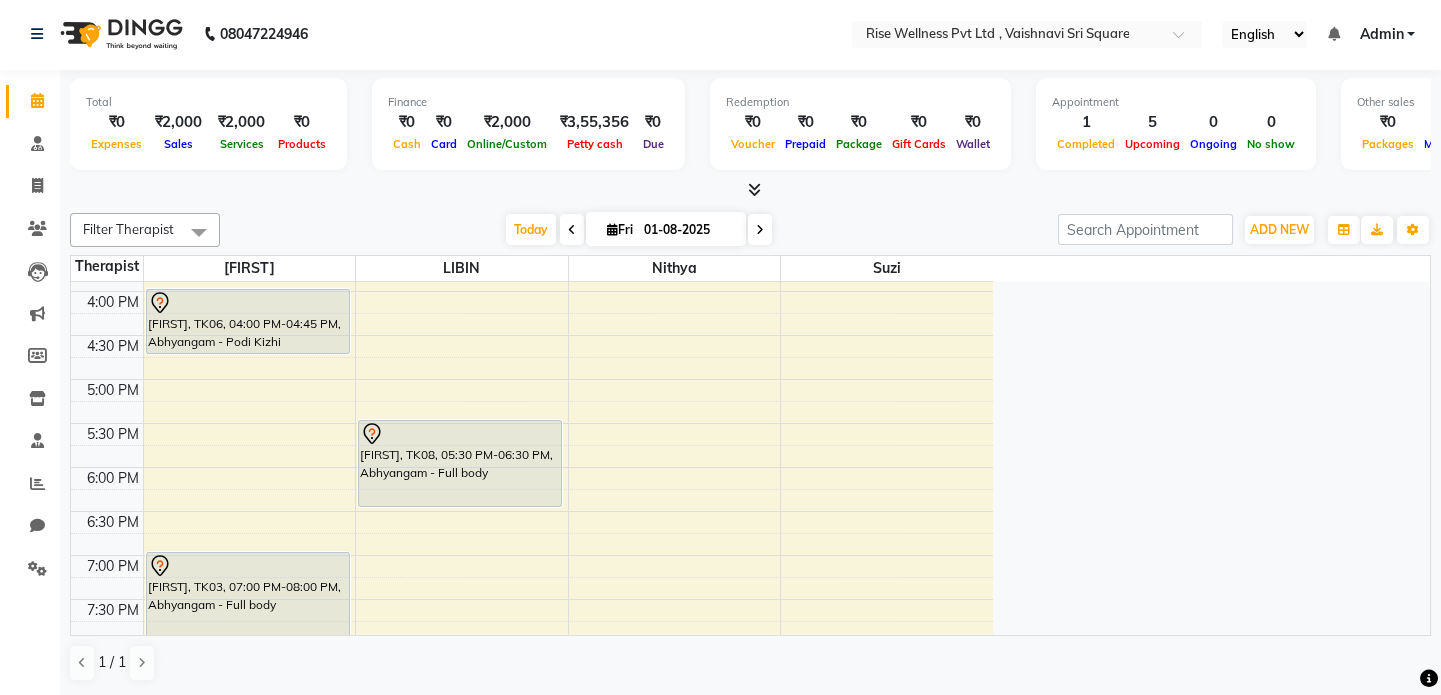 scroll, scrollTop: 0, scrollLeft: 0, axis: both 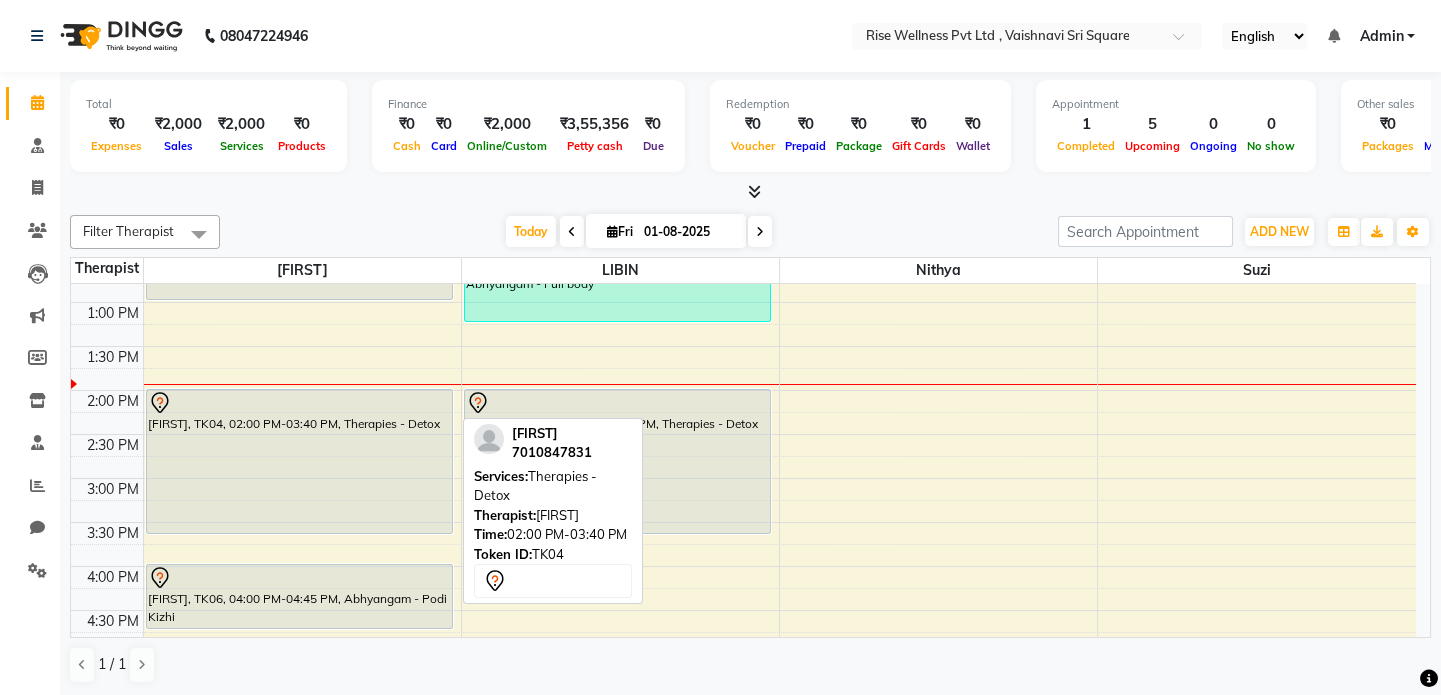 click on "[NAME], TK04, 02:00 PM-03:40 PM, Therapies - Detox" at bounding box center [299, 461] 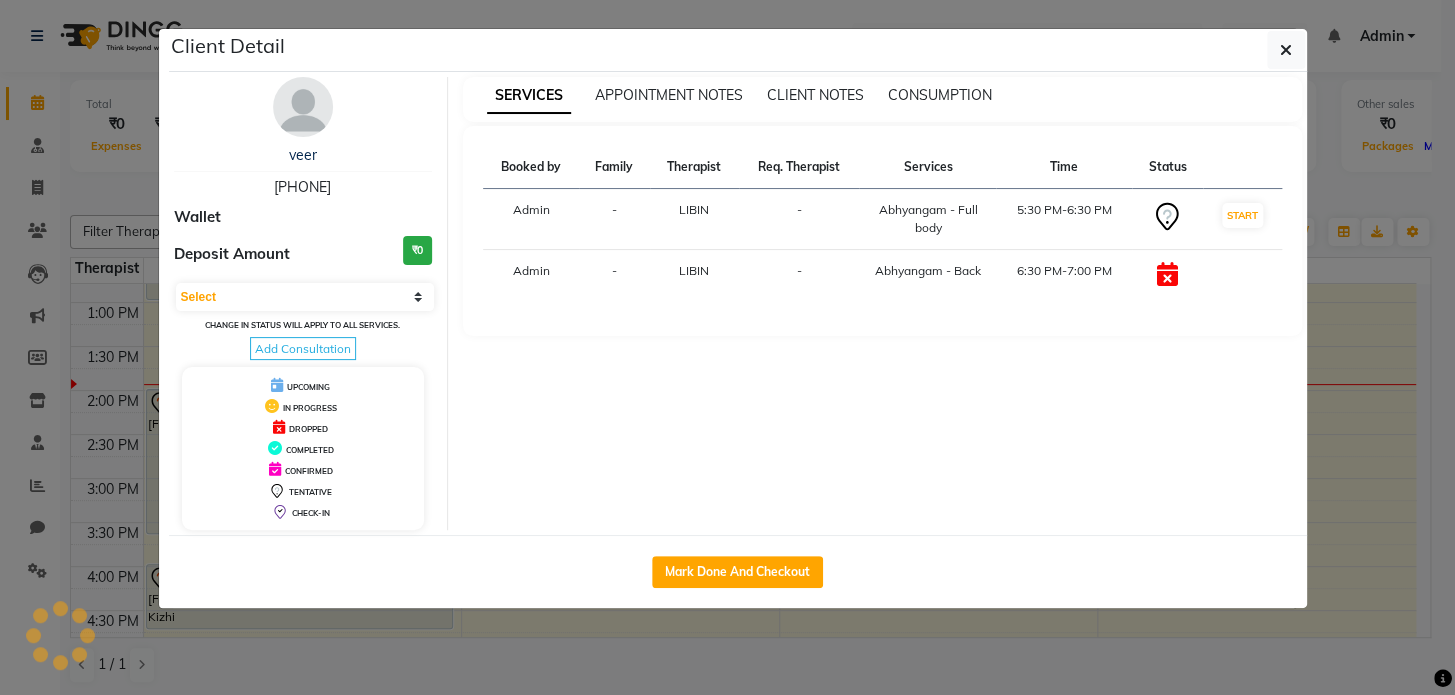 select on "7" 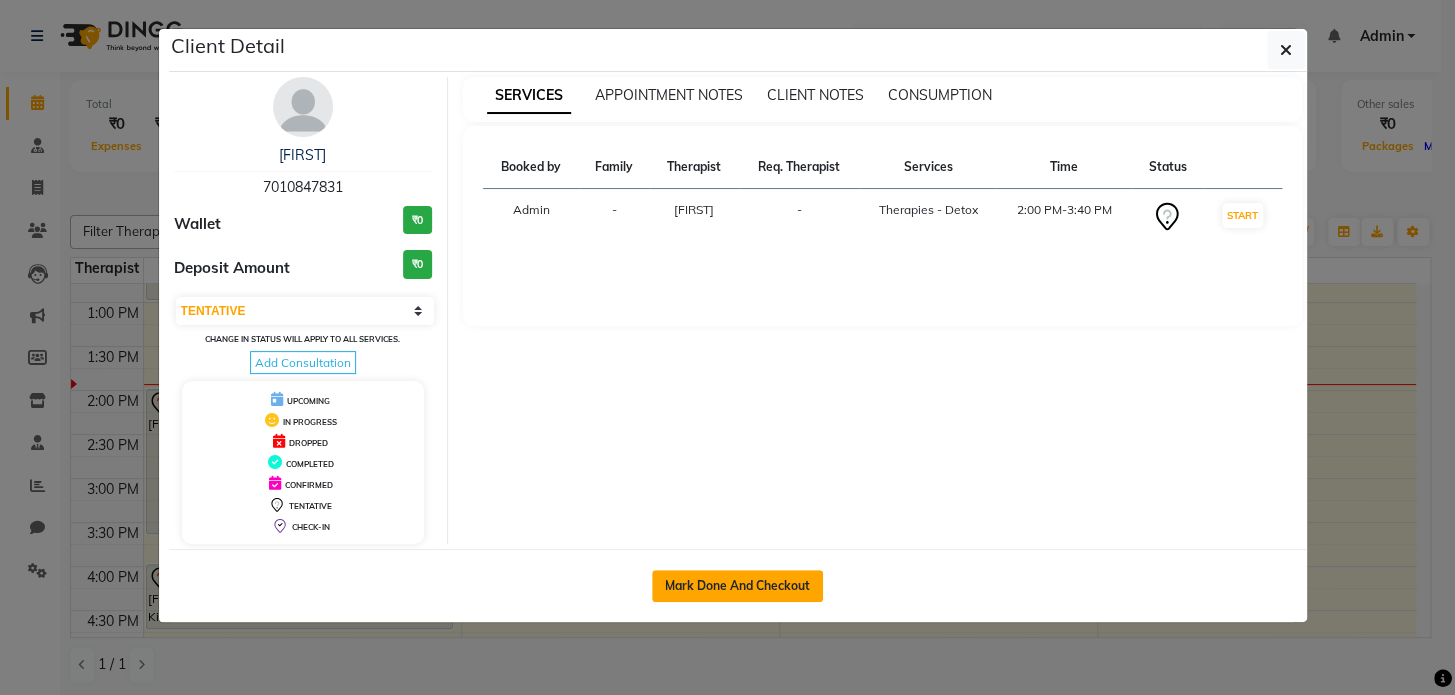 click on "Mark Done And Checkout" 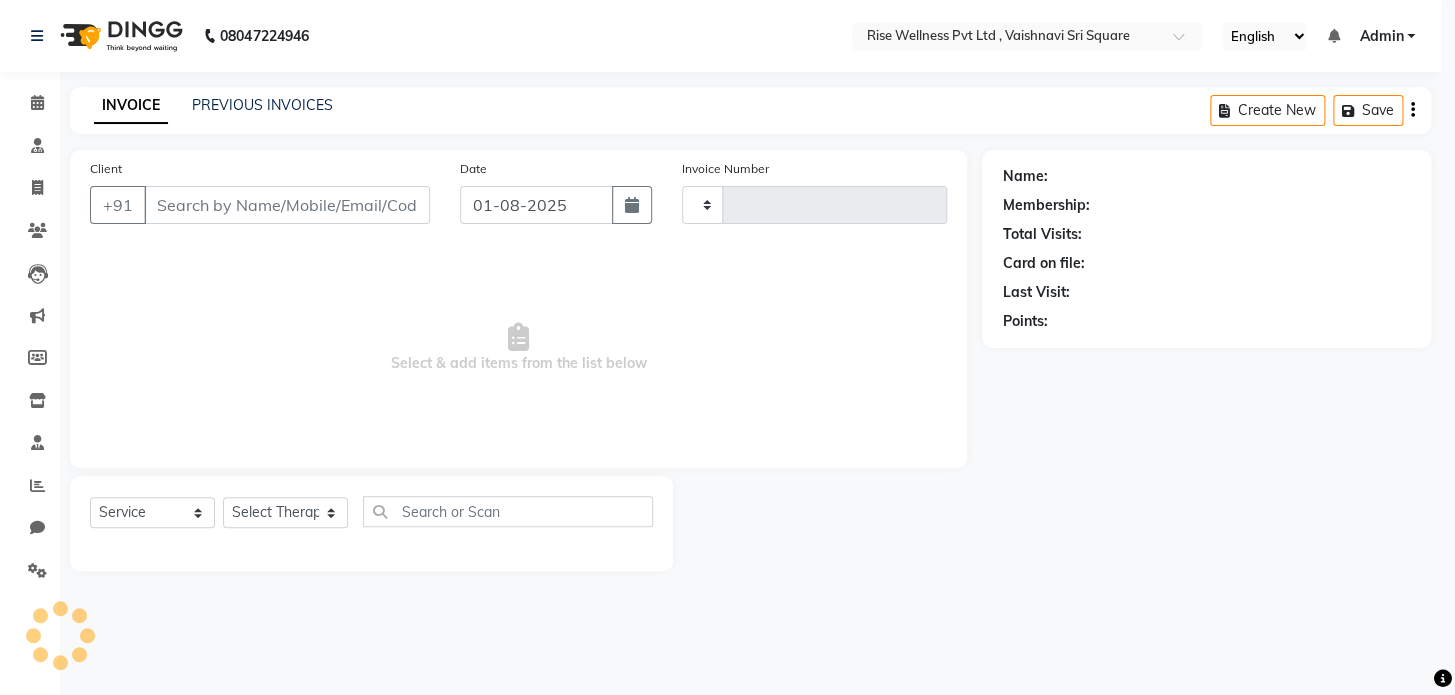 type on "0749" 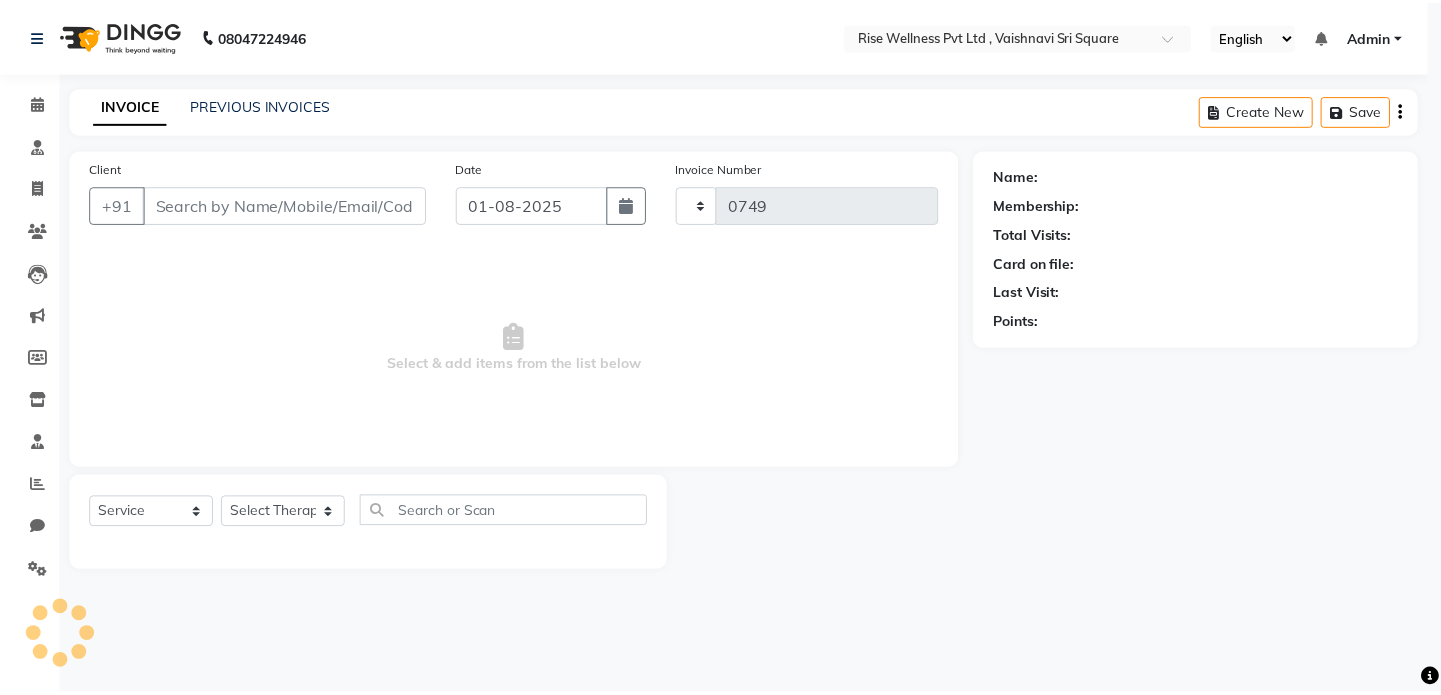 scroll, scrollTop: 0, scrollLeft: 0, axis: both 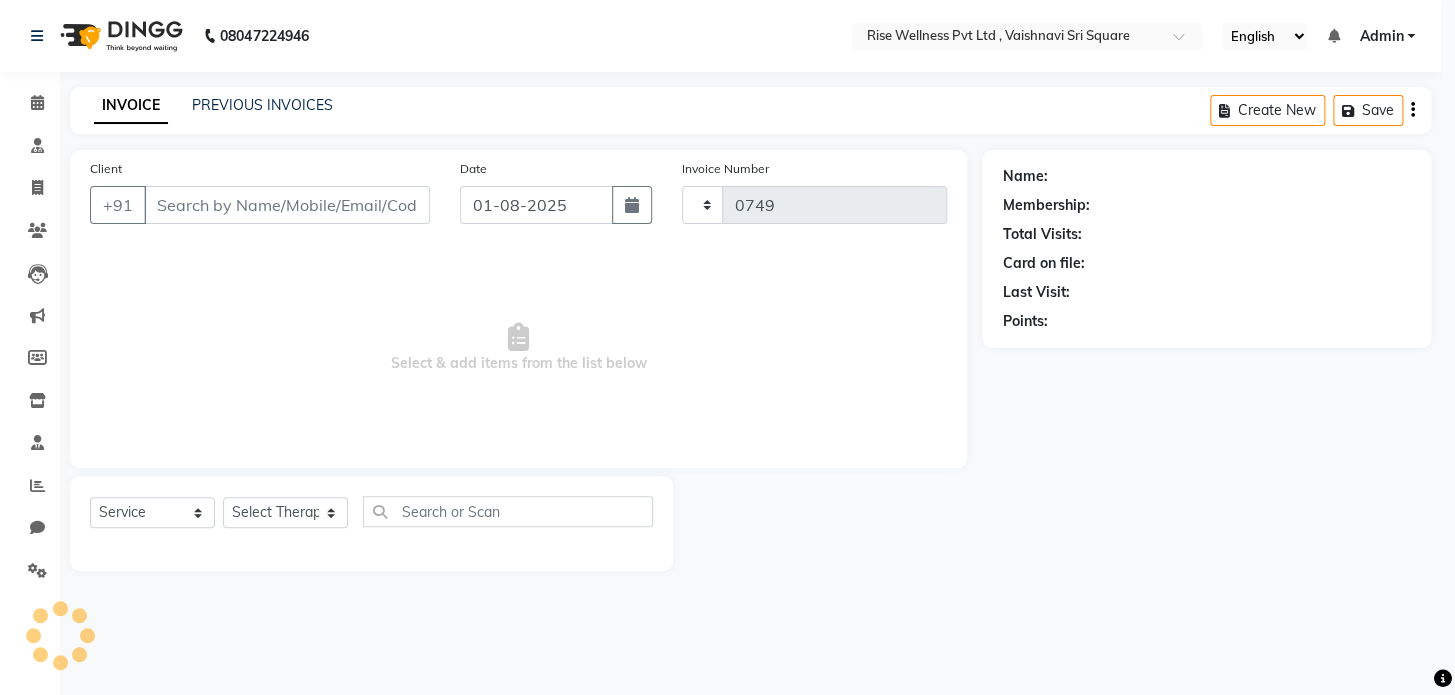 select on "7497" 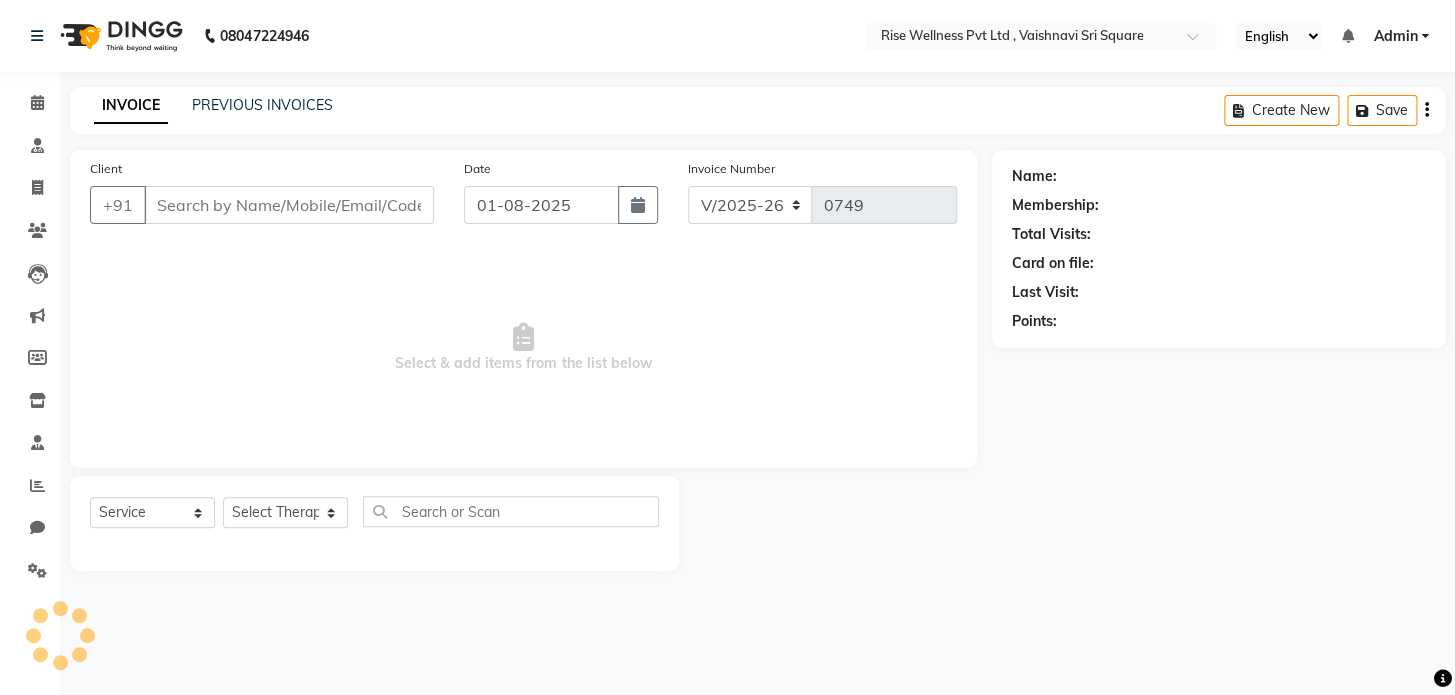 select on "V" 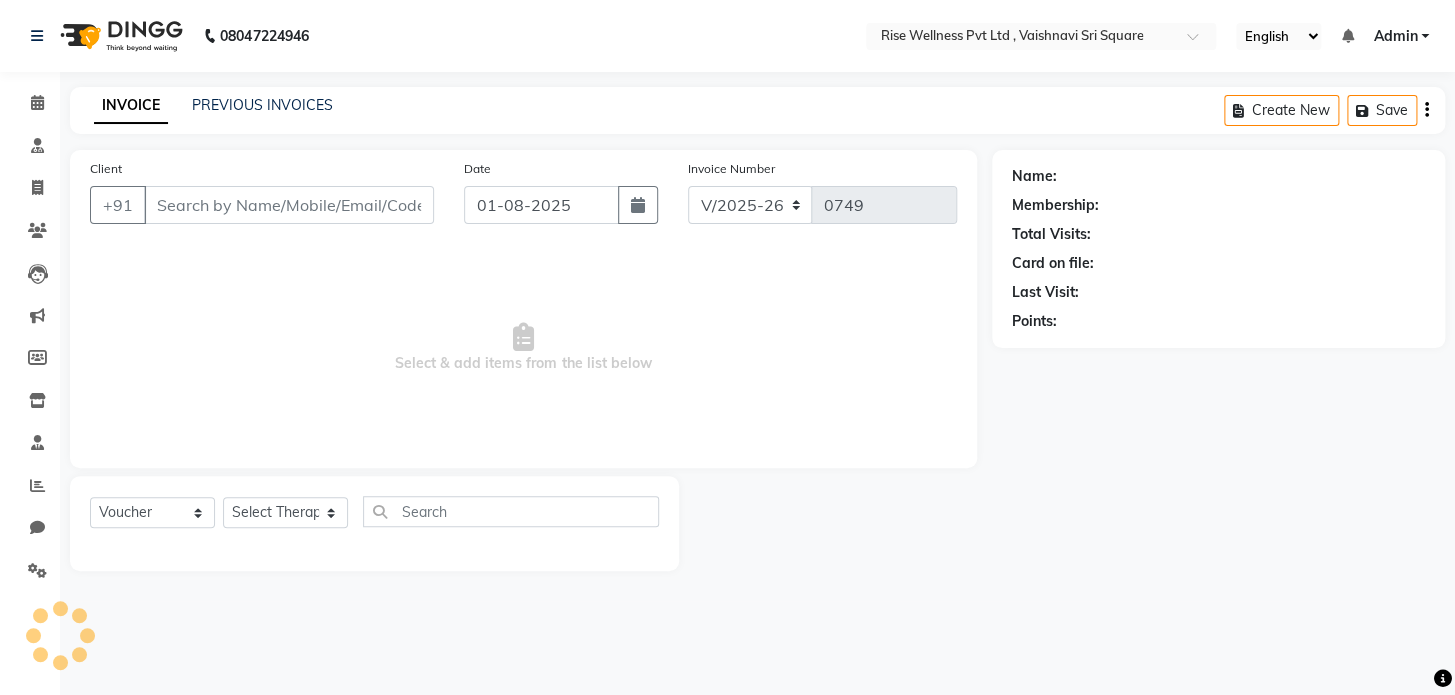 type on "7010847831" 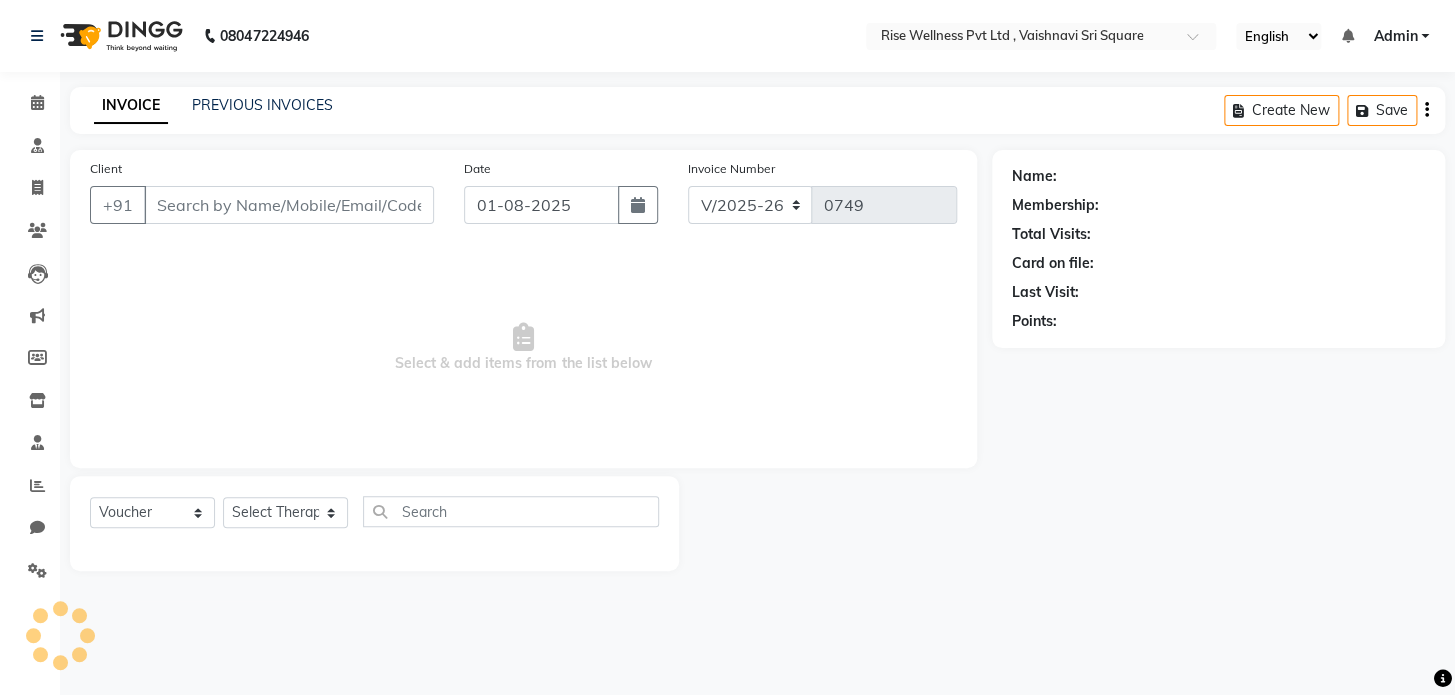 select on "67714" 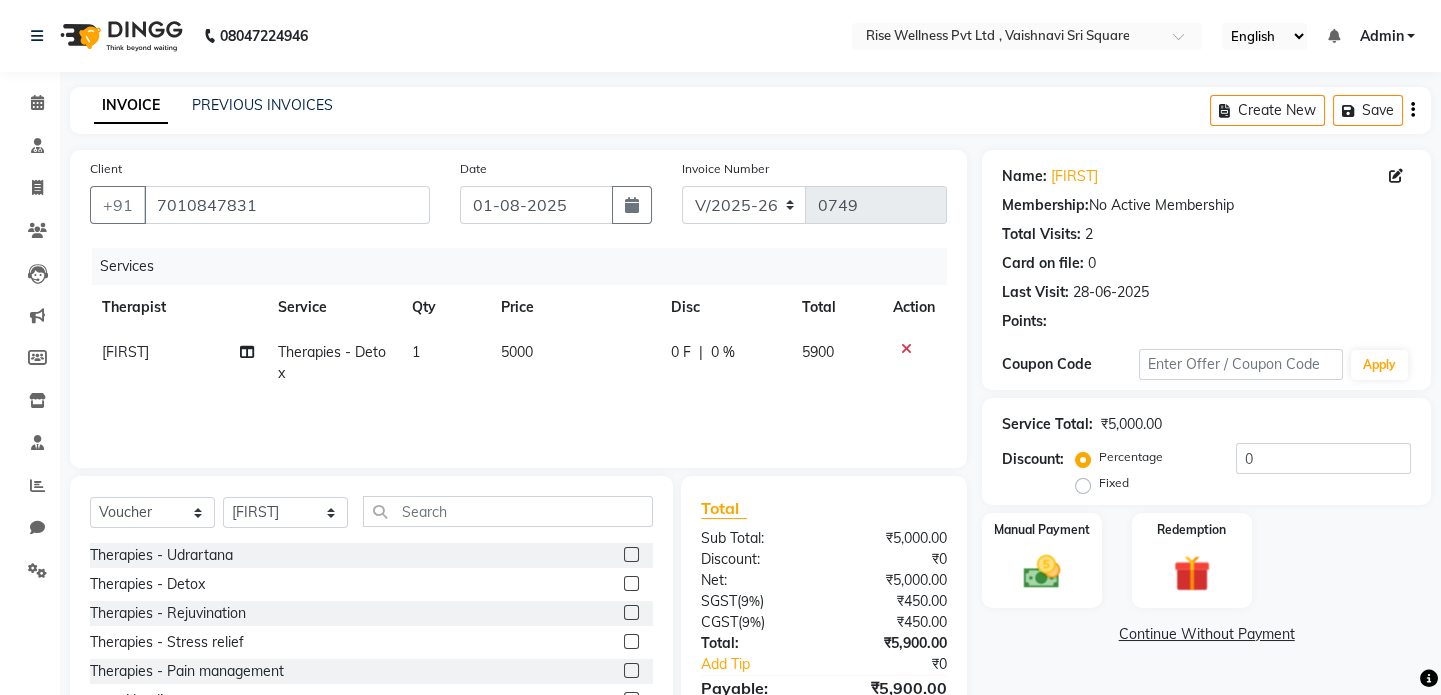 scroll, scrollTop: 106, scrollLeft: 0, axis: vertical 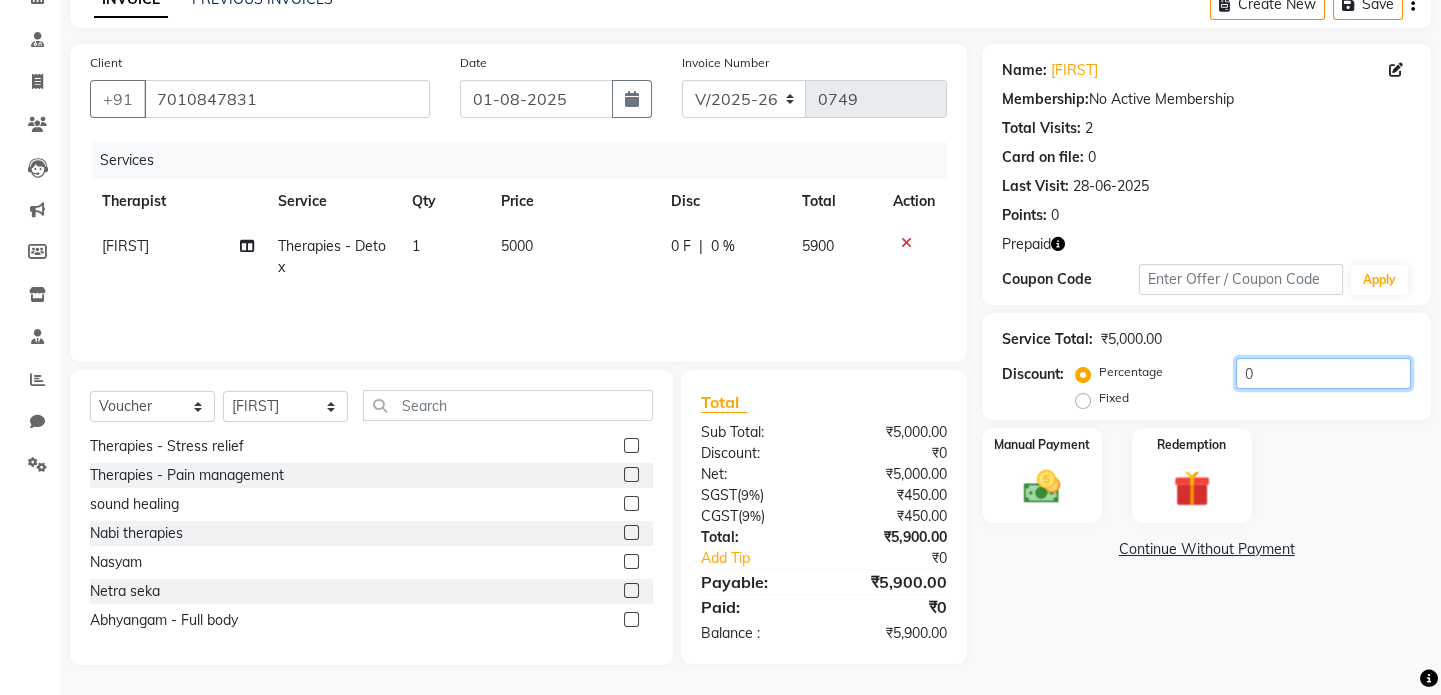 click on "0" 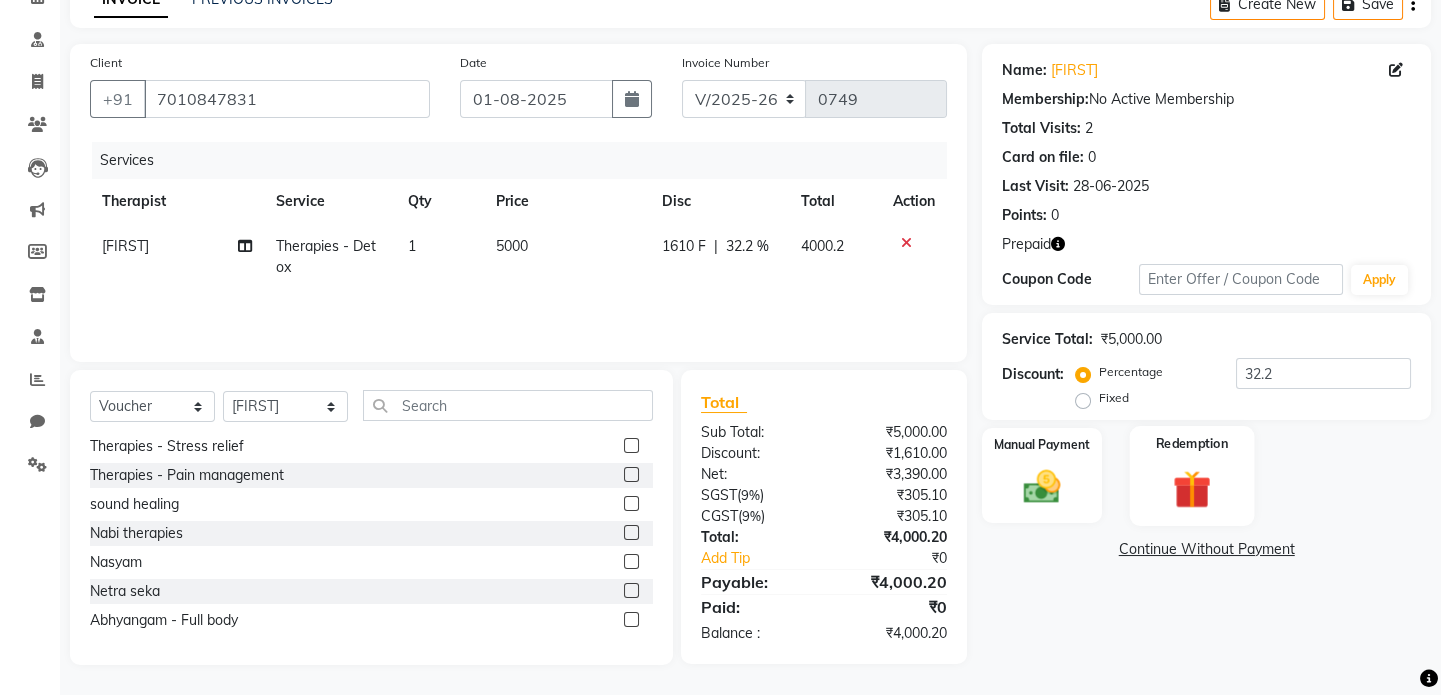 click on "Redemption" 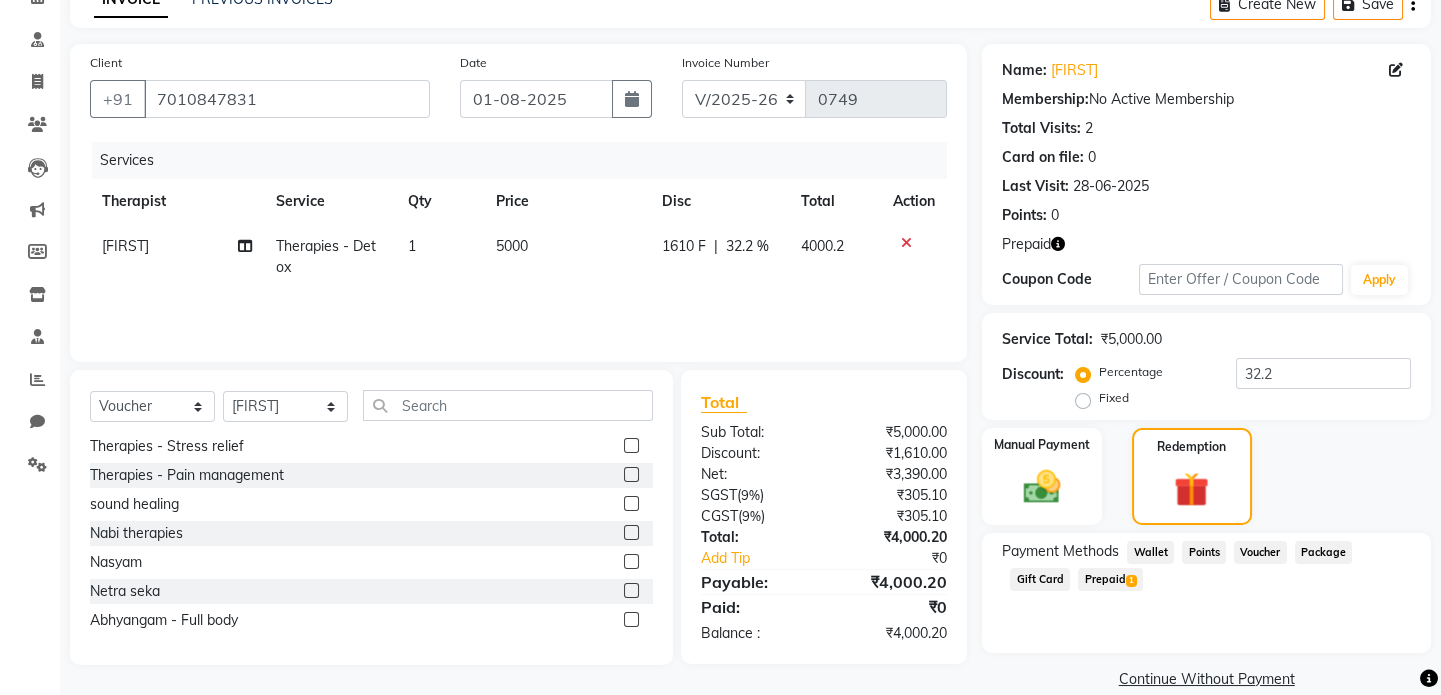 scroll, scrollTop: 133, scrollLeft: 0, axis: vertical 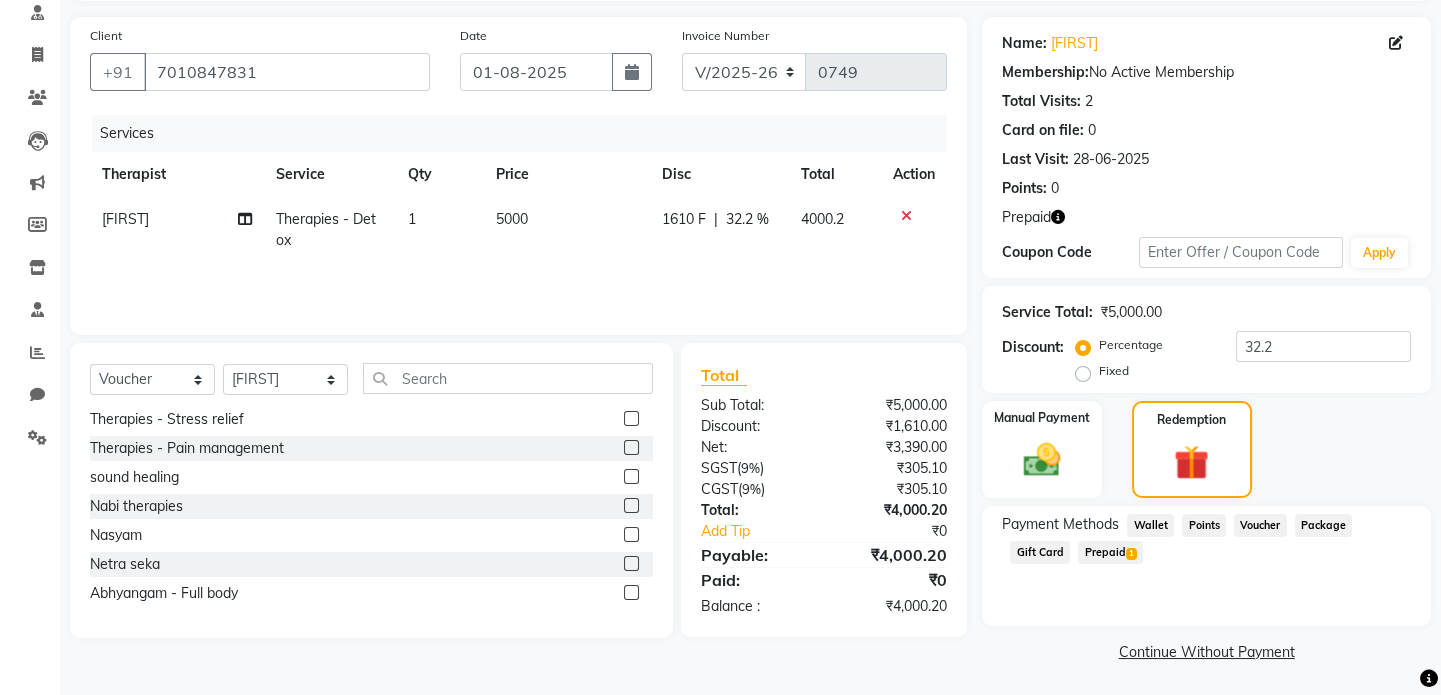 click on "Prepaid  1" 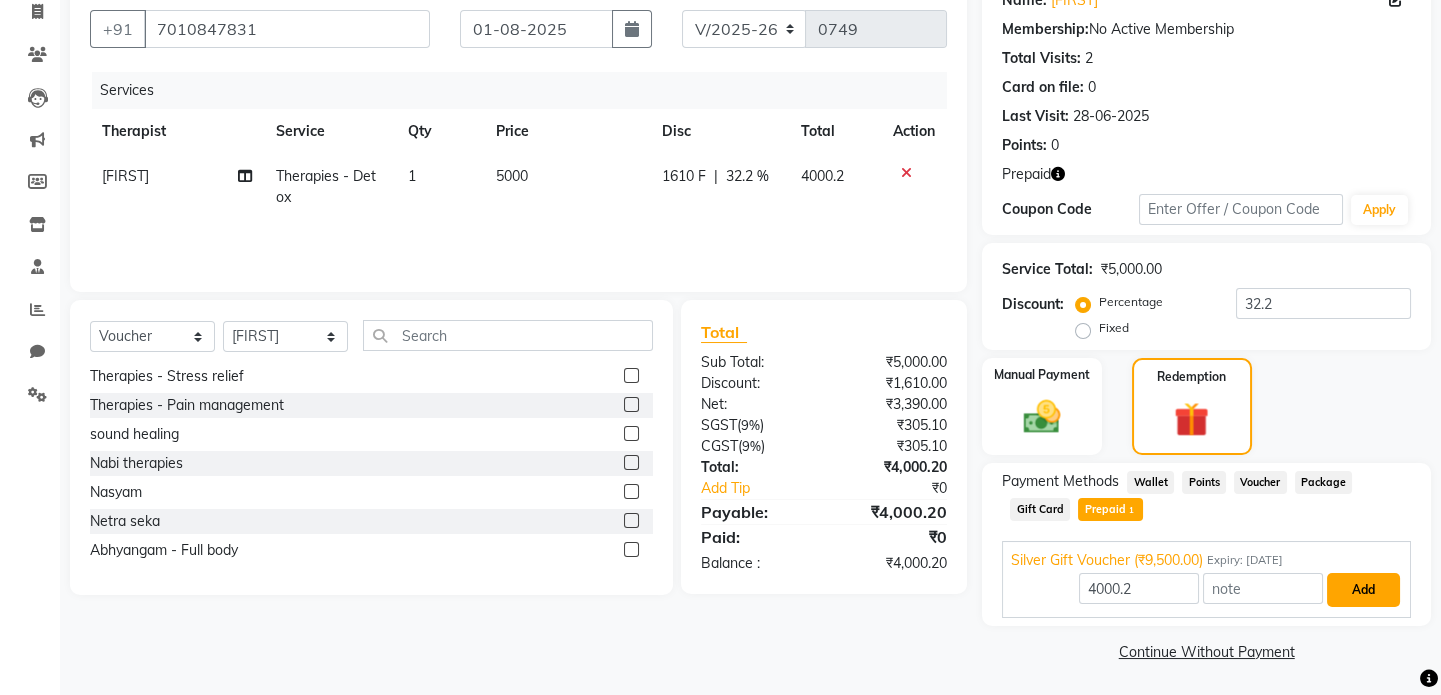 click on "Add" at bounding box center [1363, 590] 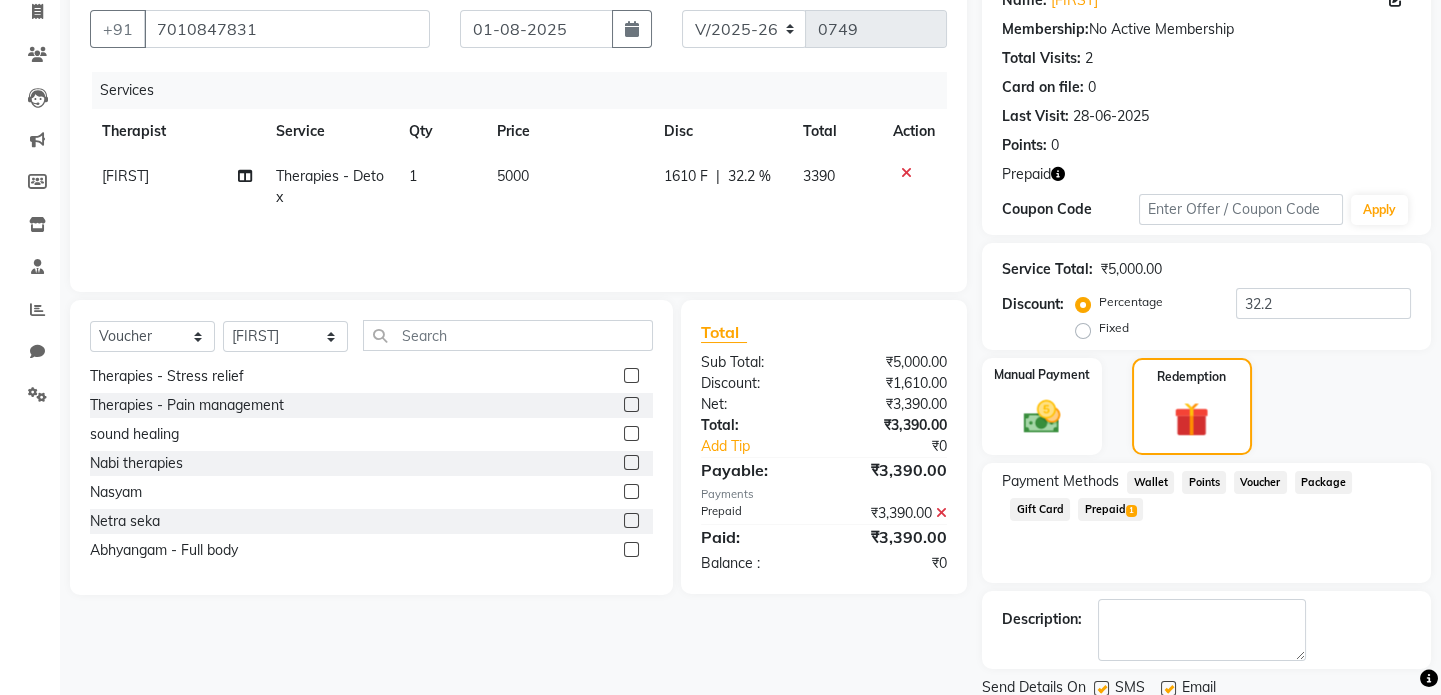 scroll, scrollTop: 246, scrollLeft: 0, axis: vertical 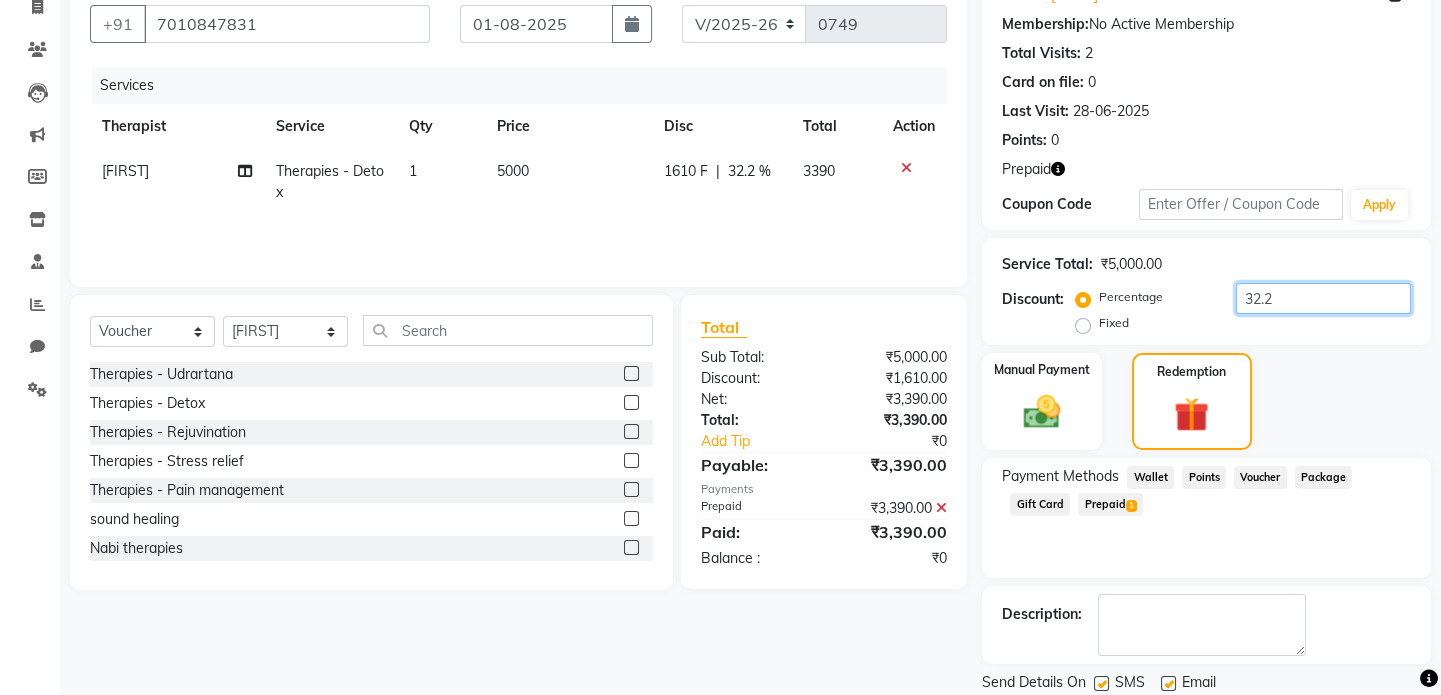 click on "32.2" 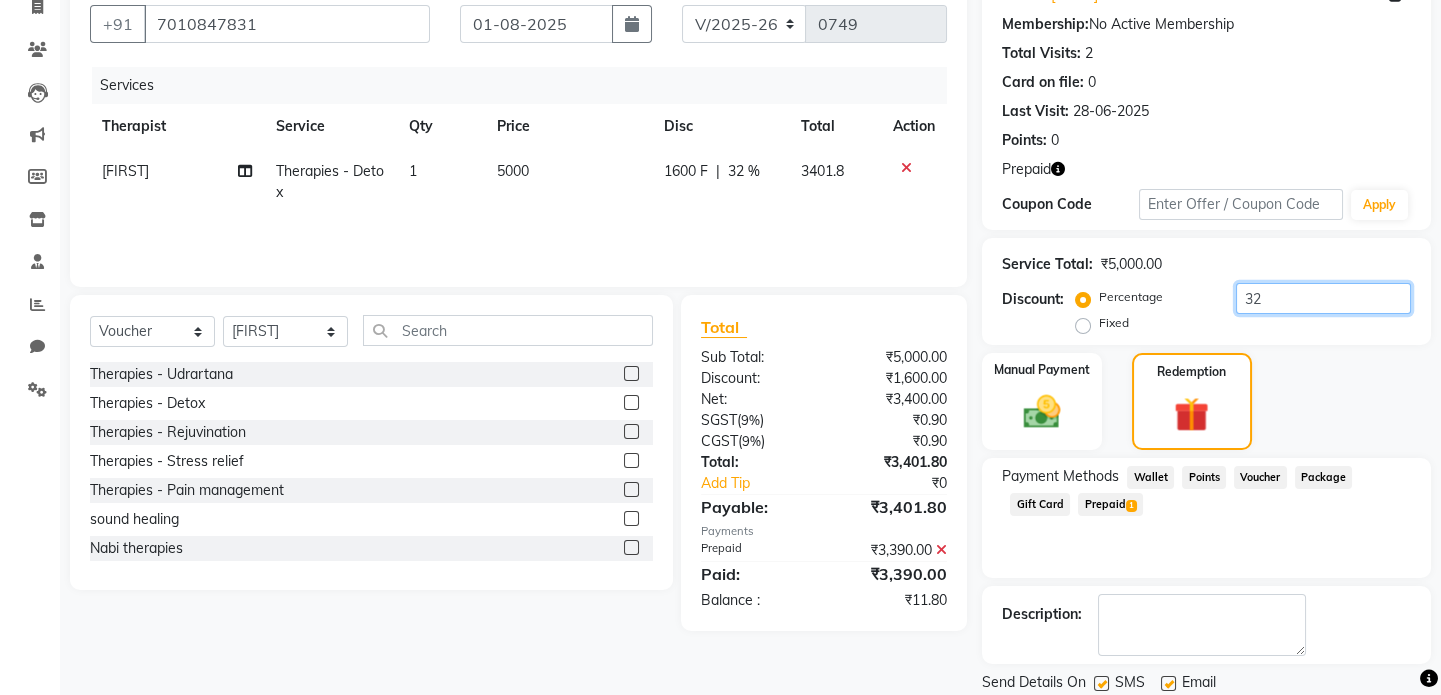 type on "3" 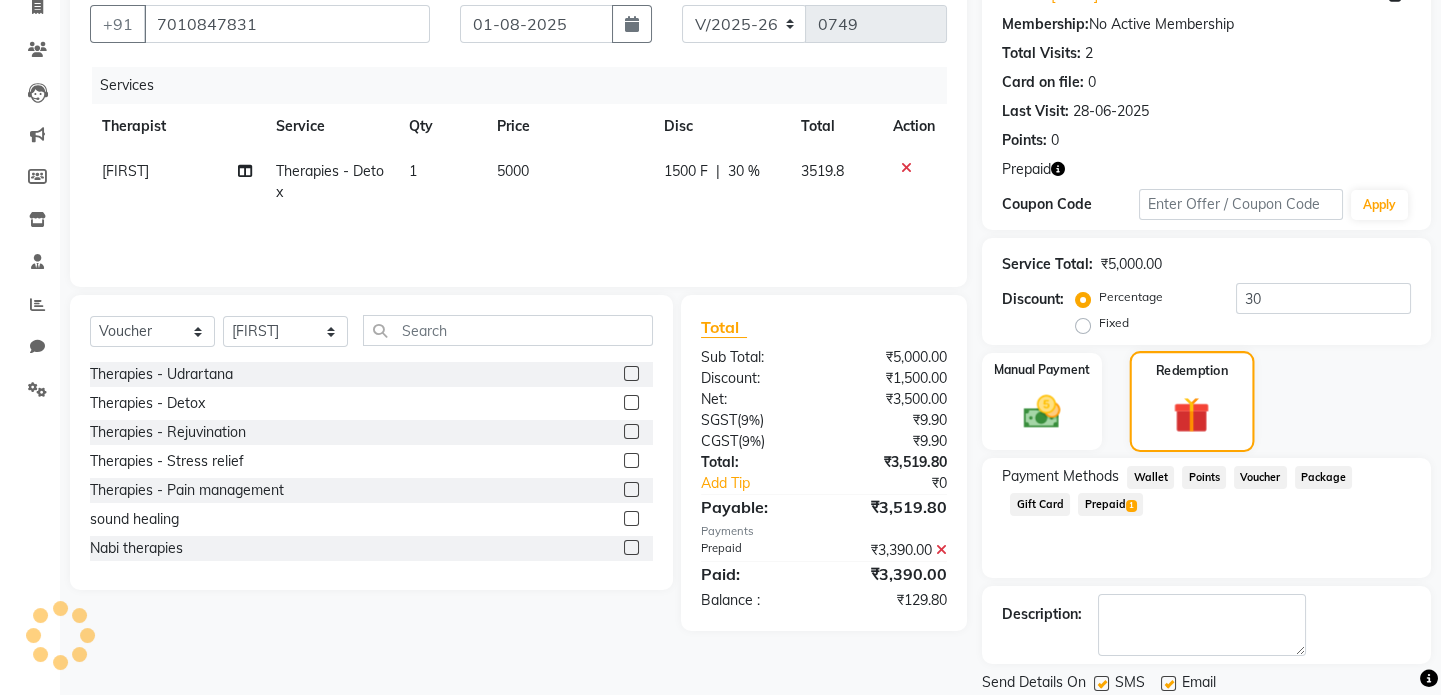 click on "Redemption" 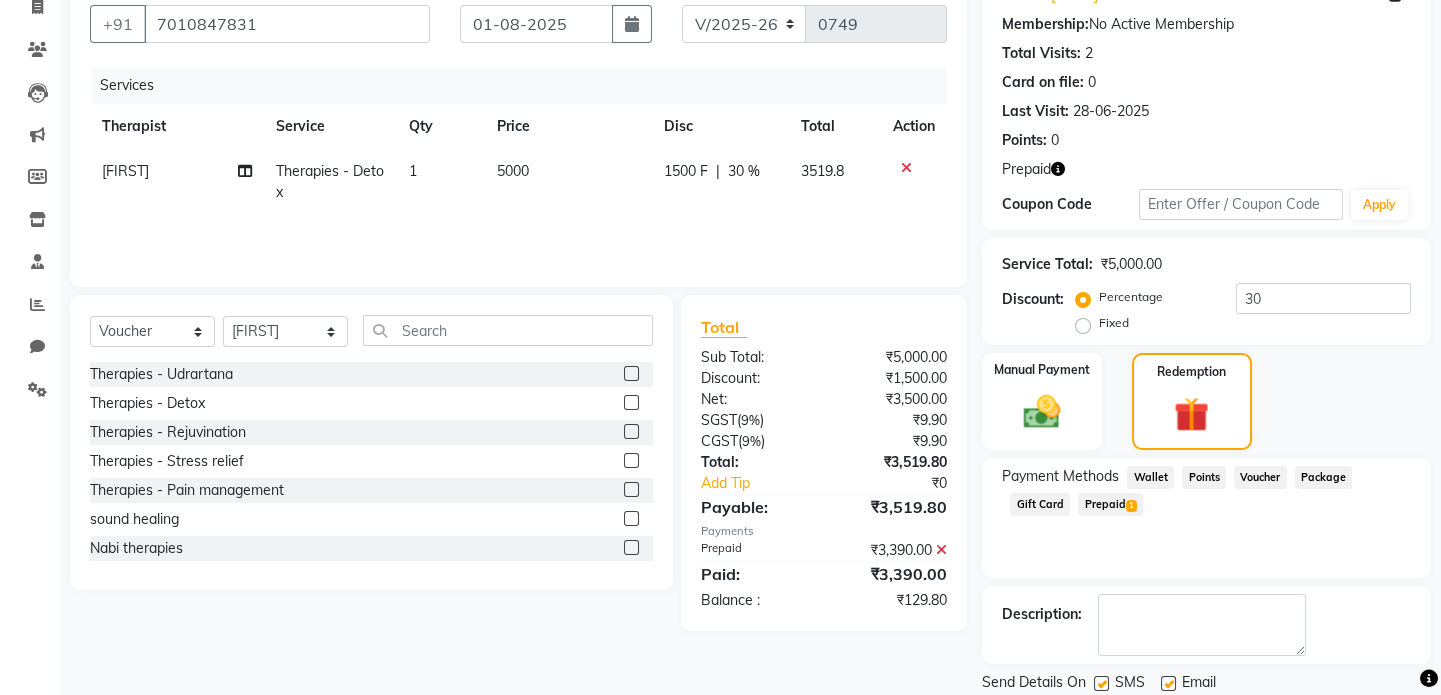 scroll, scrollTop: 246, scrollLeft: 0, axis: vertical 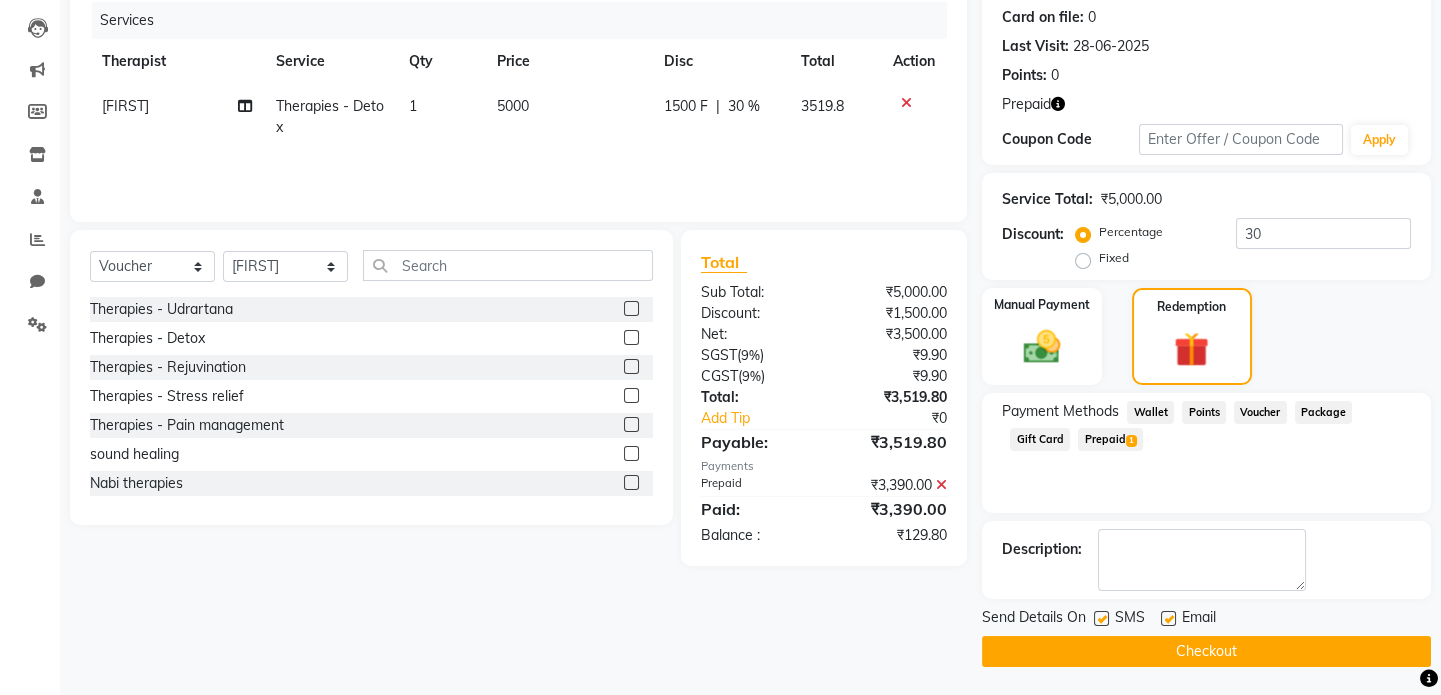click 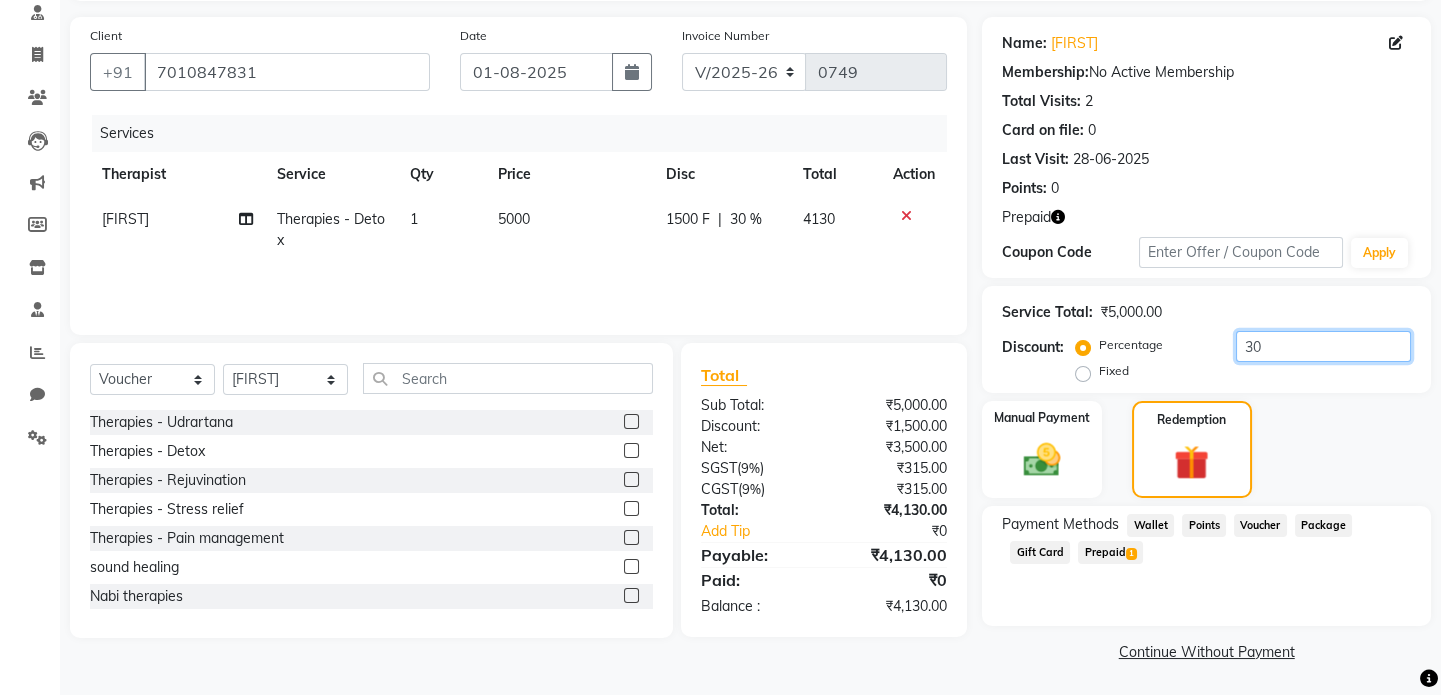 click on "30" 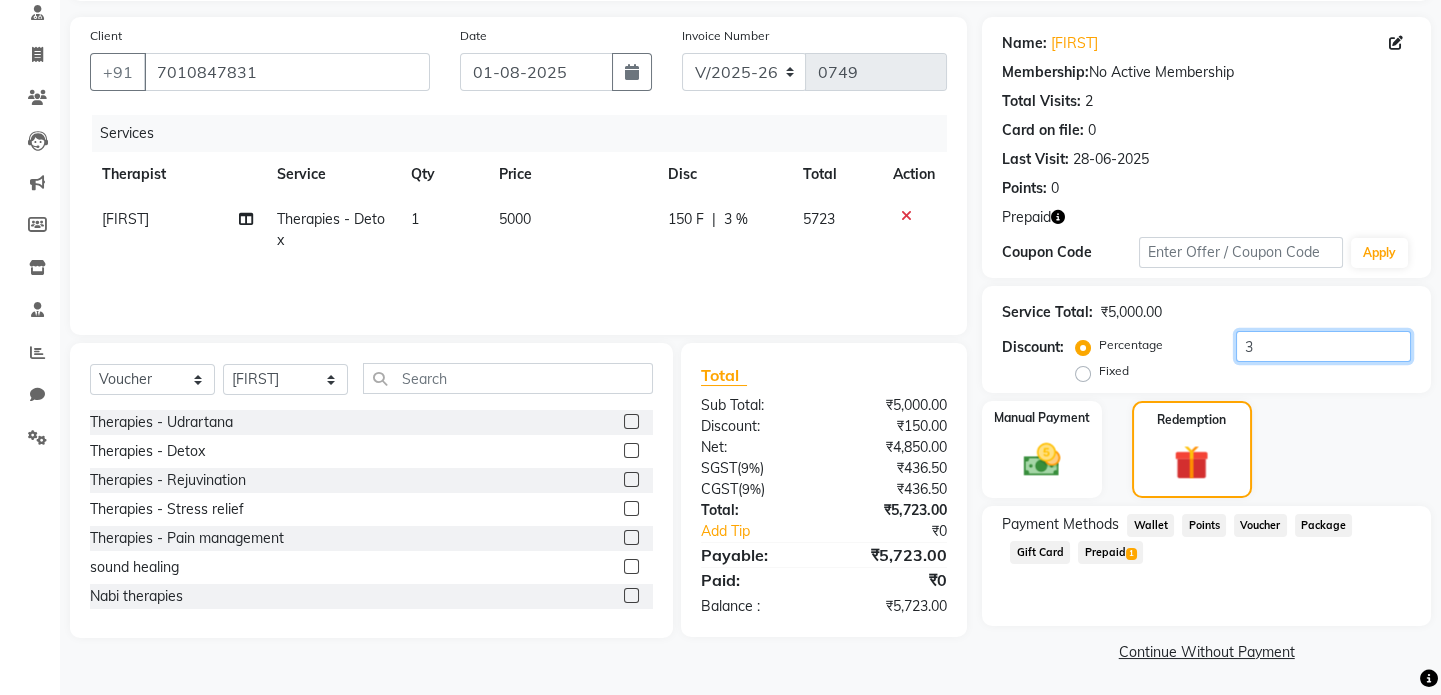 type on "30" 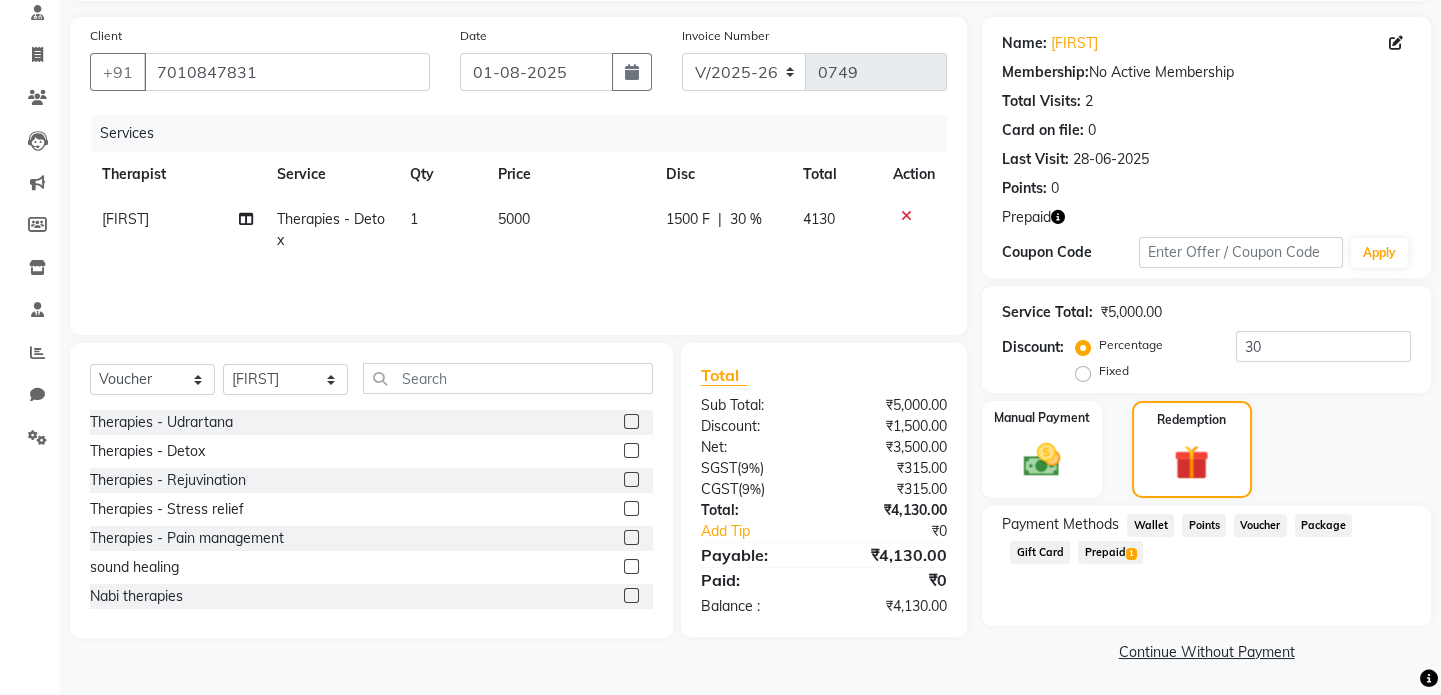 click on "Prepaid  1" 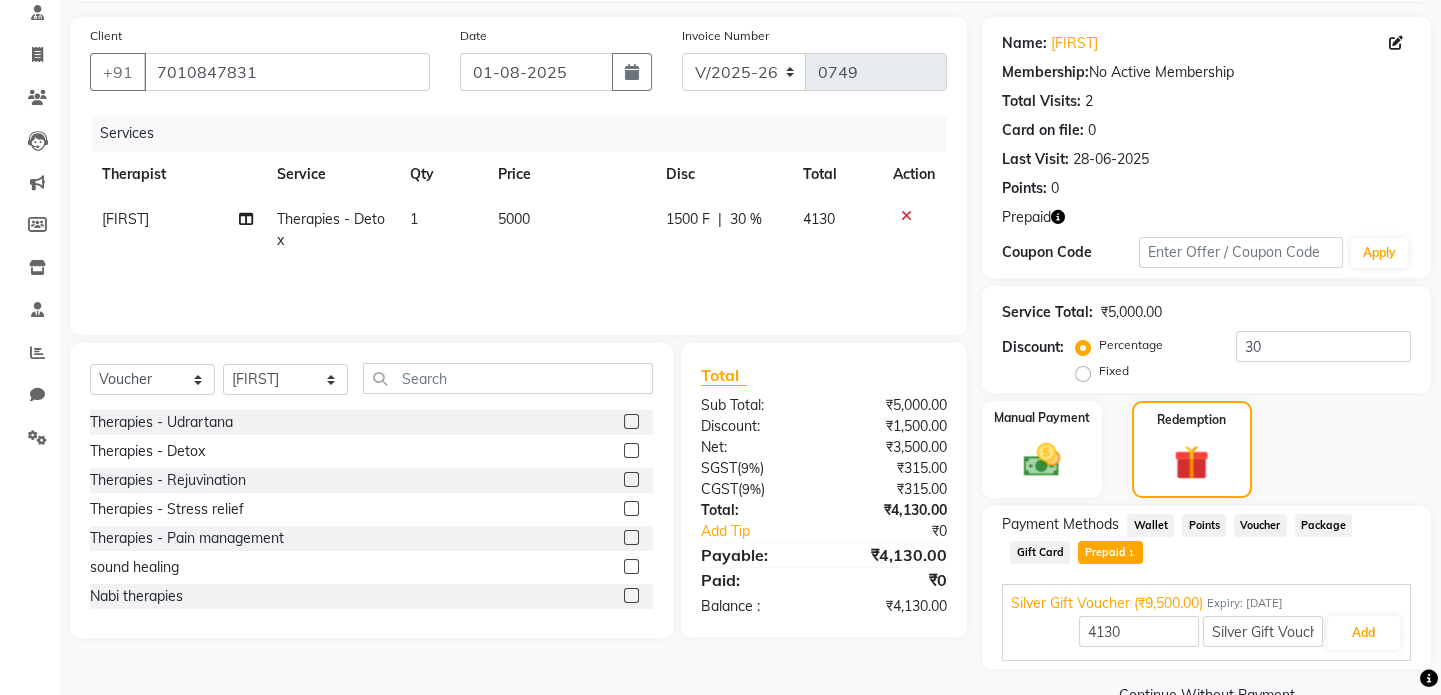 scroll, scrollTop: 176, scrollLeft: 0, axis: vertical 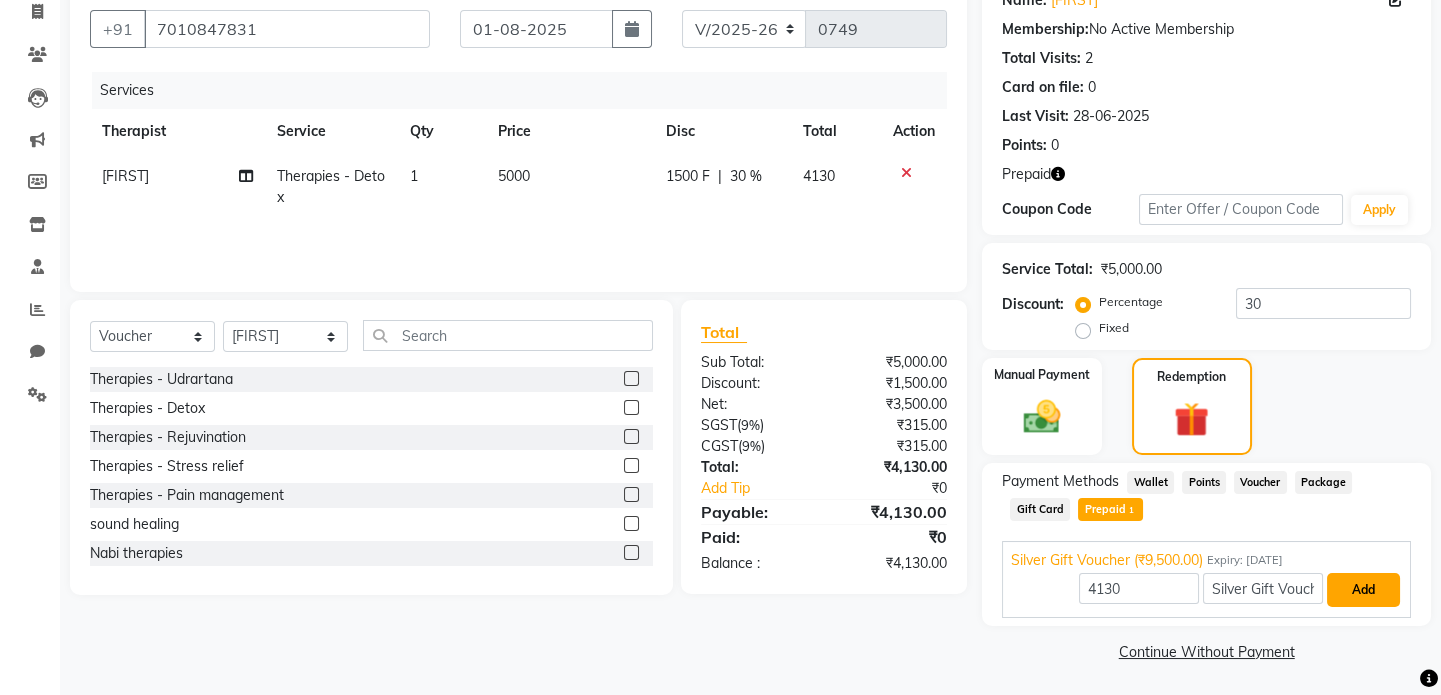 click on "Add" at bounding box center [1363, 590] 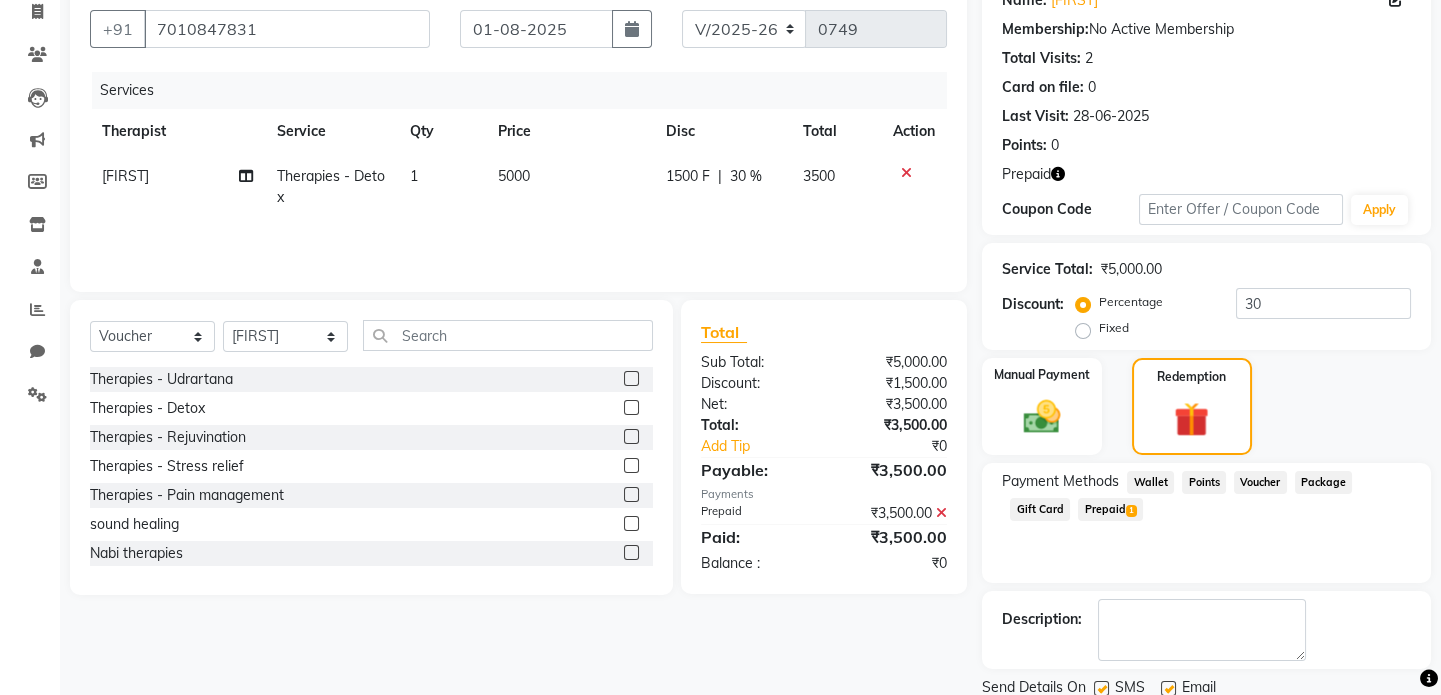 scroll, scrollTop: 246, scrollLeft: 0, axis: vertical 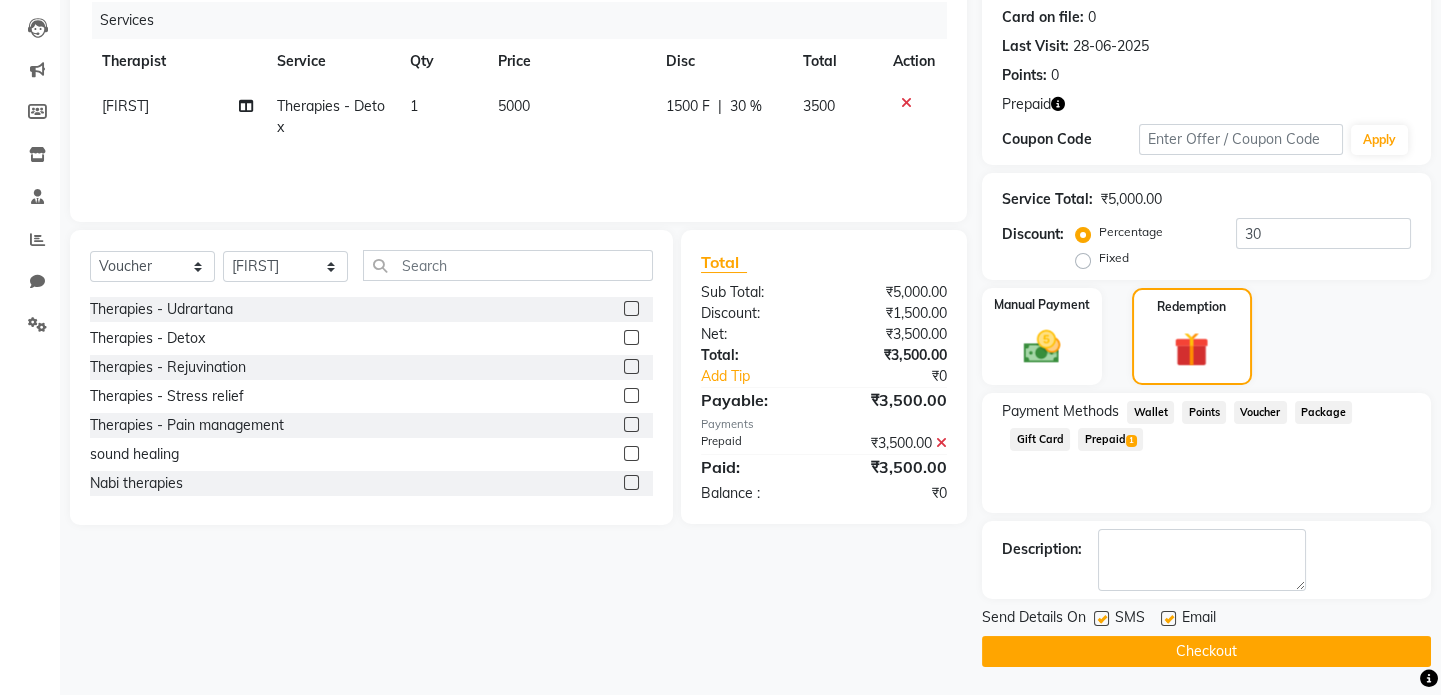 click on "Checkout" 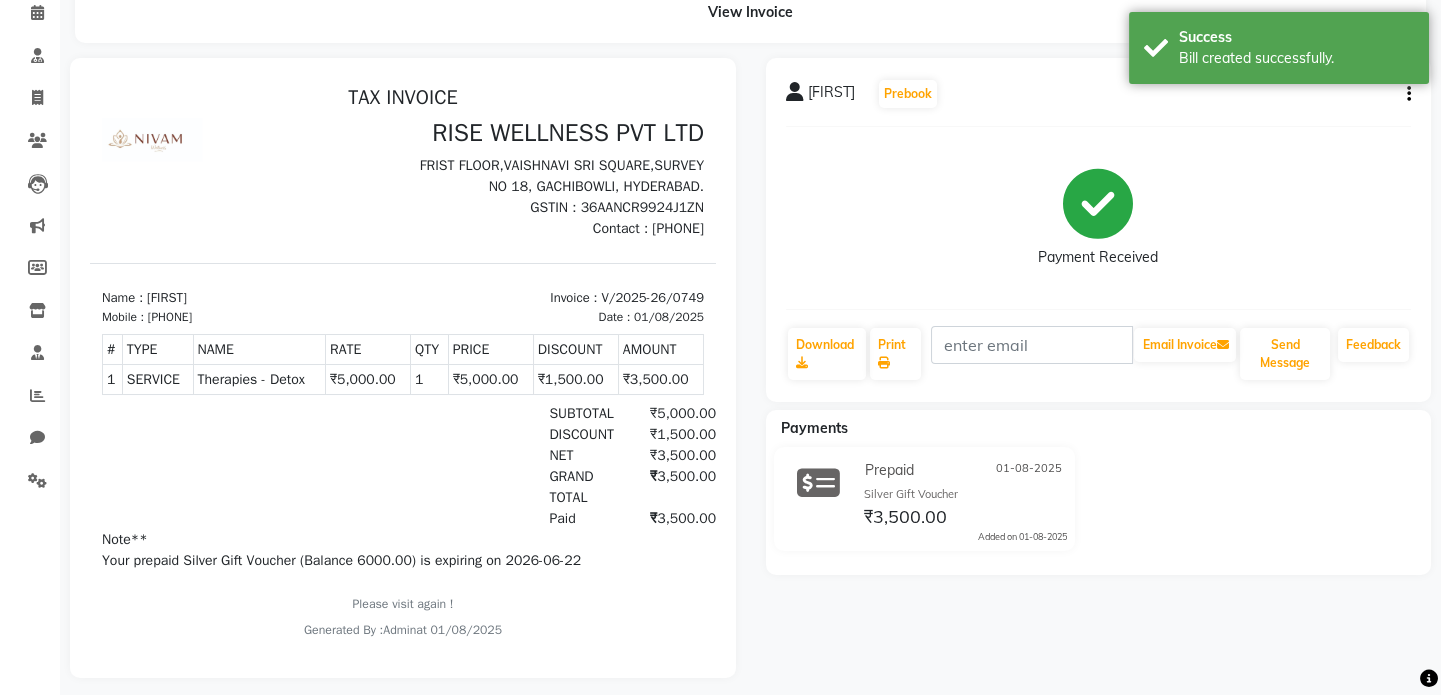 scroll, scrollTop: 0, scrollLeft: 0, axis: both 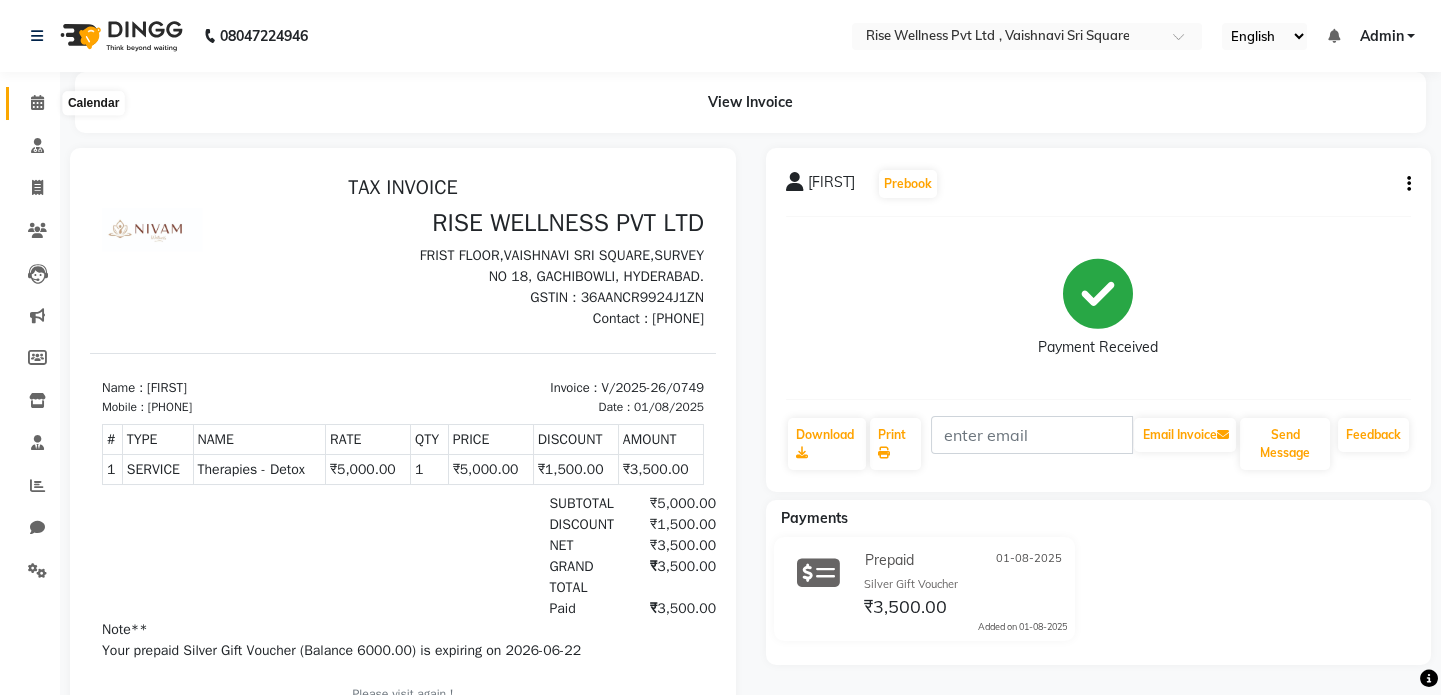 click 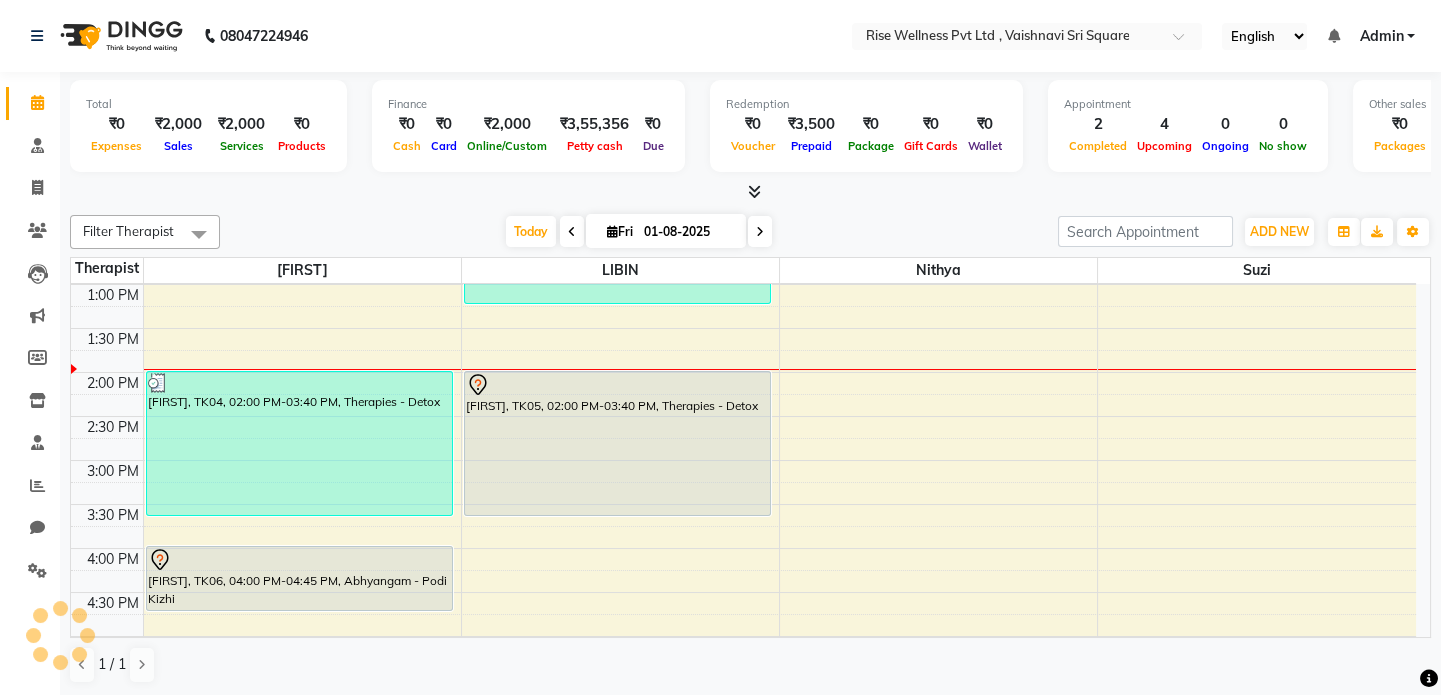 scroll, scrollTop: 0, scrollLeft: 0, axis: both 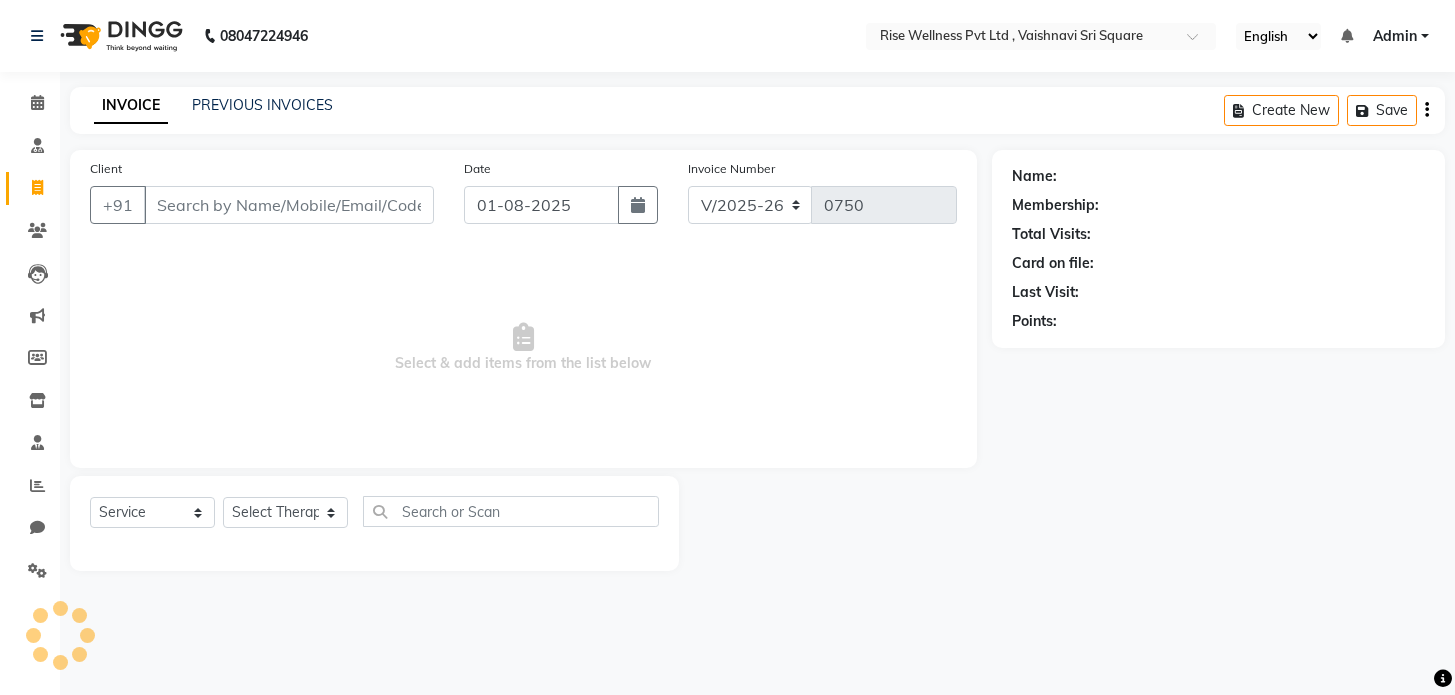 select on "7497" 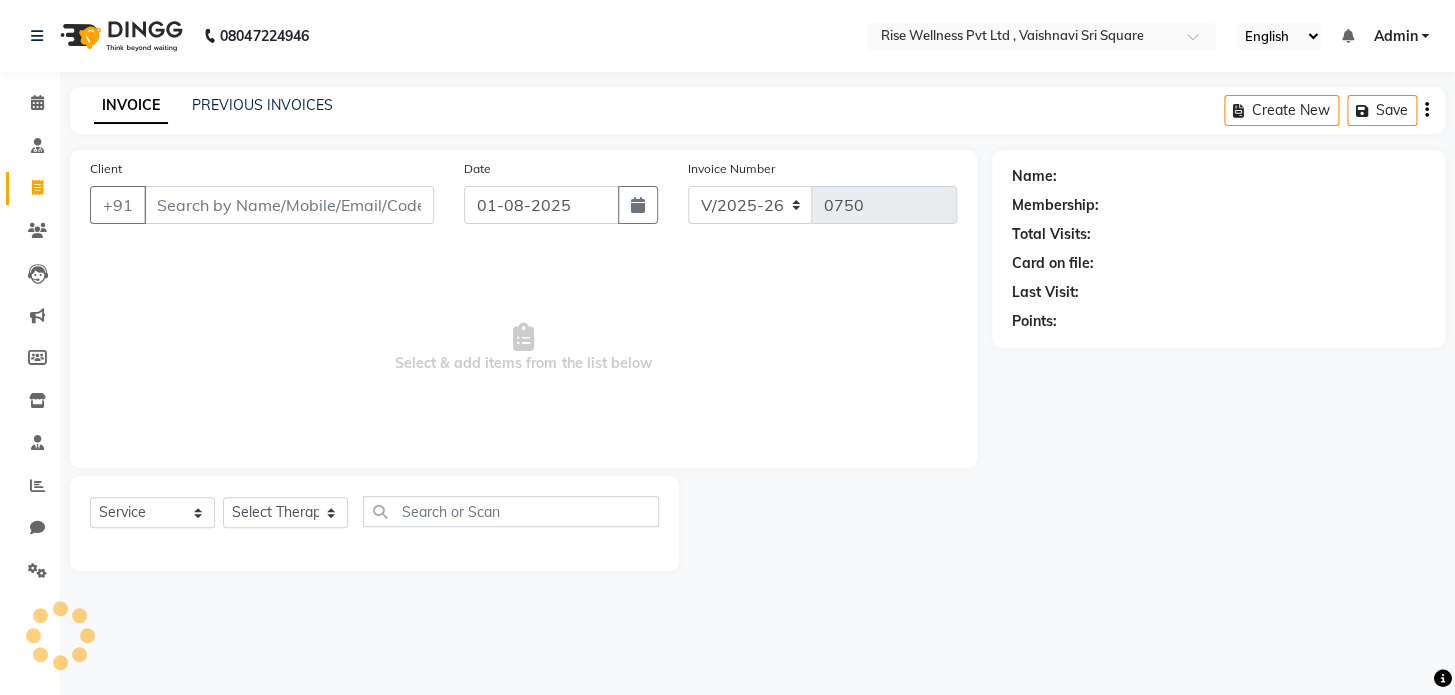 select on "V" 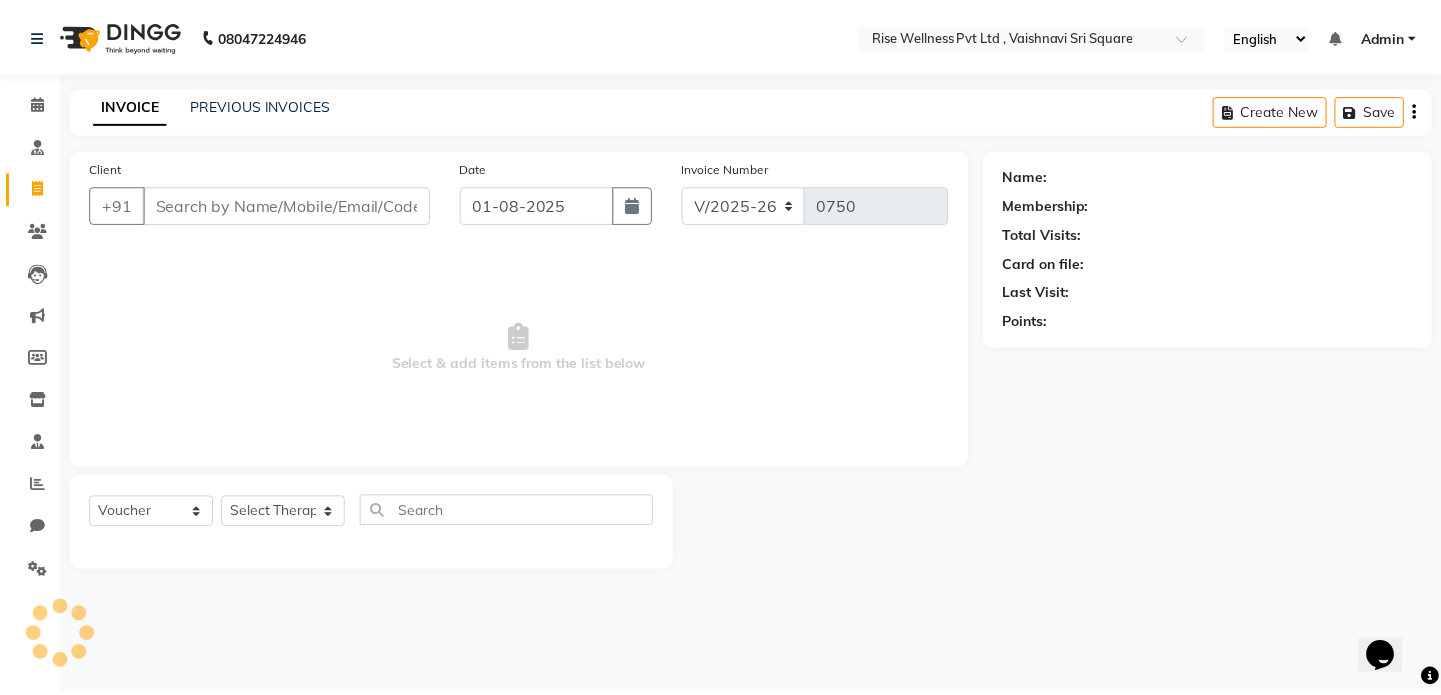 scroll, scrollTop: 0, scrollLeft: 0, axis: both 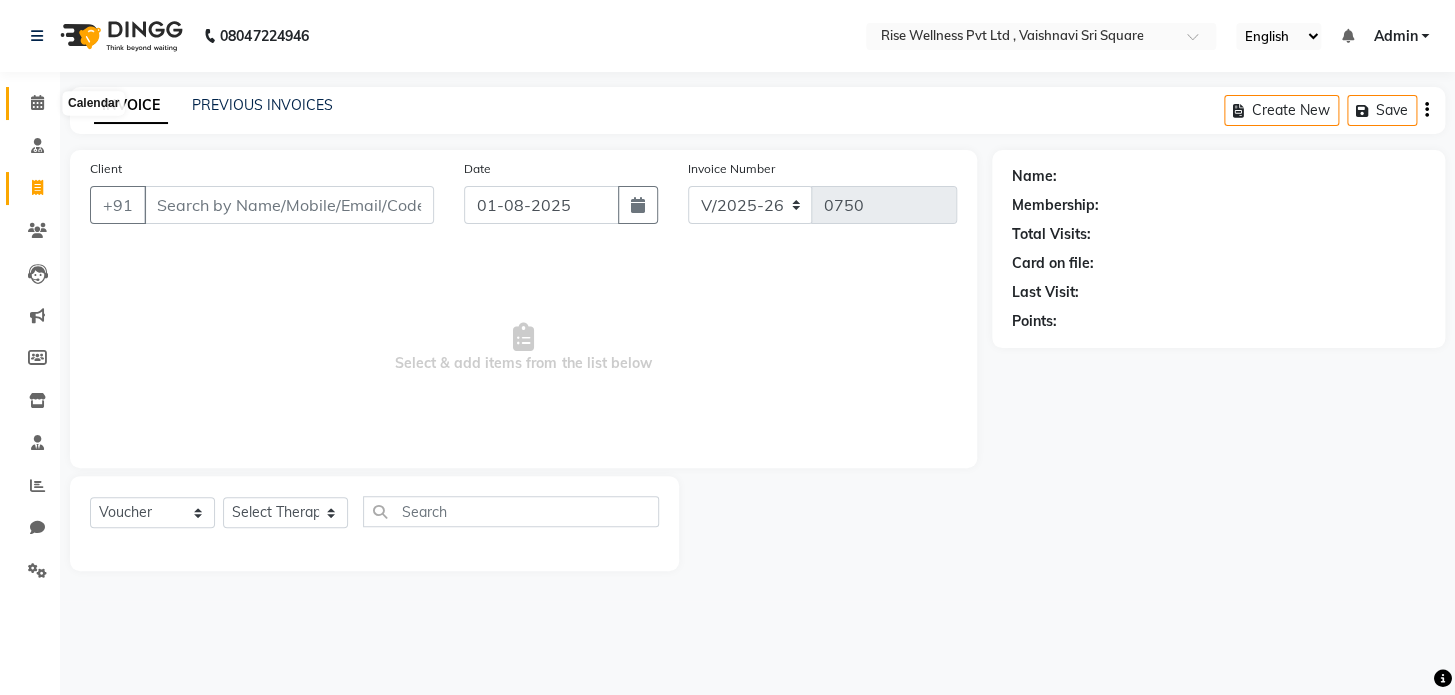 click 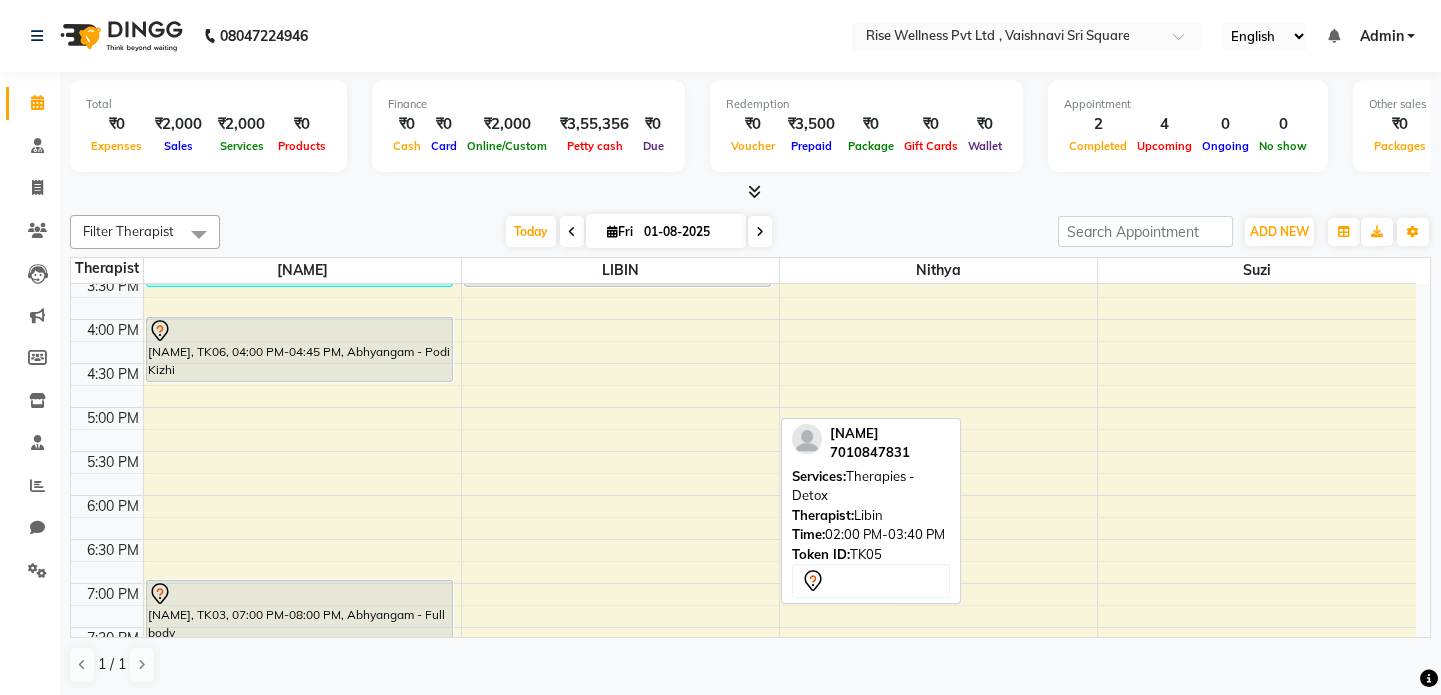 scroll, scrollTop: 694, scrollLeft: 0, axis: vertical 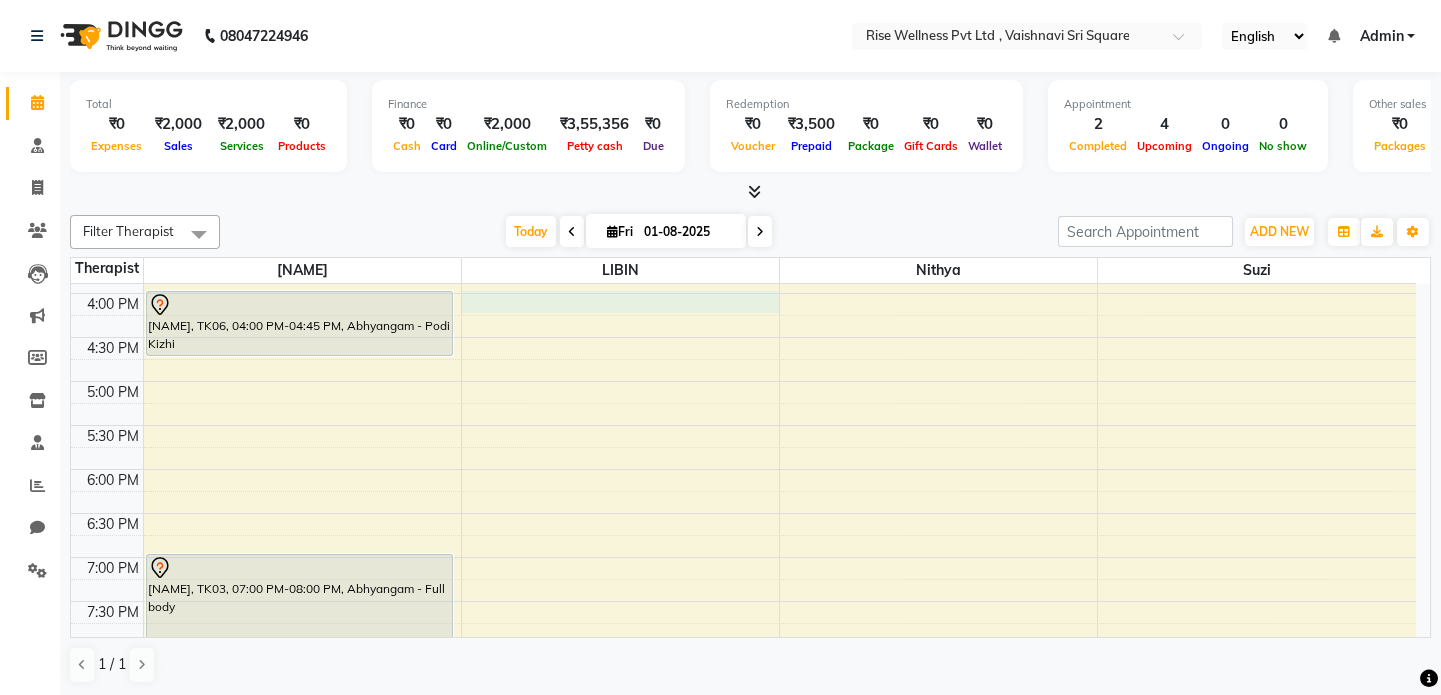 click on "8:00 AM 8:30 AM 9:00 AM 9:30 AM 10:00 AM 10:30 AM 11:00 AM 11:30 AM 12:00 PM 12:30 PM 1:00 PM 1:30 PM 2:00 PM 2:30 PM 3:00 PM 3:30 PM 4:00 PM 4:30 PM 5:00 PM 5:30 PM 6:00 PM 6:30 PM 7:00 PM 7:30 PM 8:00 PM 8:30 PM [NAME], TK01, 12:00 PM-01:00 PM, Abhyangam - Full body [NAME], TK04, 02:00 PM-03:40 PM, Therapies - Detox [NAME], TK06, 04:00 PM-04:45 PM, Abhyangam - Podi Kizhi [NAME], TK03, 07:00 PM-08:00 PM, Abhyangam - Full body [NAME], TK02, 12:15 PM-01:15 PM, Abhyangam - Full body [NAME], TK05, 02:00 PM-03:40 PM, Therapies - Detox" at bounding box center [743, 161] 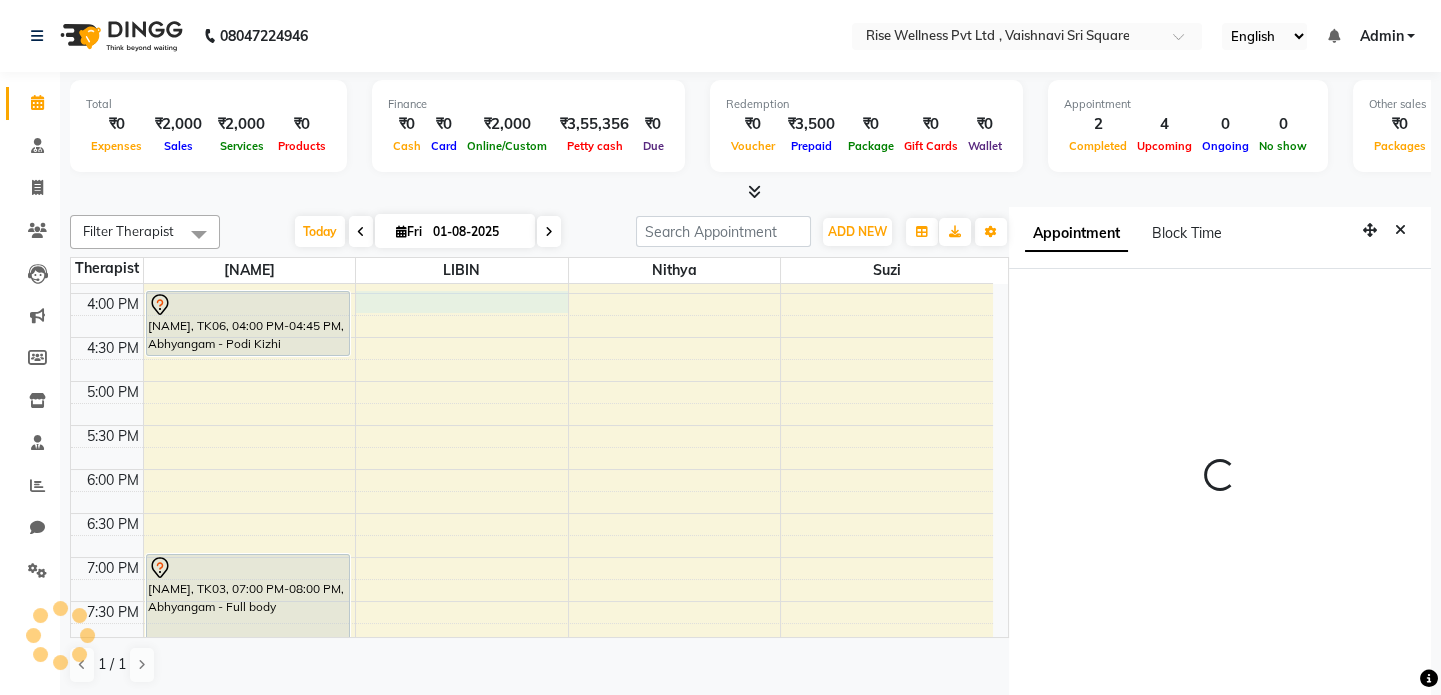 scroll, scrollTop: 8, scrollLeft: 0, axis: vertical 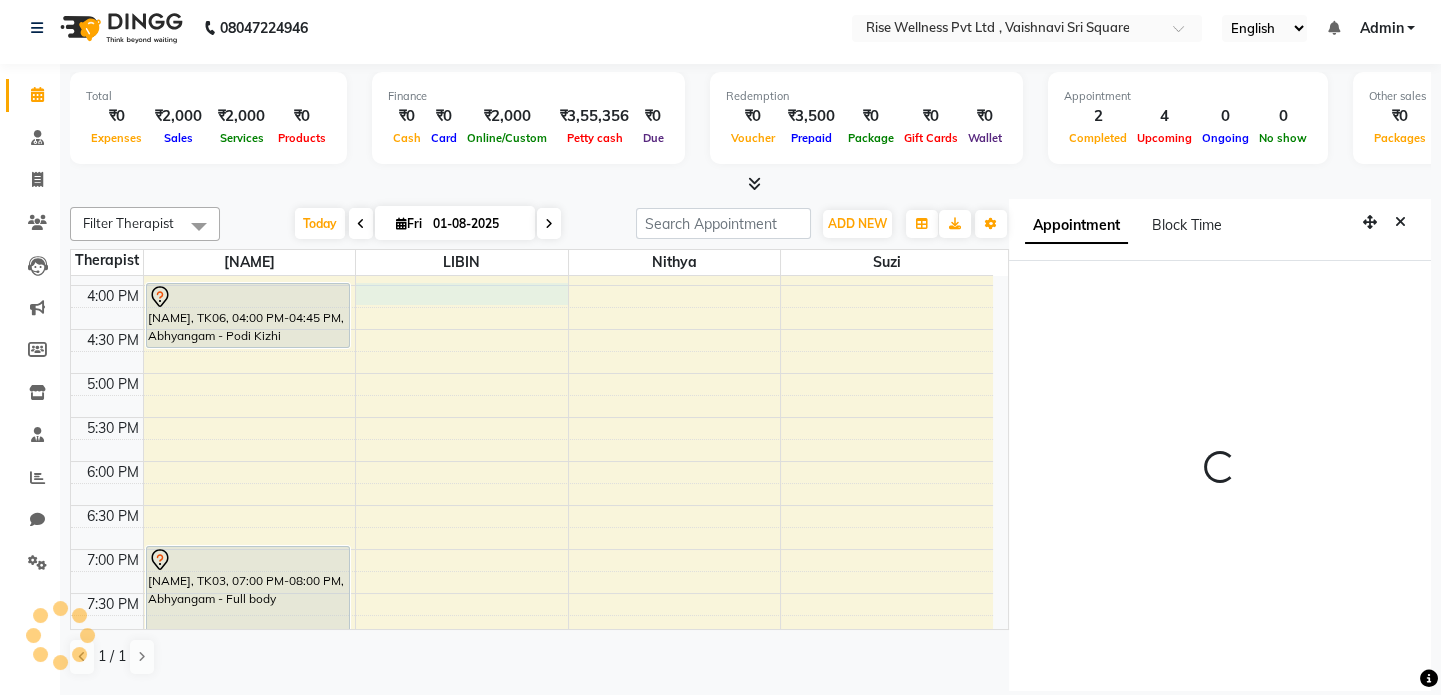 select on "960" 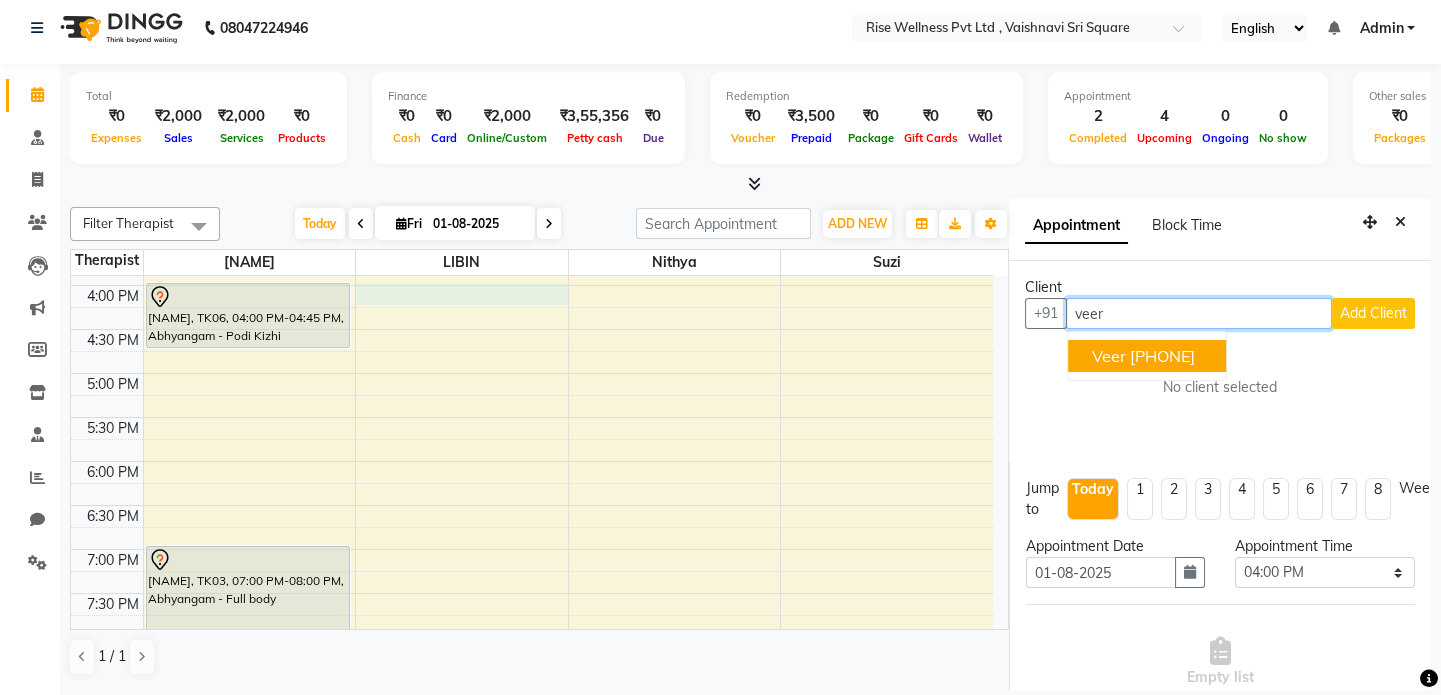 click on "[PHONE]" at bounding box center (1162, 356) 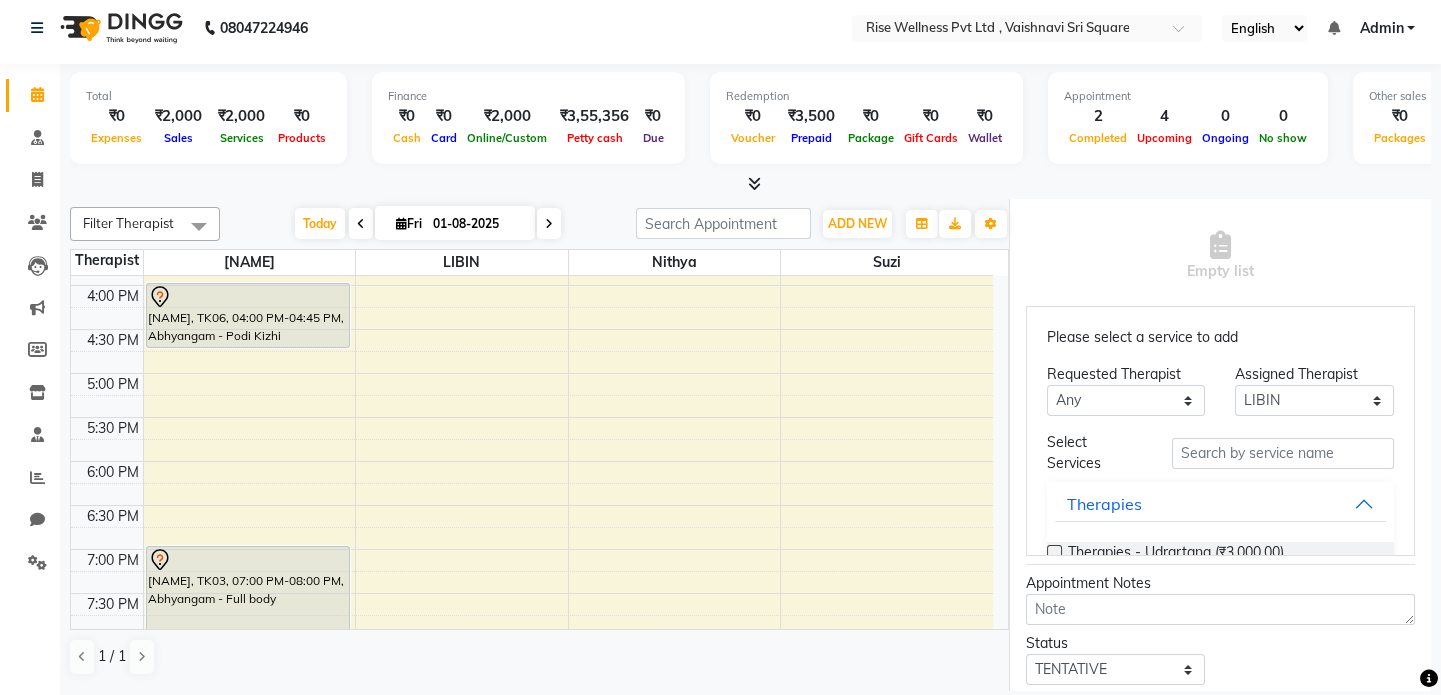scroll, scrollTop: 545, scrollLeft: 0, axis: vertical 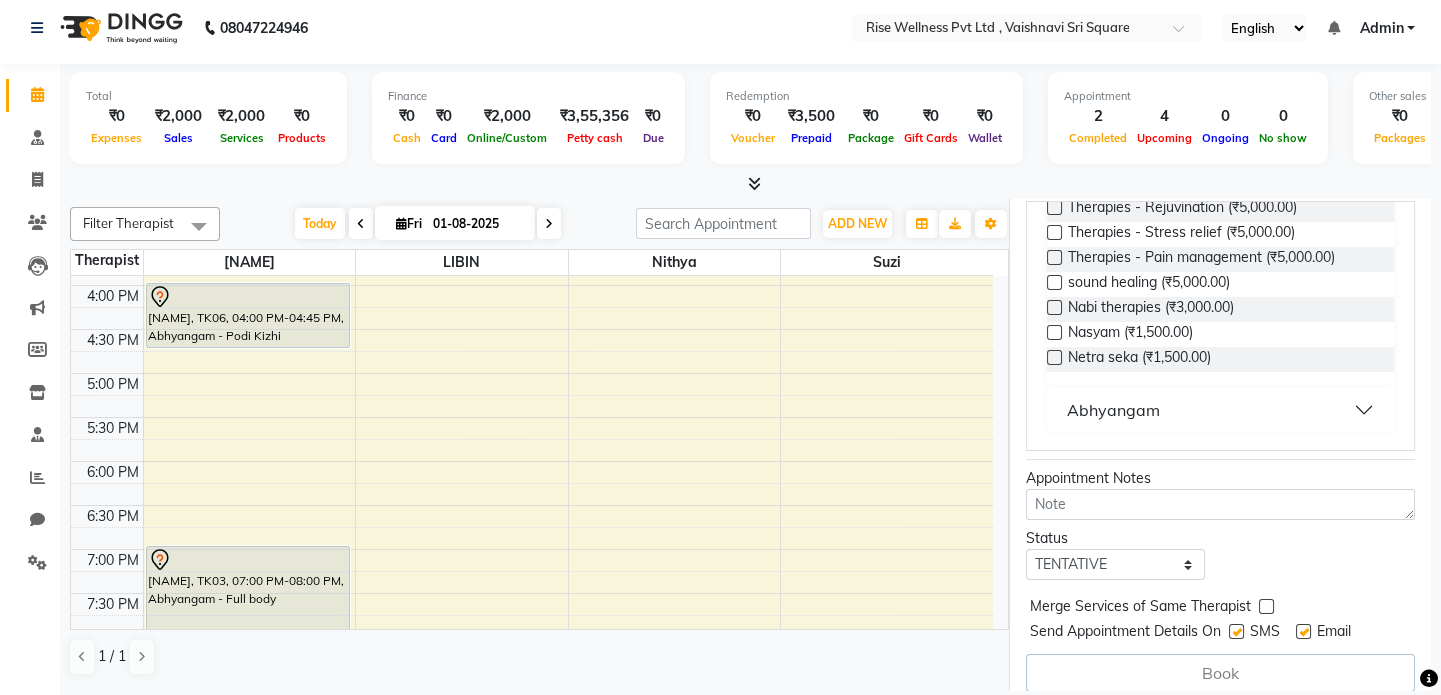 type on "[PHONE]" 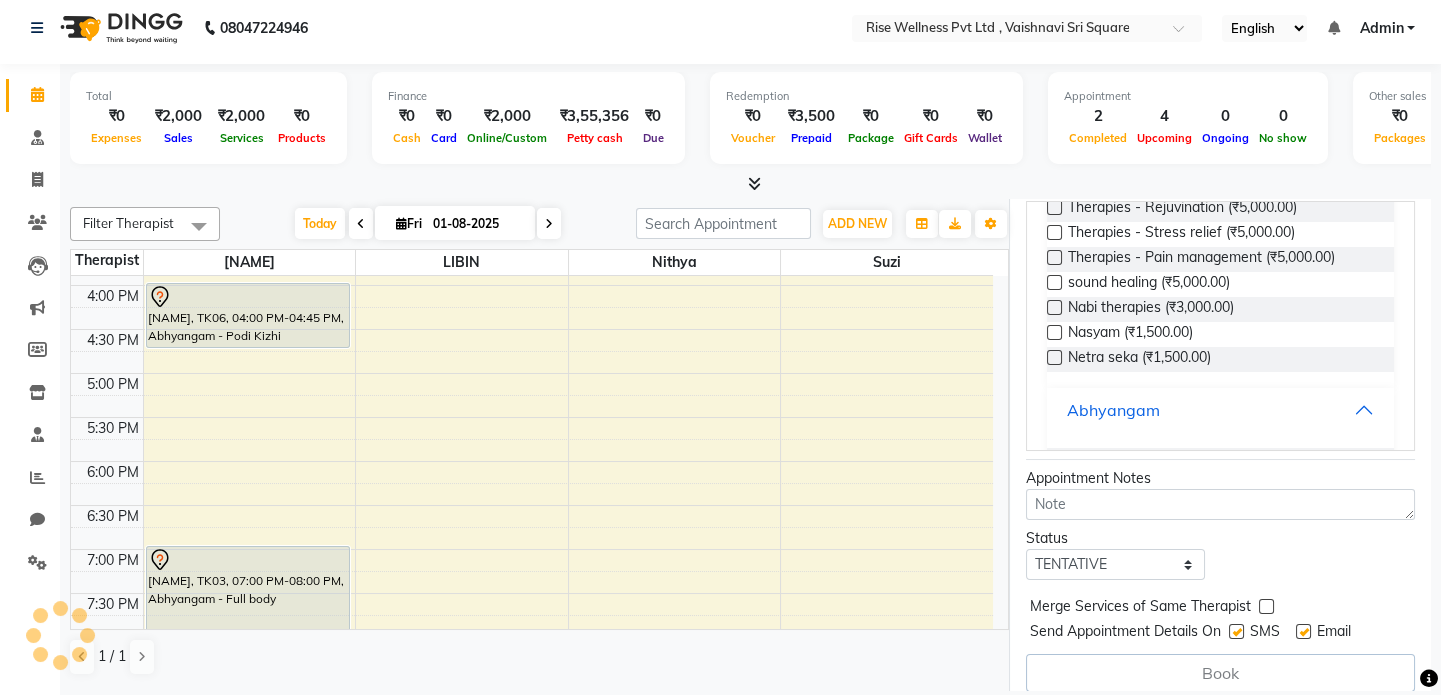 scroll, scrollTop: 472, scrollLeft: 0, axis: vertical 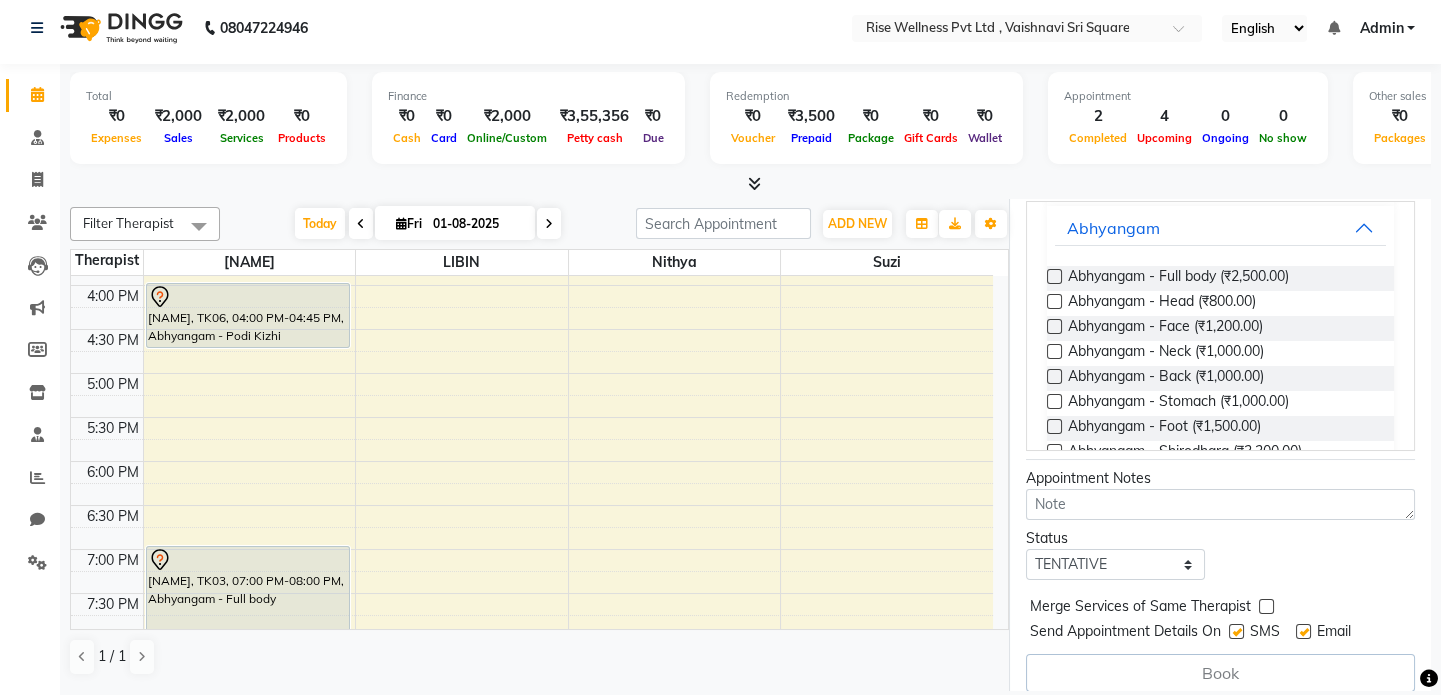 click at bounding box center (1054, 276) 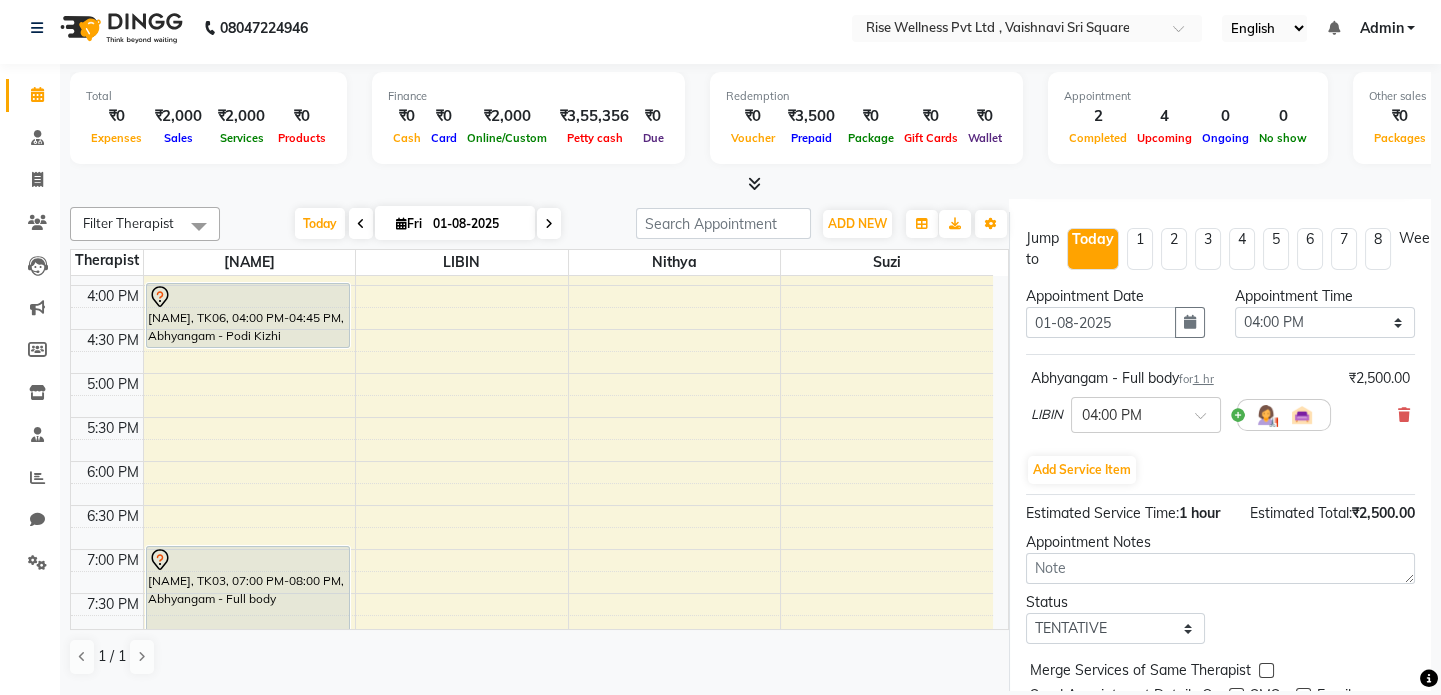 scroll, scrollTop: 193, scrollLeft: 0, axis: vertical 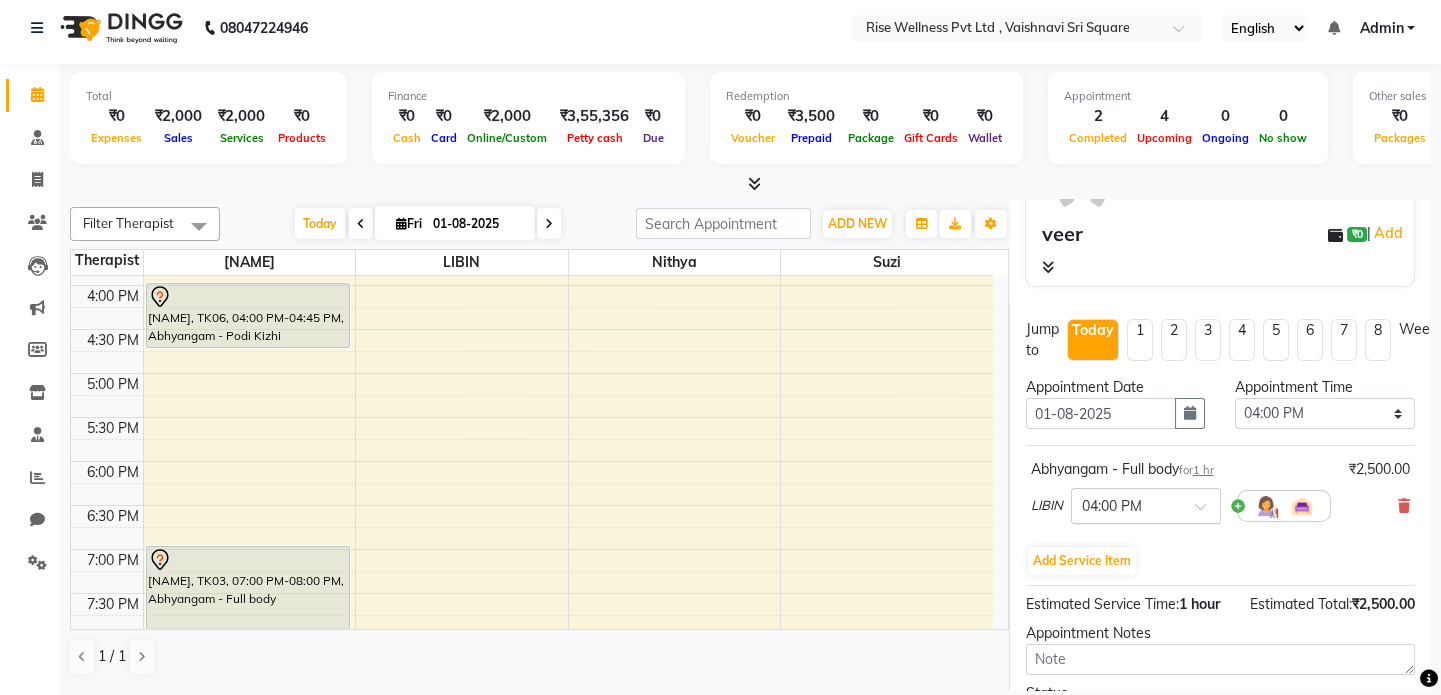 click at bounding box center [1207, 512] 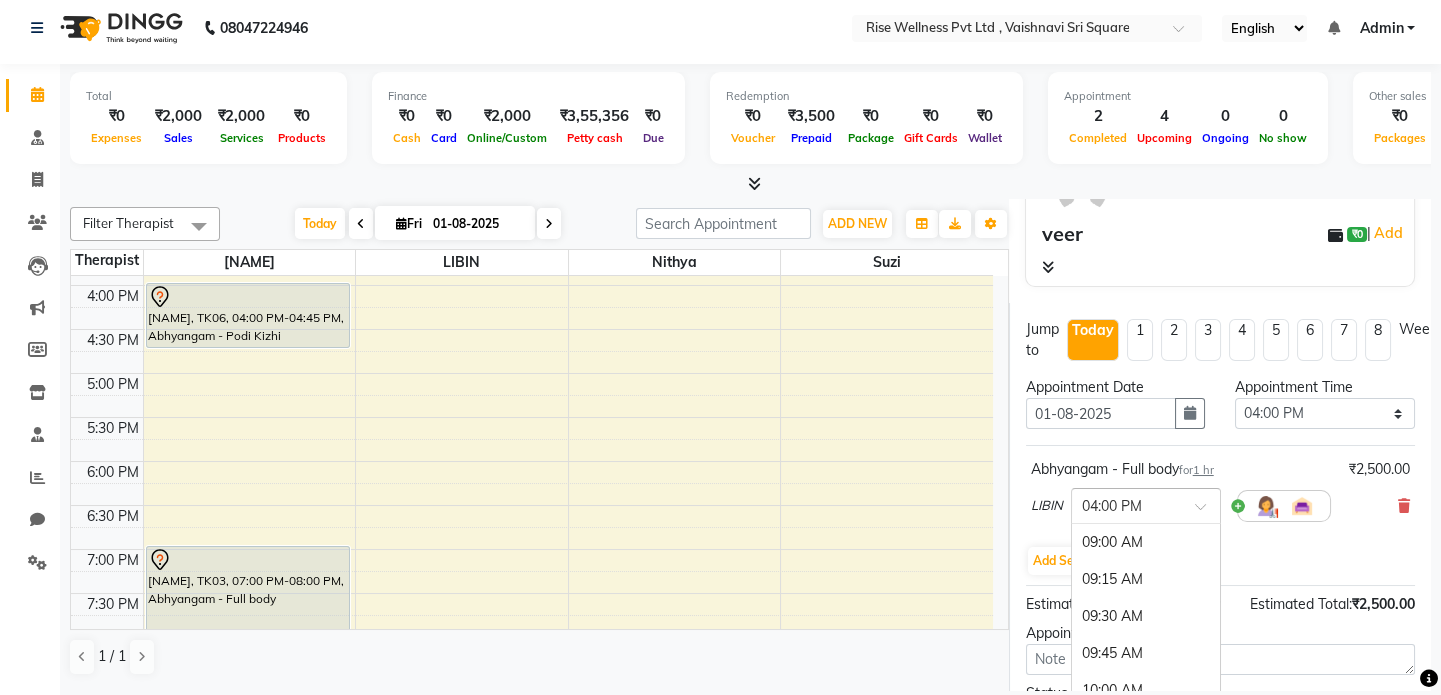scroll, scrollTop: 1056, scrollLeft: 0, axis: vertical 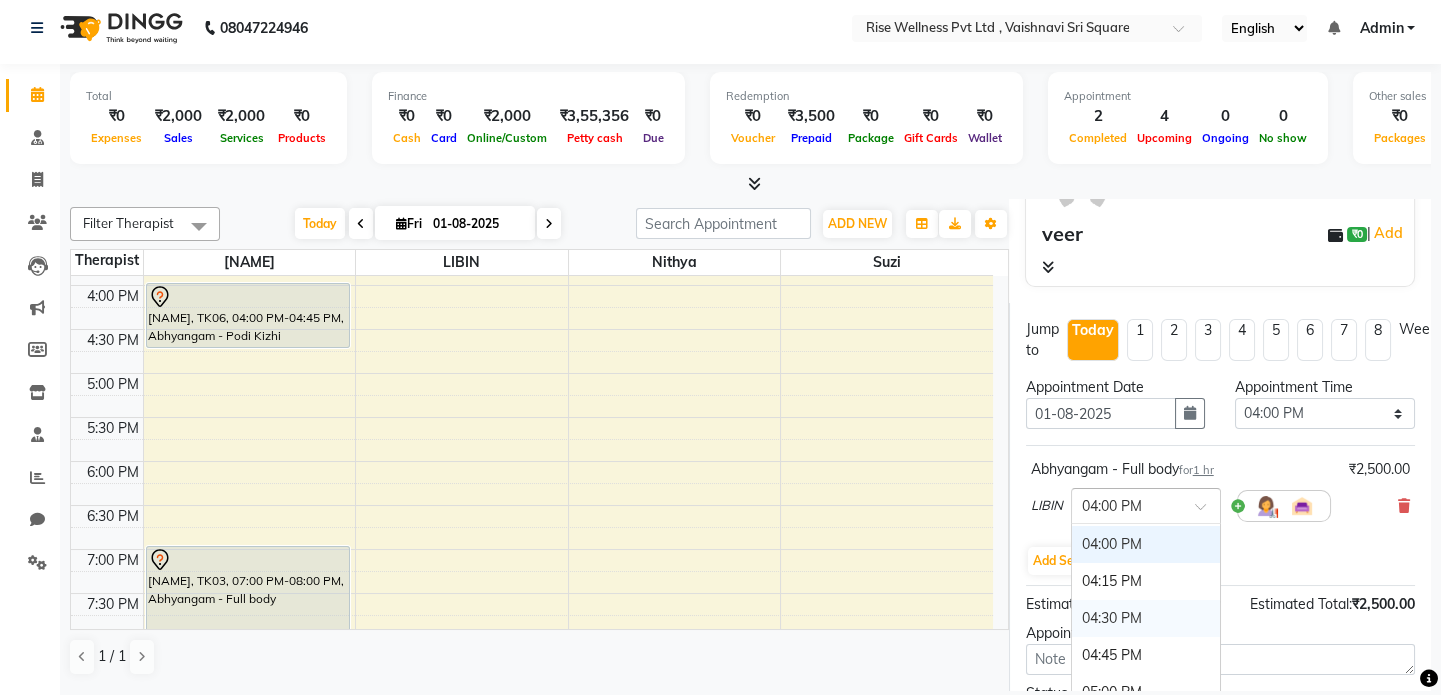 click on "04:30 PM" at bounding box center [1146, 618] 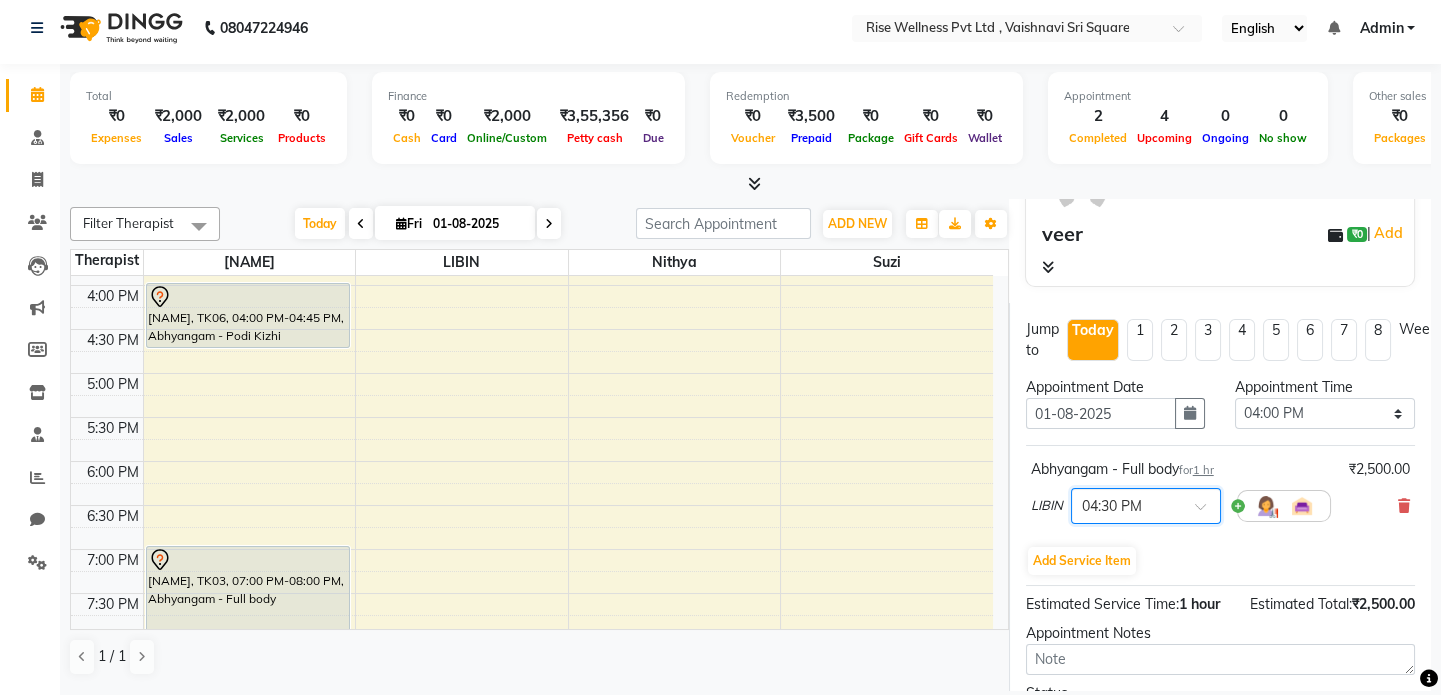 scroll, scrollTop: 375, scrollLeft: 0, axis: vertical 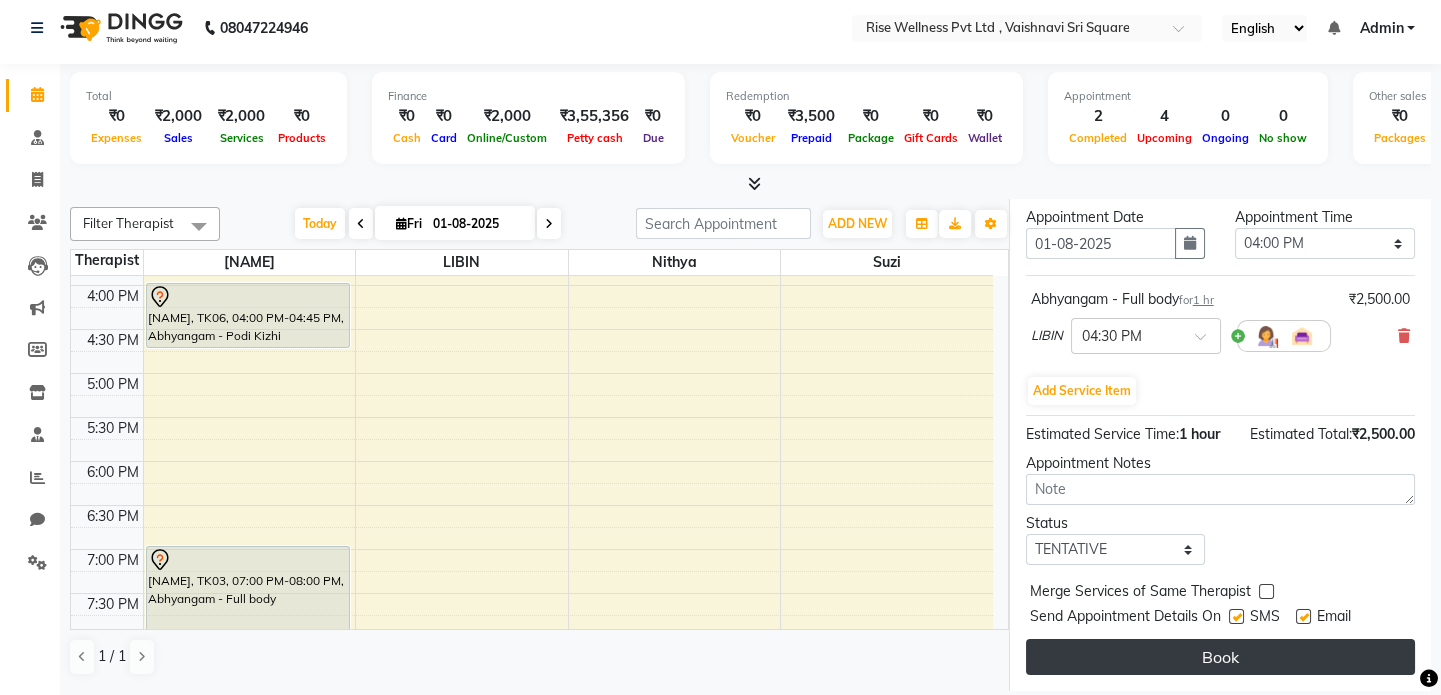 click on "Book" at bounding box center (1220, 657) 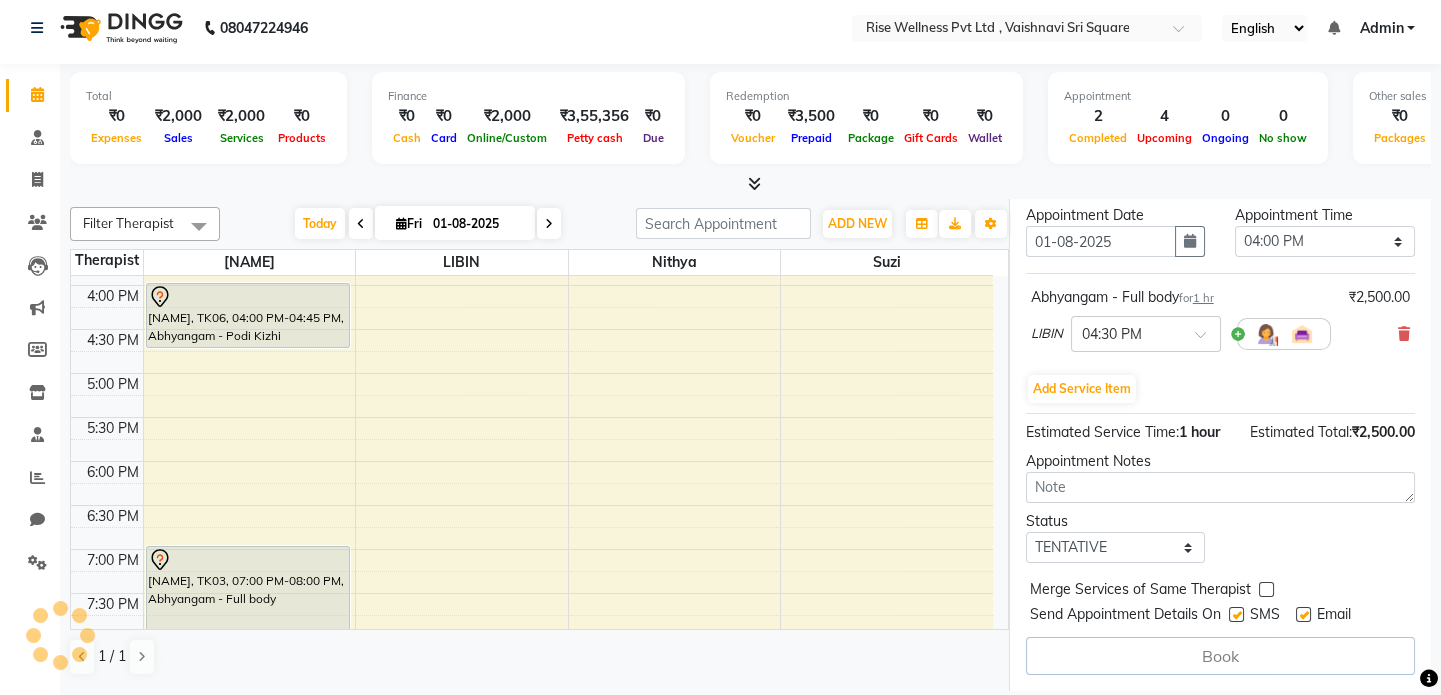 select on "69785" 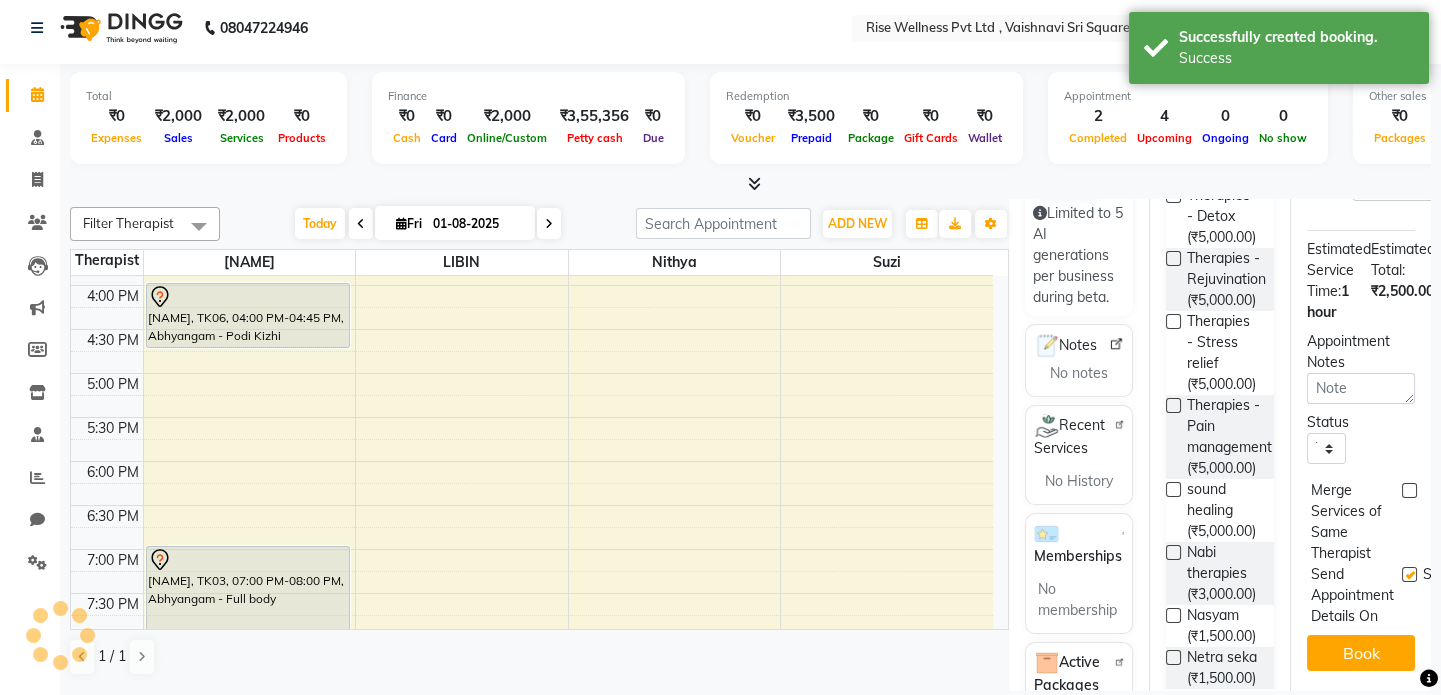 scroll, scrollTop: 0, scrollLeft: 0, axis: both 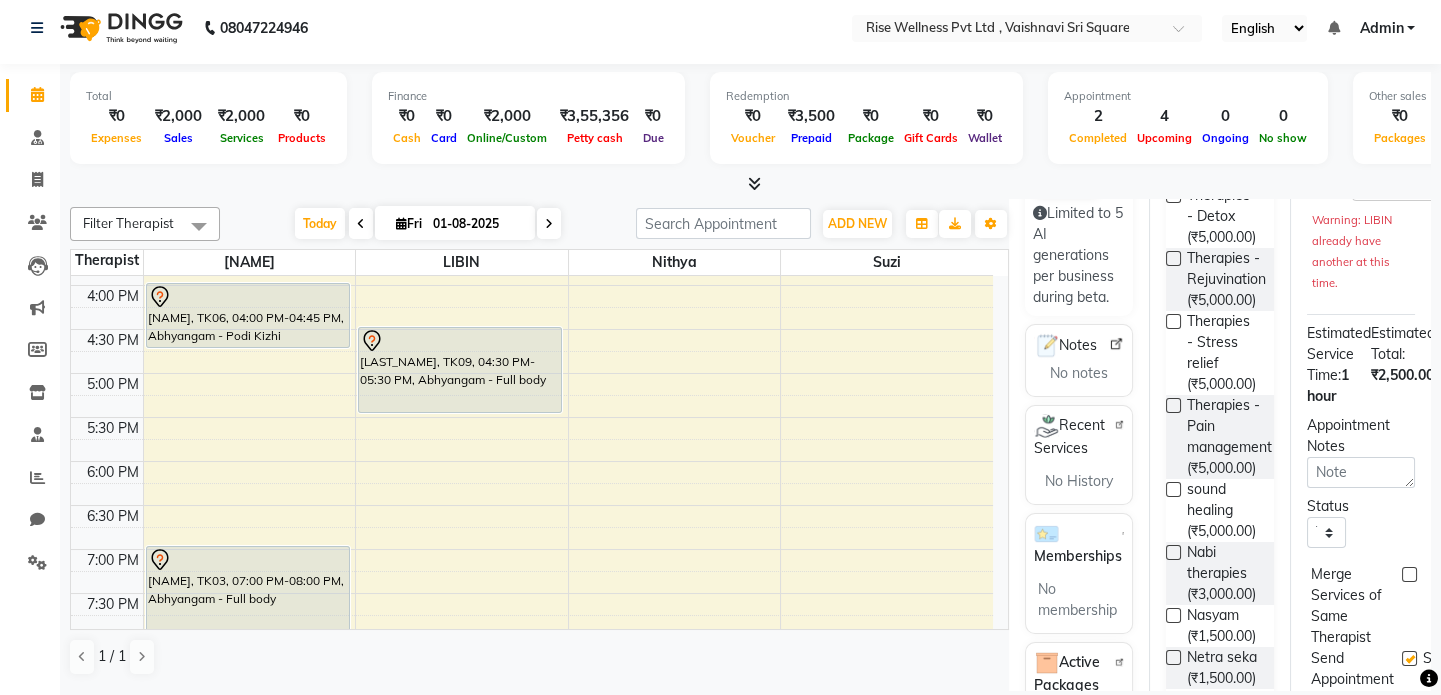 click at bounding box center (549, 224) 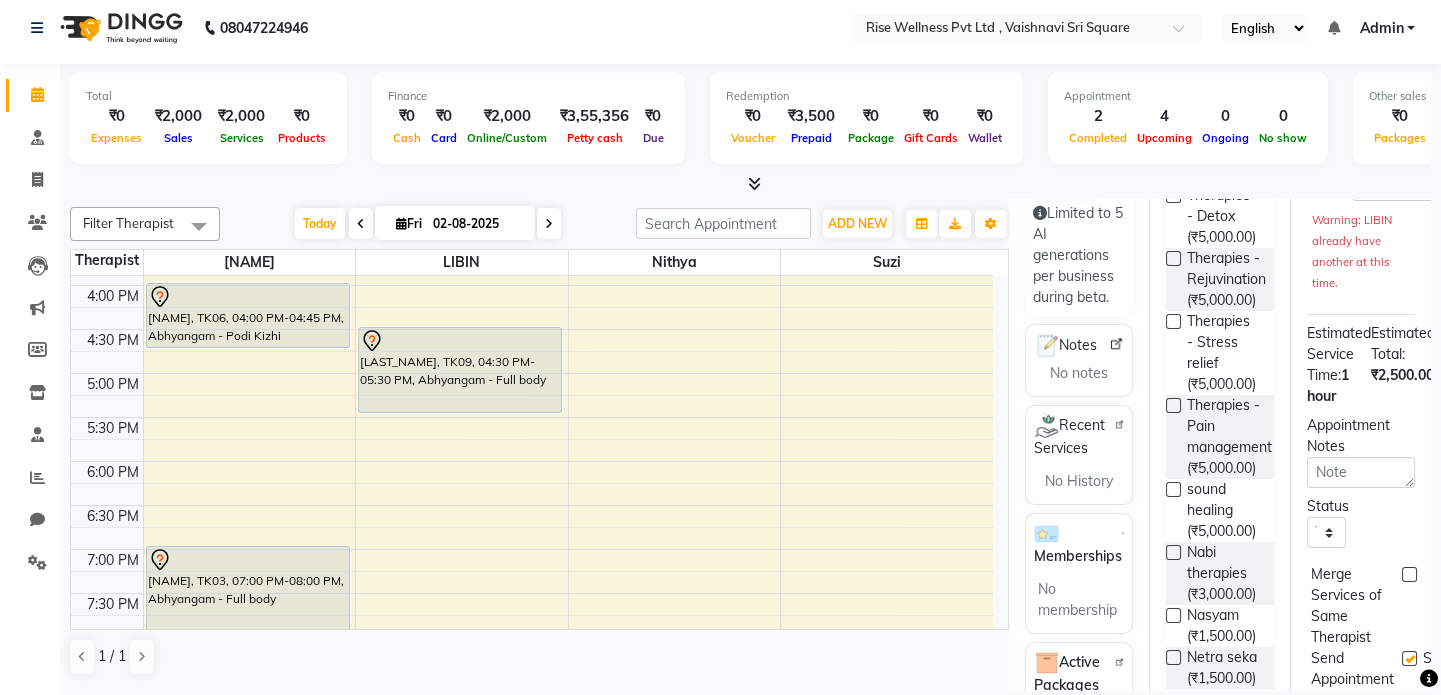 scroll, scrollTop: 527, scrollLeft: 0, axis: vertical 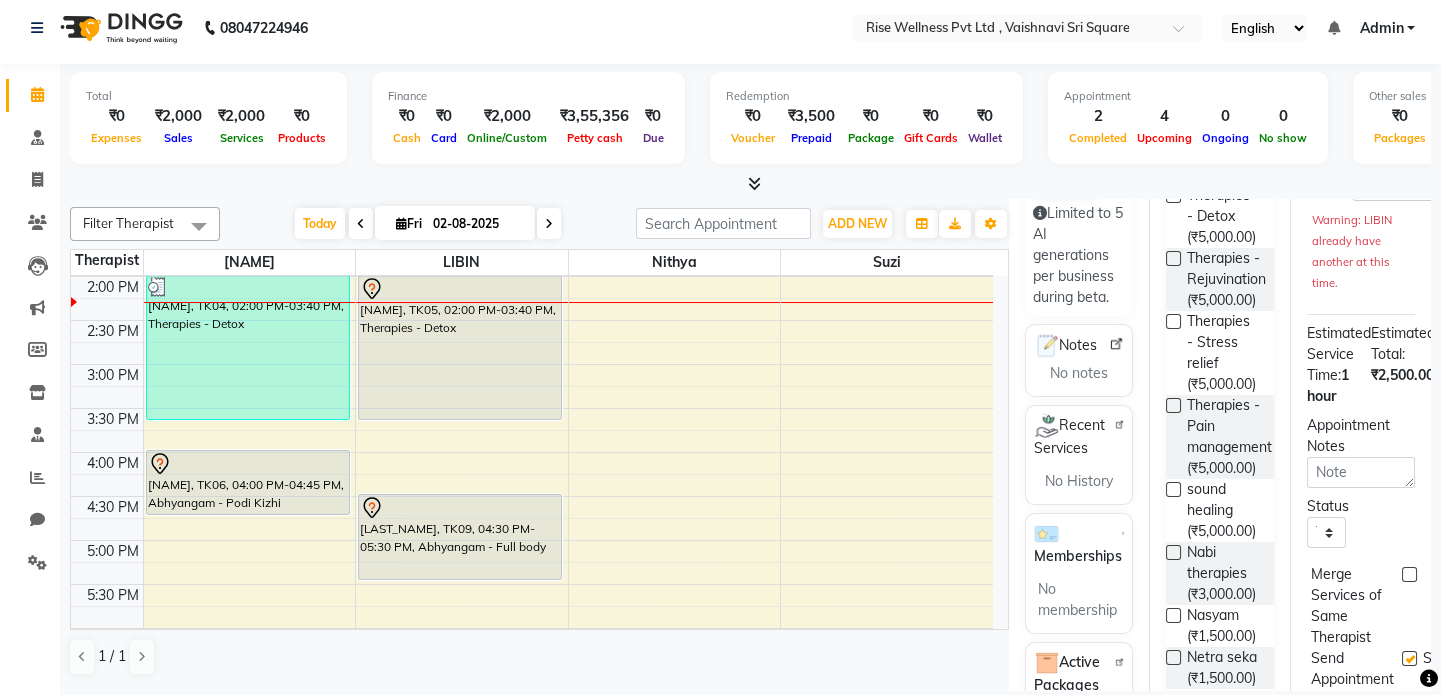 select on "960" 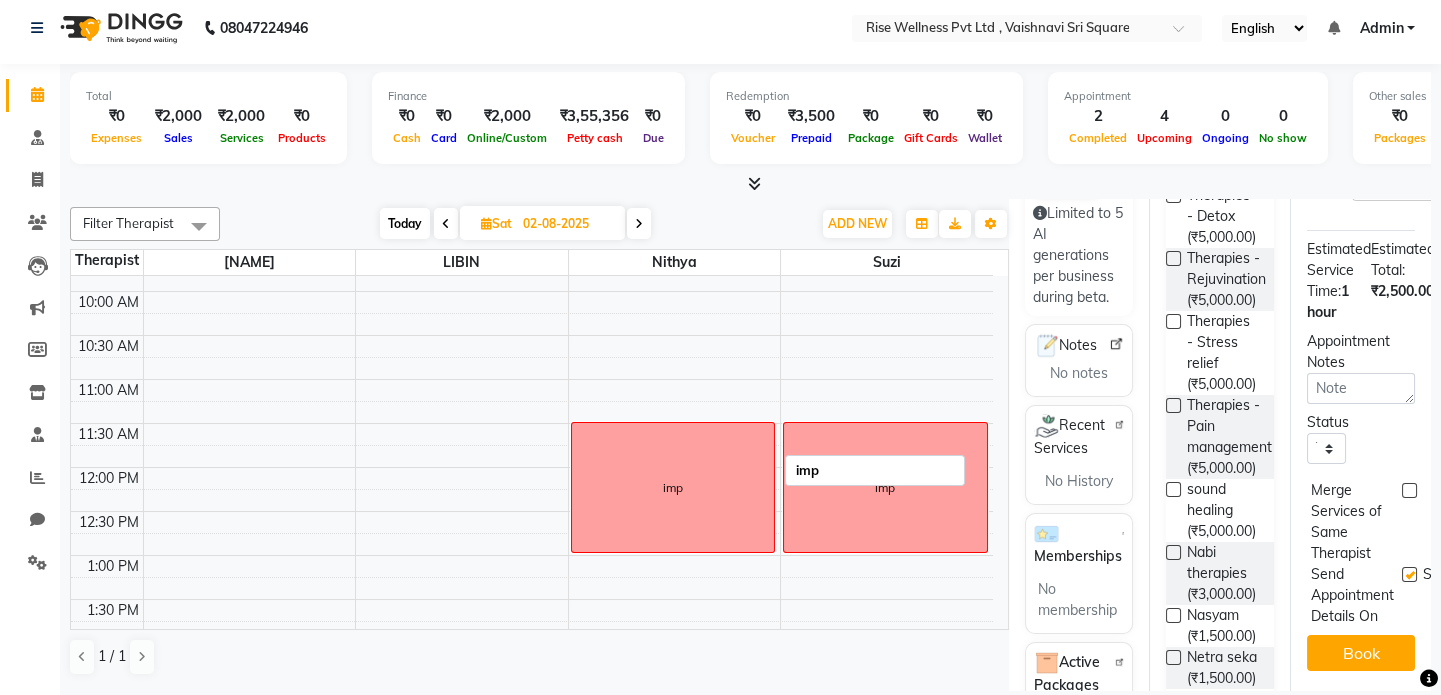 scroll, scrollTop: 0, scrollLeft: 0, axis: both 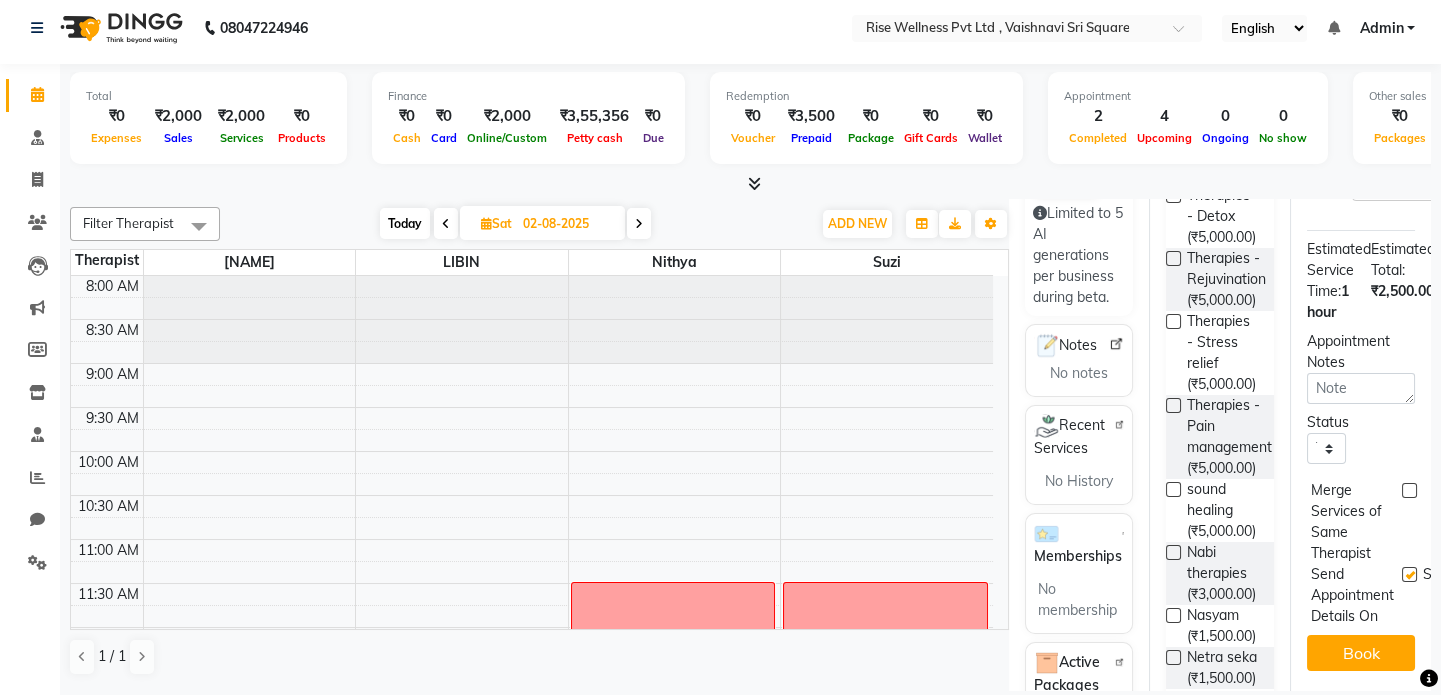click at bounding box center (446, 224) 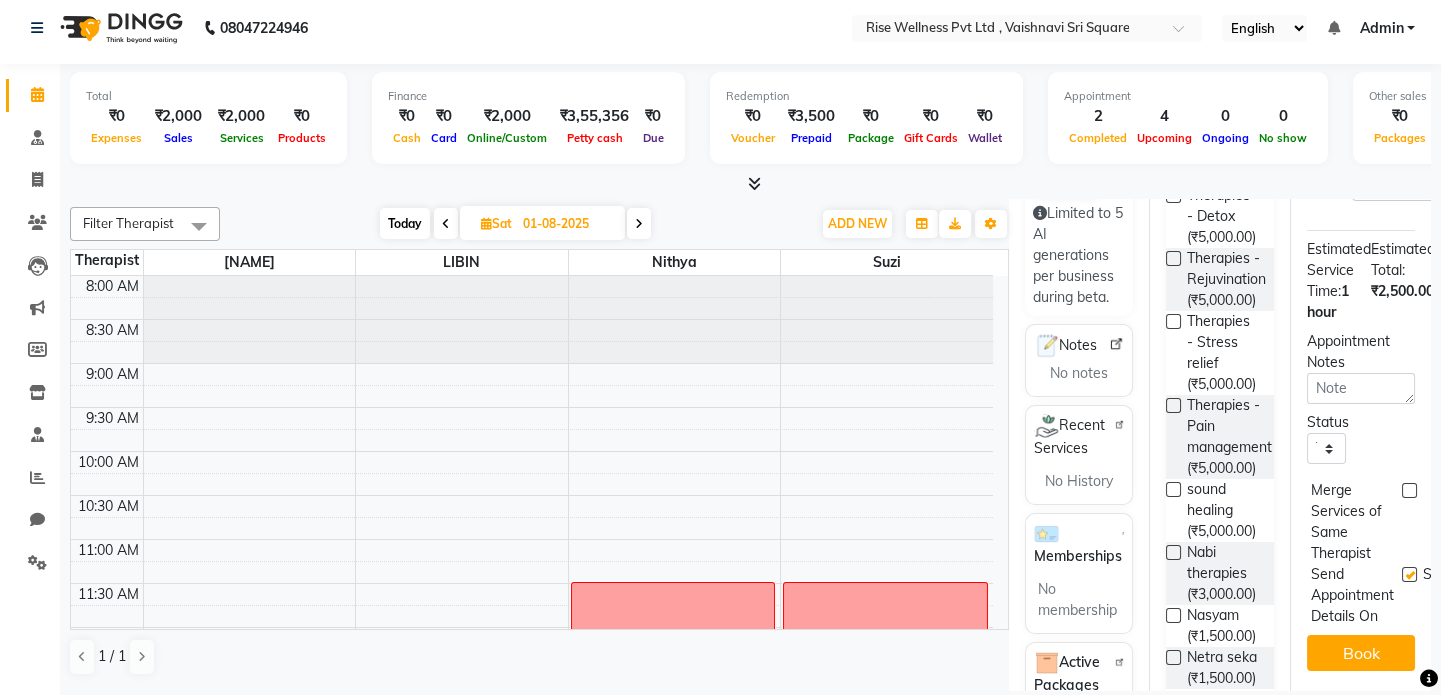 select on "960" 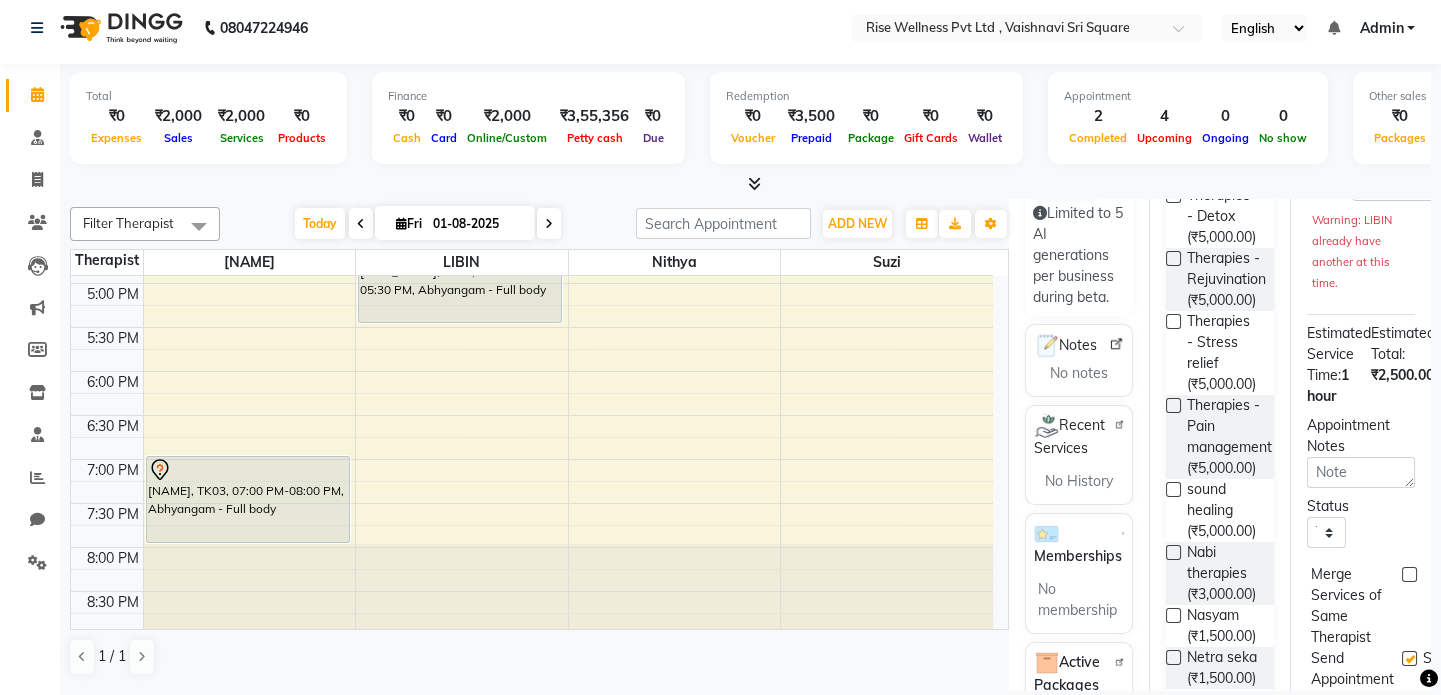 scroll, scrollTop: 785, scrollLeft: 0, axis: vertical 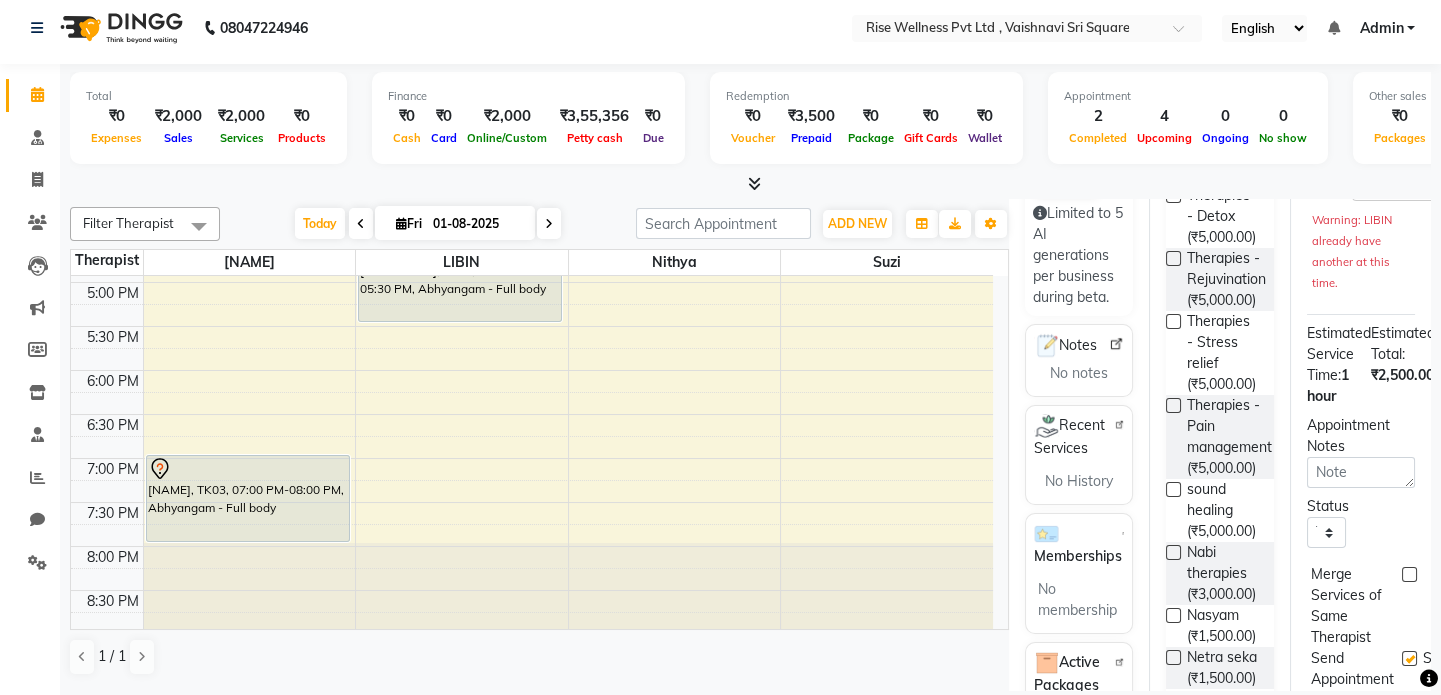 click on "Upcoming" at bounding box center [1164, 137] 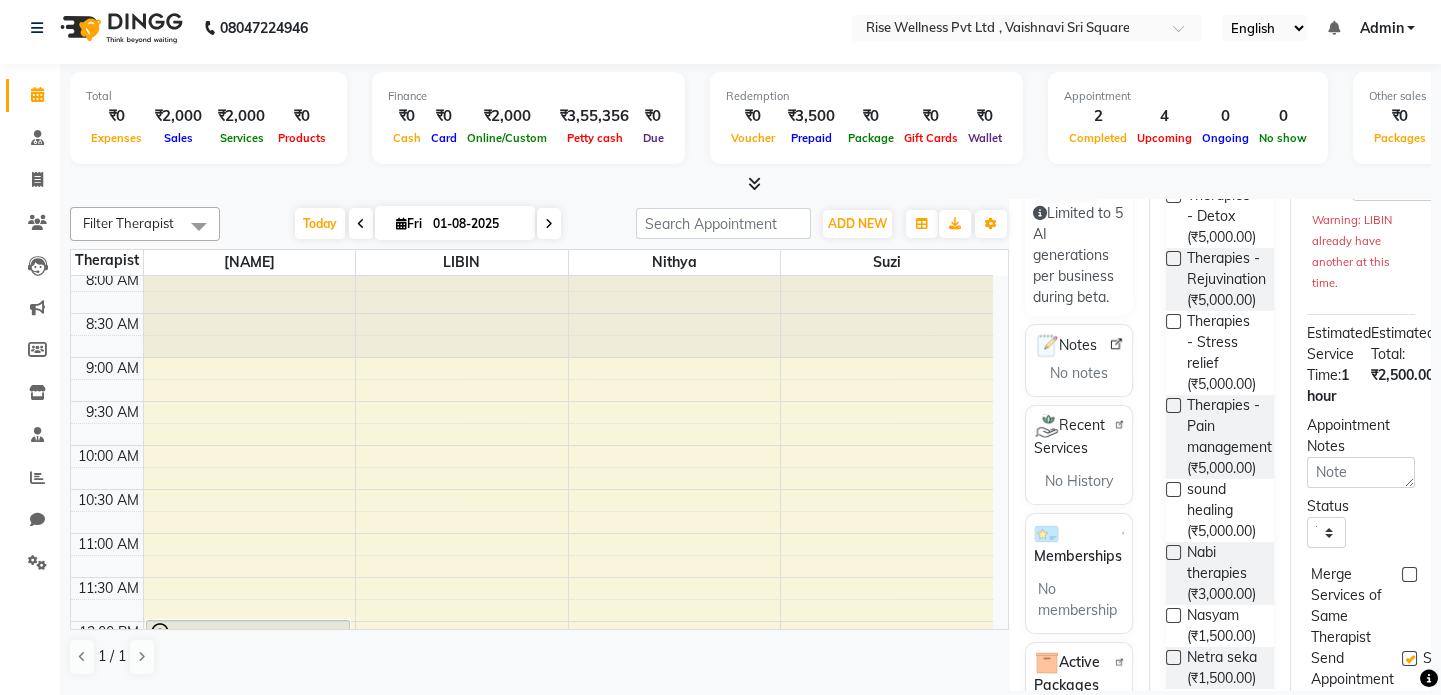 scroll, scrollTop: 0, scrollLeft: 0, axis: both 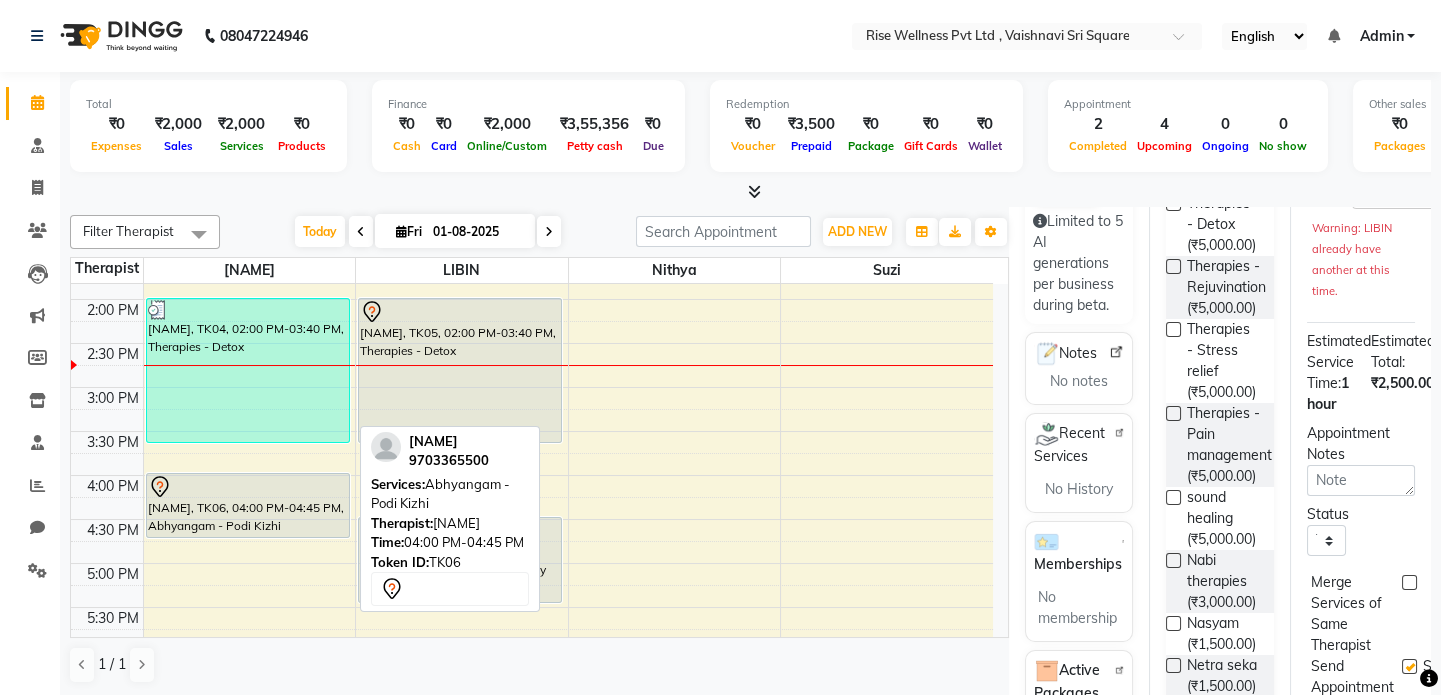 click at bounding box center (248, 487) 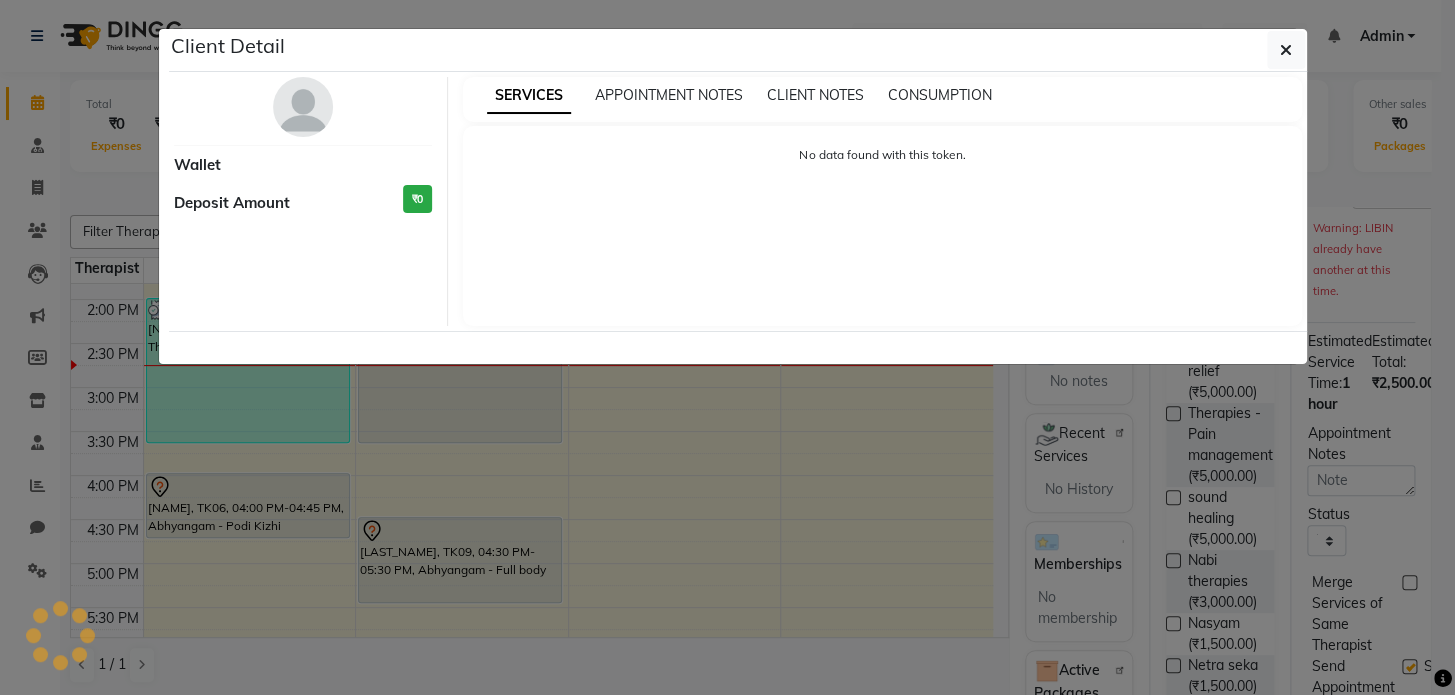 select on "7" 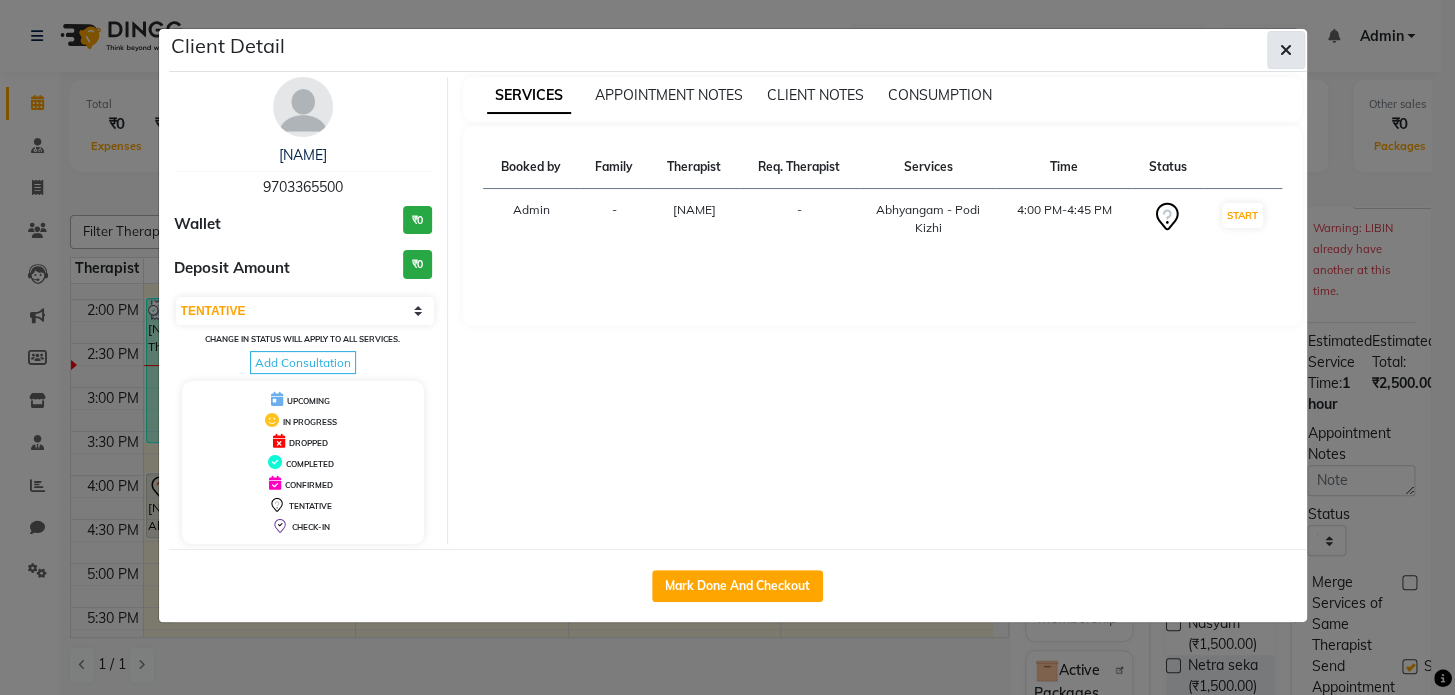 click 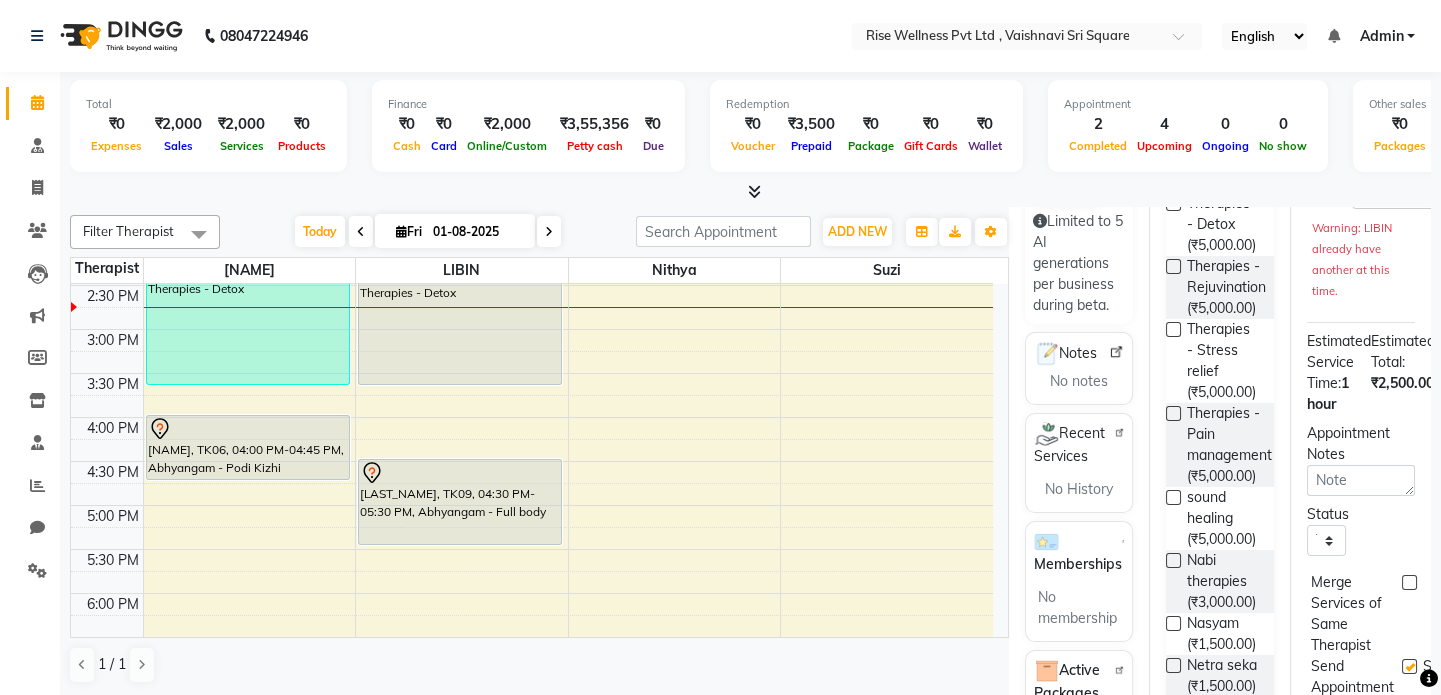 scroll, scrollTop: 785, scrollLeft: 0, axis: vertical 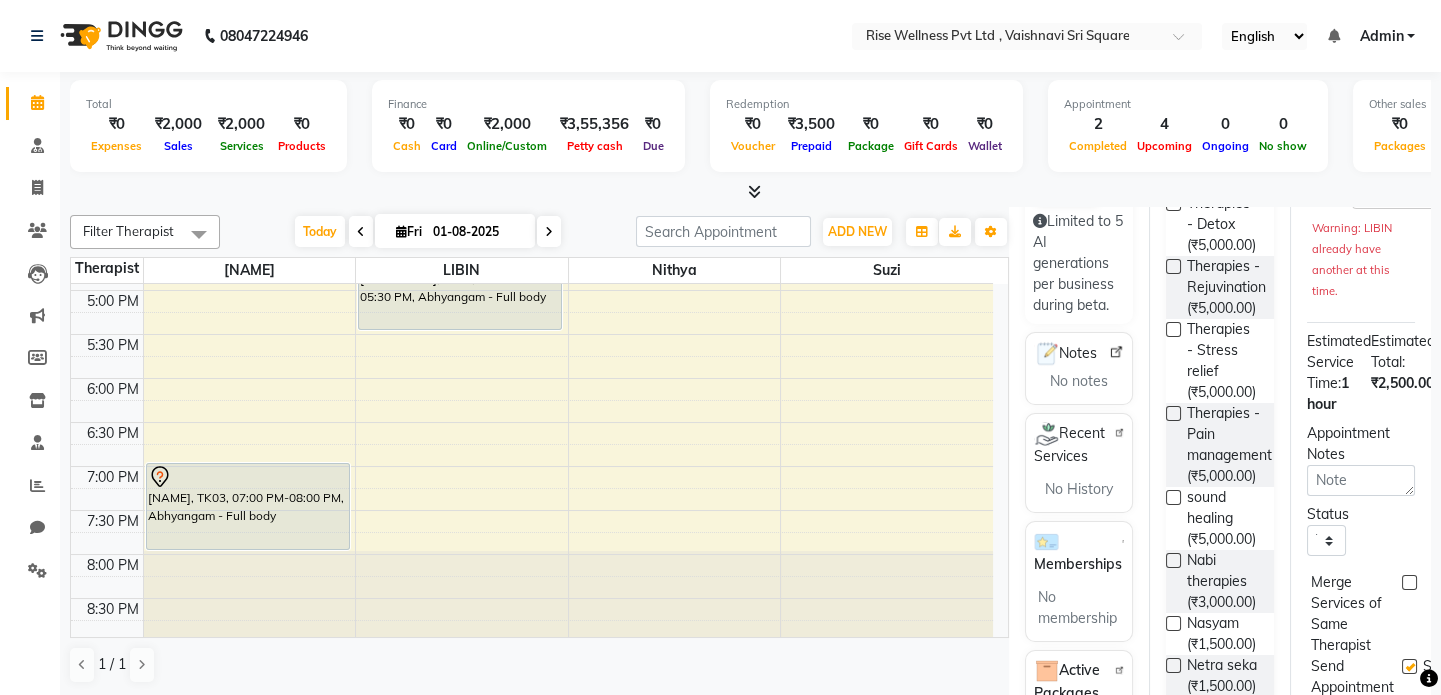 click on "8:00 AM 8:30 AM 9:00 AM 9:30 AM 10:00 AM 10:30 AM 11:00 AM 11:30 AM 12:00 PM 12:30 PM 1:00 PM 1:30 PM 2:00 PM 2:30 PM 3:00 PM 3:30 PM 4:00 PM 4:30 PM 5:00 PM 5:30 PM 6:00 PM 6:30 PM 7:00 PM 7:30 PM 8:00 PM 8:30 PM [NAME], TK01, 12:00 PM-01:00 PM, Abhyangam - Full body [NAME], TK04, 02:00 PM-03:40 PM, Therapies - Detox [NAME], TK06, 04:00 PM-04:45 PM, Abhyangam - Podi Kizhi [NAME], TK03, 07:00 PM-08:00 PM, Abhyangam - Full body [NAME], TK02, 12:15 PM-01:15 PM, Abhyangam - Full body [NAME], TK05, 02:00 PM-03:40 PM, Therapies - Detox [NAME], TK09, 04:30 PM-05:30 PM, Abhyangam - Full body" at bounding box center (532, 70) 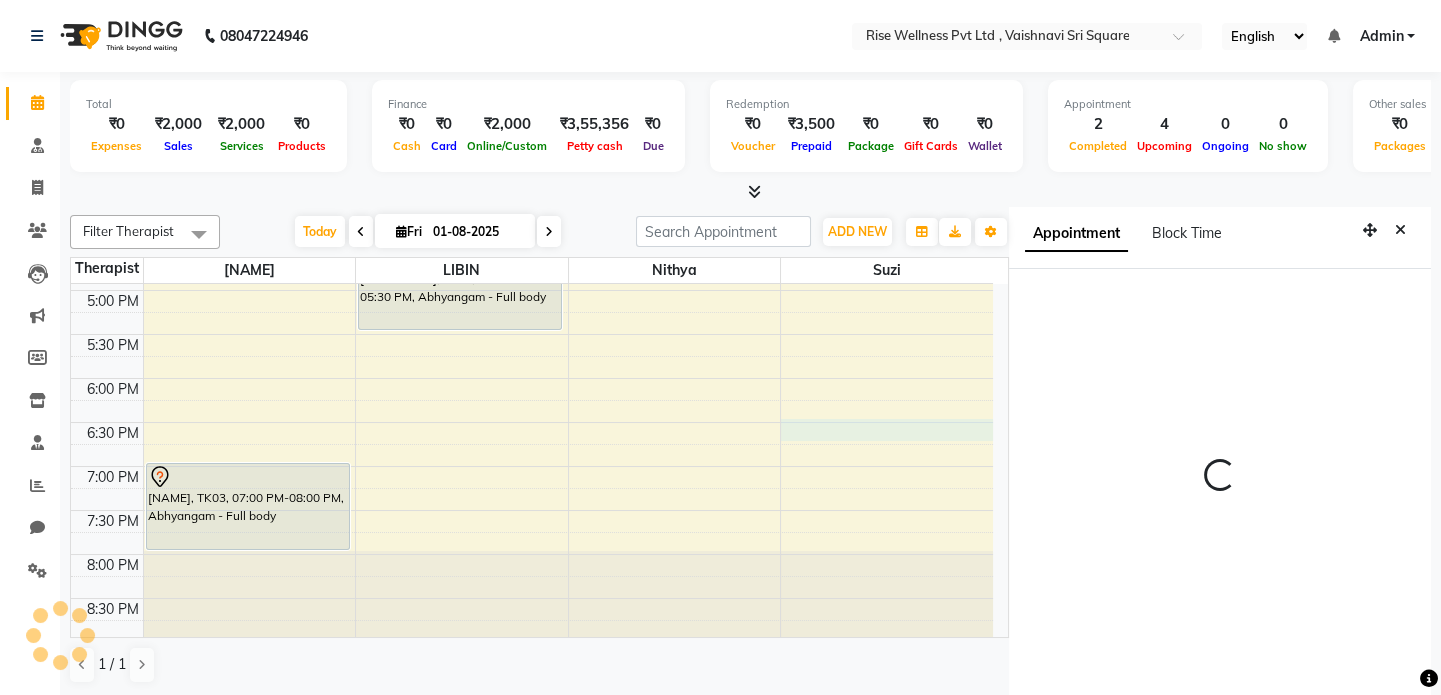scroll, scrollTop: 0, scrollLeft: 0, axis: both 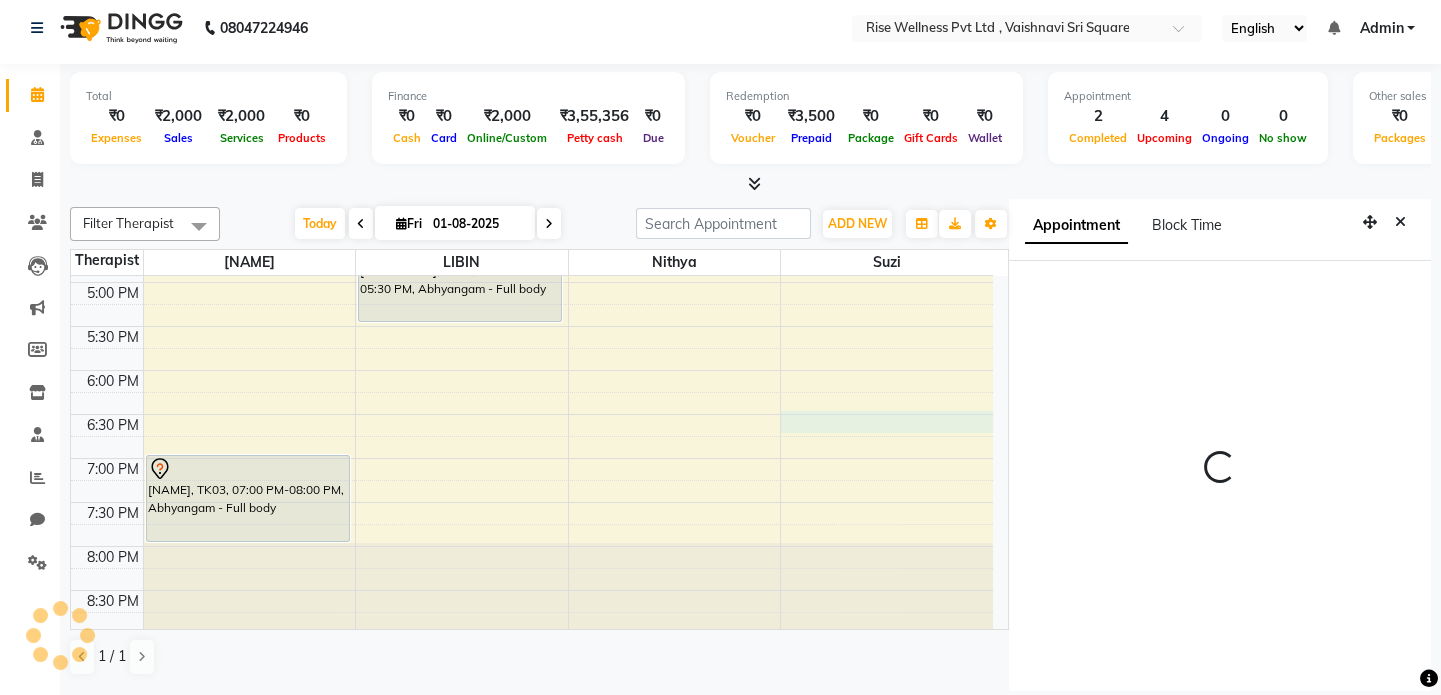 select on "1110" 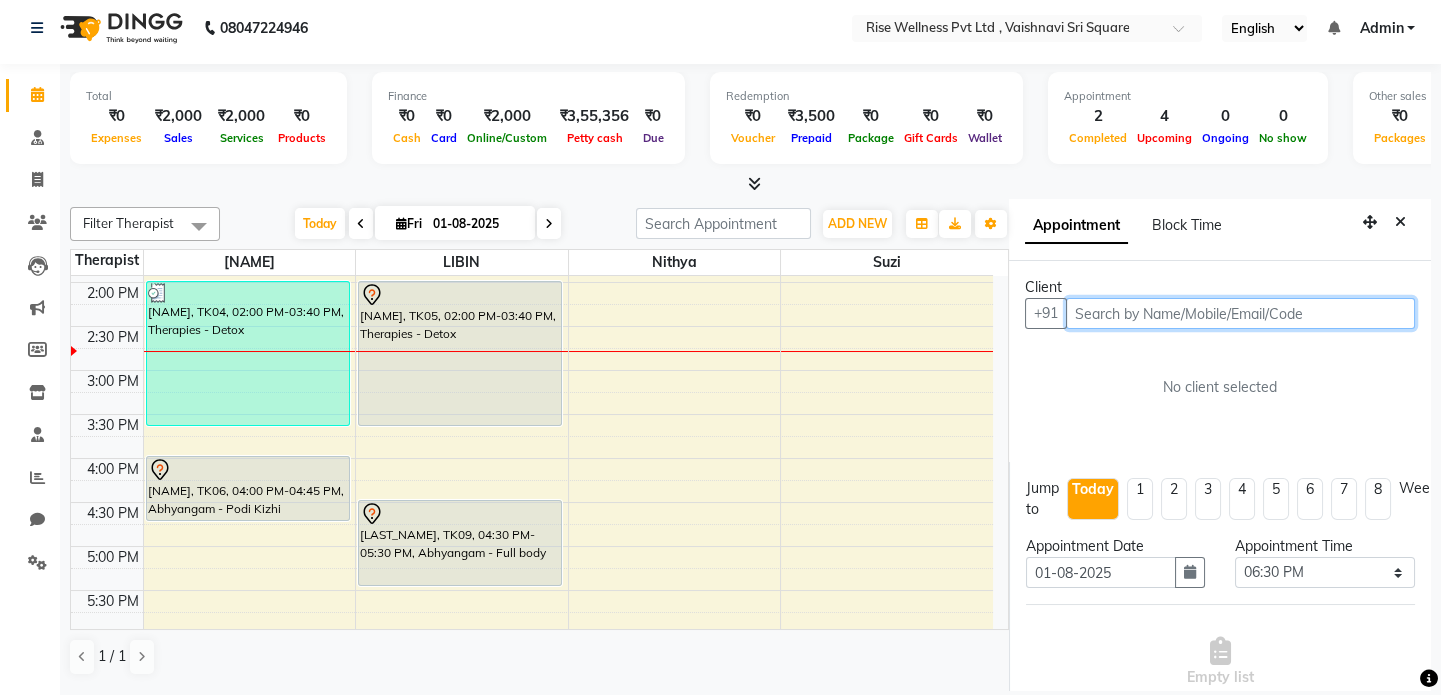 scroll, scrollTop: 512, scrollLeft: 0, axis: vertical 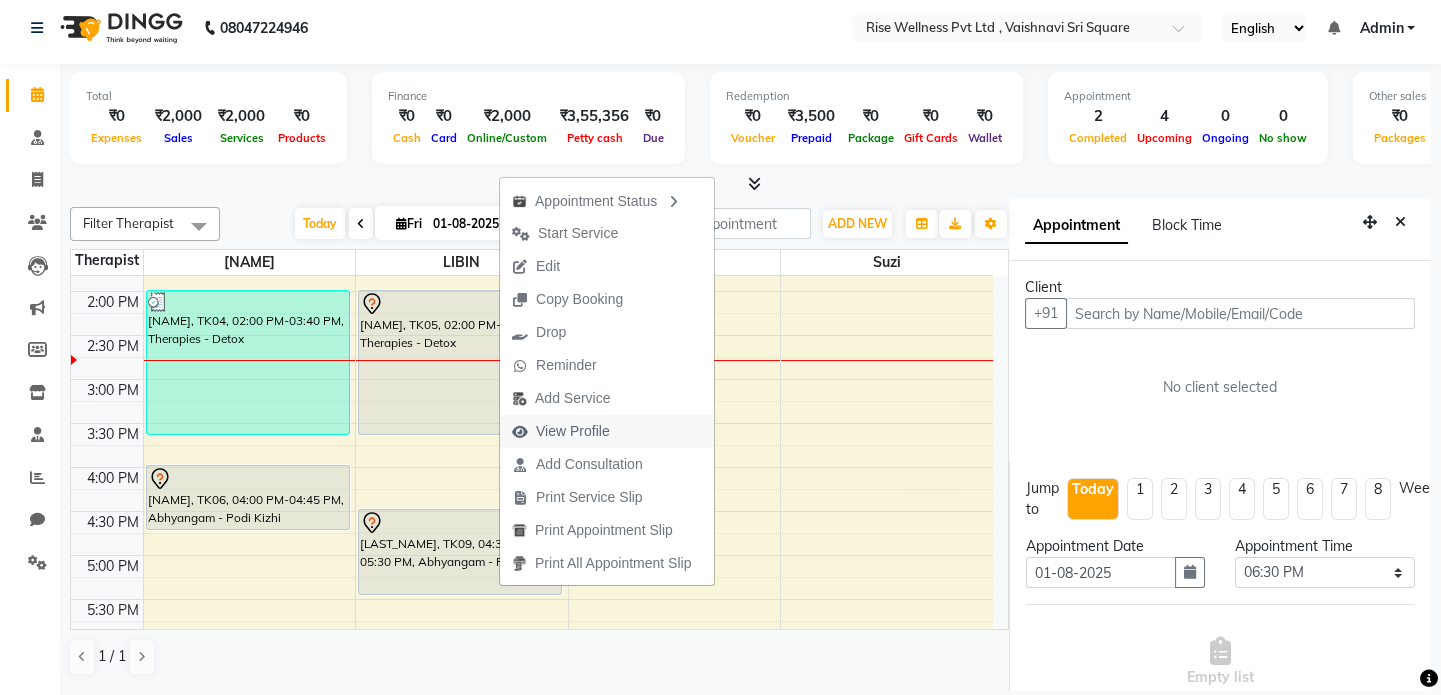 click on "View Profile" at bounding box center (573, 431) 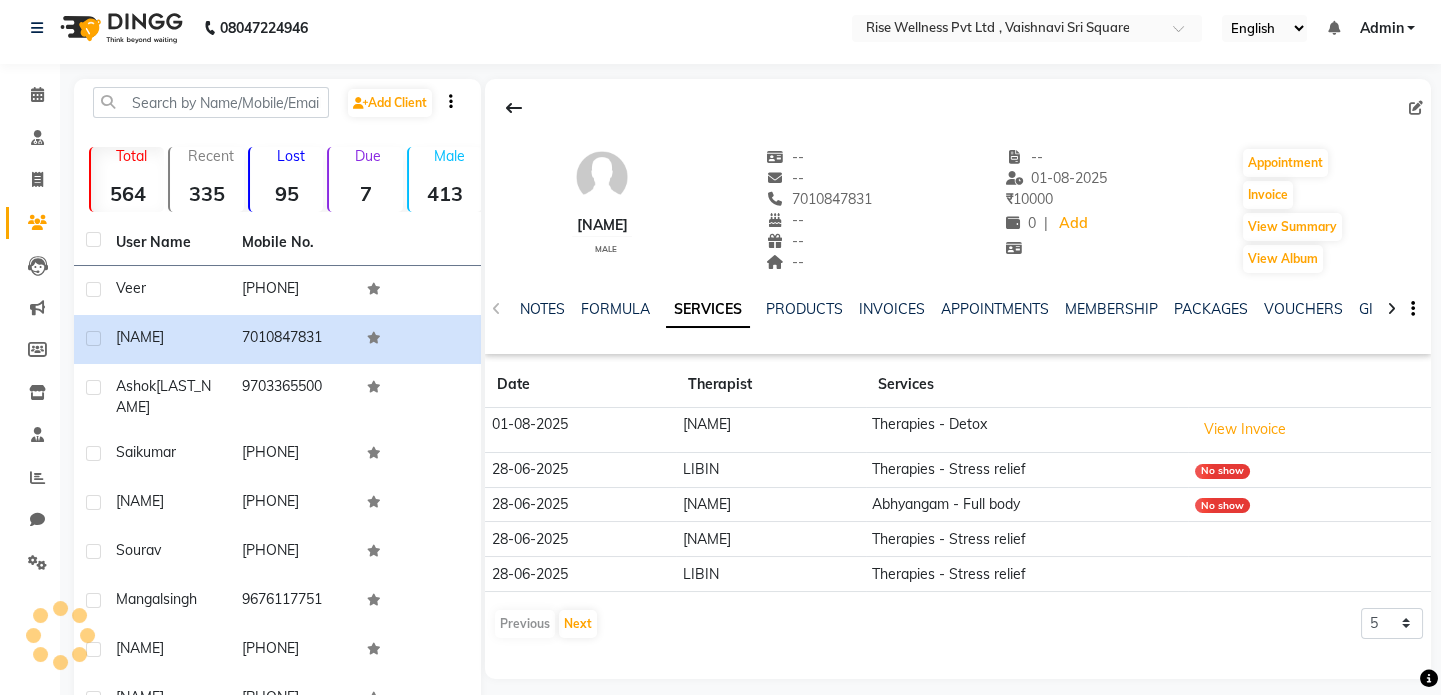 scroll, scrollTop: 0, scrollLeft: 0, axis: both 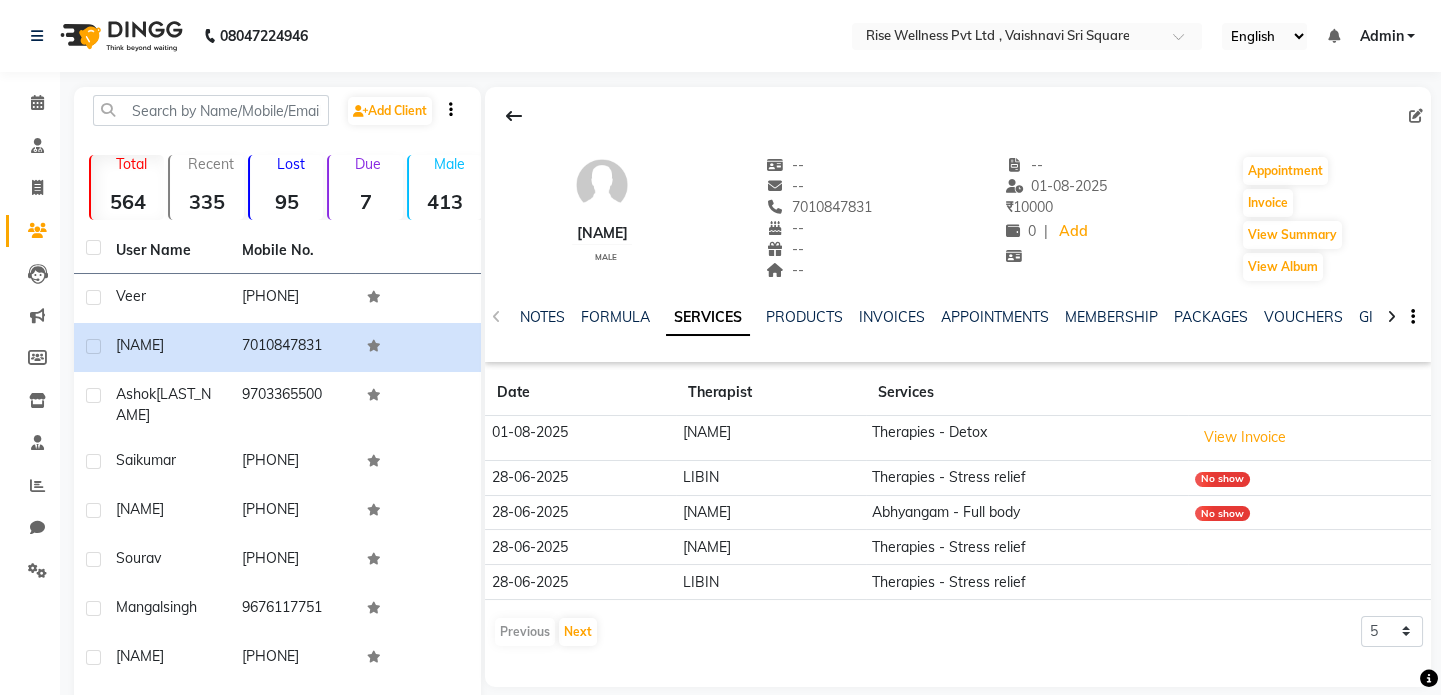 click on "28-06-2025" 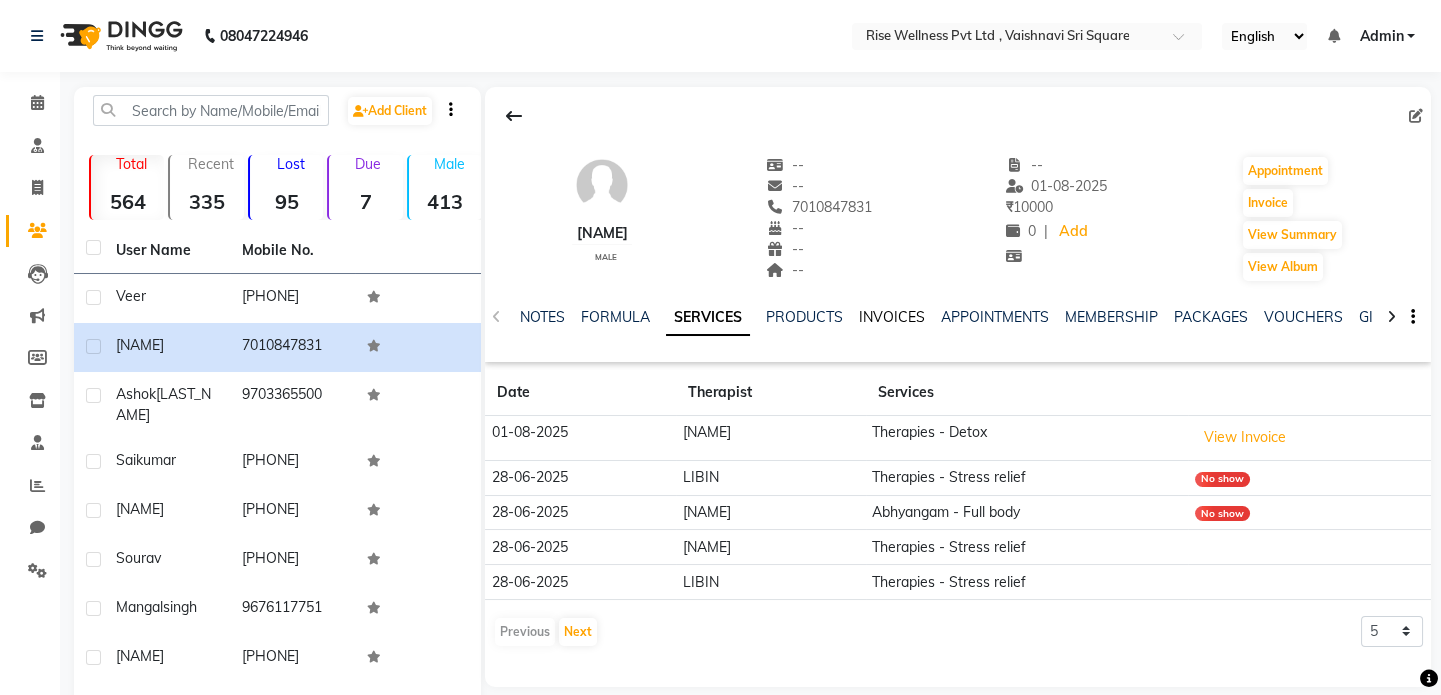 click on "INVOICES" 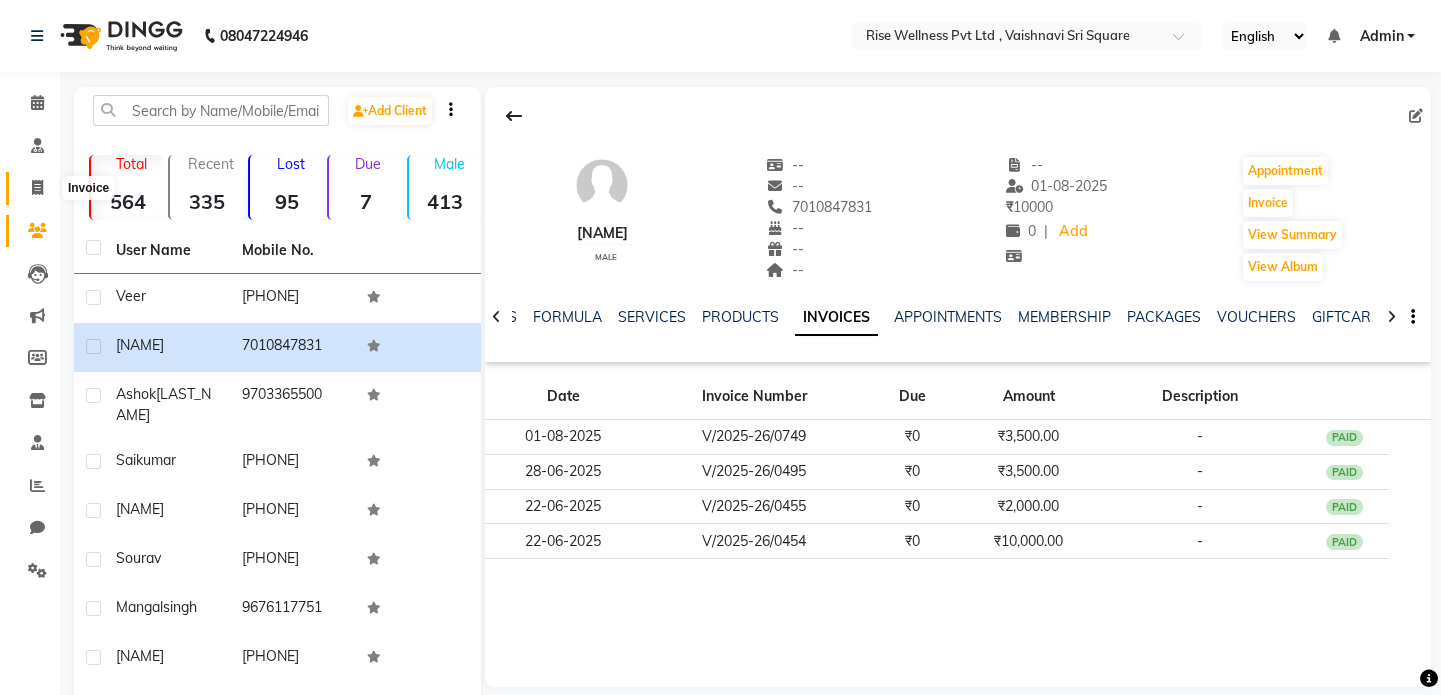 click 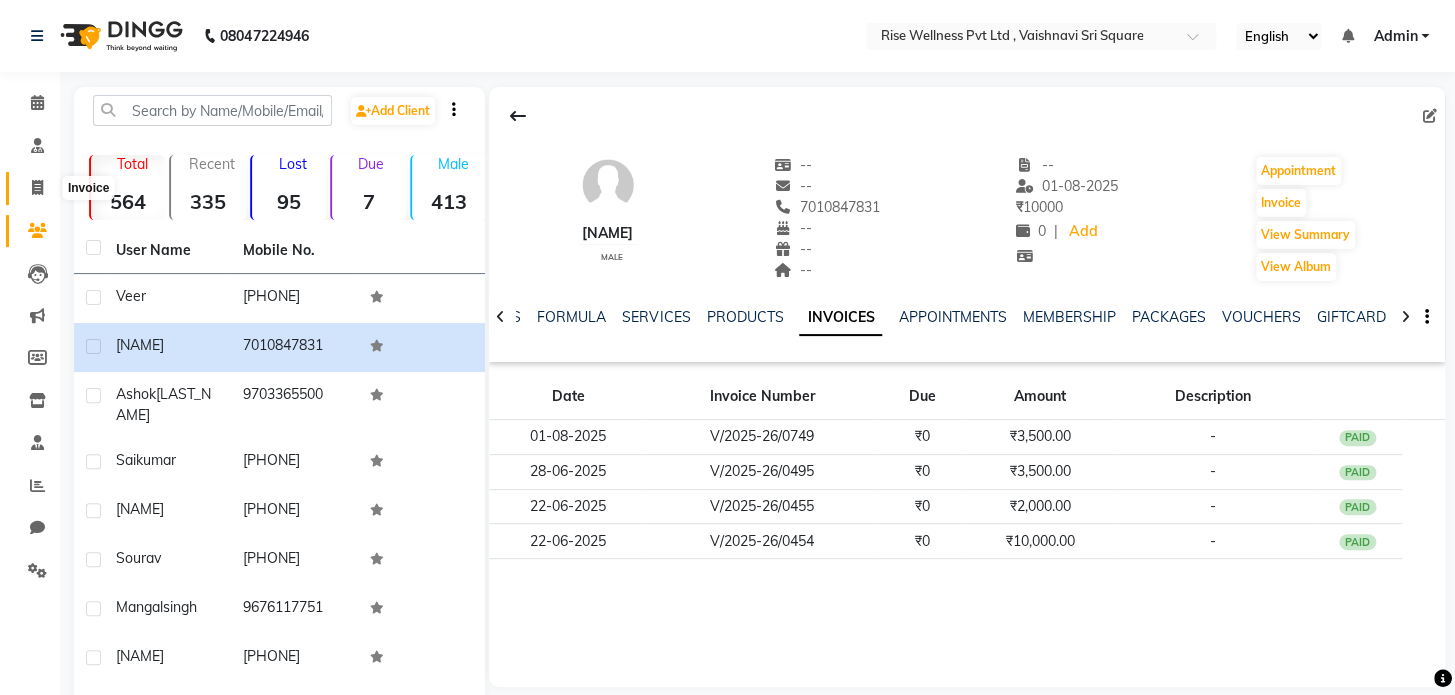 select on "7497" 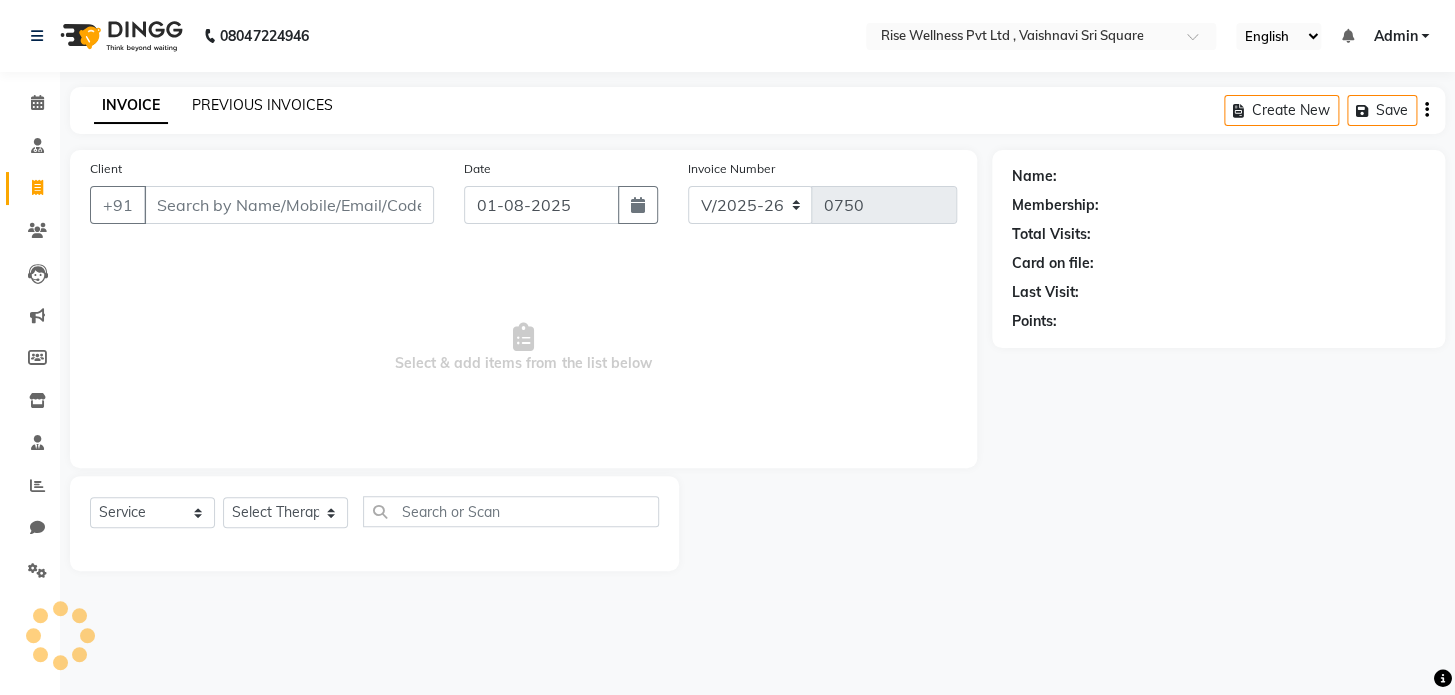select on "V" 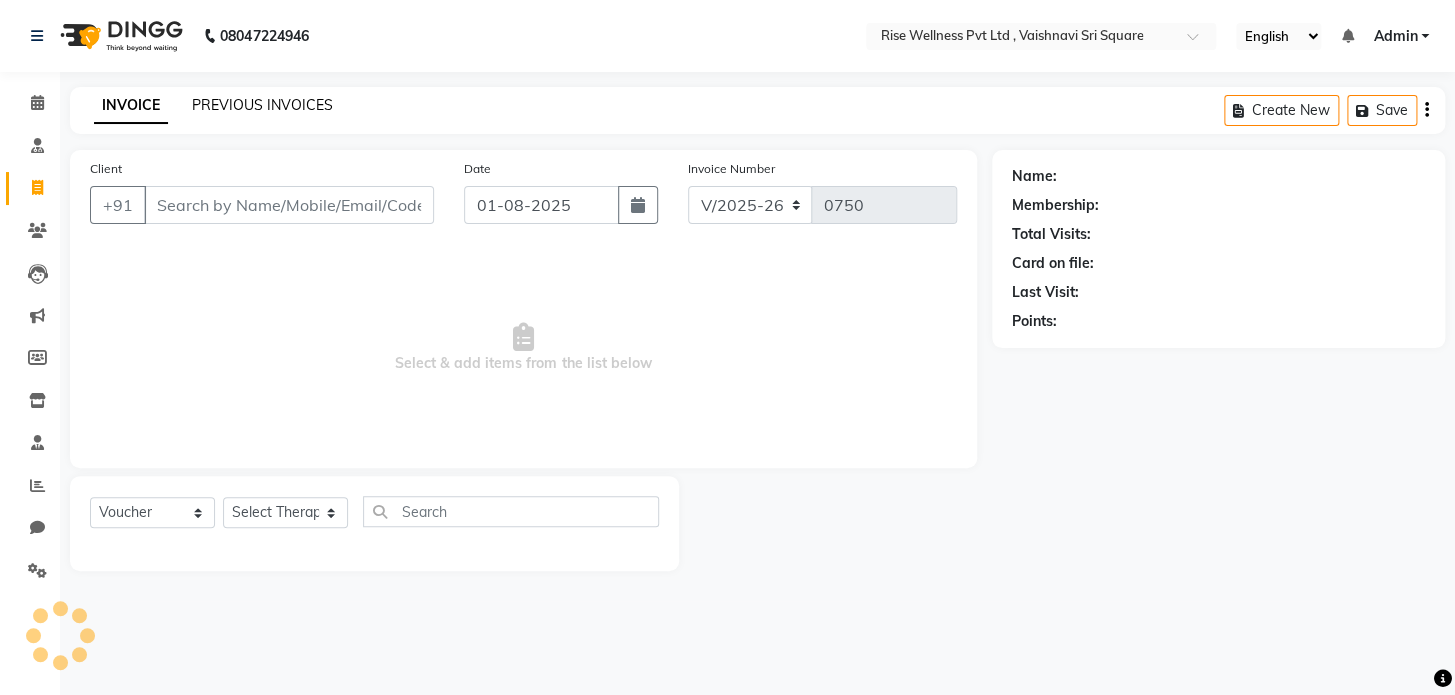 click on "PREVIOUS INVOICES" 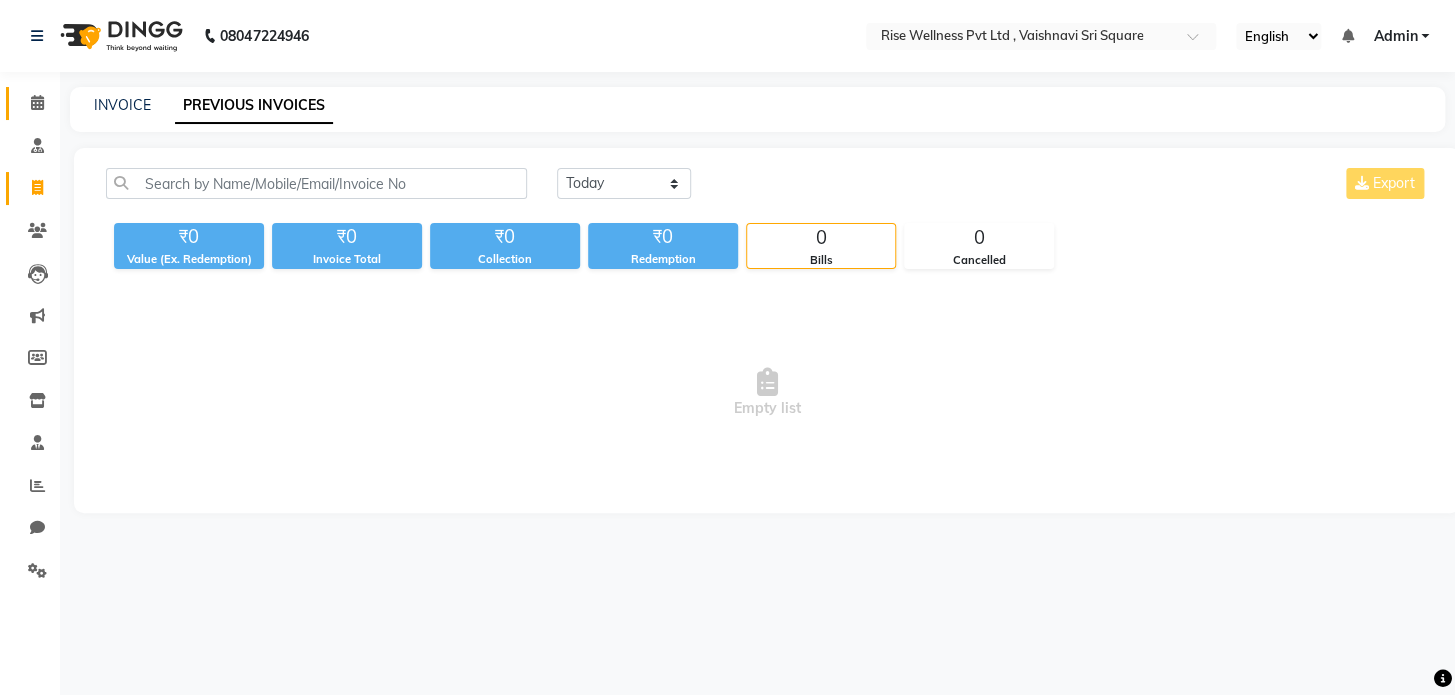 click 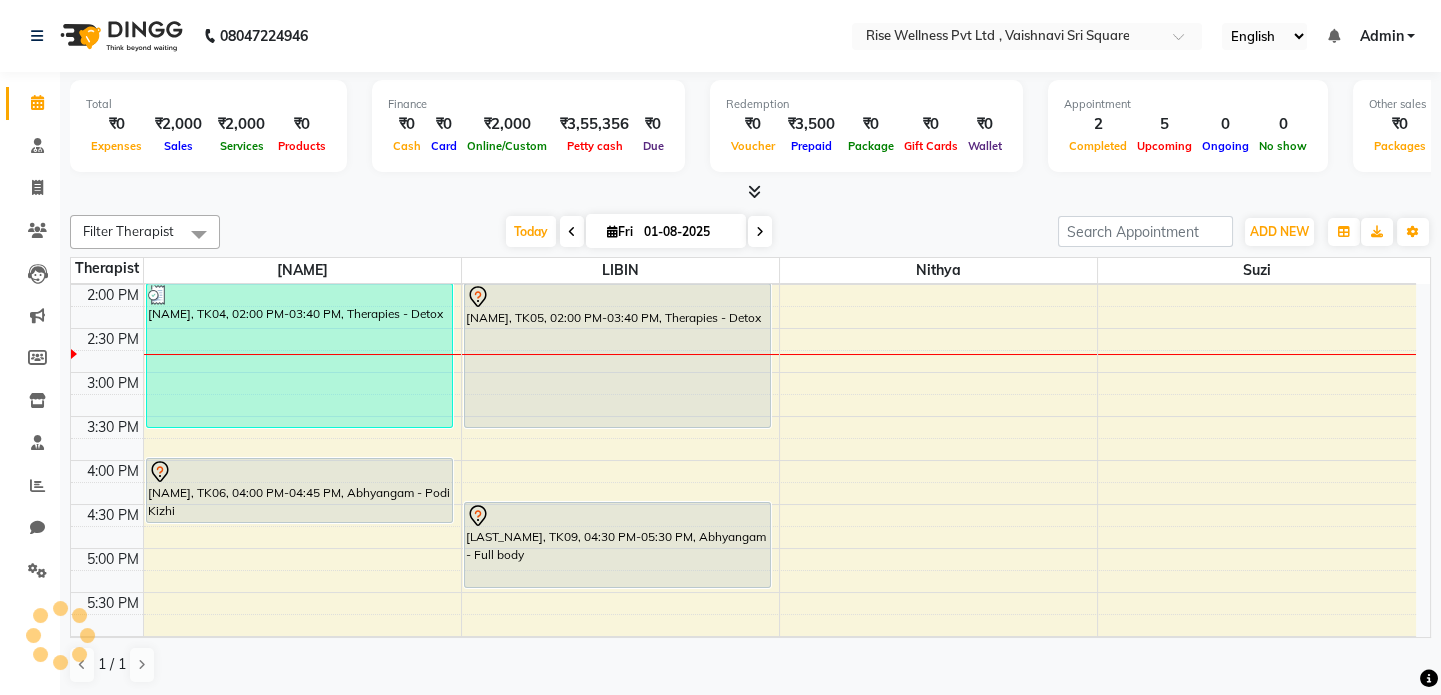 scroll, scrollTop: 0, scrollLeft: 0, axis: both 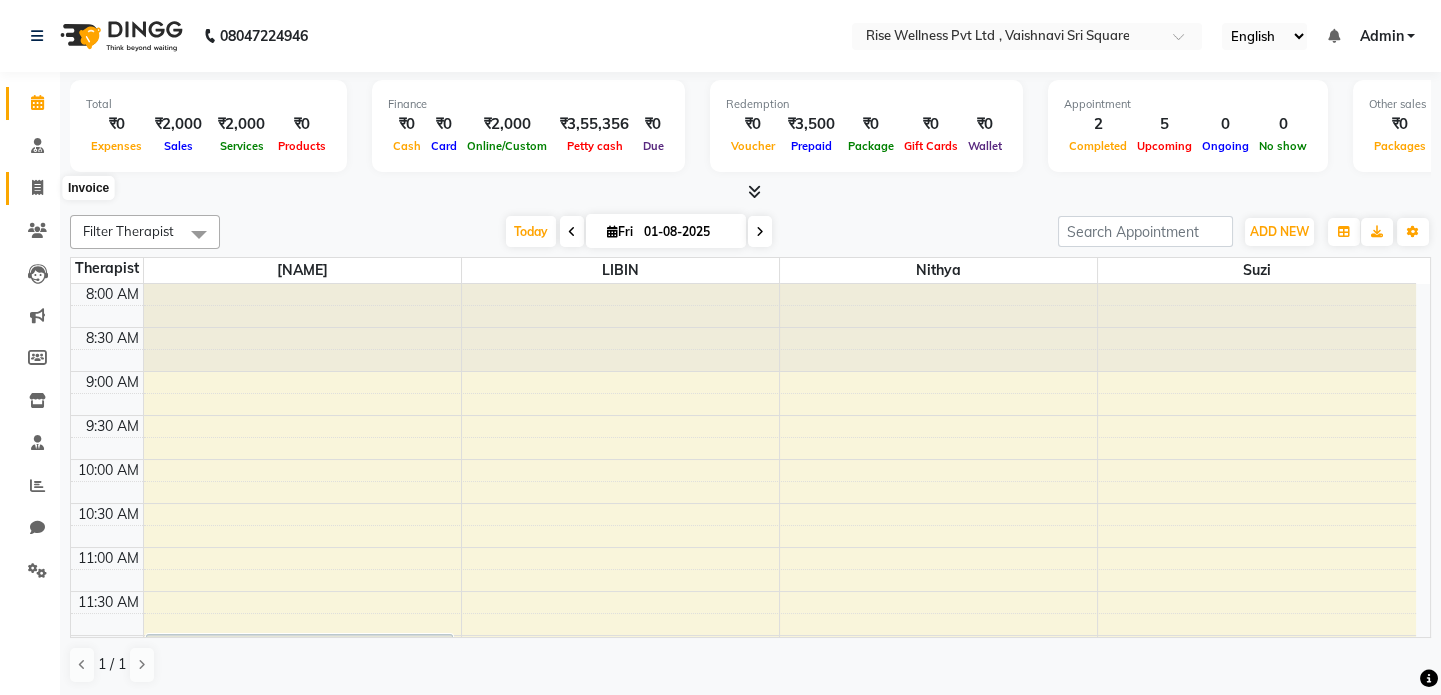 click 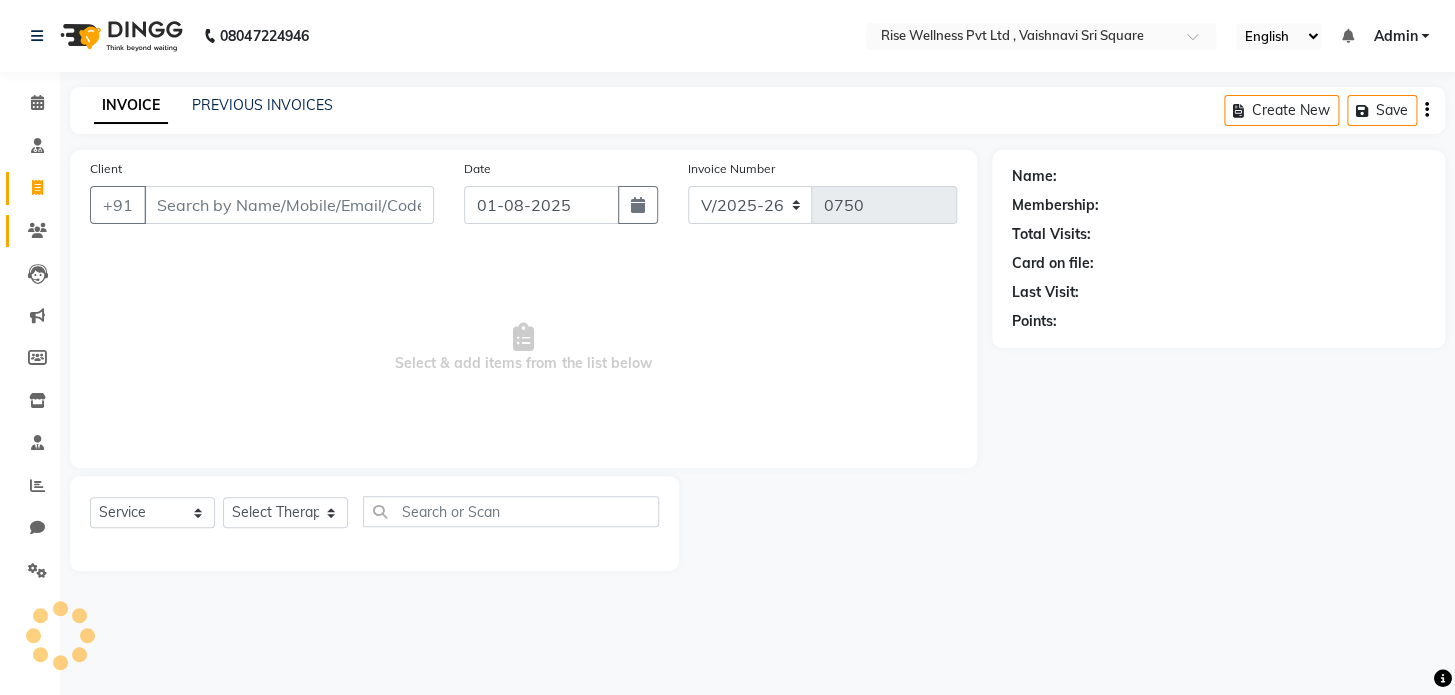 select on "V" 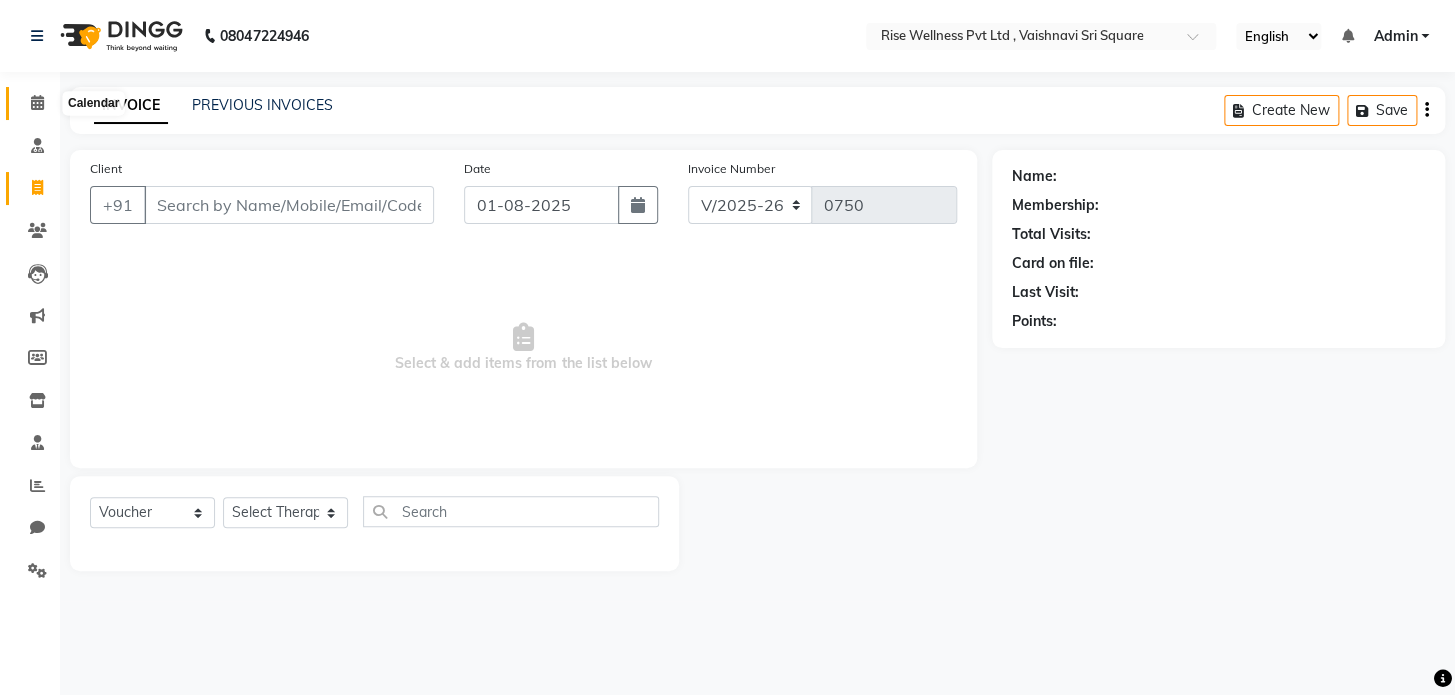 click 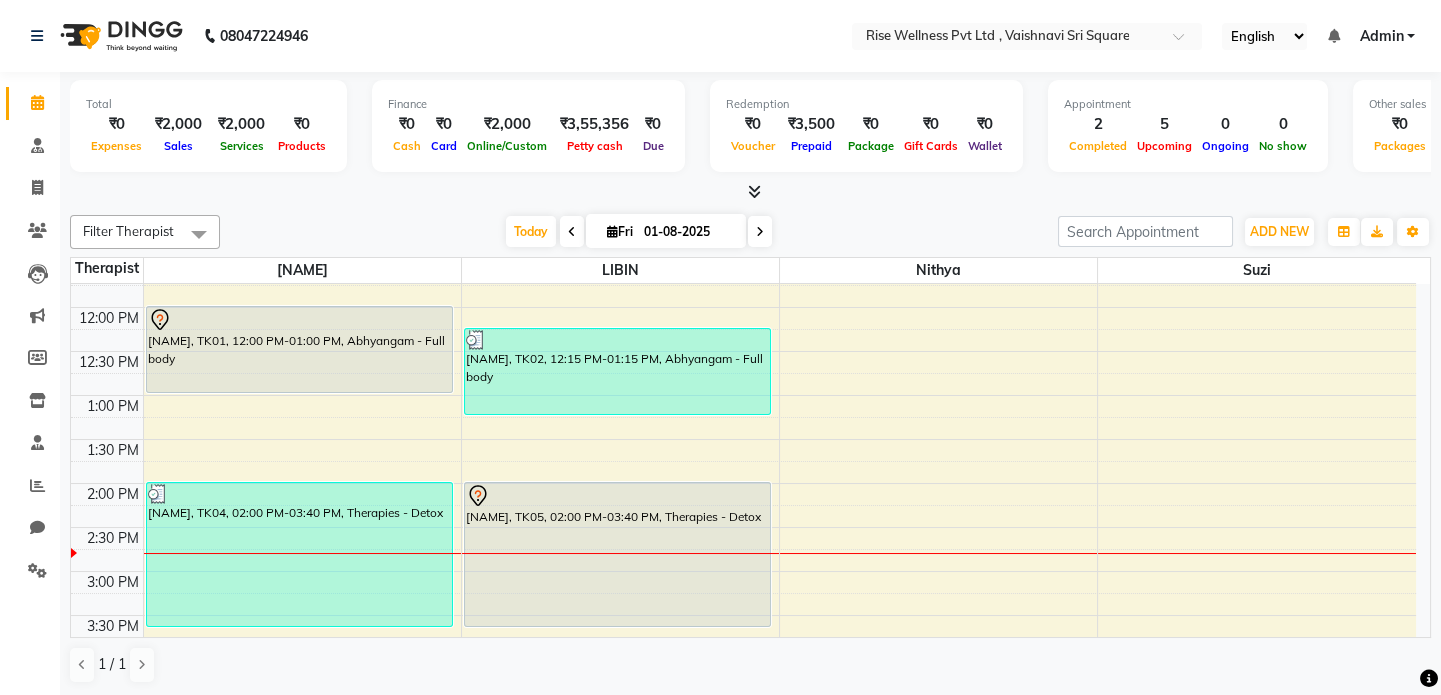 scroll, scrollTop: 363, scrollLeft: 0, axis: vertical 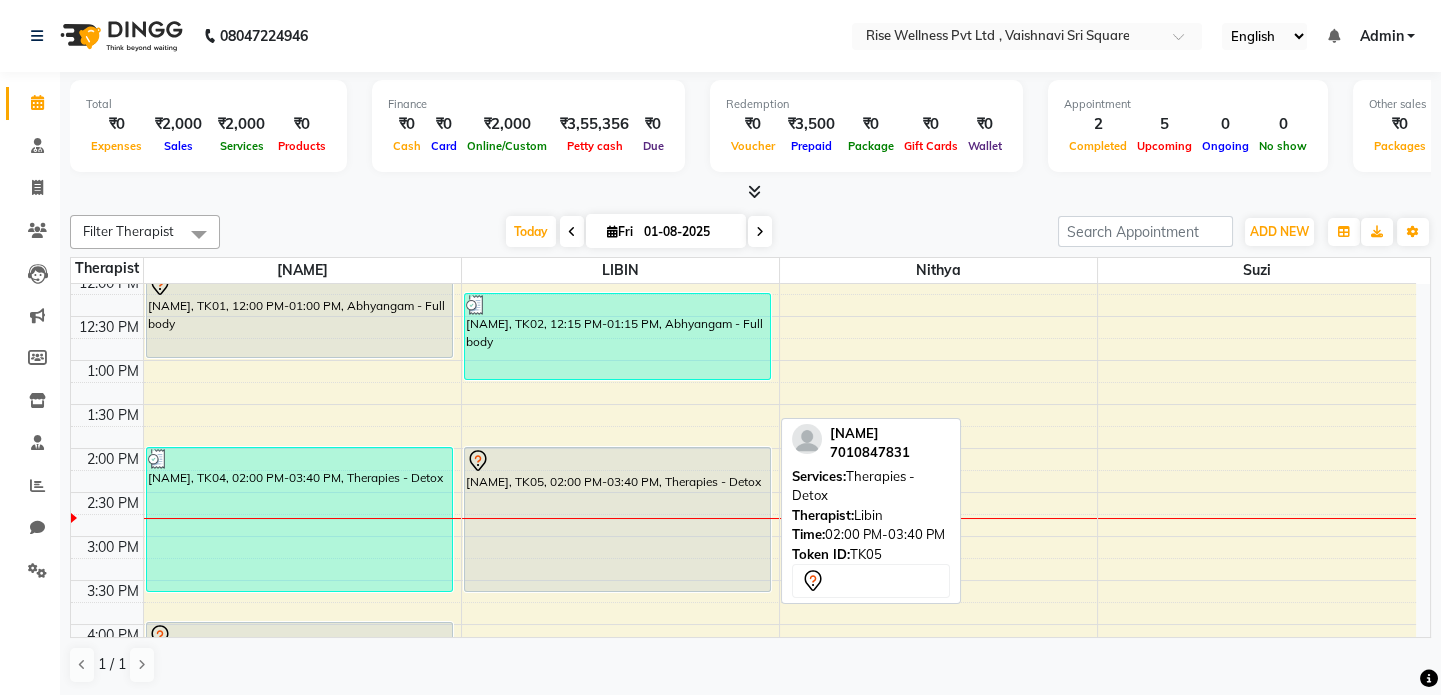 click on "[NAME], TK05, 02:00 PM-03:40 PM, Therapies - Detox" at bounding box center (617, 519) 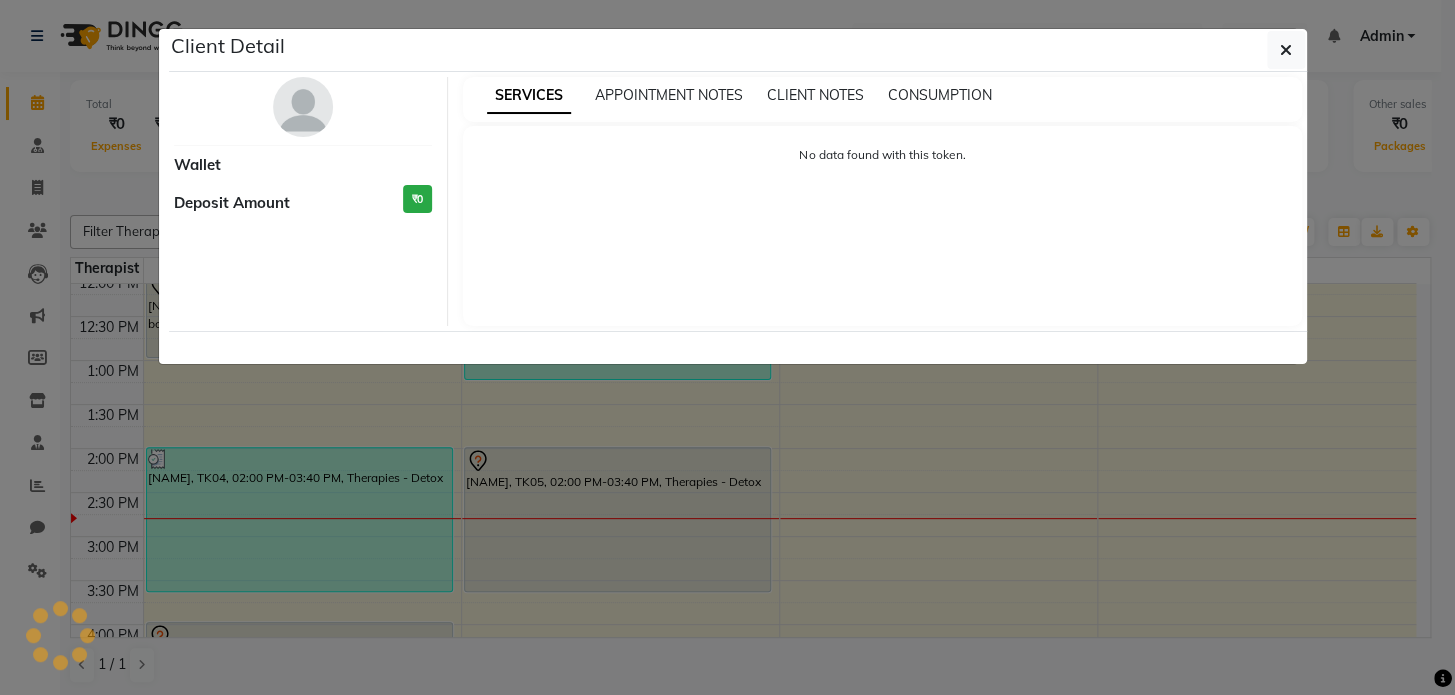 select on "7" 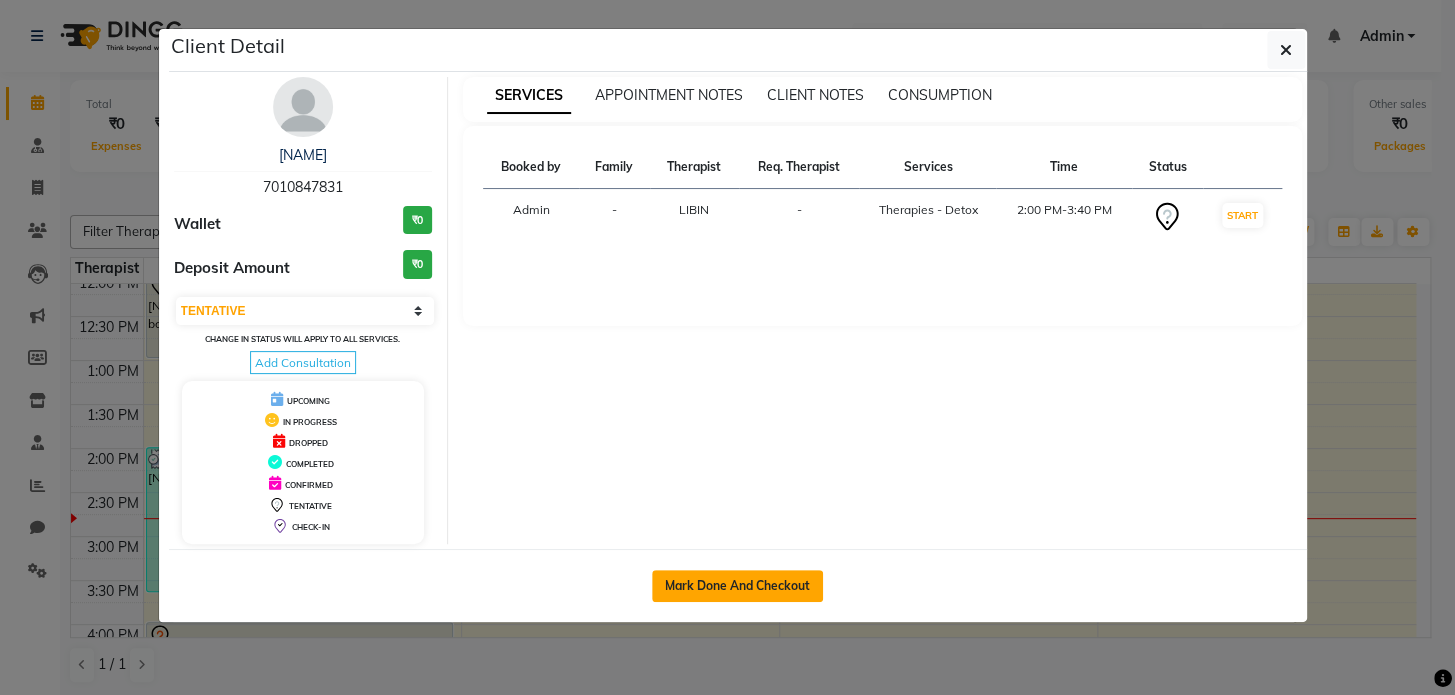 click on "Mark Done And Checkout" 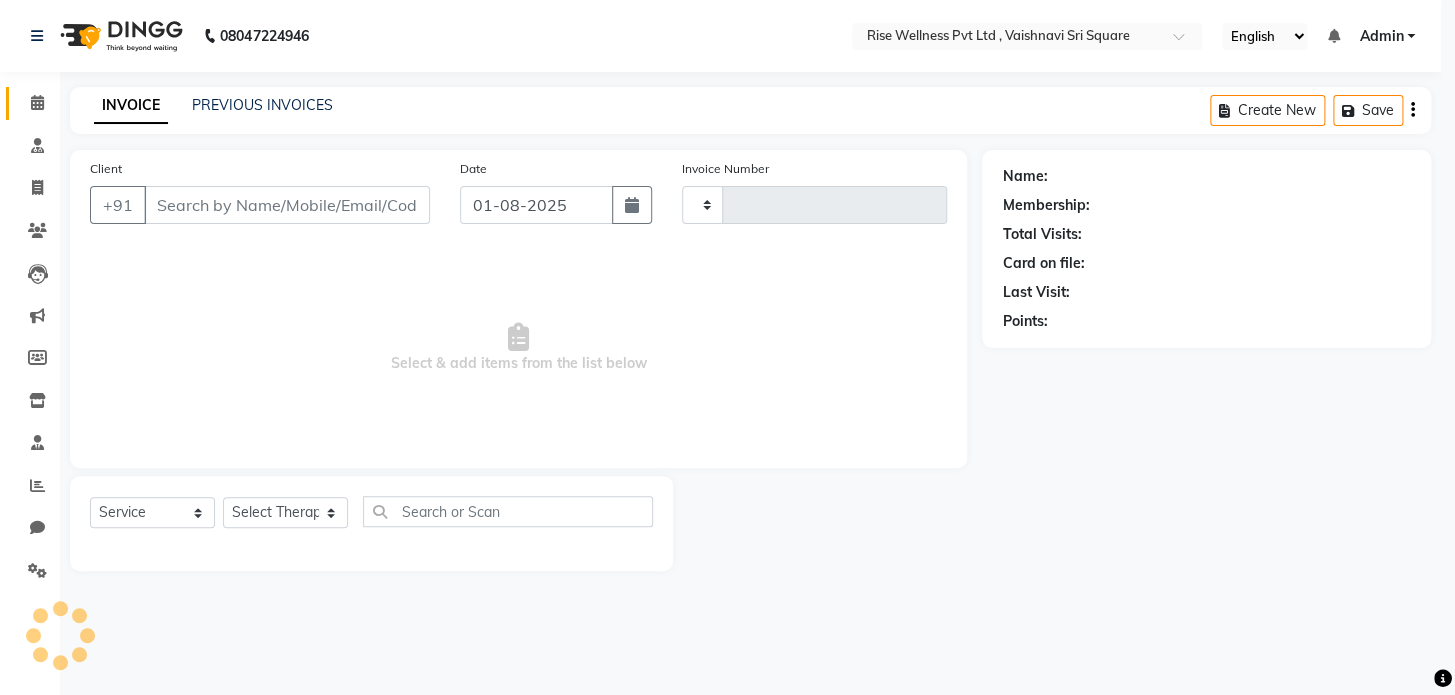 type on "0750" 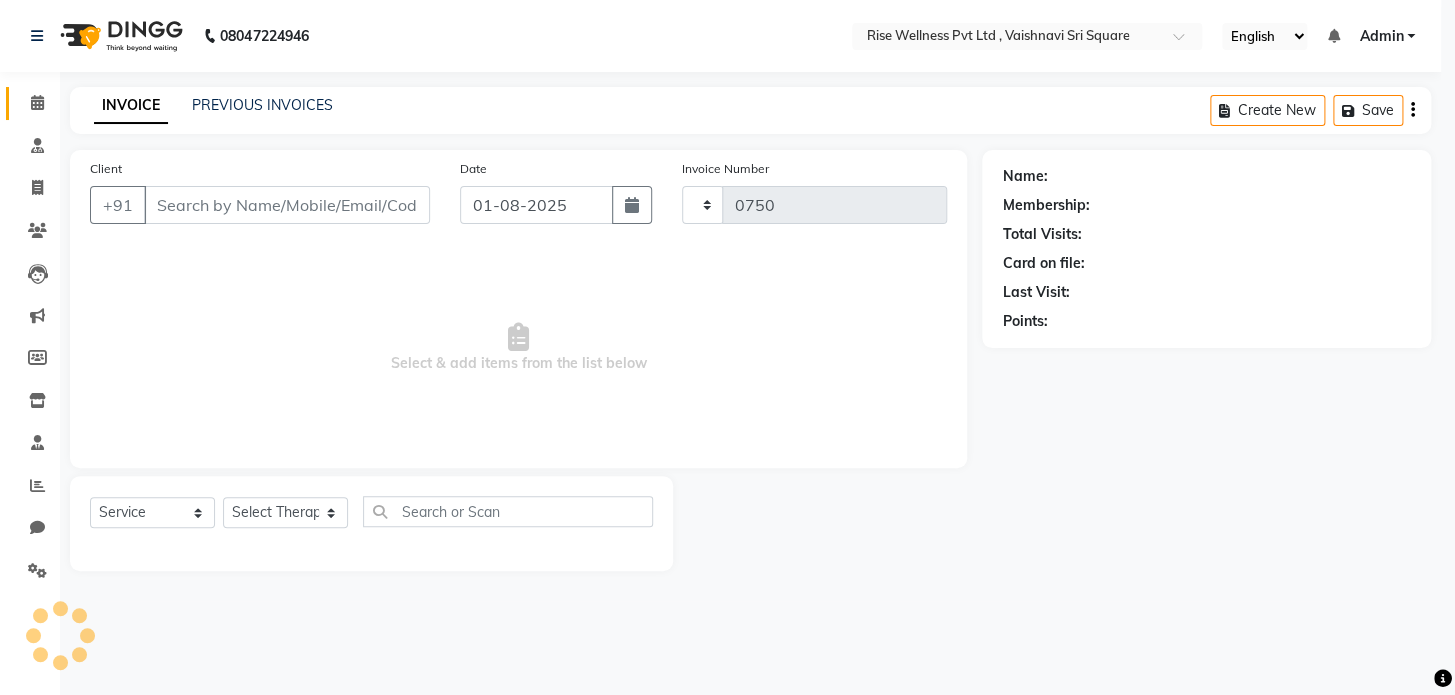 select on "3" 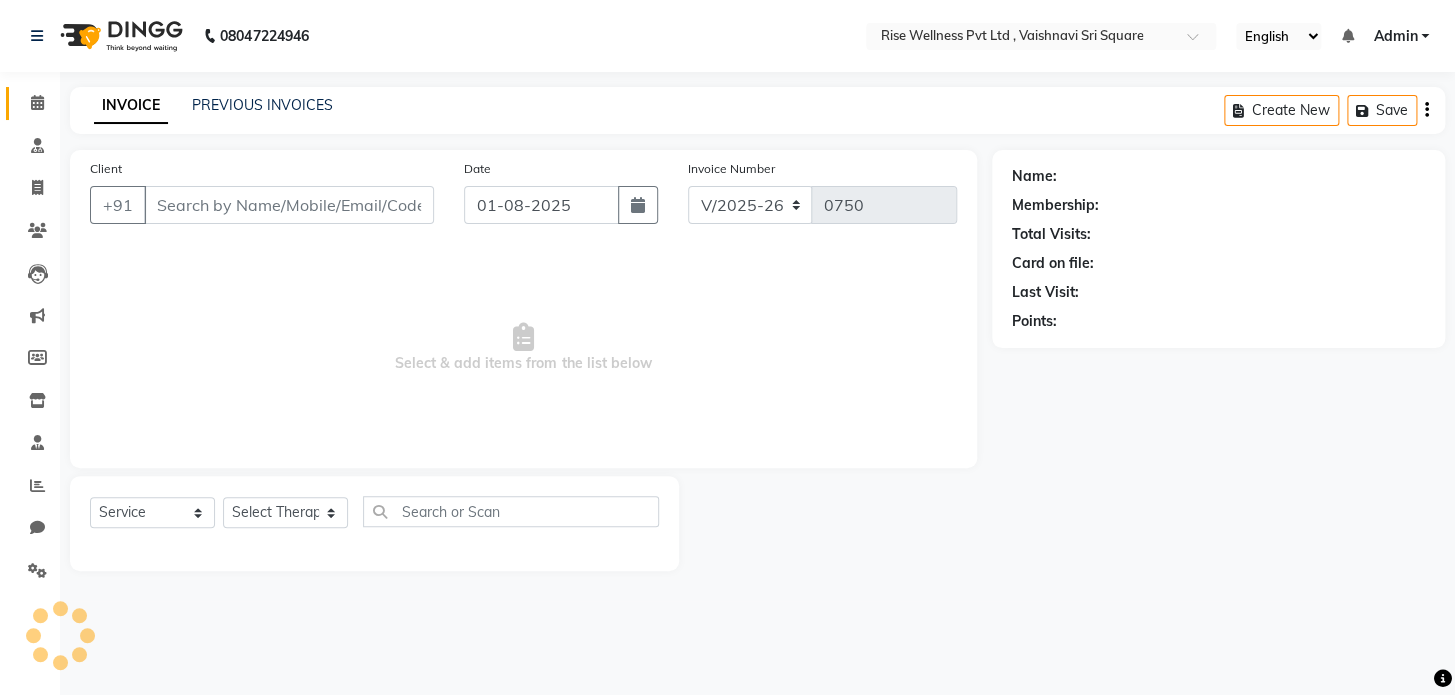 select on "V" 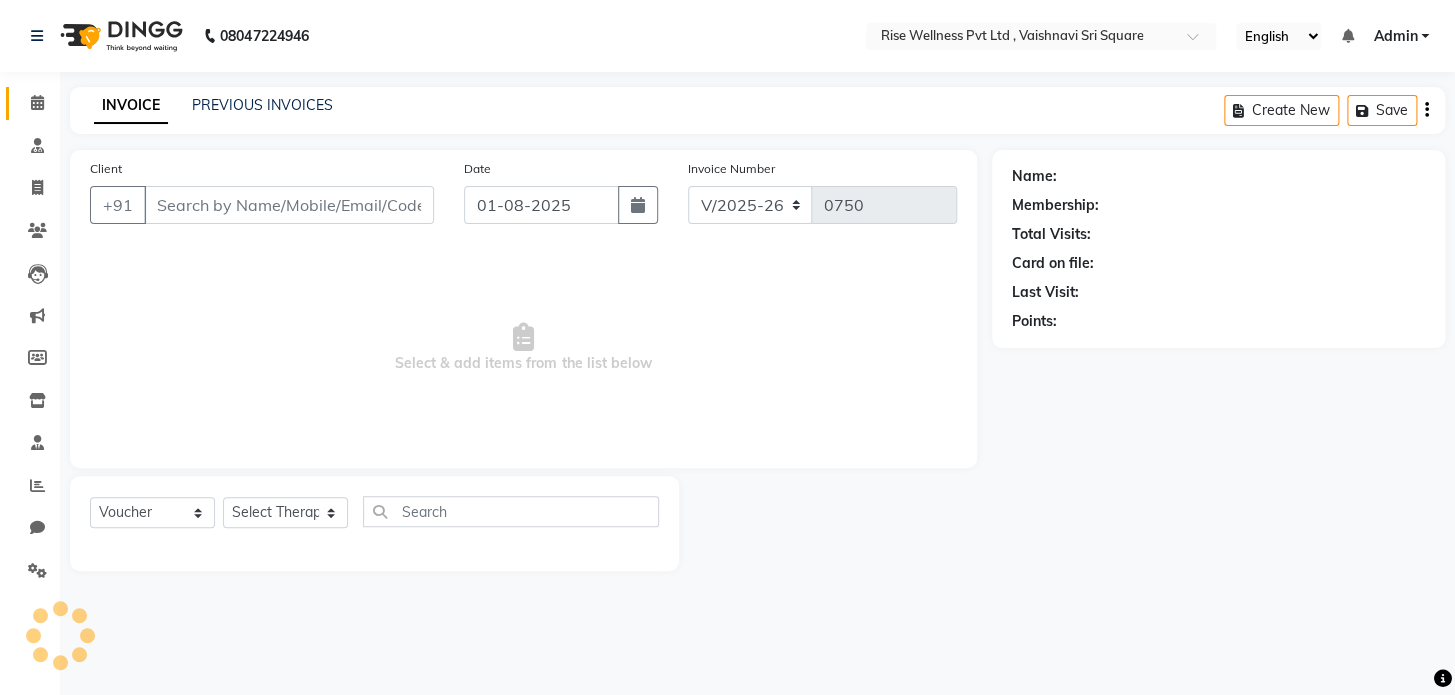 type on "7010847831" 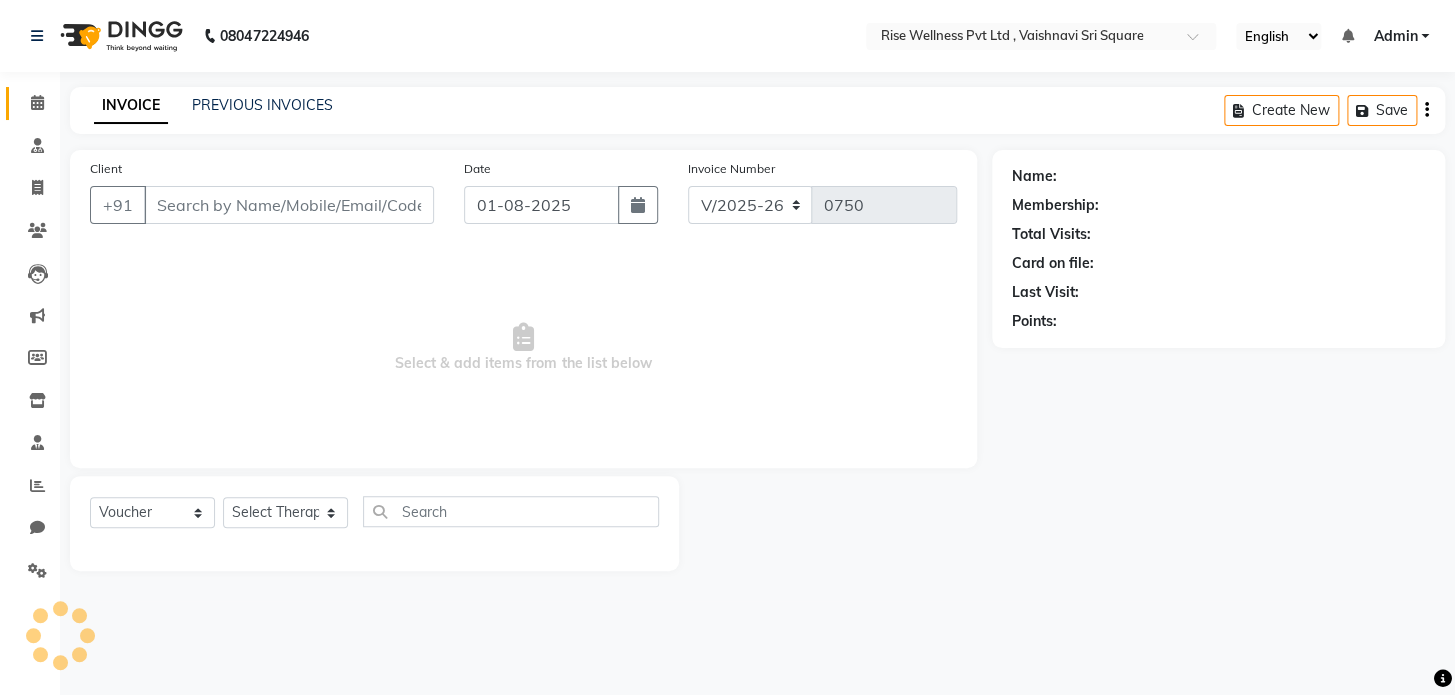 select on "69785" 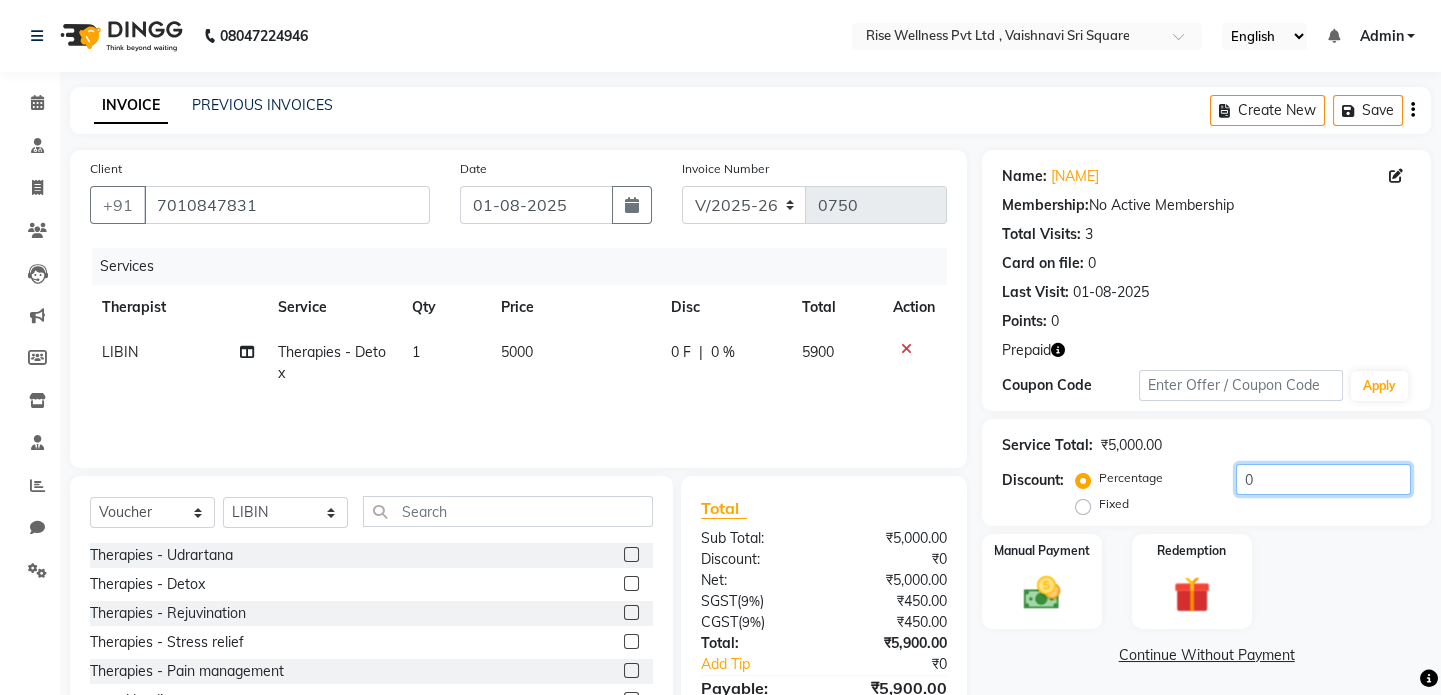 click on "0" 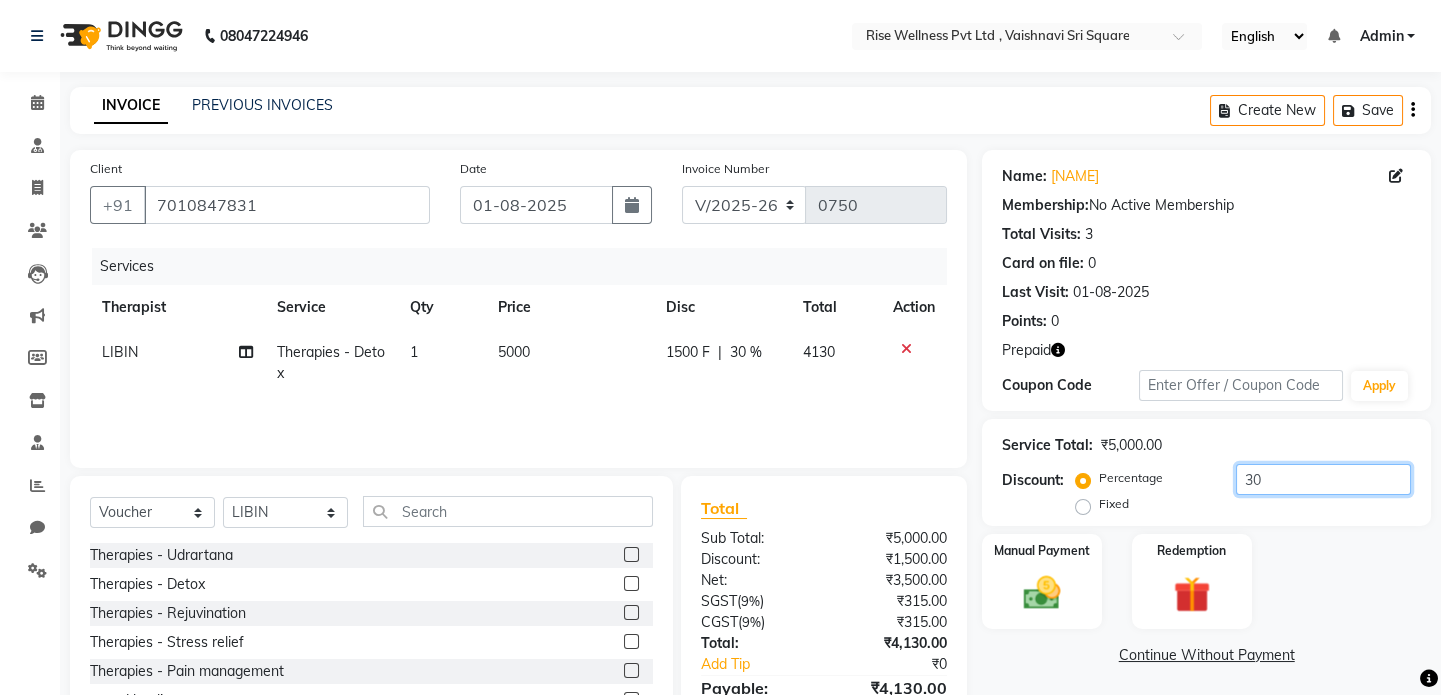 scroll, scrollTop: 106, scrollLeft: 0, axis: vertical 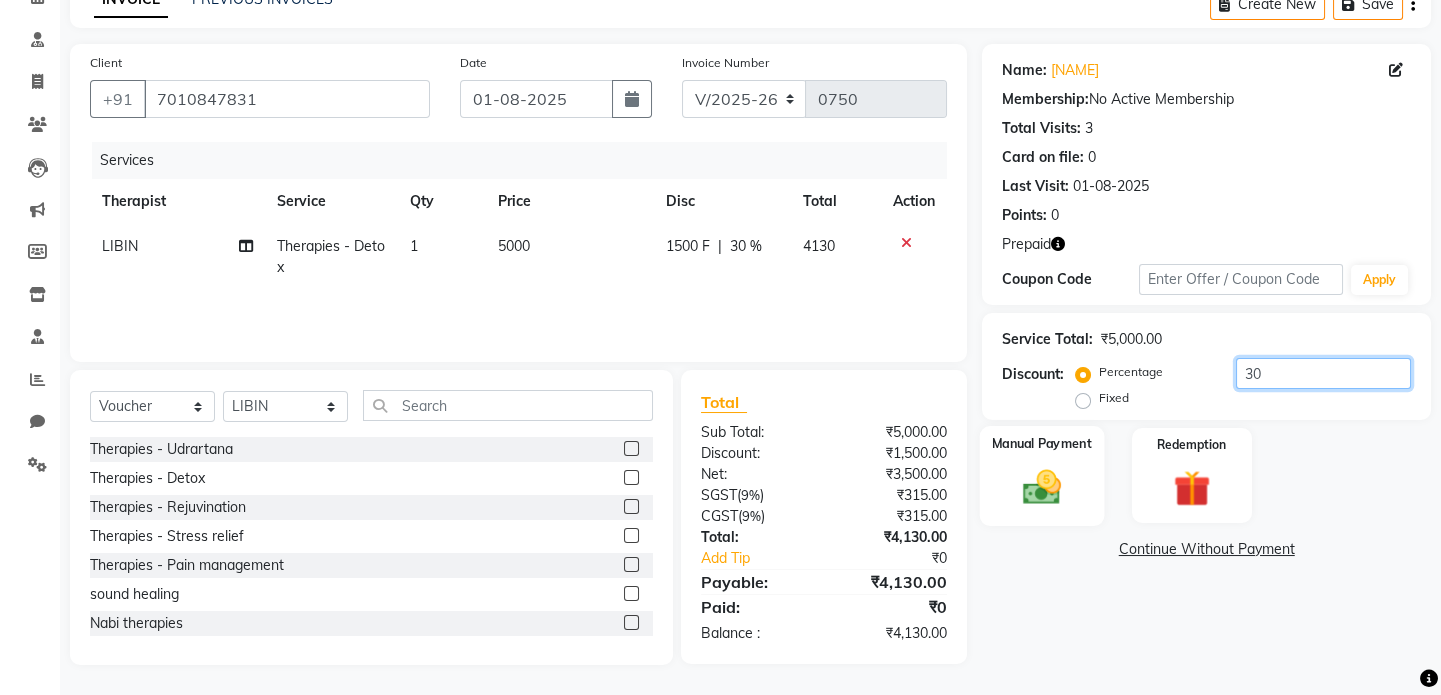 type on "30" 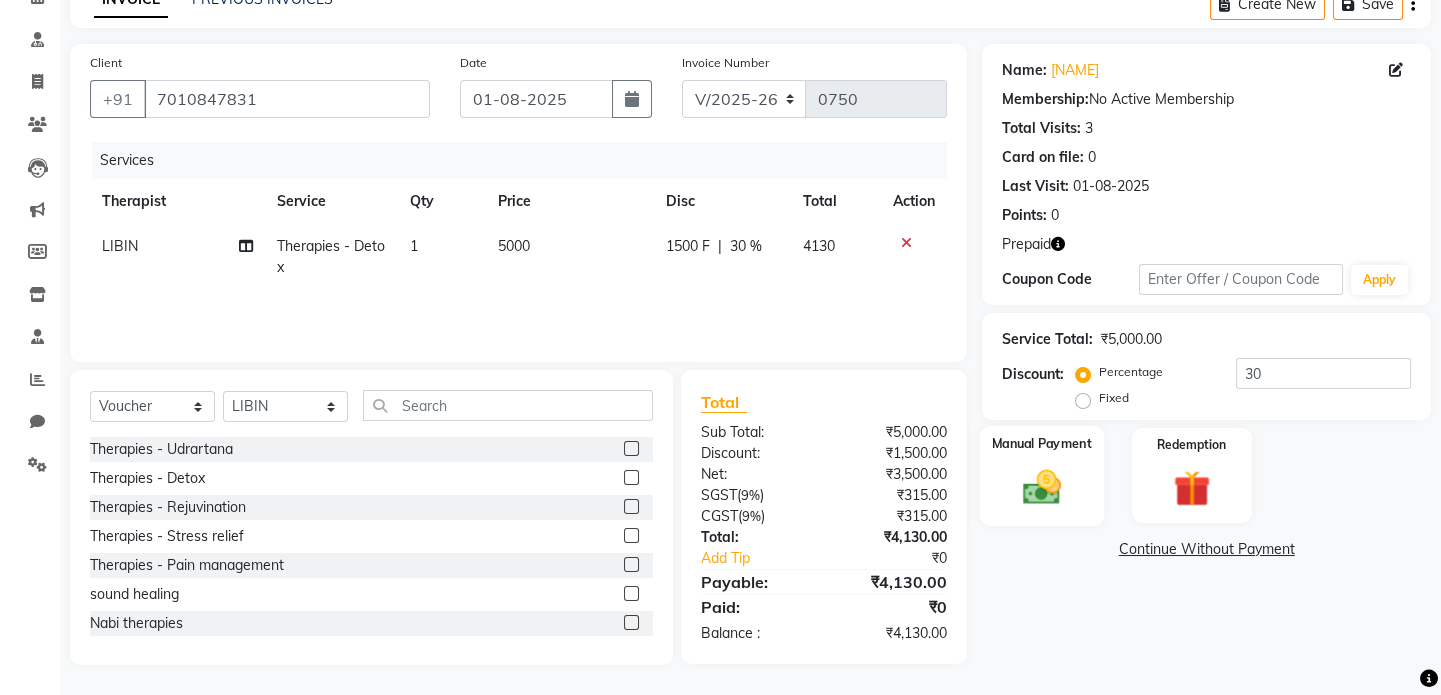 click 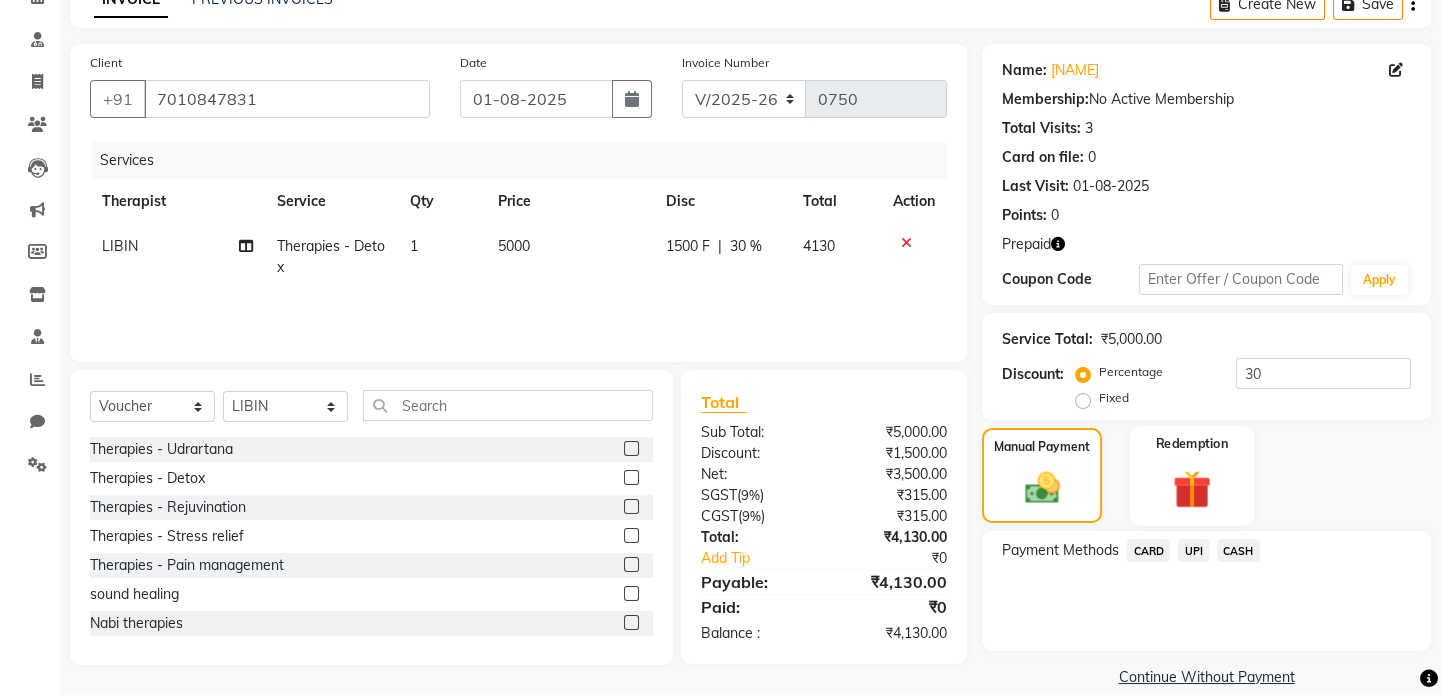 click on "Redemption" 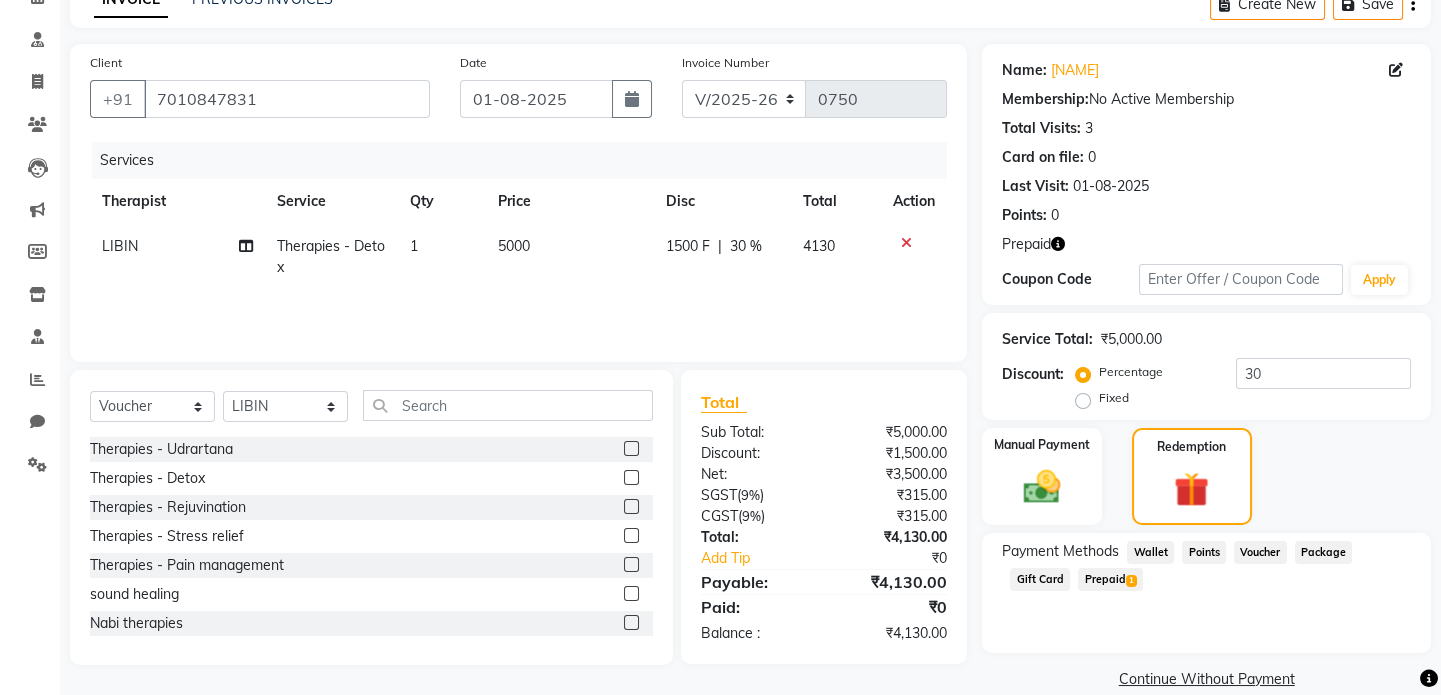 click on "Prepaid  1" 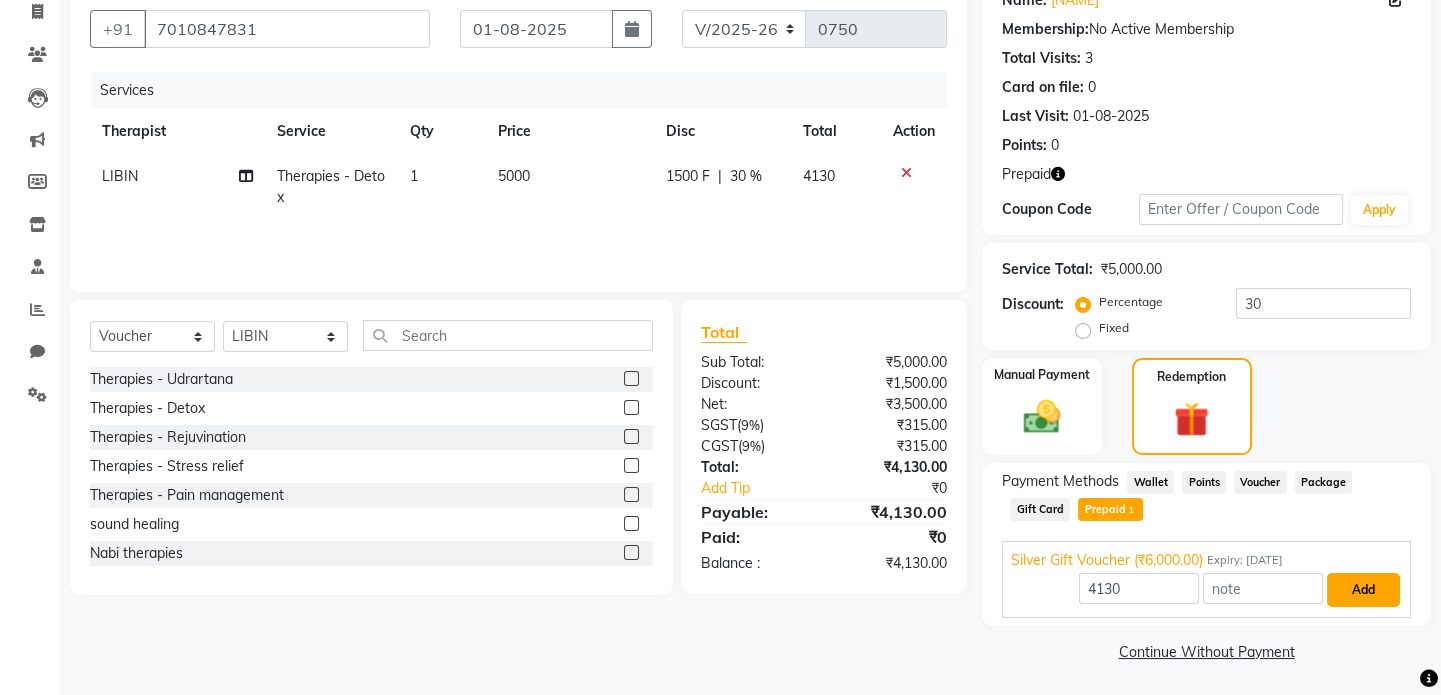 click on "Add" at bounding box center [1363, 590] 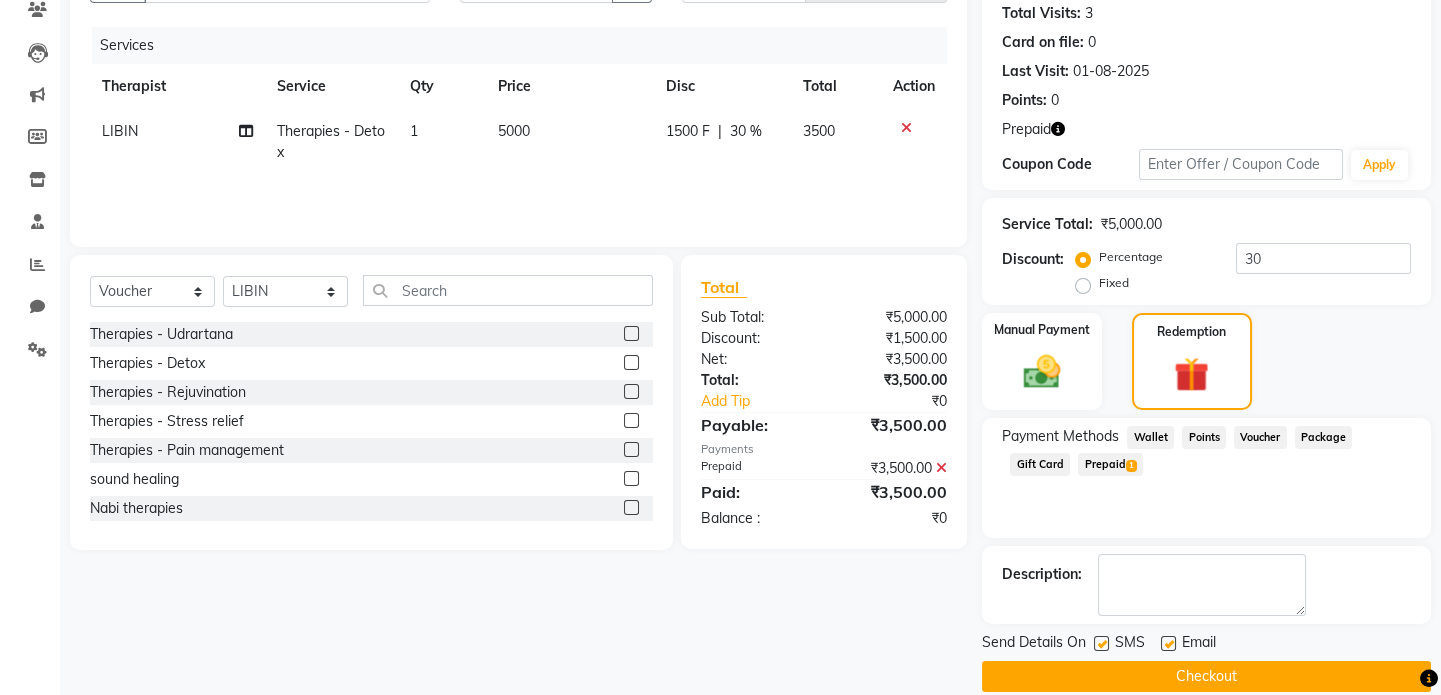 scroll, scrollTop: 246, scrollLeft: 0, axis: vertical 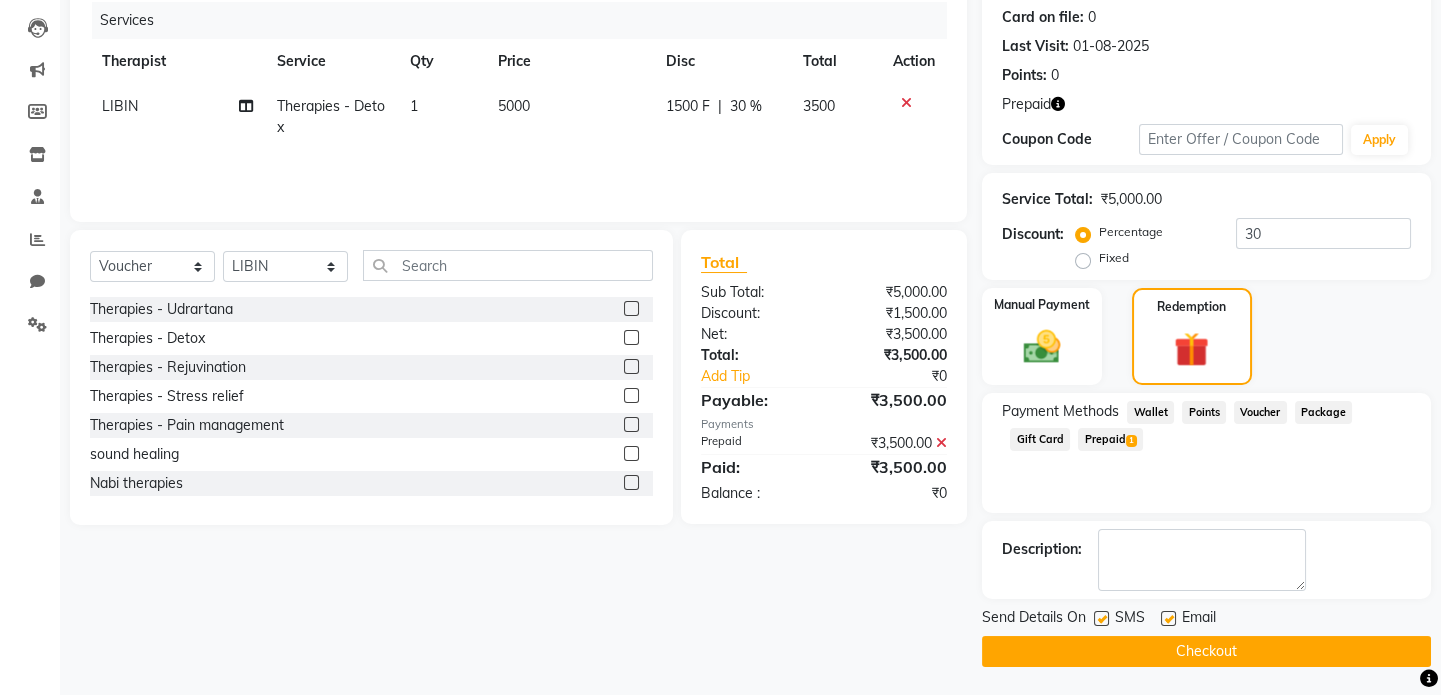 click on "Checkout" 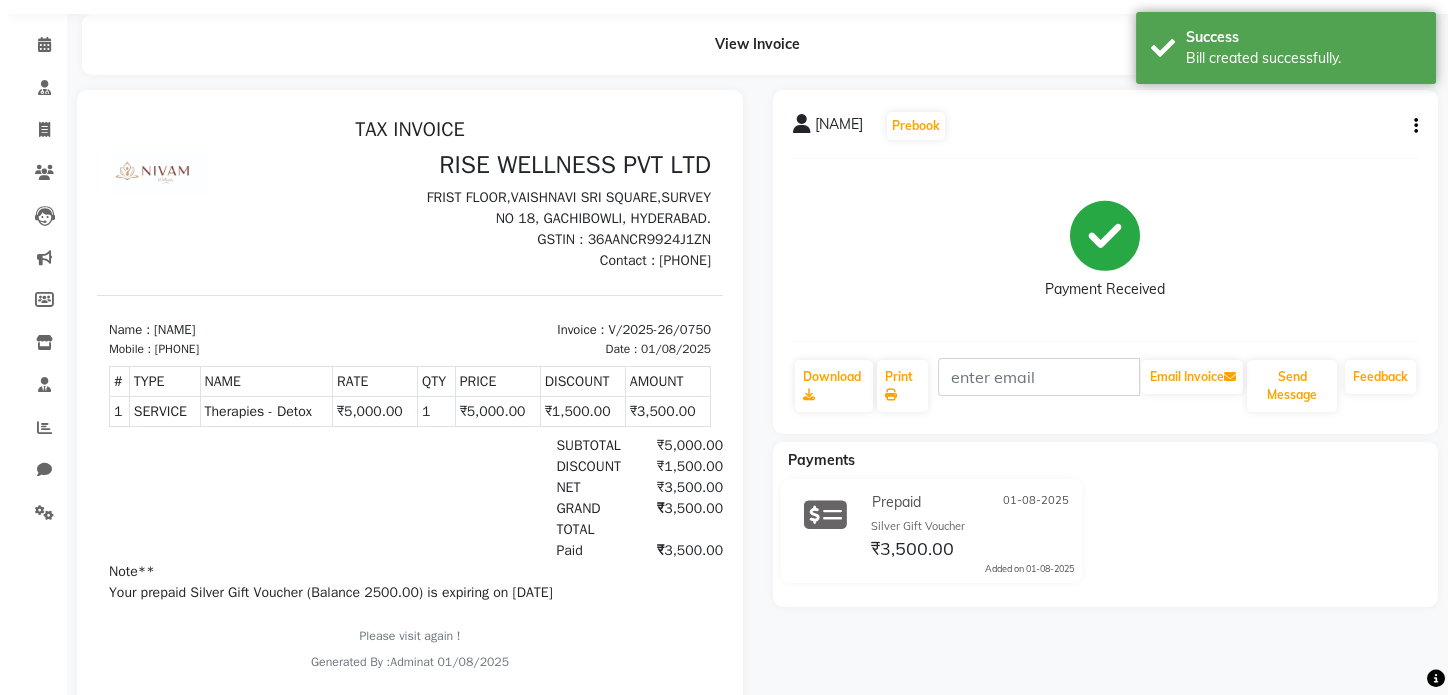 scroll, scrollTop: 0, scrollLeft: 0, axis: both 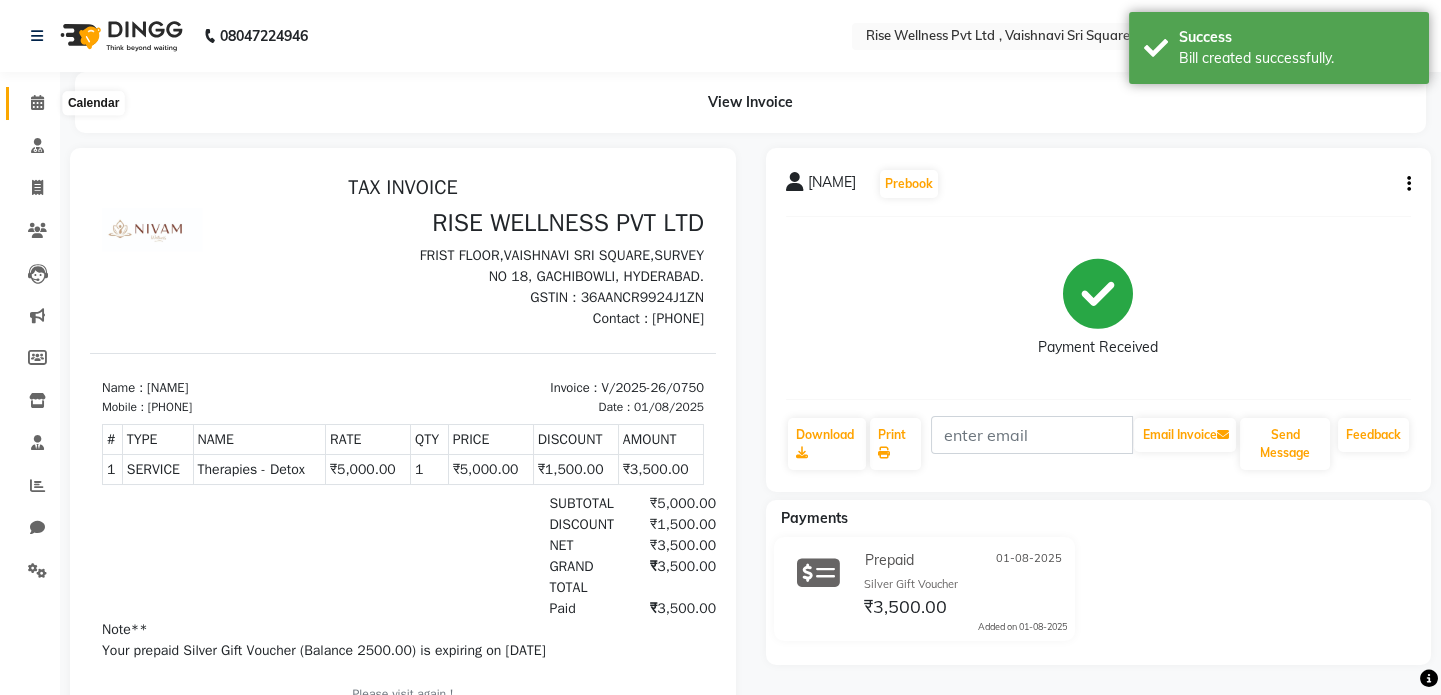 click 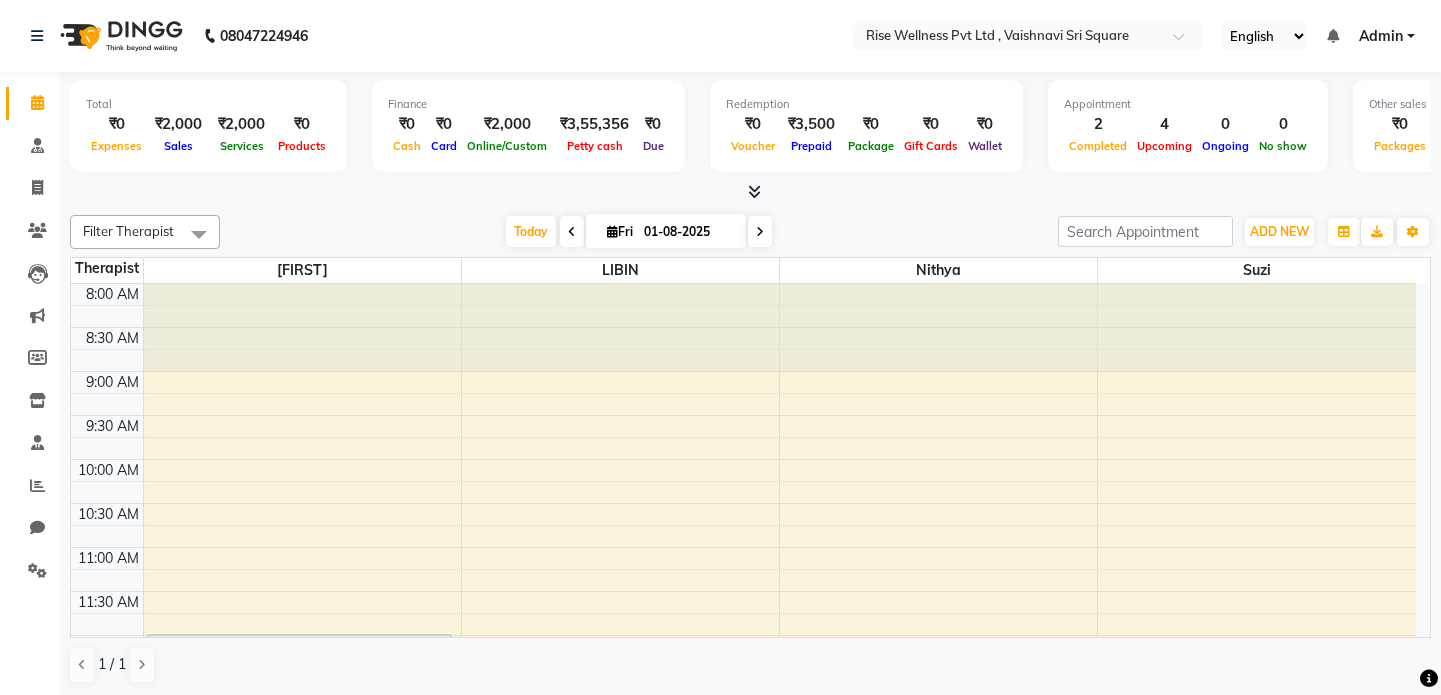 scroll, scrollTop: 0, scrollLeft: 0, axis: both 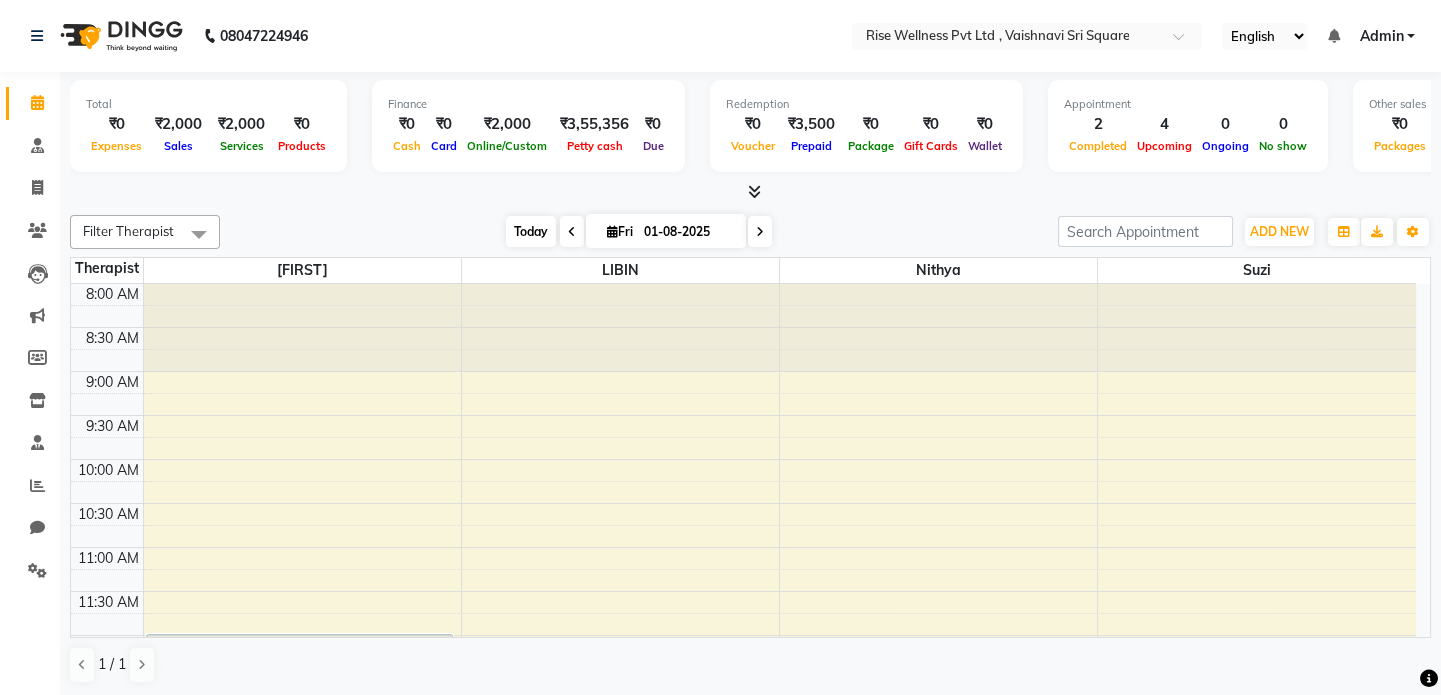 click on "Today" at bounding box center (531, 231) 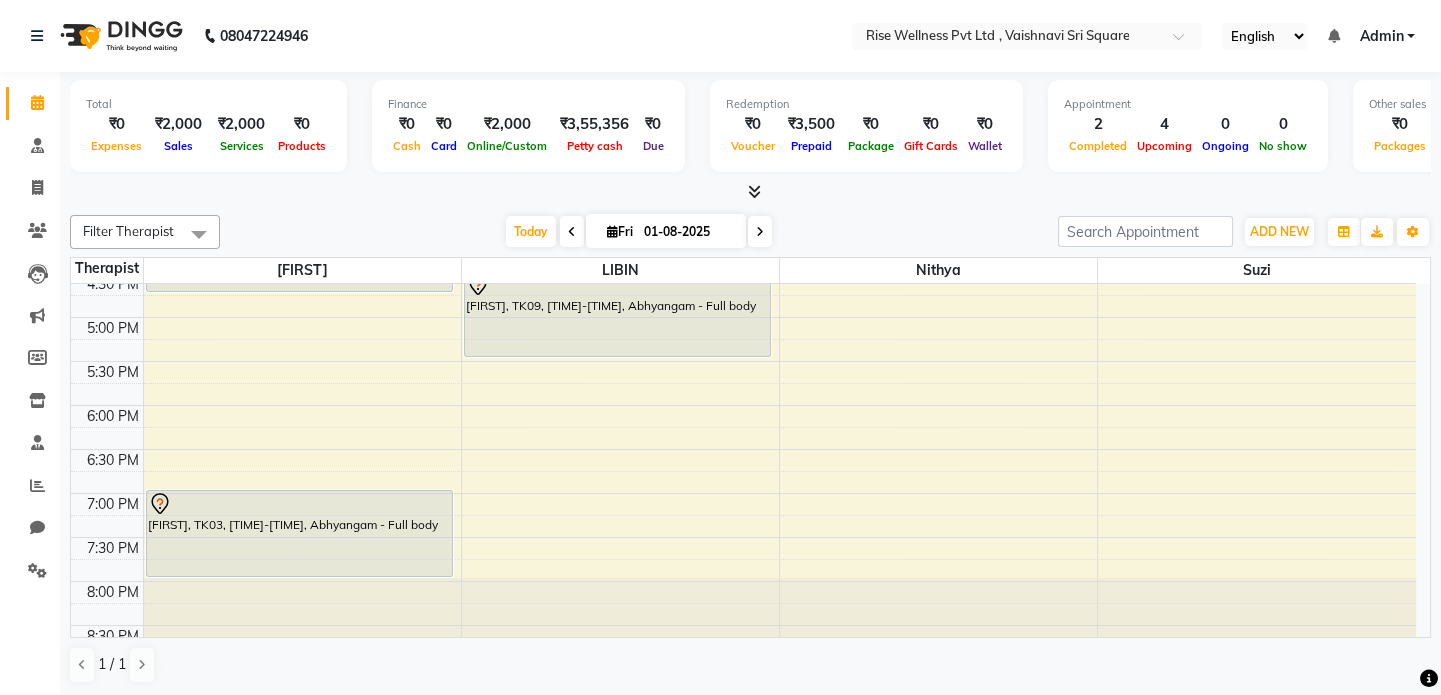 scroll, scrollTop: 785, scrollLeft: 0, axis: vertical 